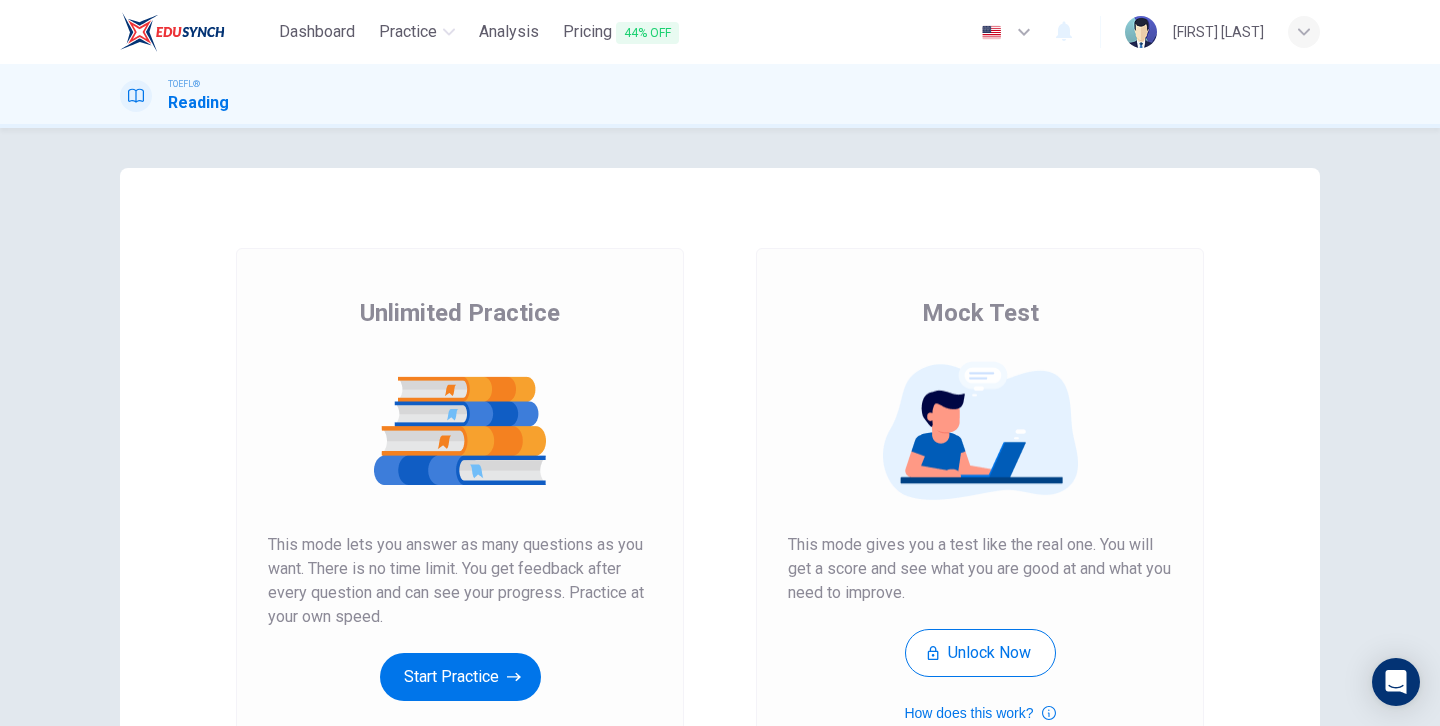 scroll, scrollTop: 0, scrollLeft: 0, axis: both 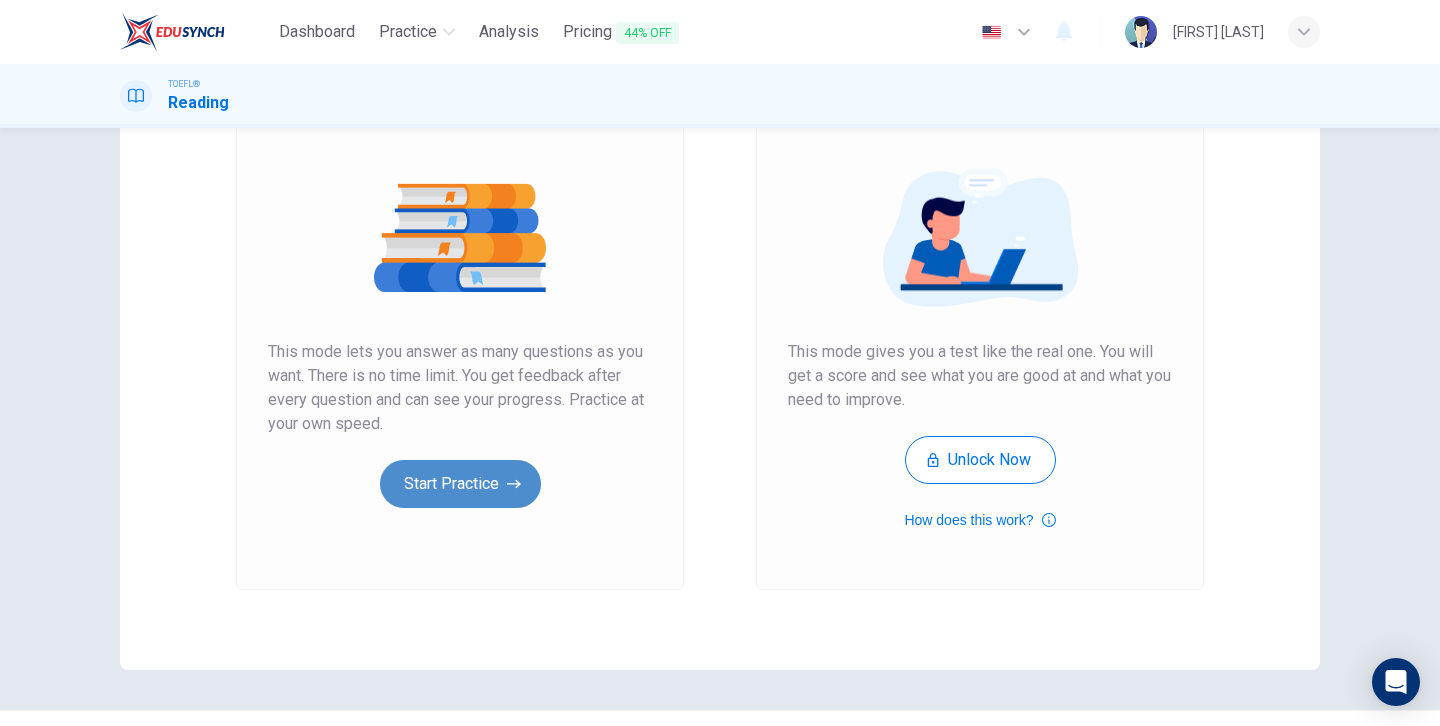 click on "Start Practice" at bounding box center (460, 484) 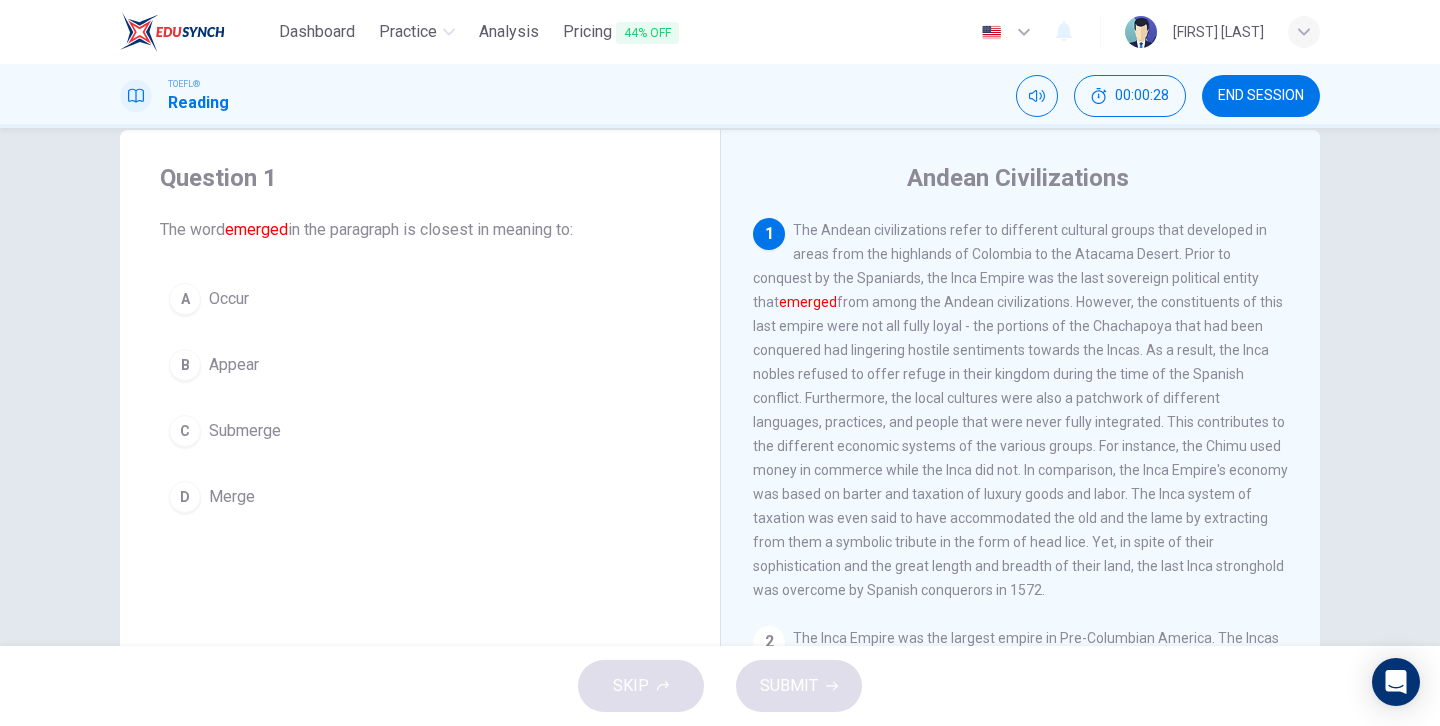 scroll, scrollTop: 43, scrollLeft: 0, axis: vertical 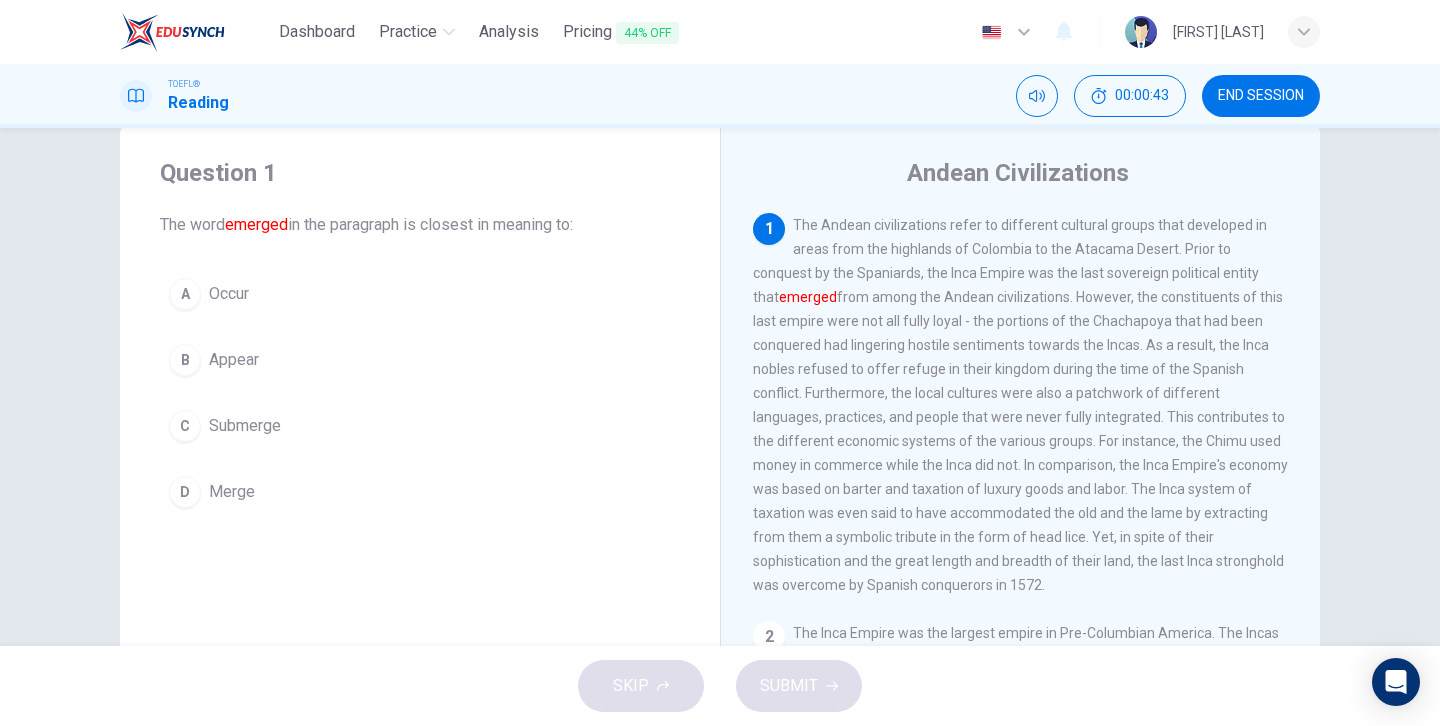 click on "B" at bounding box center [185, 294] 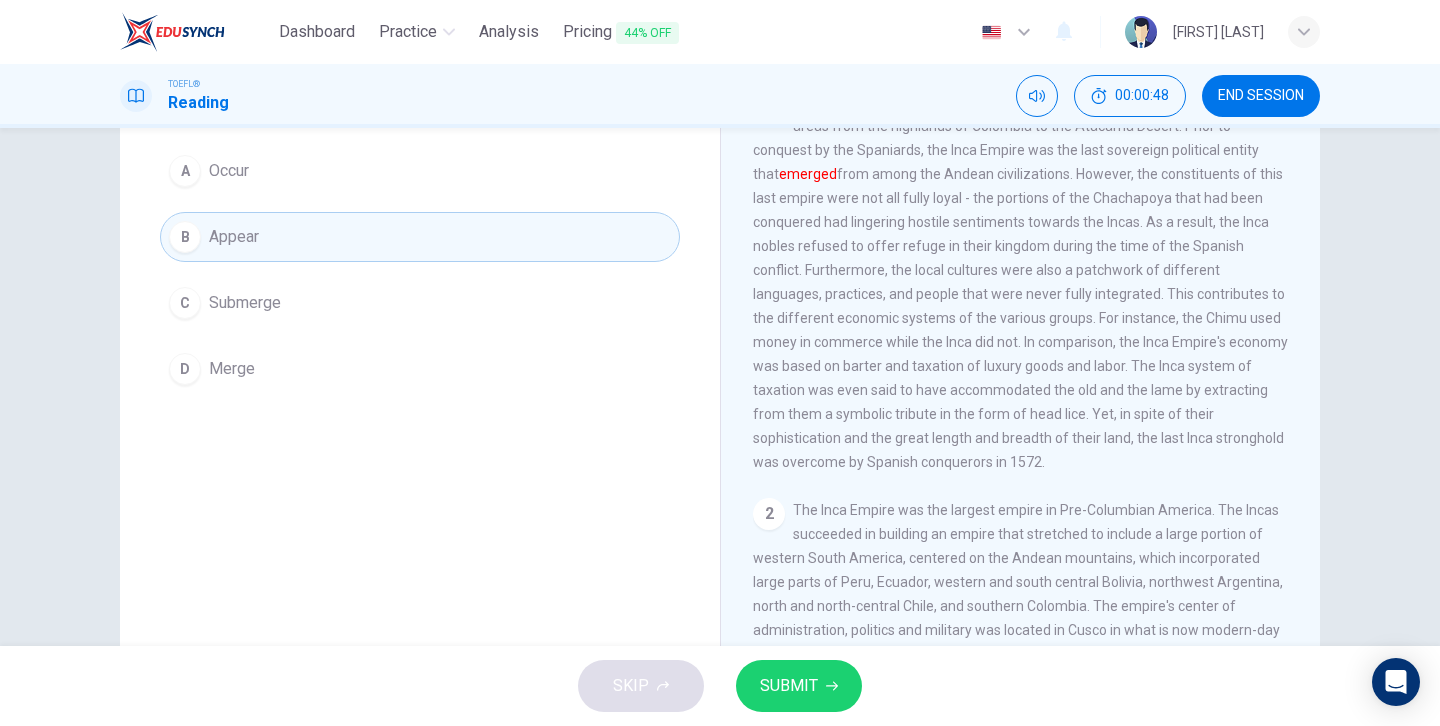 scroll, scrollTop: 151, scrollLeft: 0, axis: vertical 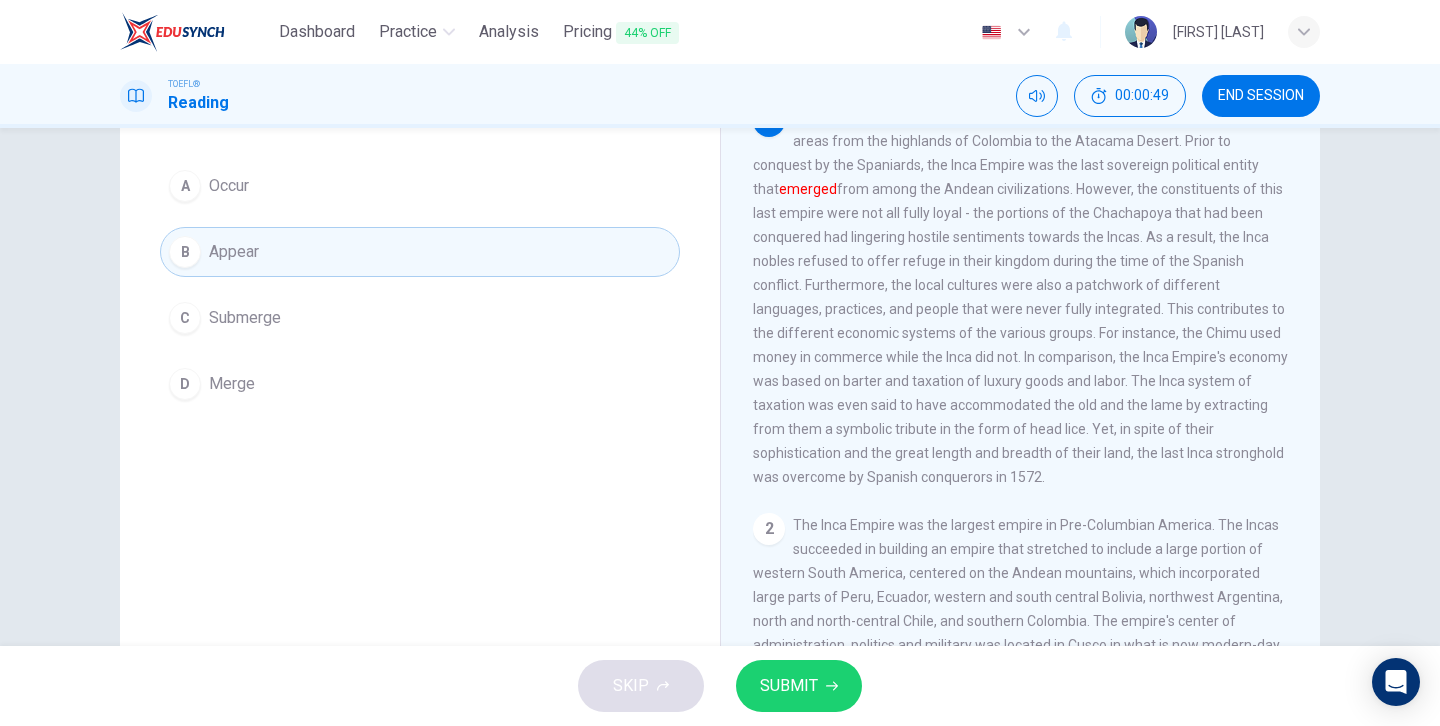 click on "SUBMIT" at bounding box center (789, 686) 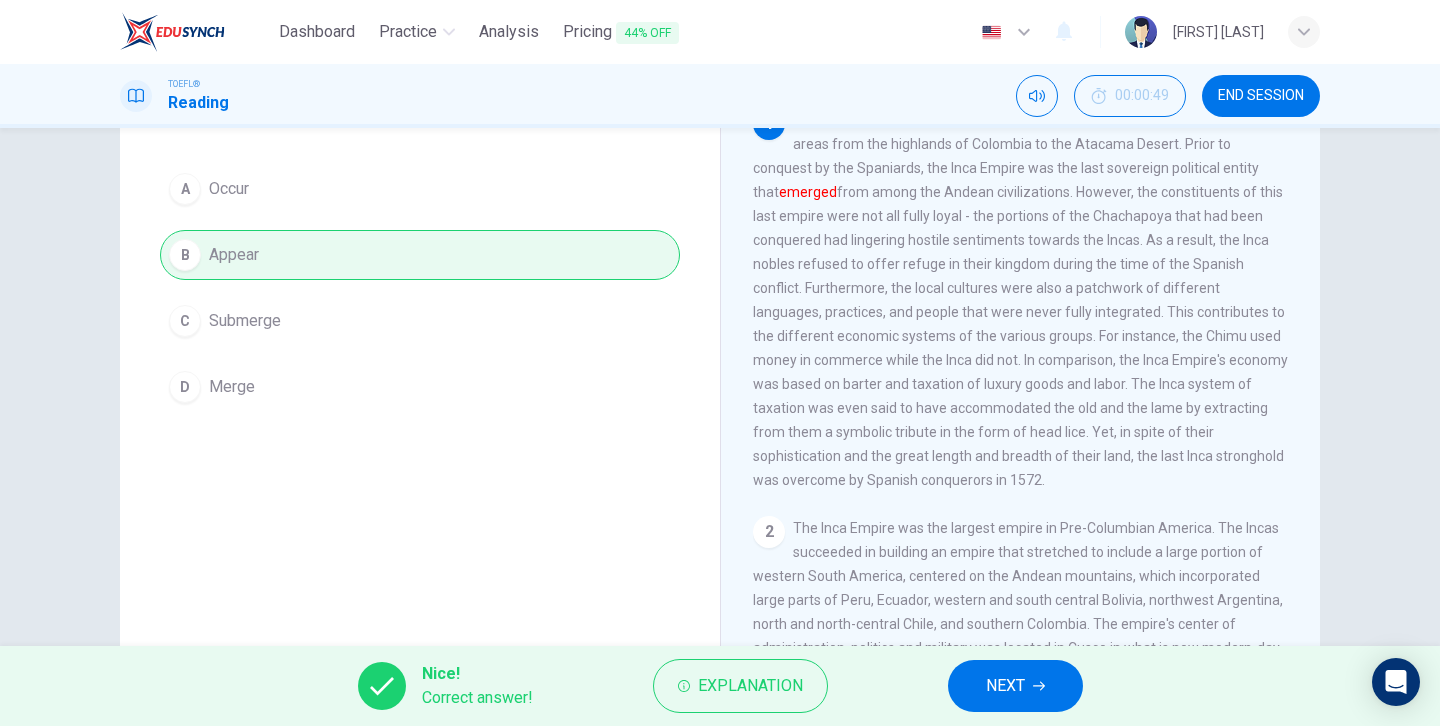 scroll, scrollTop: 148, scrollLeft: 0, axis: vertical 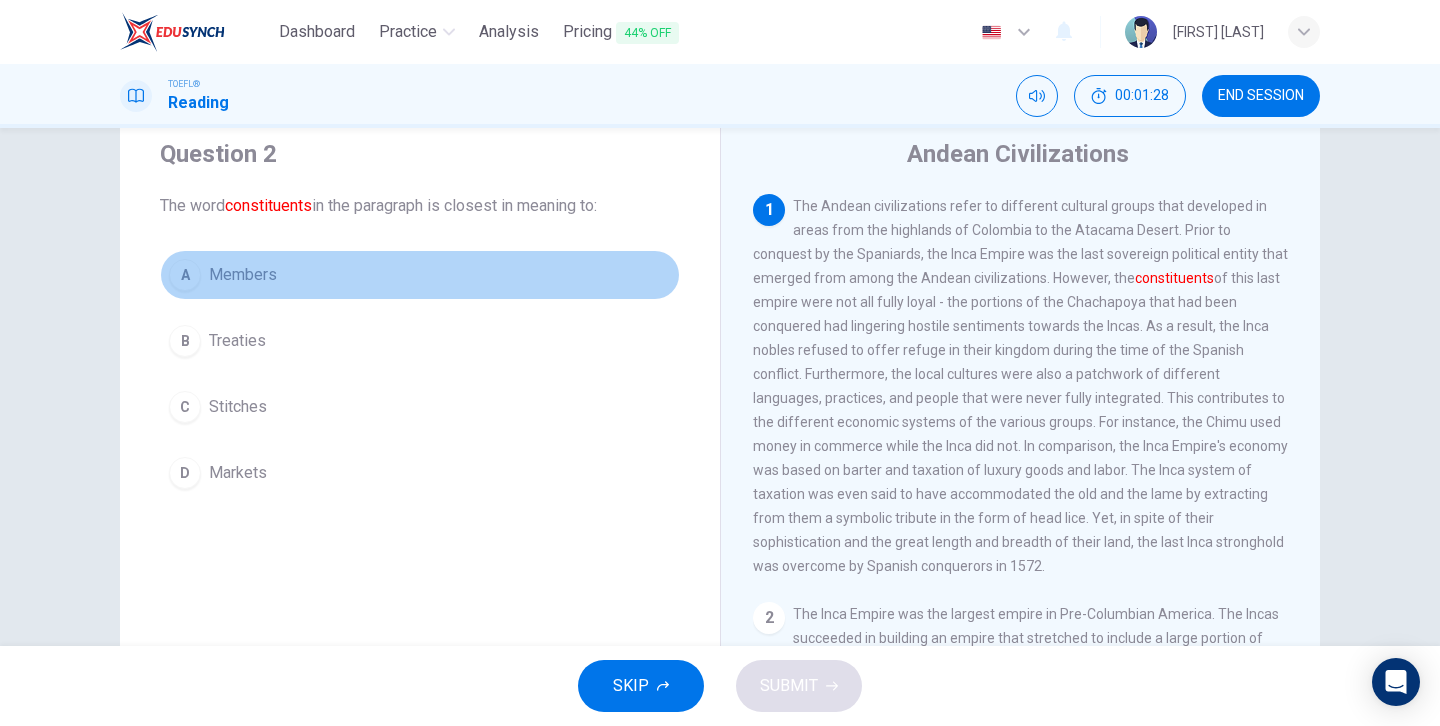 click on "A" at bounding box center [185, 275] 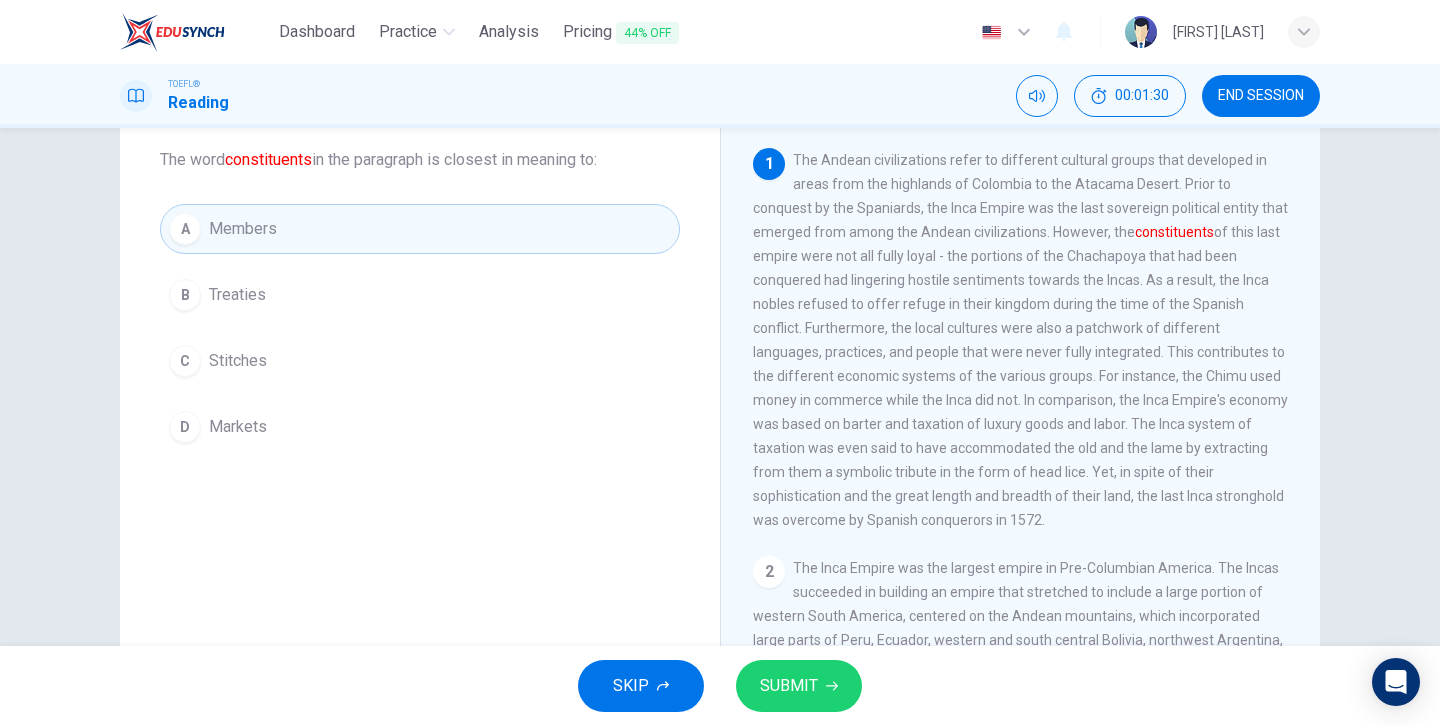 scroll, scrollTop: 138, scrollLeft: 0, axis: vertical 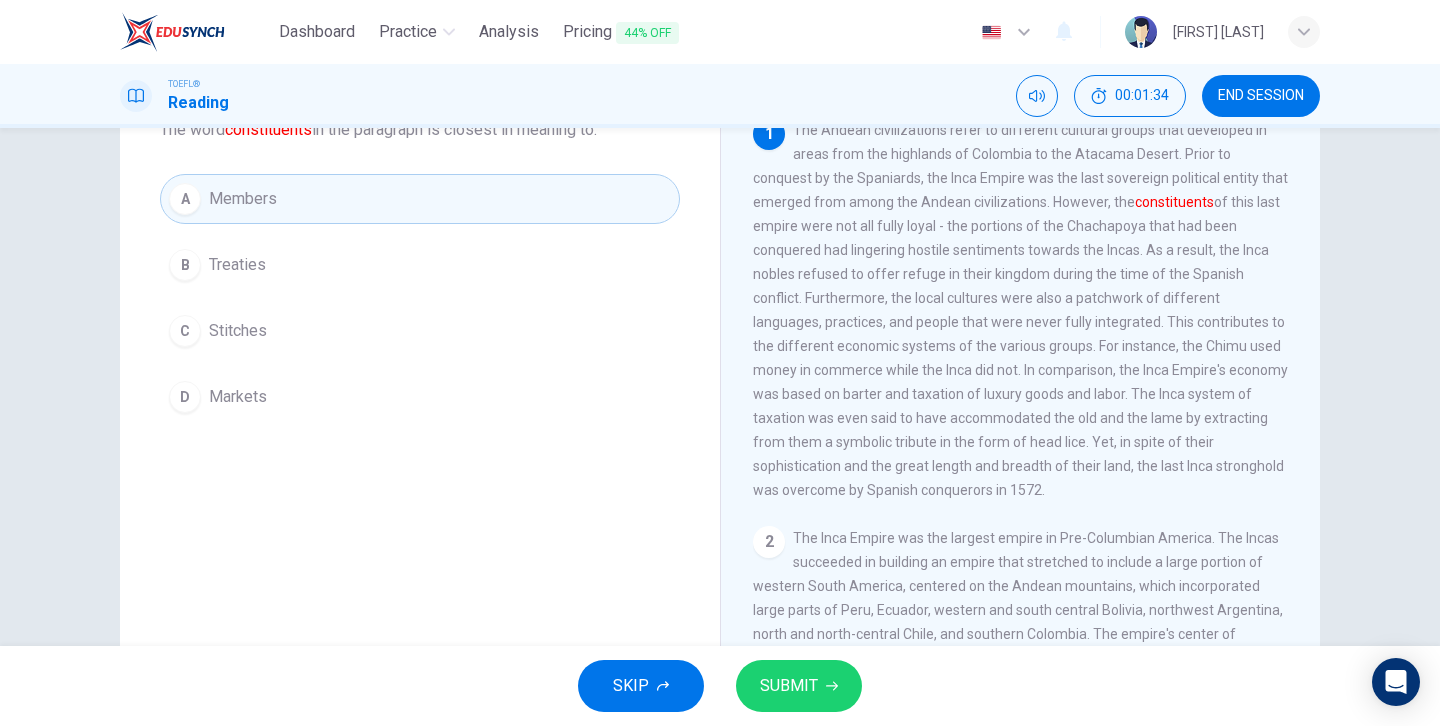 click on "SUBMIT" at bounding box center [799, 686] 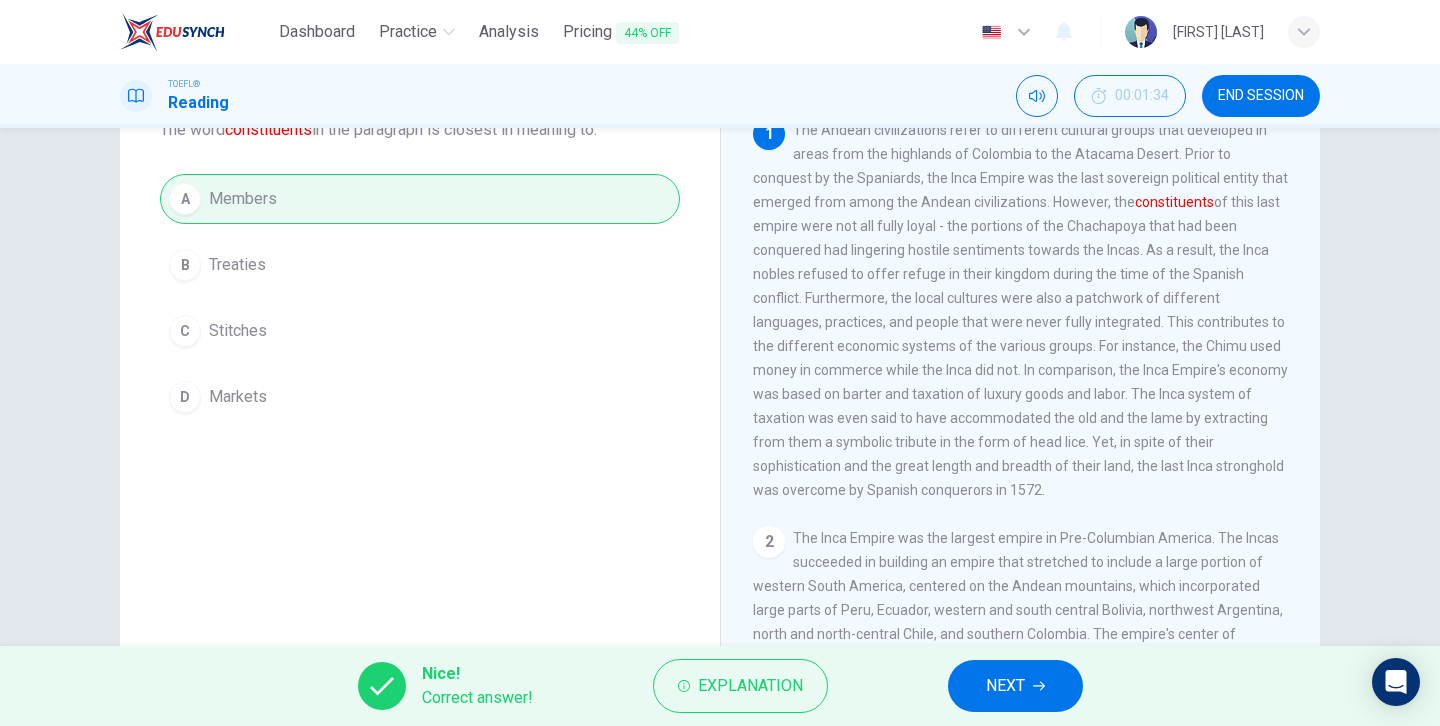 click on "NEXT" at bounding box center [1005, 686] 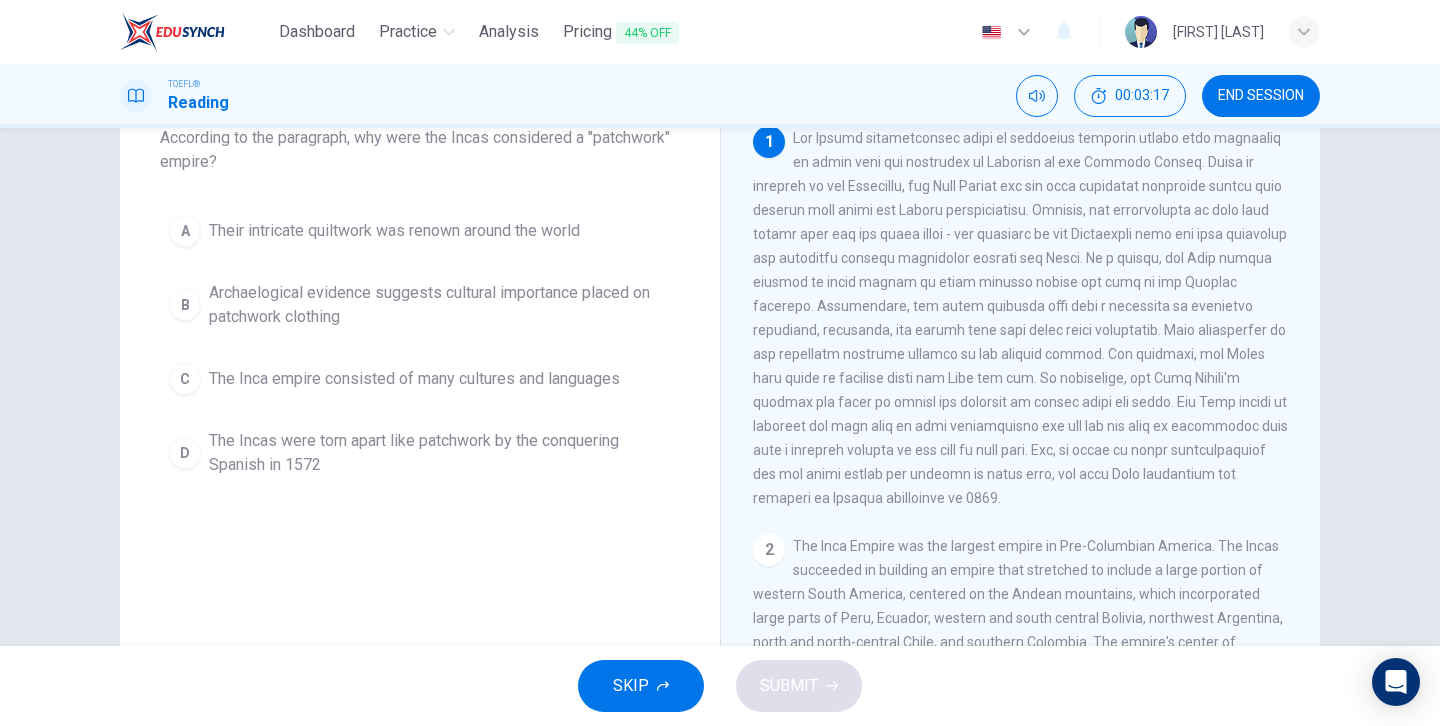 scroll, scrollTop: 132, scrollLeft: 0, axis: vertical 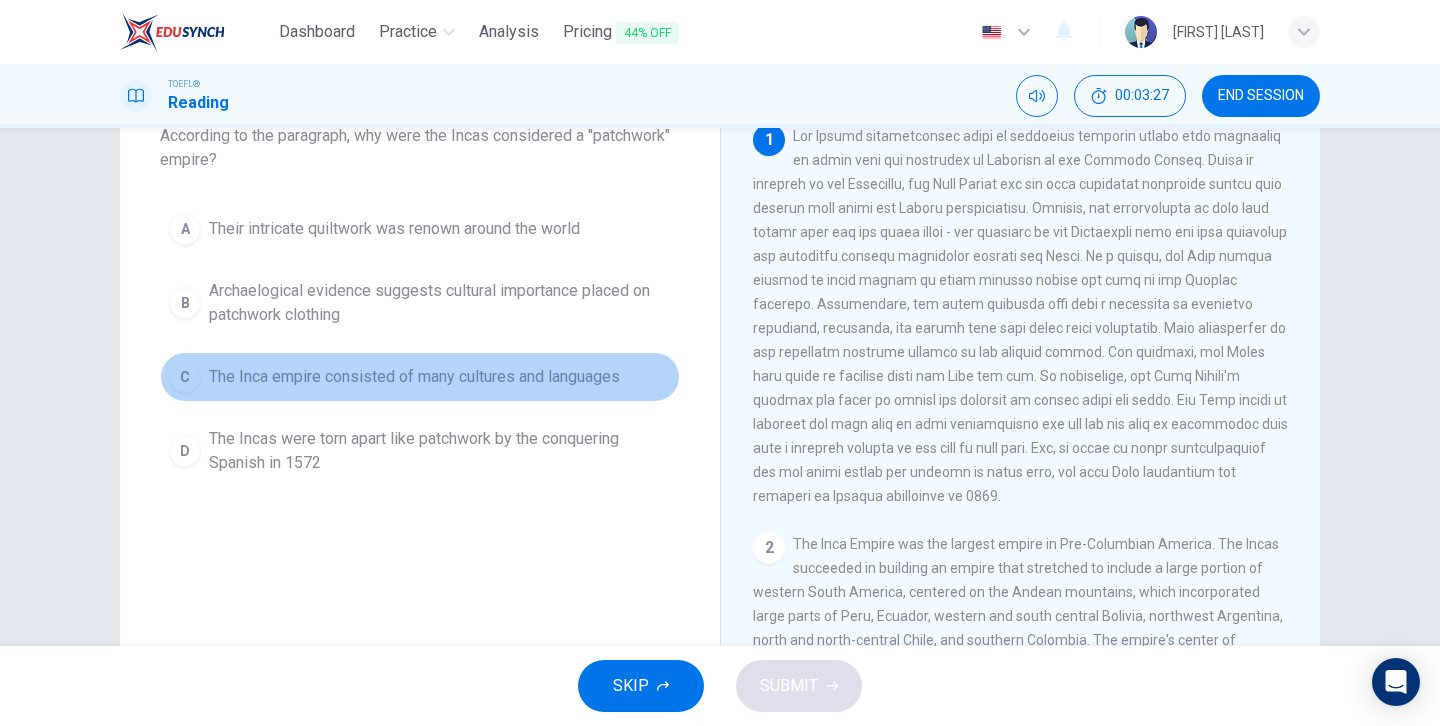 click on "C" at bounding box center (185, 229) 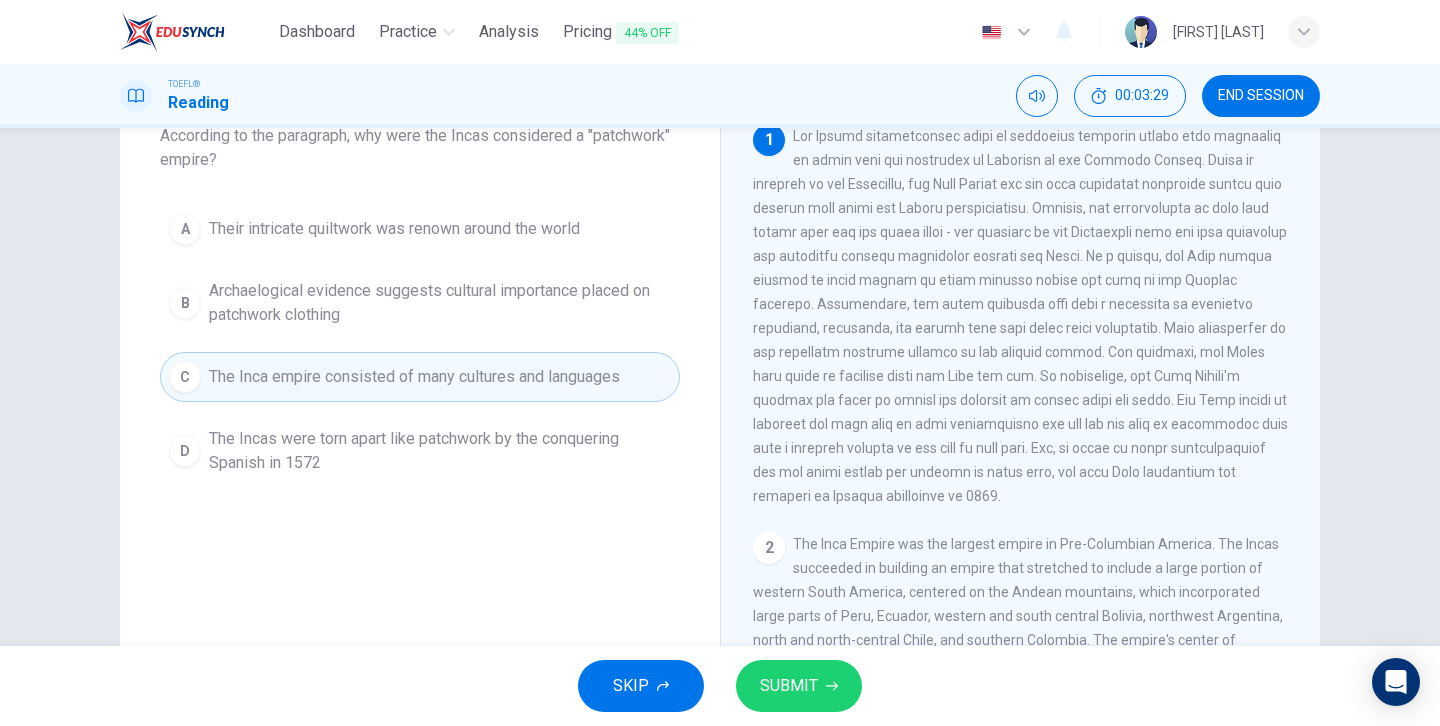 click on "SUBMIT" at bounding box center (789, 686) 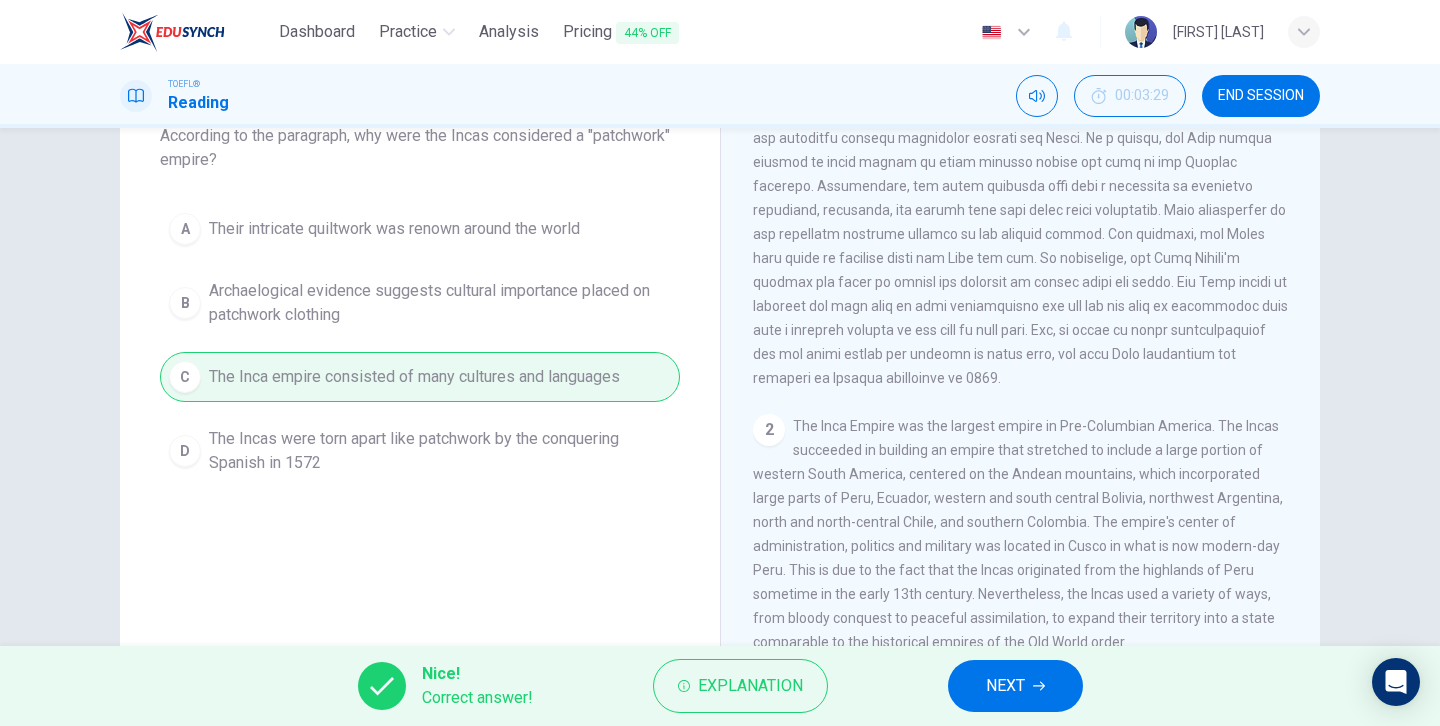 scroll, scrollTop: 117, scrollLeft: 0, axis: vertical 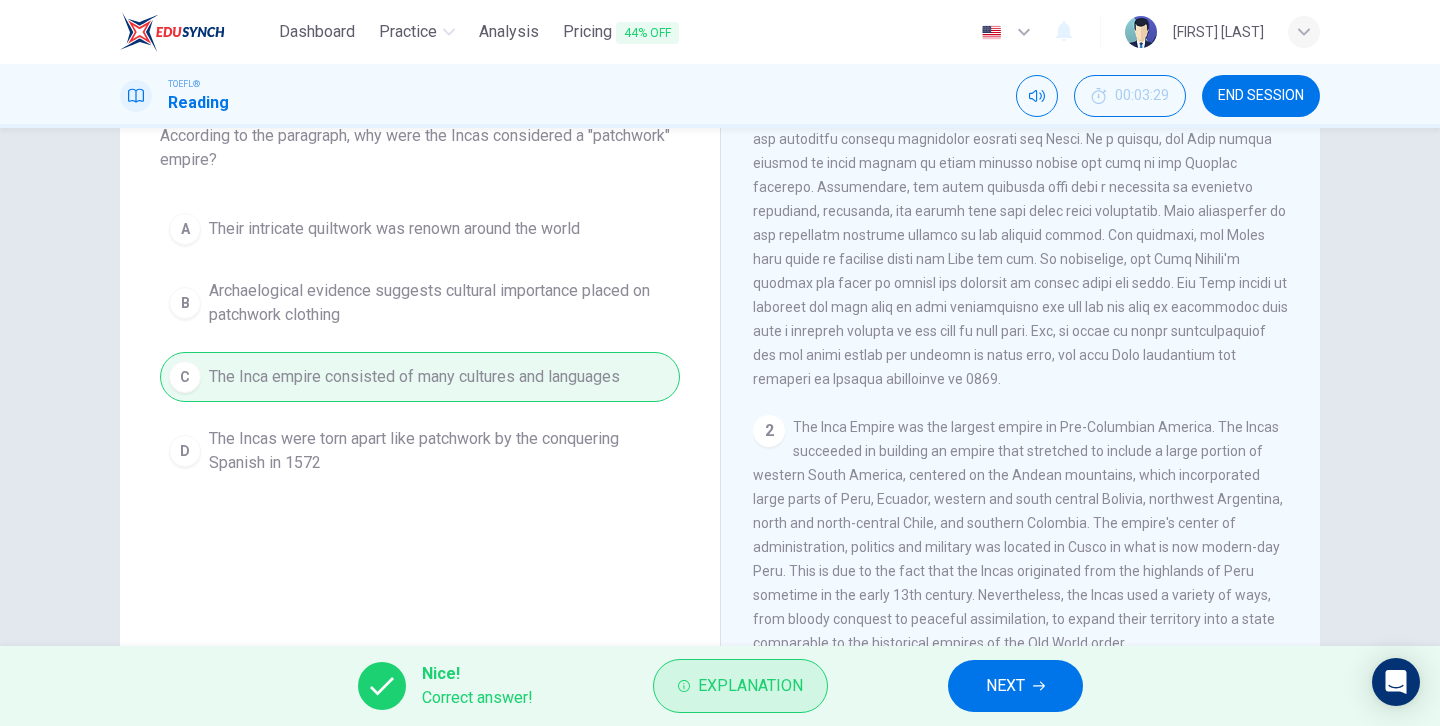 click on "Explanation" at bounding box center (750, 686) 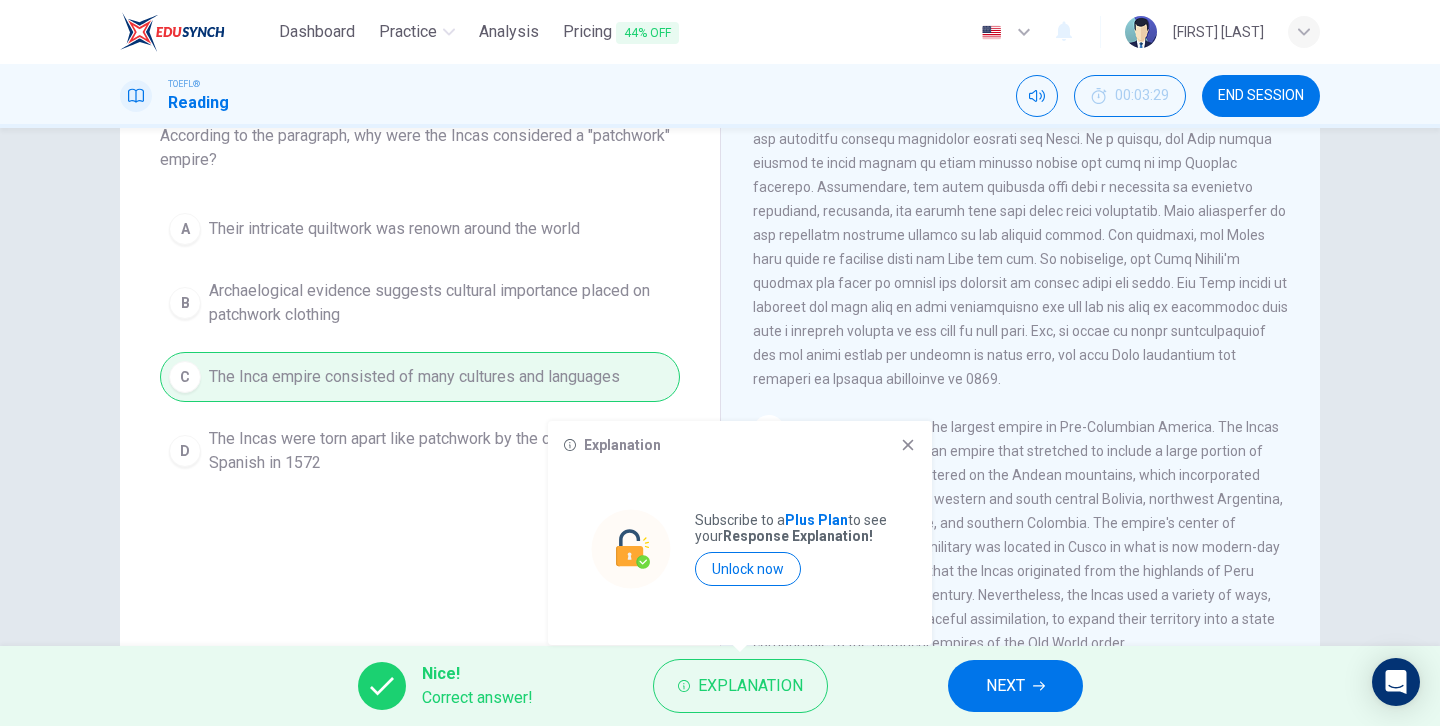 click at bounding box center (908, 445) 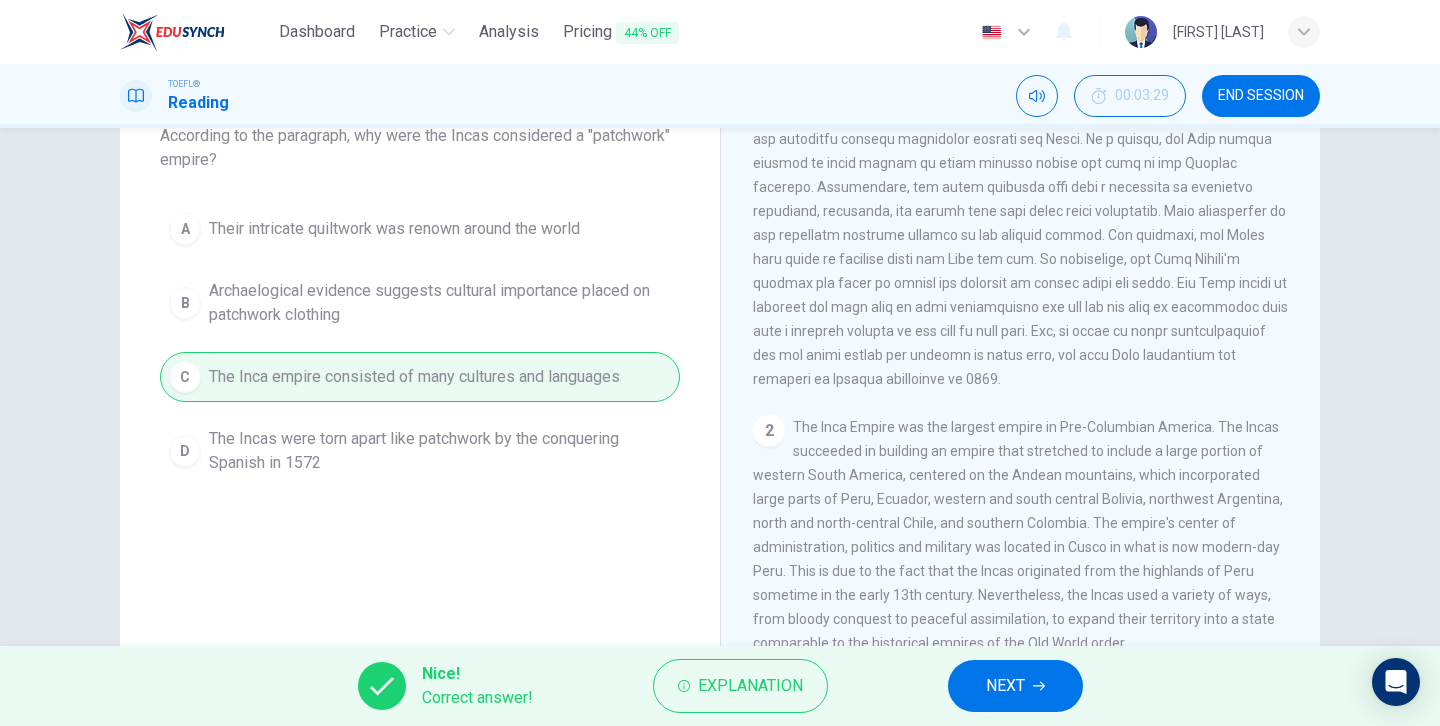 click on "NEXT" at bounding box center [1005, 686] 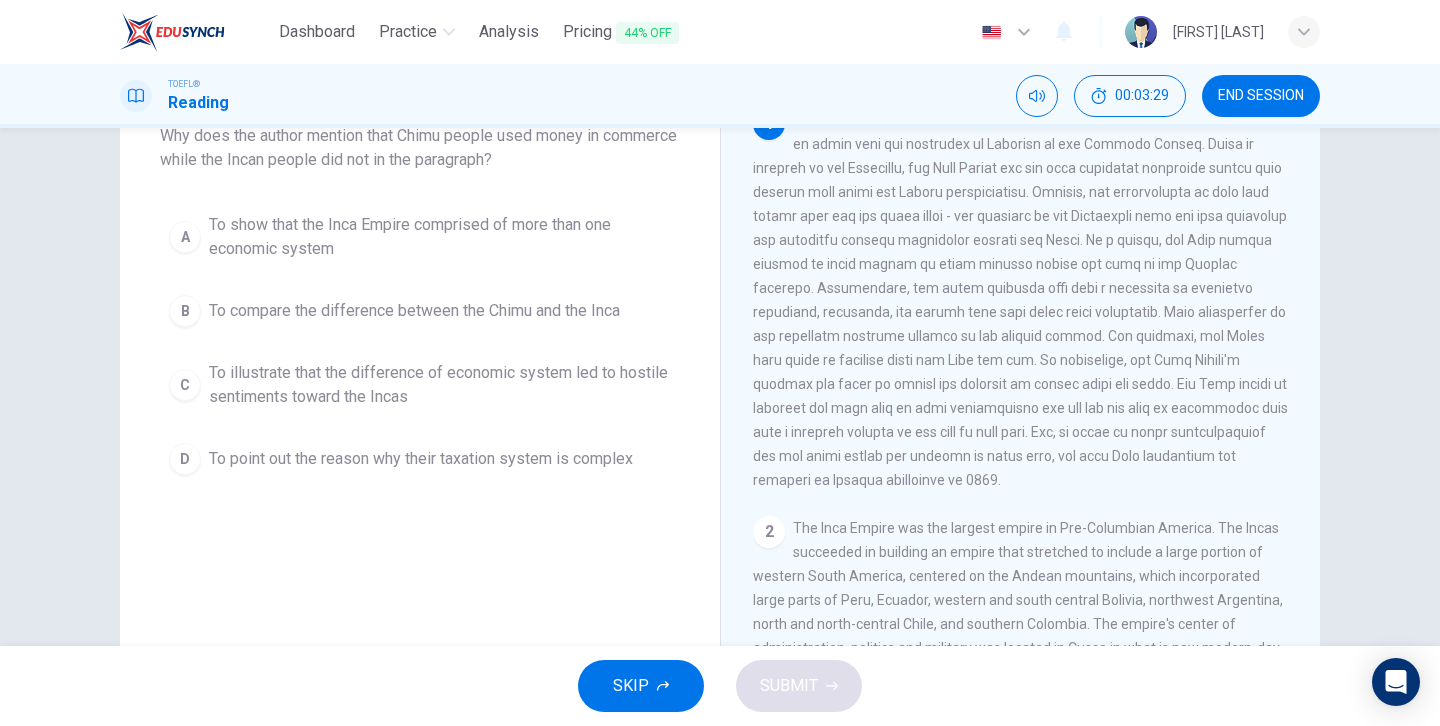 scroll, scrollTop: 0, scrollLeft: 0, axis: both 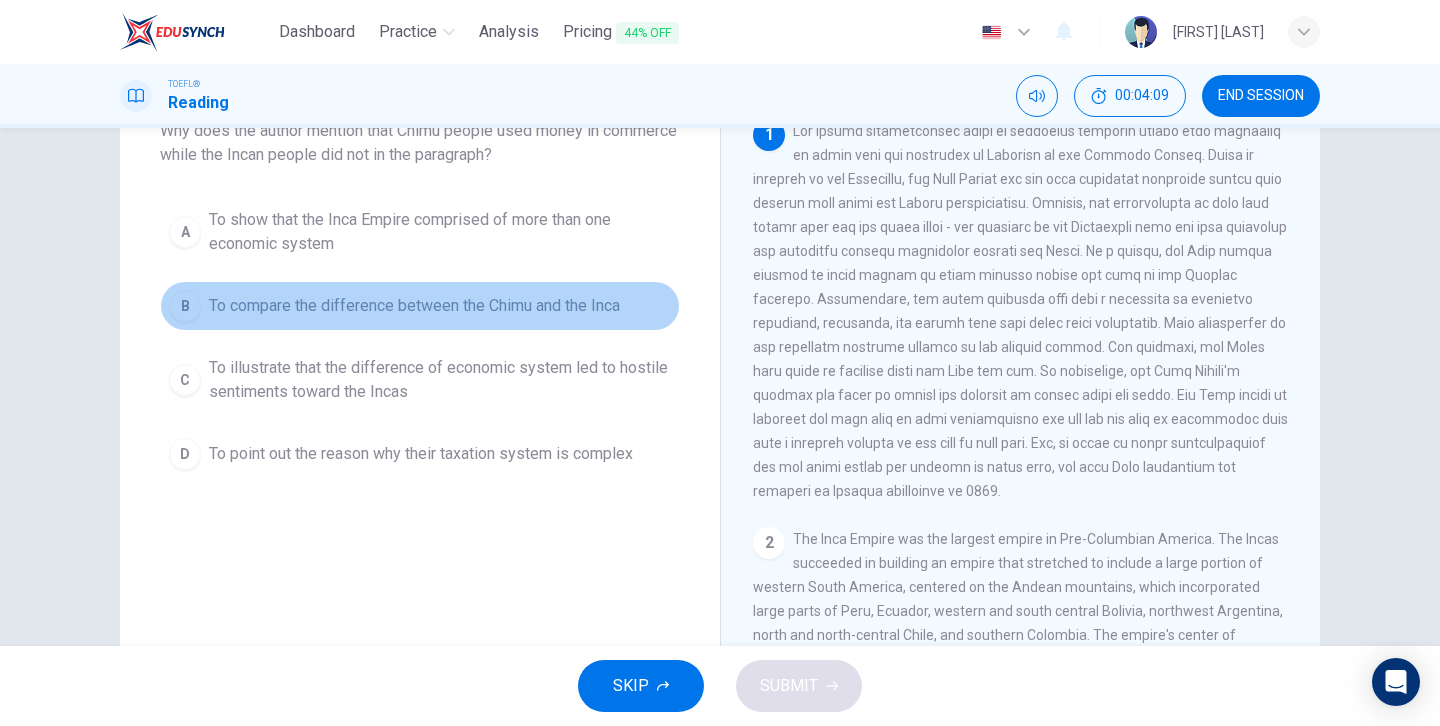 click on "B" at bounding box center [185, 232] 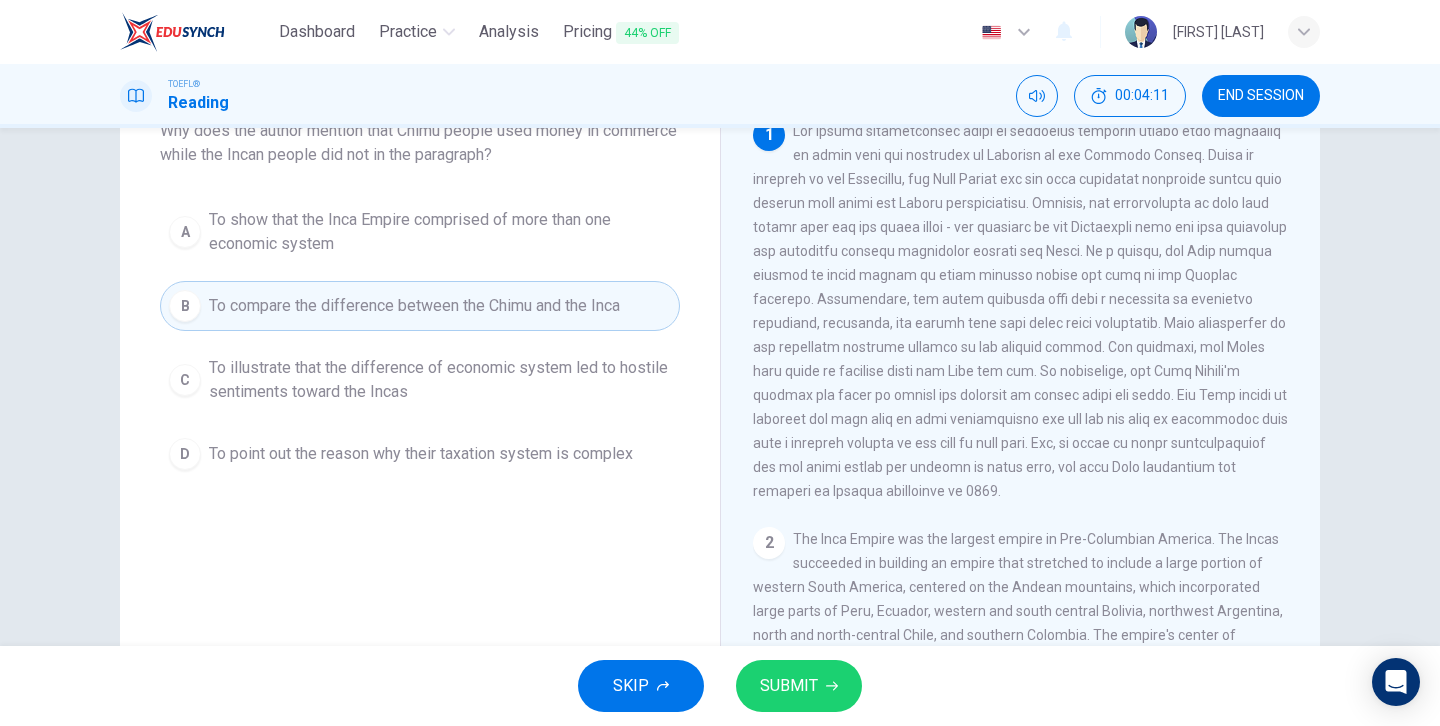 click on "SUBMIT" at bounding box center [789, 686] 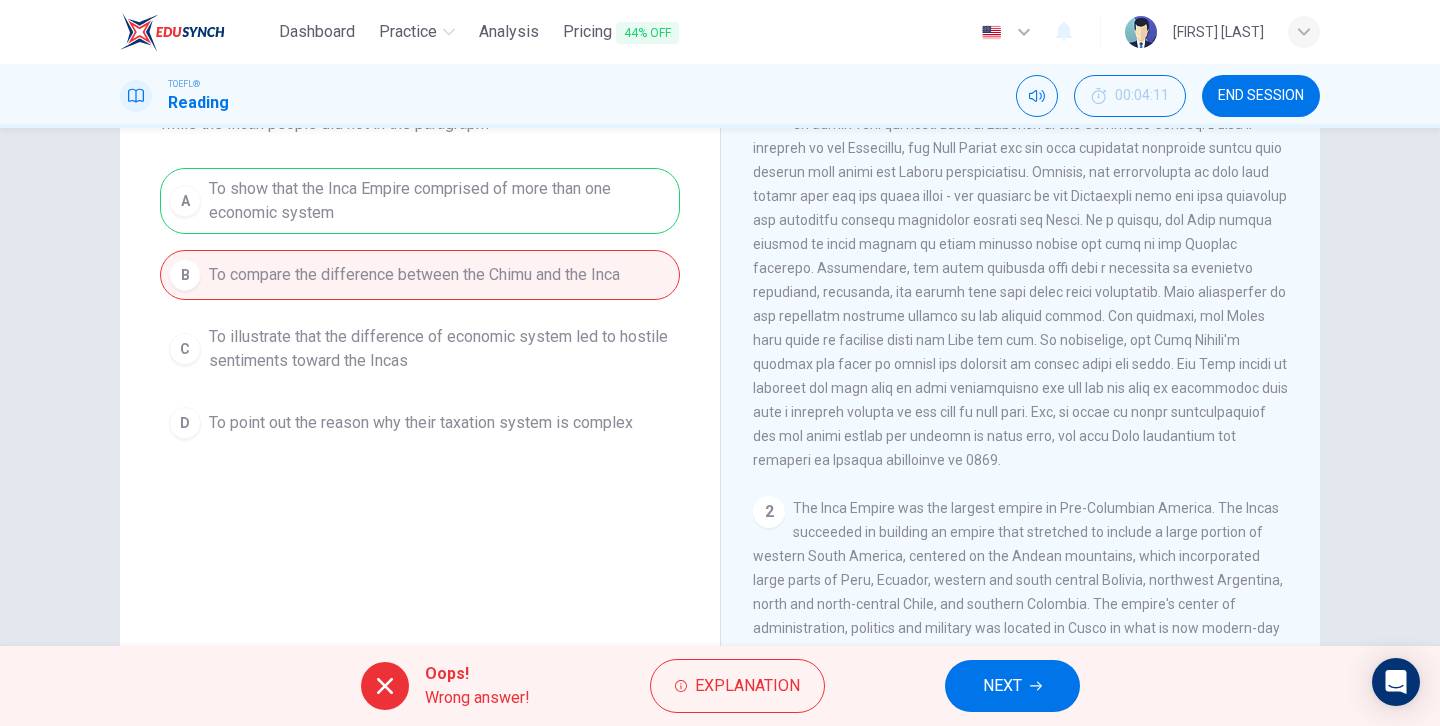 scroll, scrollTop: 115, scrollLeft: 0, axis: vertical 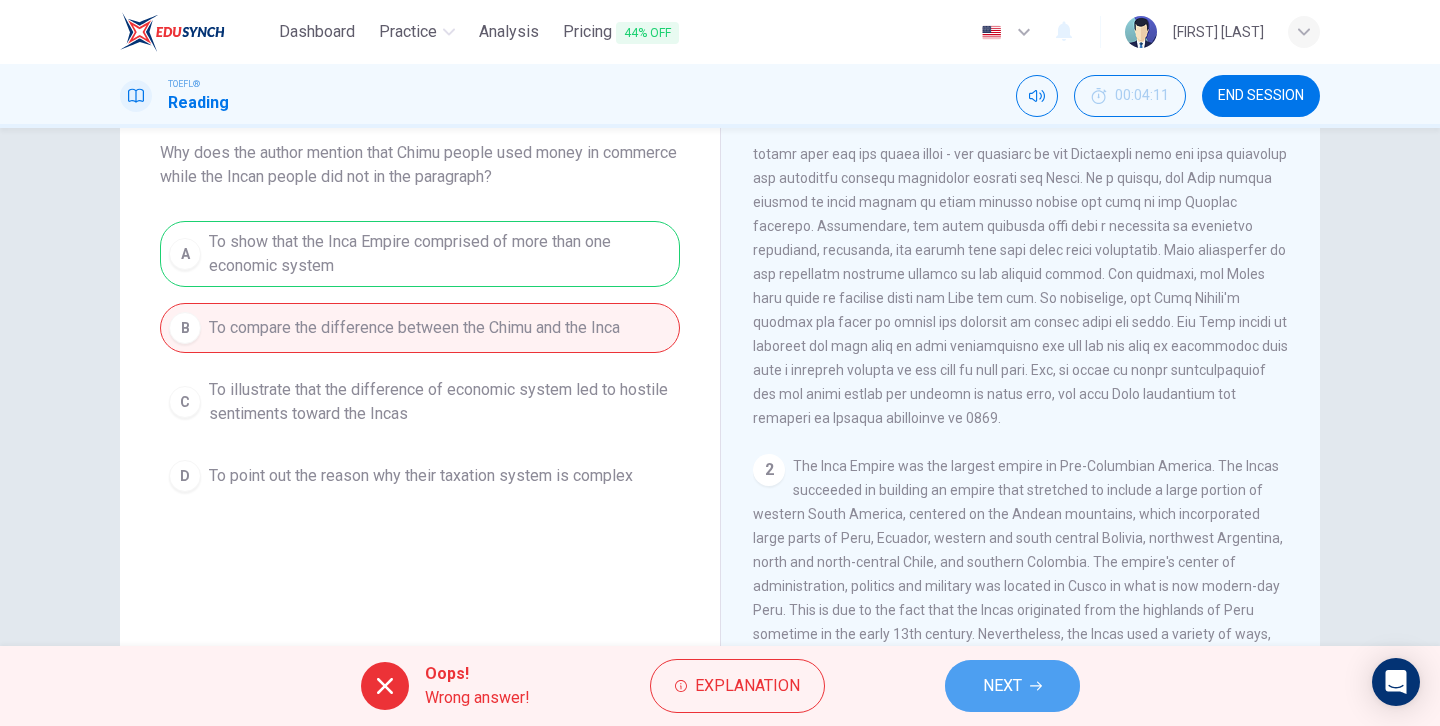 click on "NEXT" at bounding box center (1002, 686) 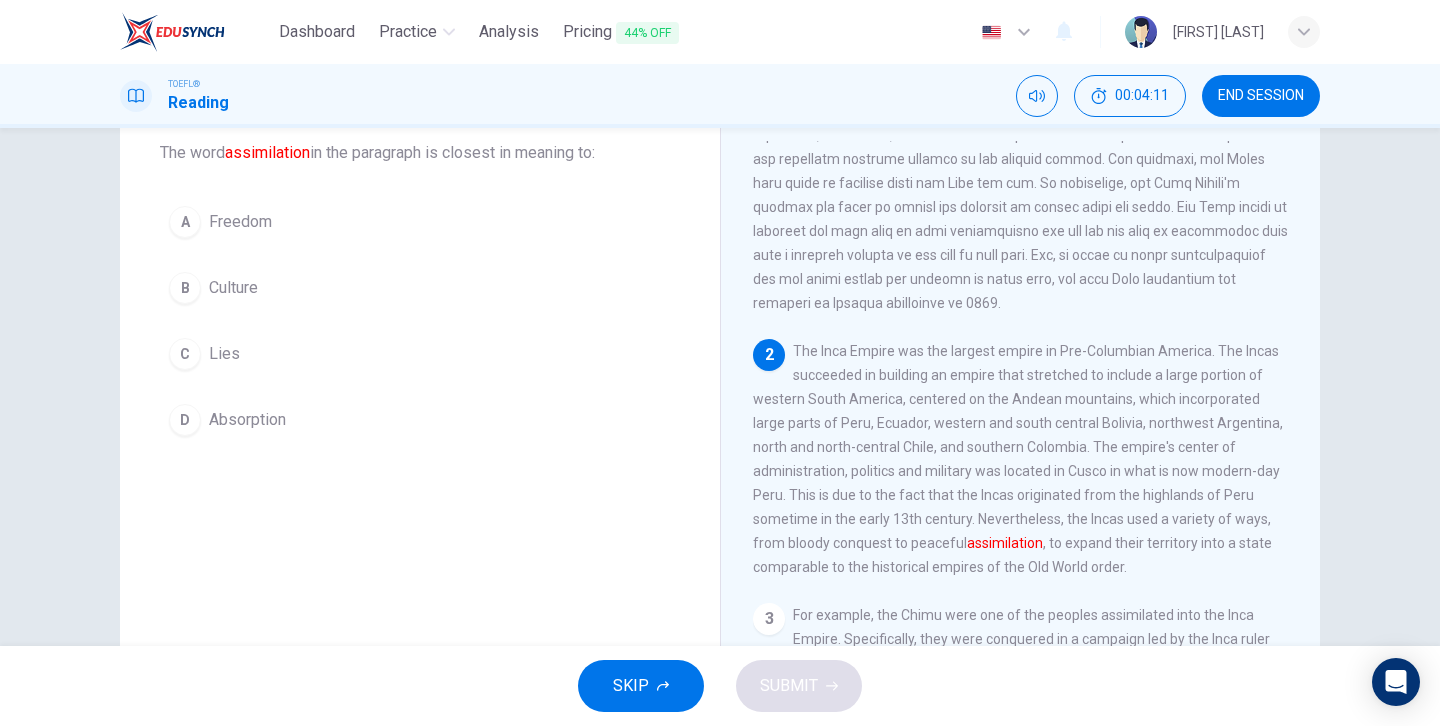 scroll, scrollTop: 249, scrollLeft: 0, axis: vertical 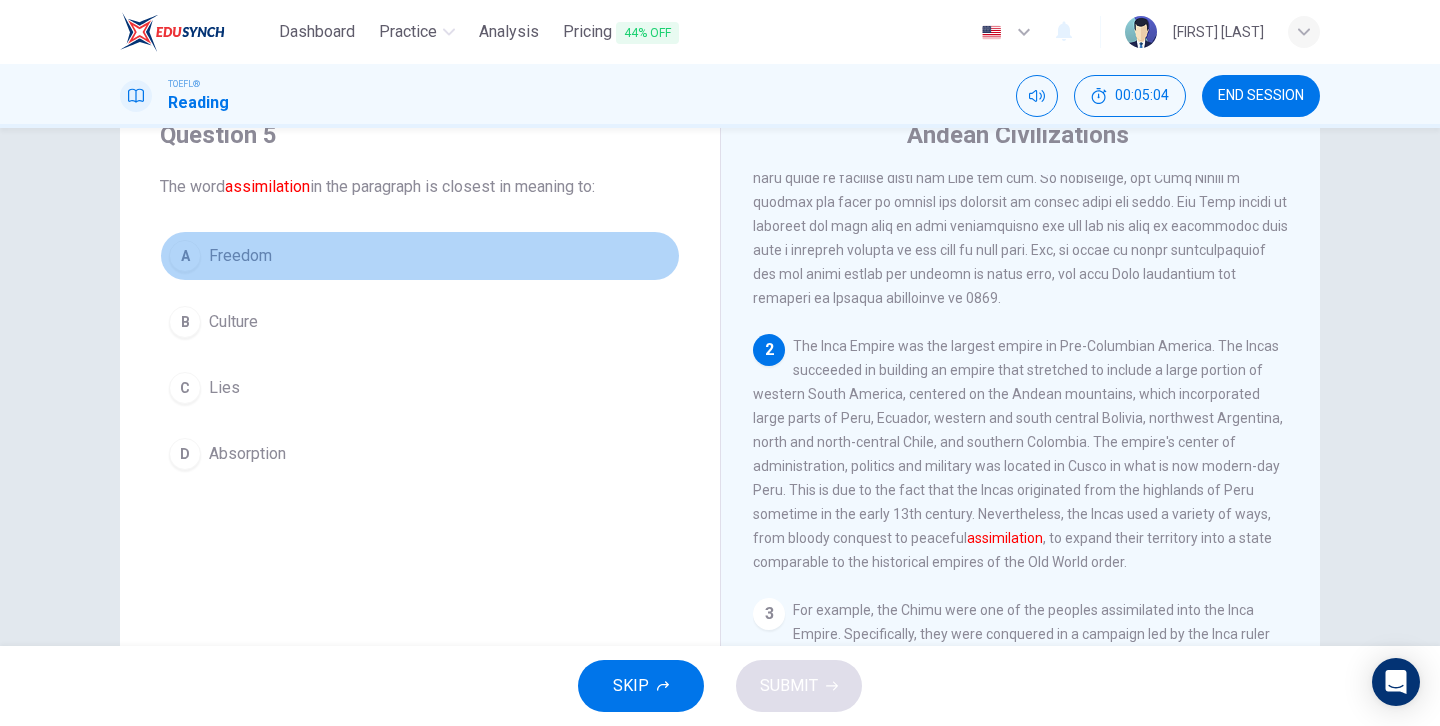 click on "A" at bounding box center [185, 256] 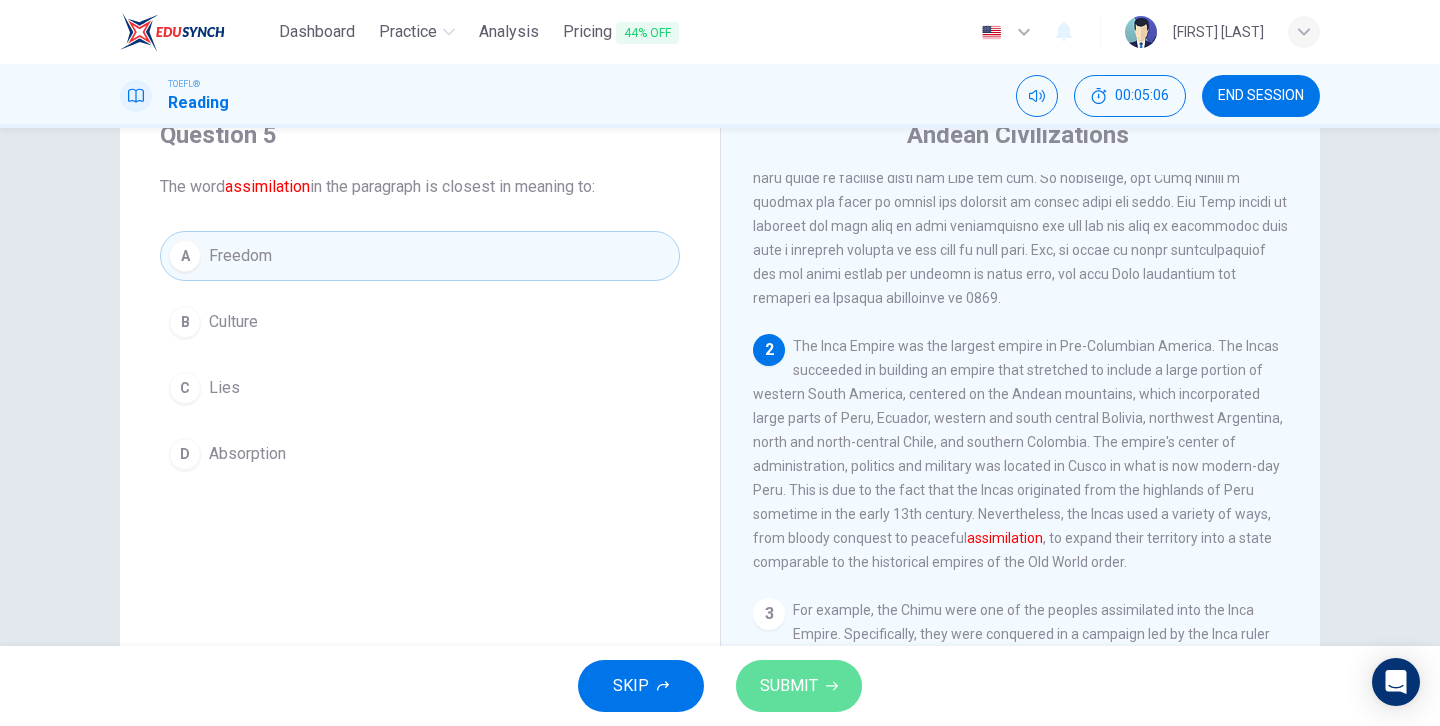 click on "SUBMIT" at bounding box center (789, 686) 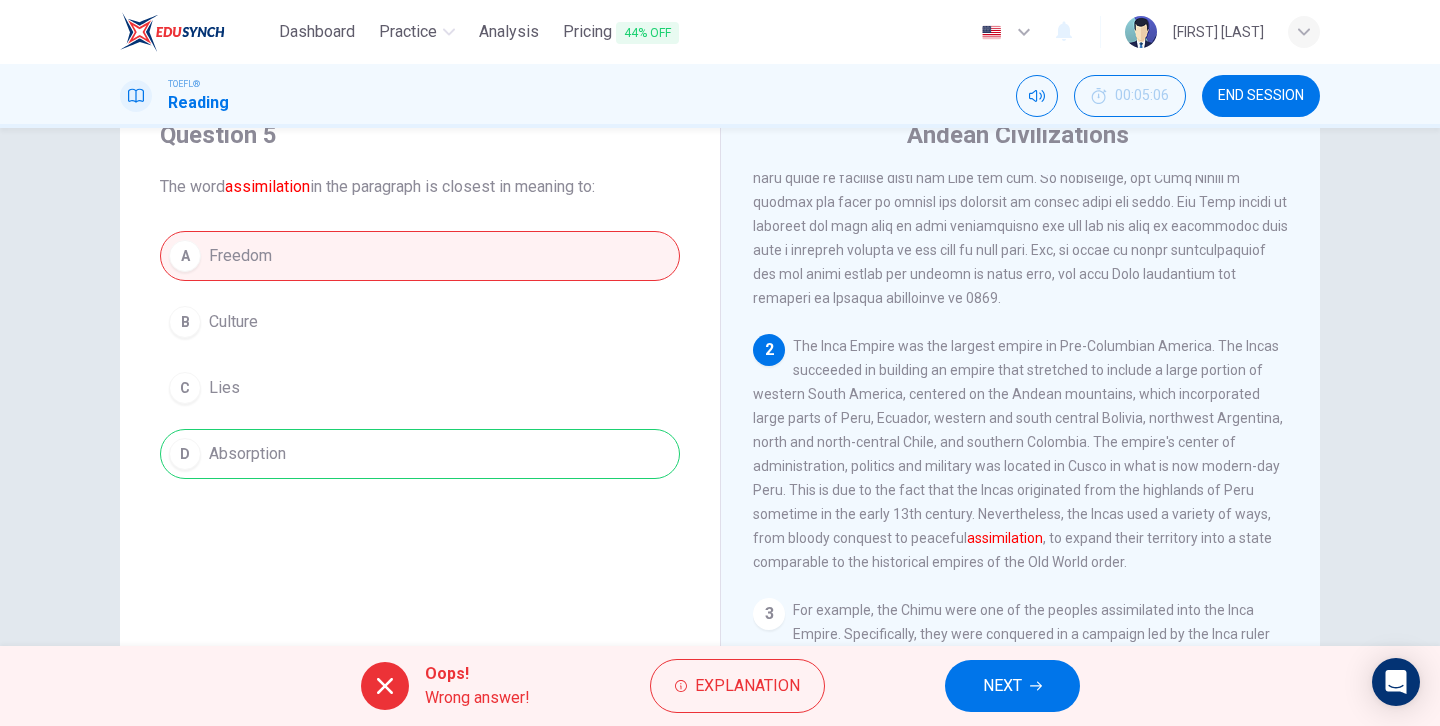 scroll, scrollTop: 168, scrollLeft: 0, axis: vertical 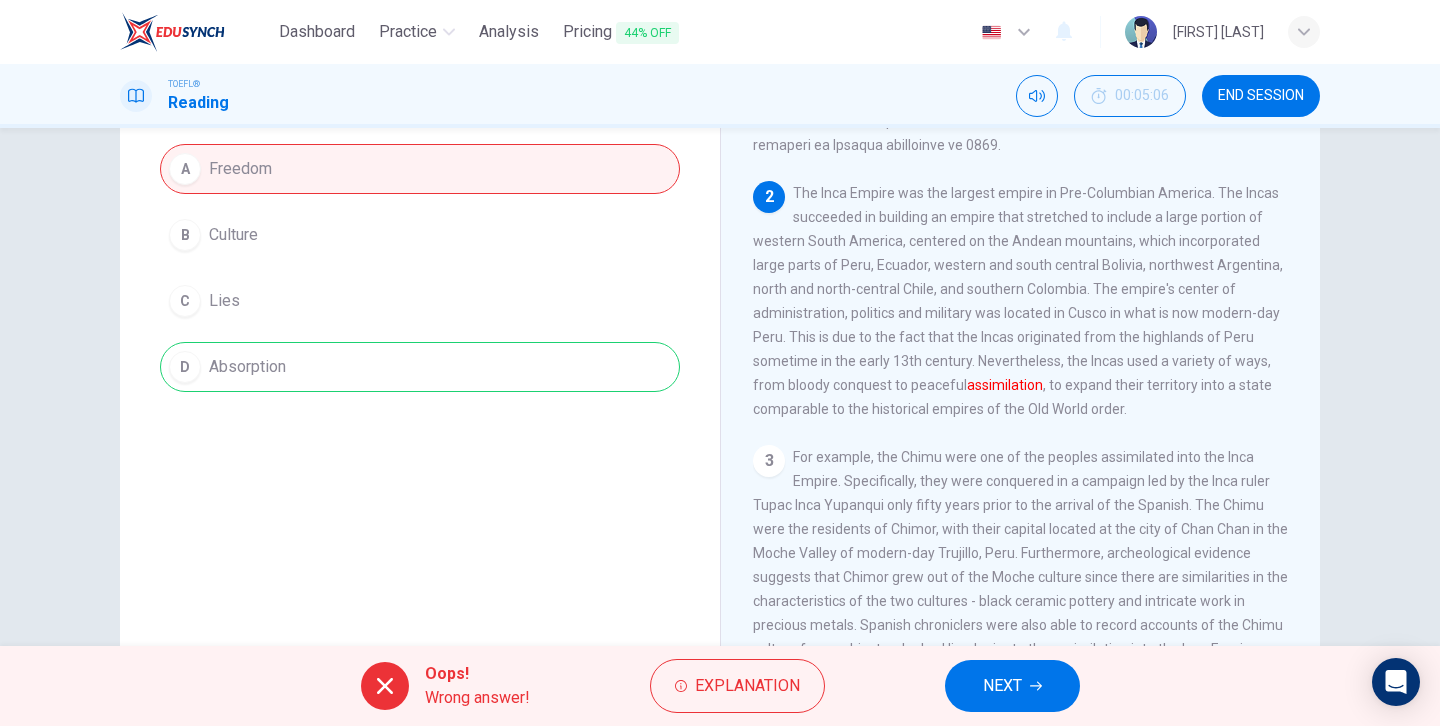 click at bounding box center [1036, 686] 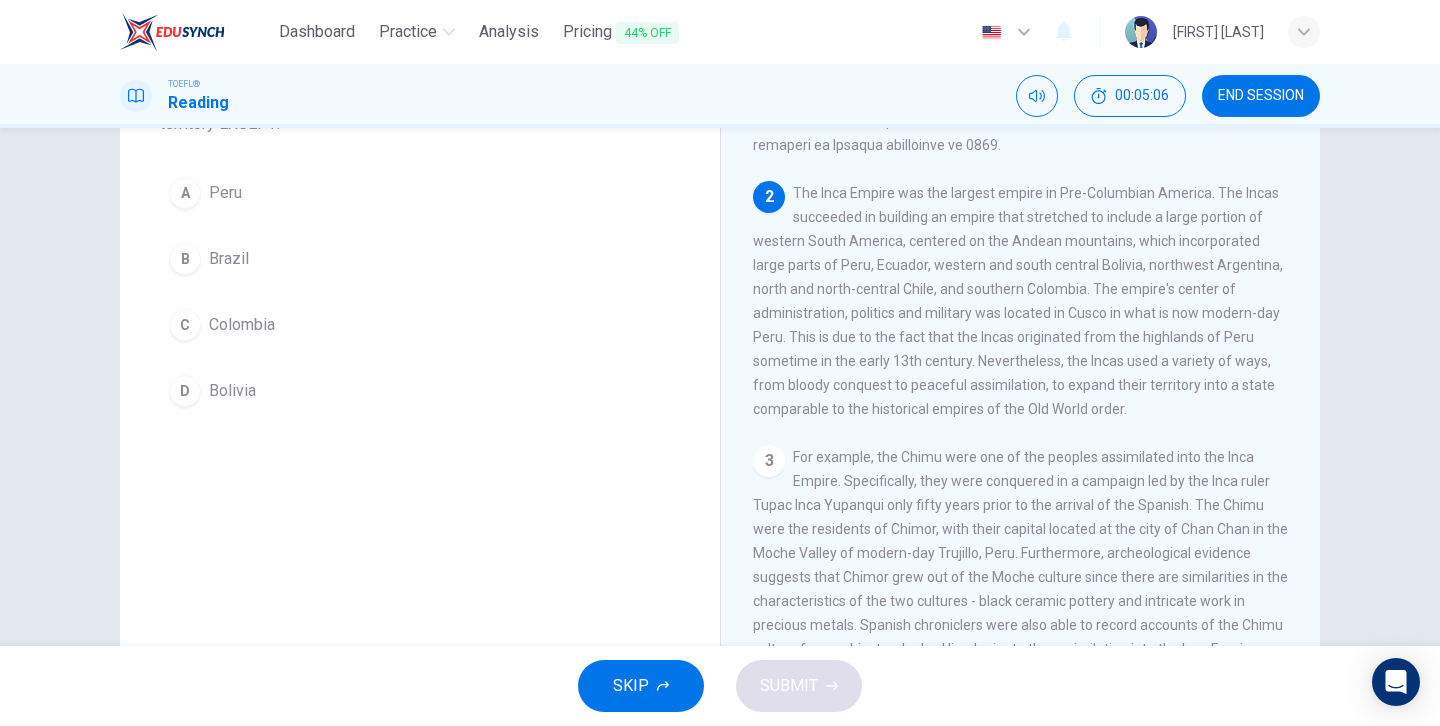 scroll, scrollTop: 192, scrollLeft: 0, axis: vertical 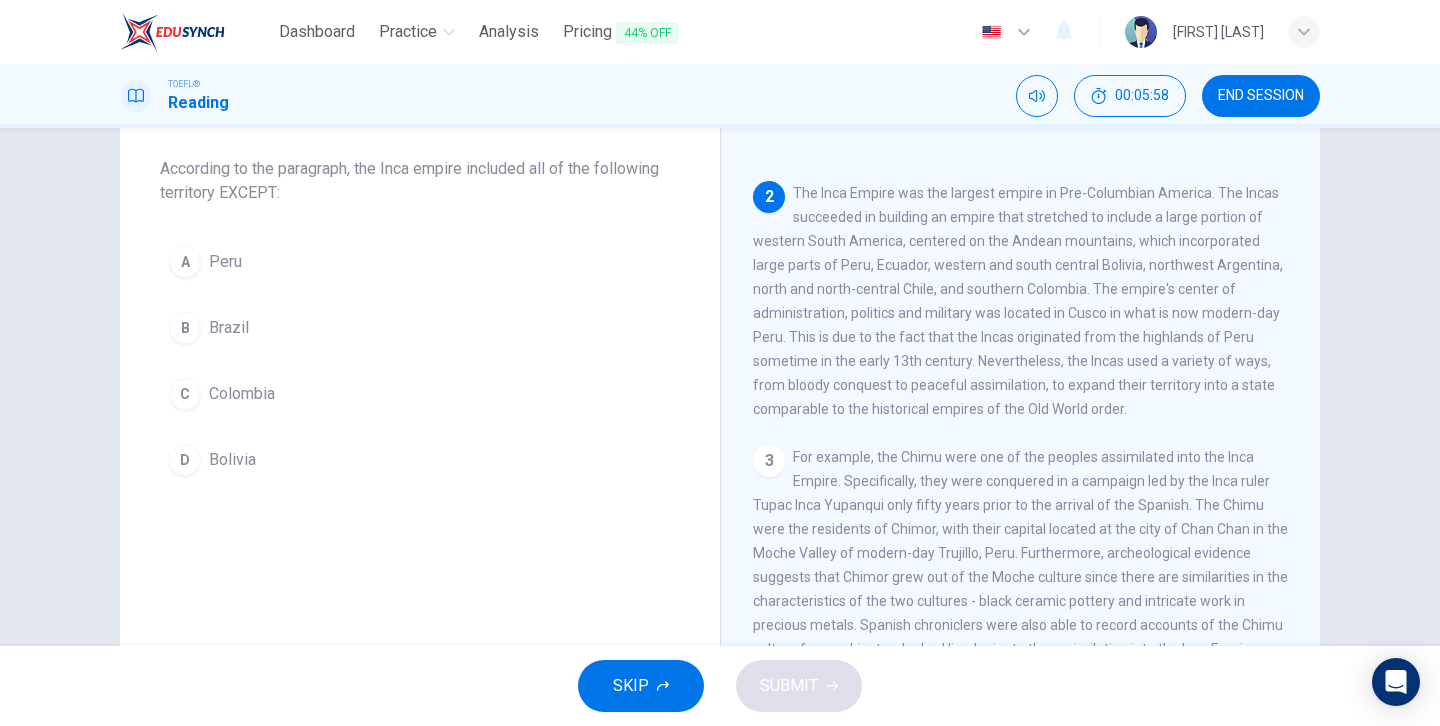click on "B" at bounding box center (185, 262) 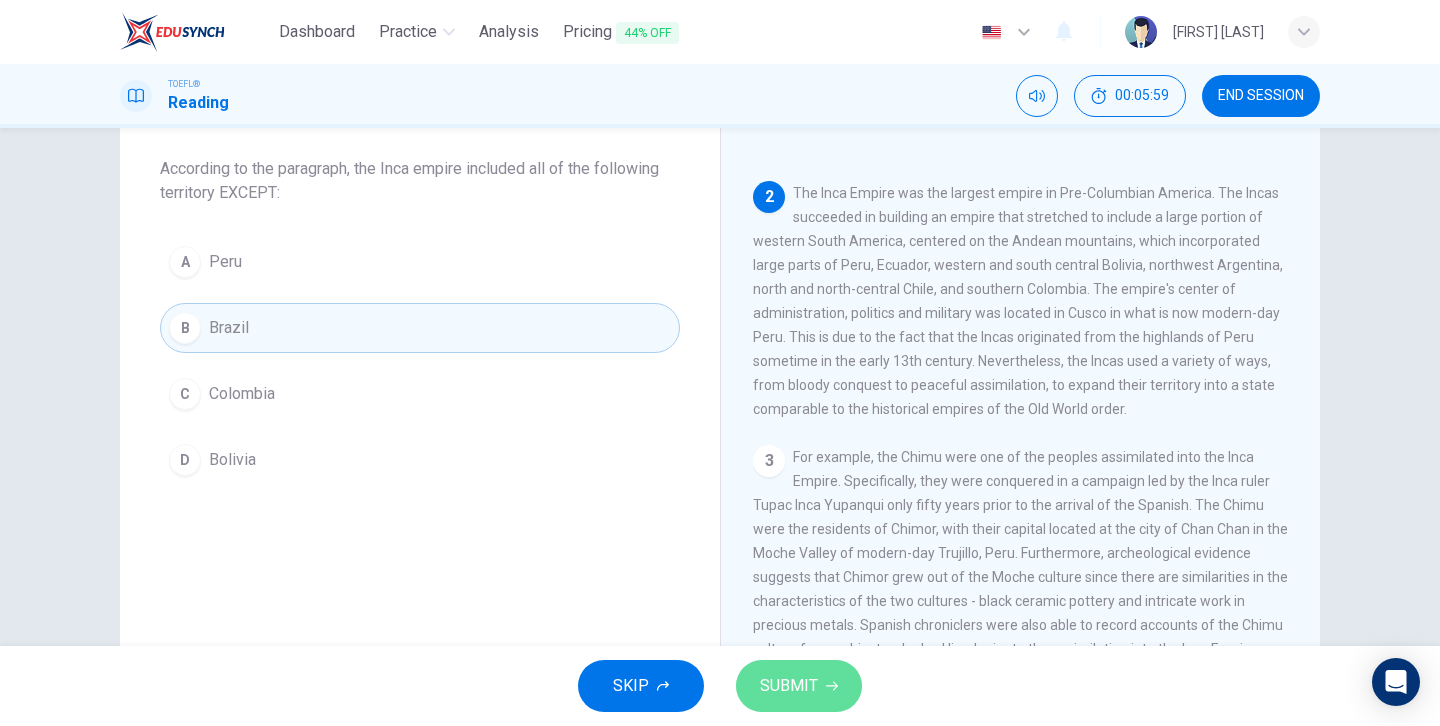 click on "SUBMIT" at bounding box center (789, 686) 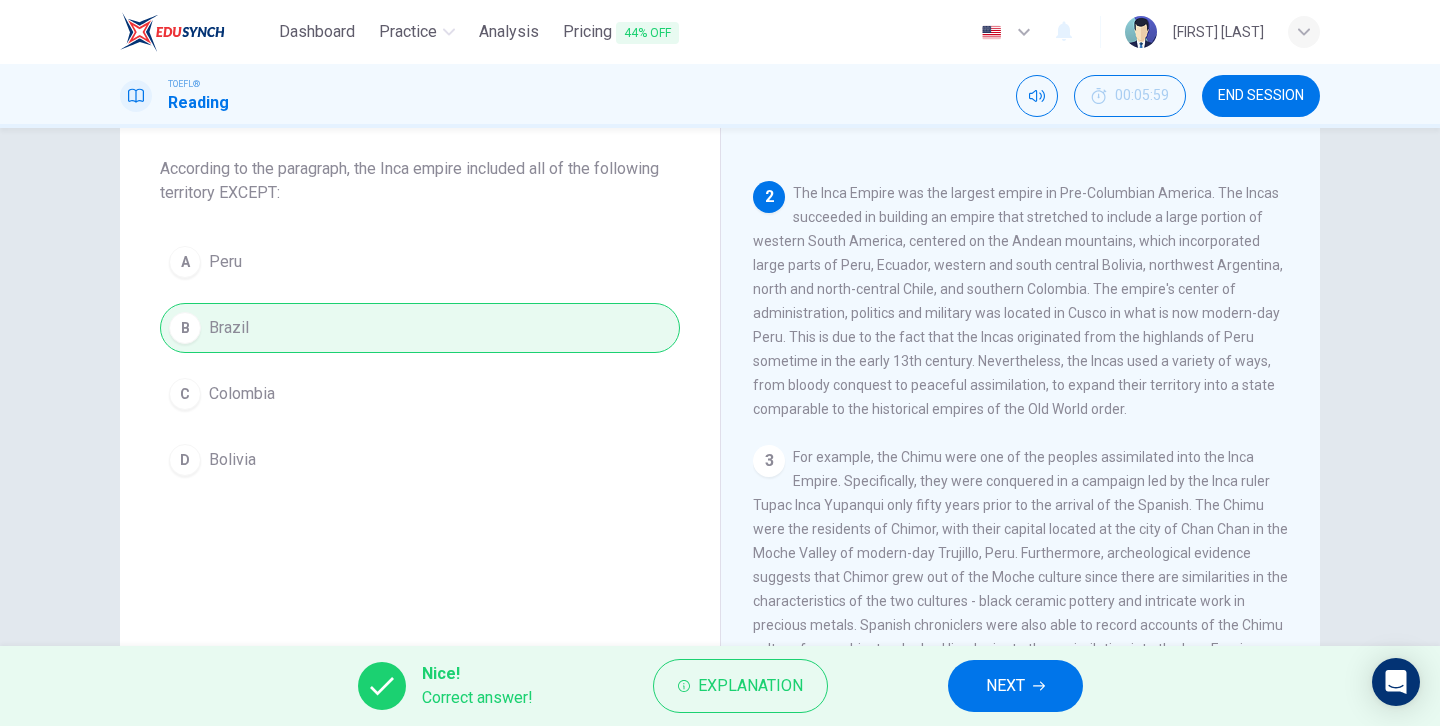 click on "NEXT" at bounding box center (1005, 686) 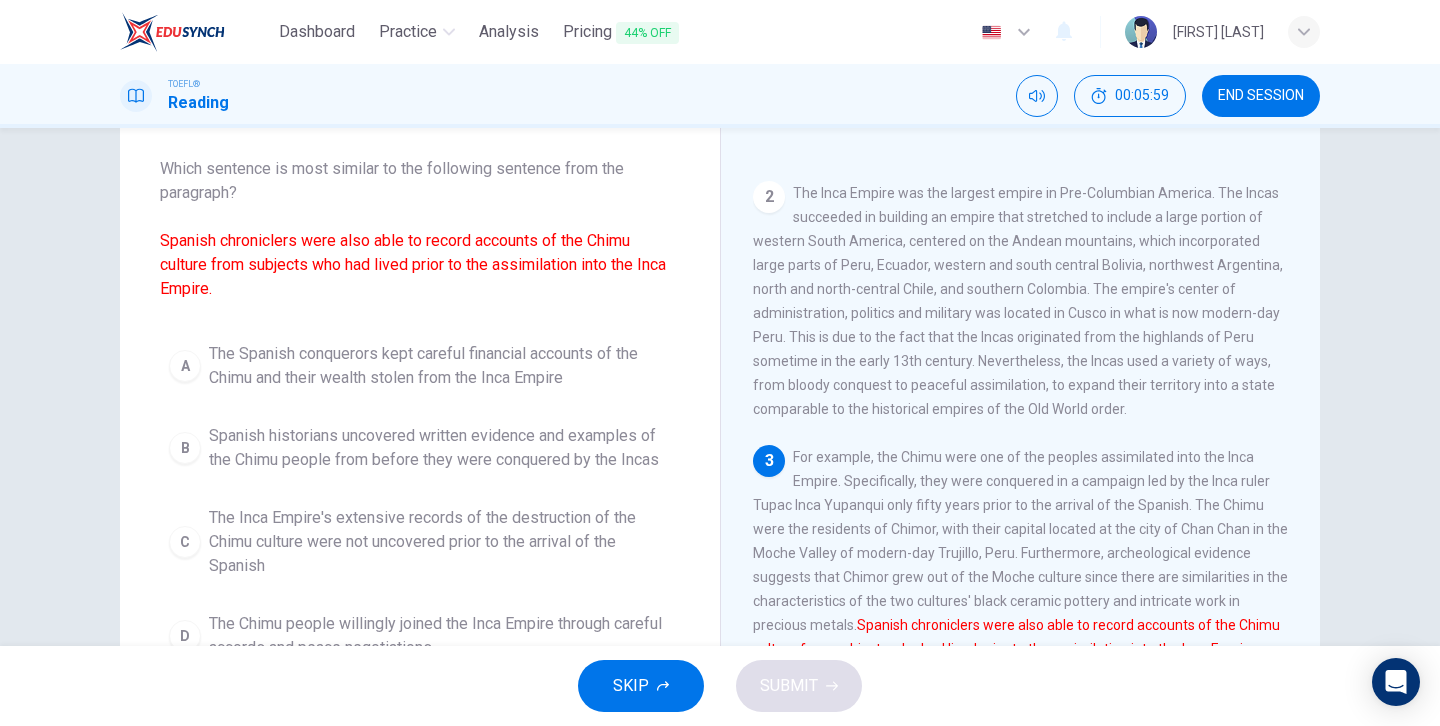 scroll, scrollTop: 489, scrollLeft: 0, axis: vertical 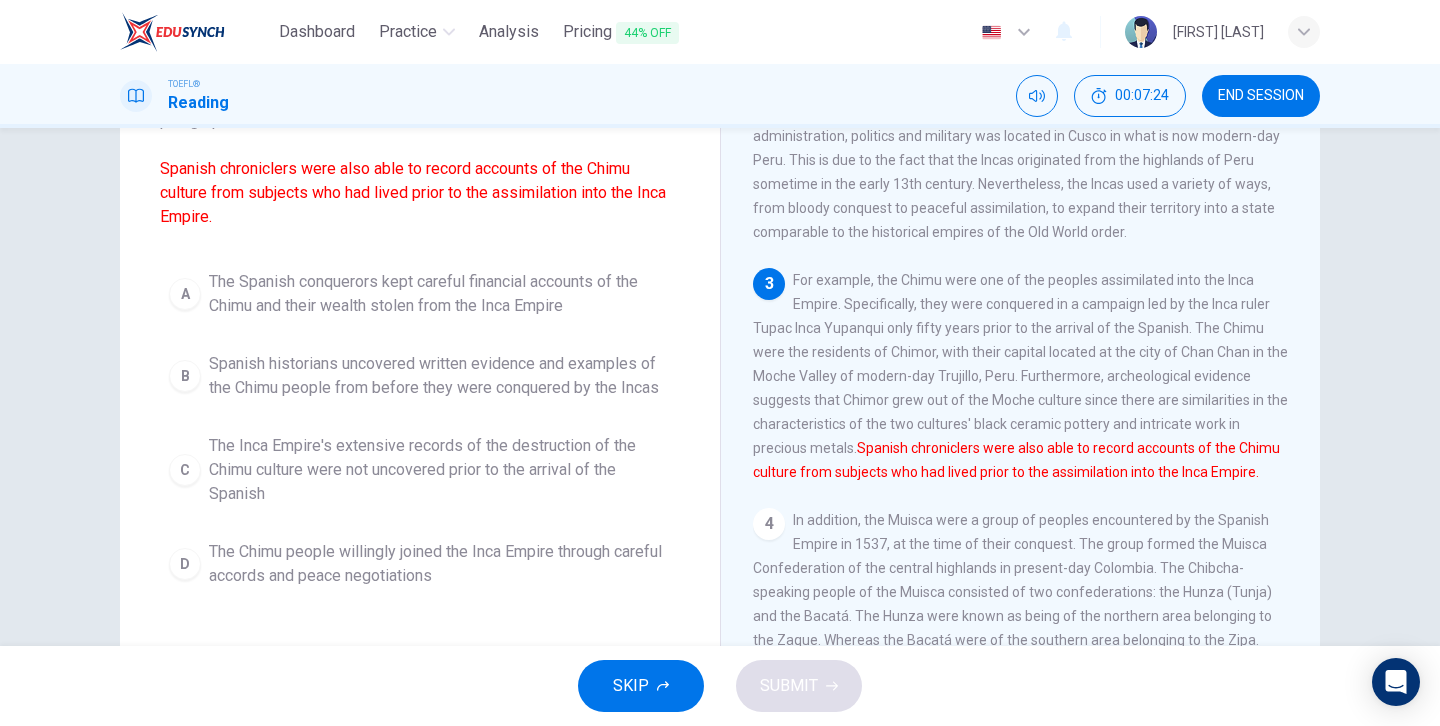 click on "B" at bounding box center (185, 294) 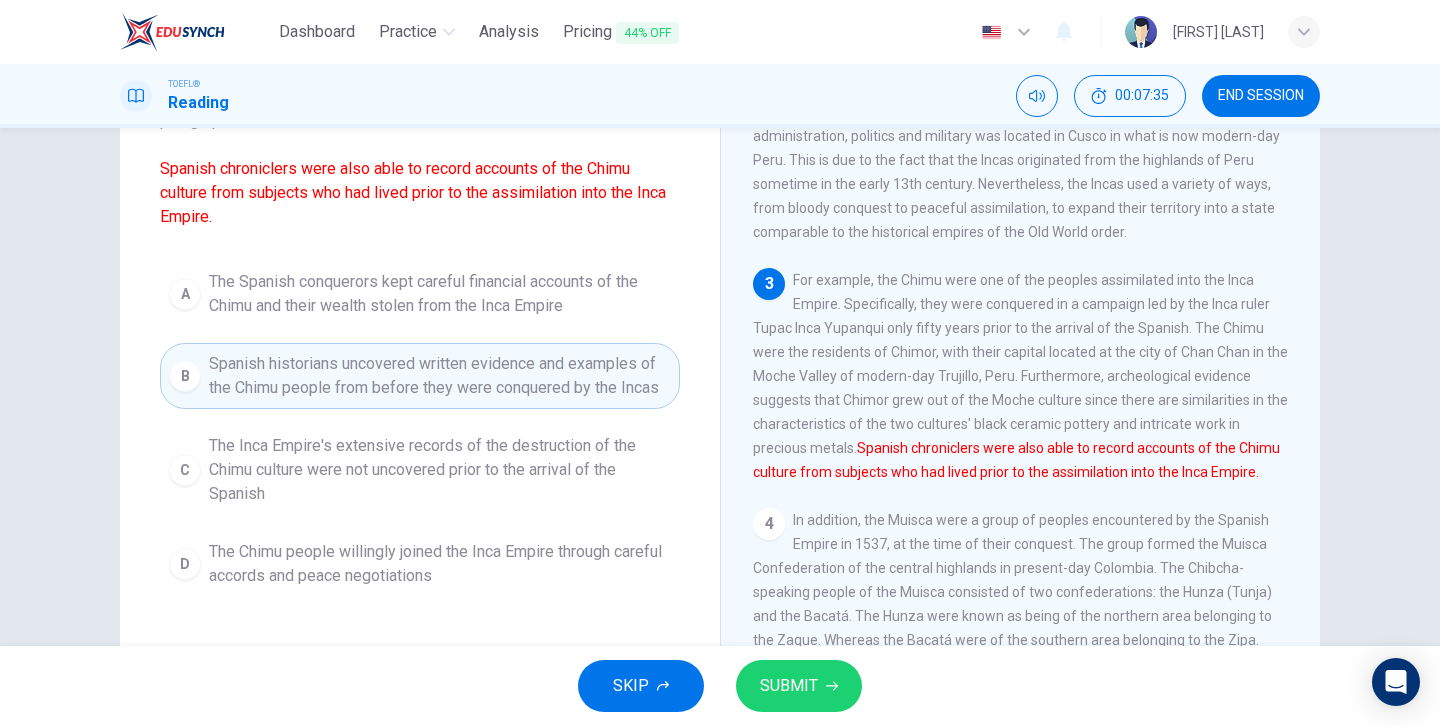 scroll, scrollTop: 201, scrollLeft: 0, axis: vertical 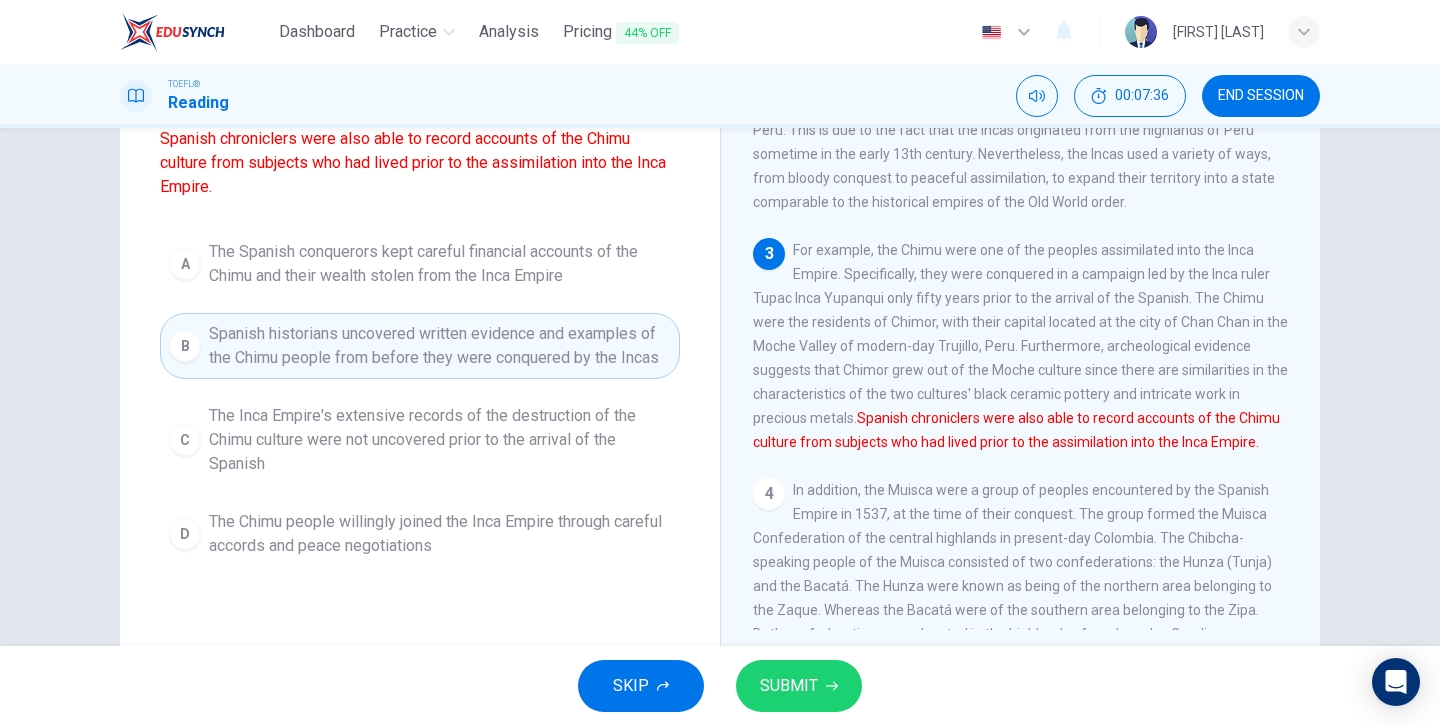 click on "SUBMIT" at bounding box center [789, 686] 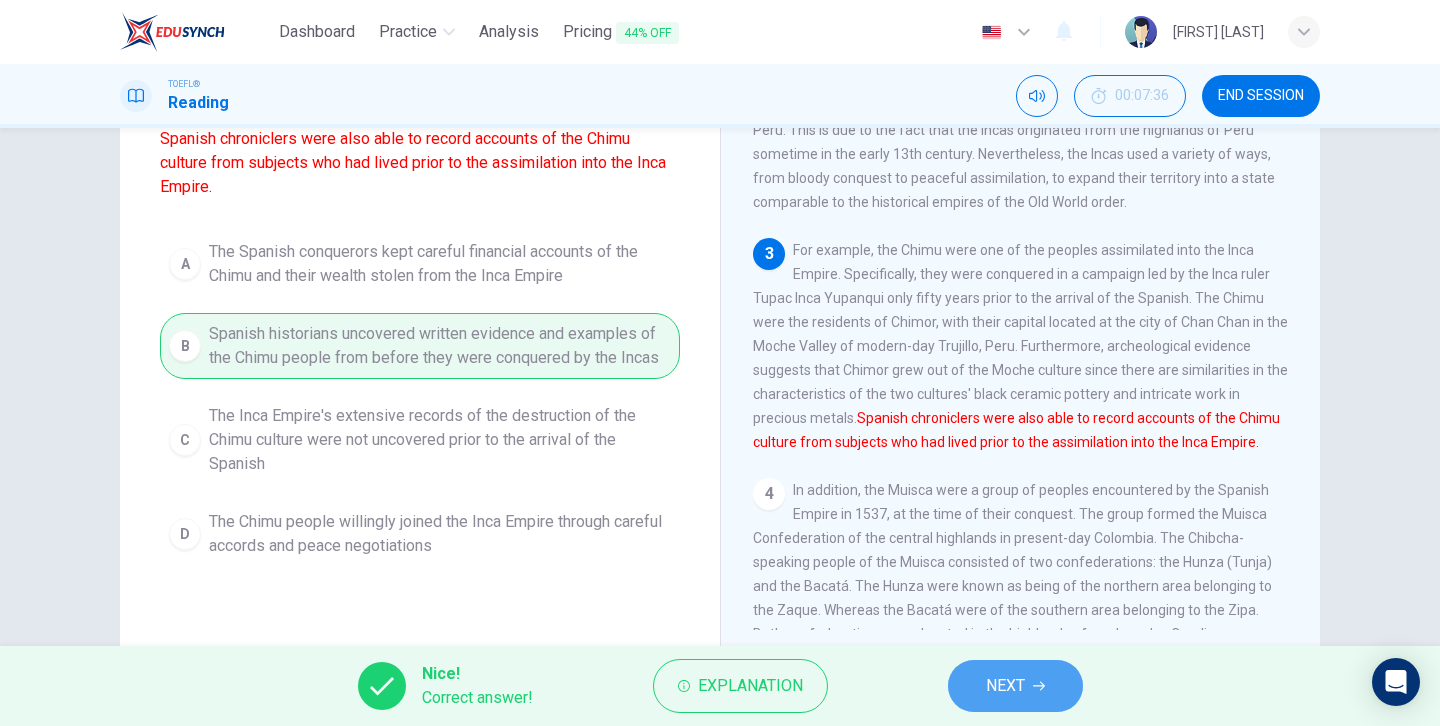 click on "NEXT" at bounding box center (1005, 686) 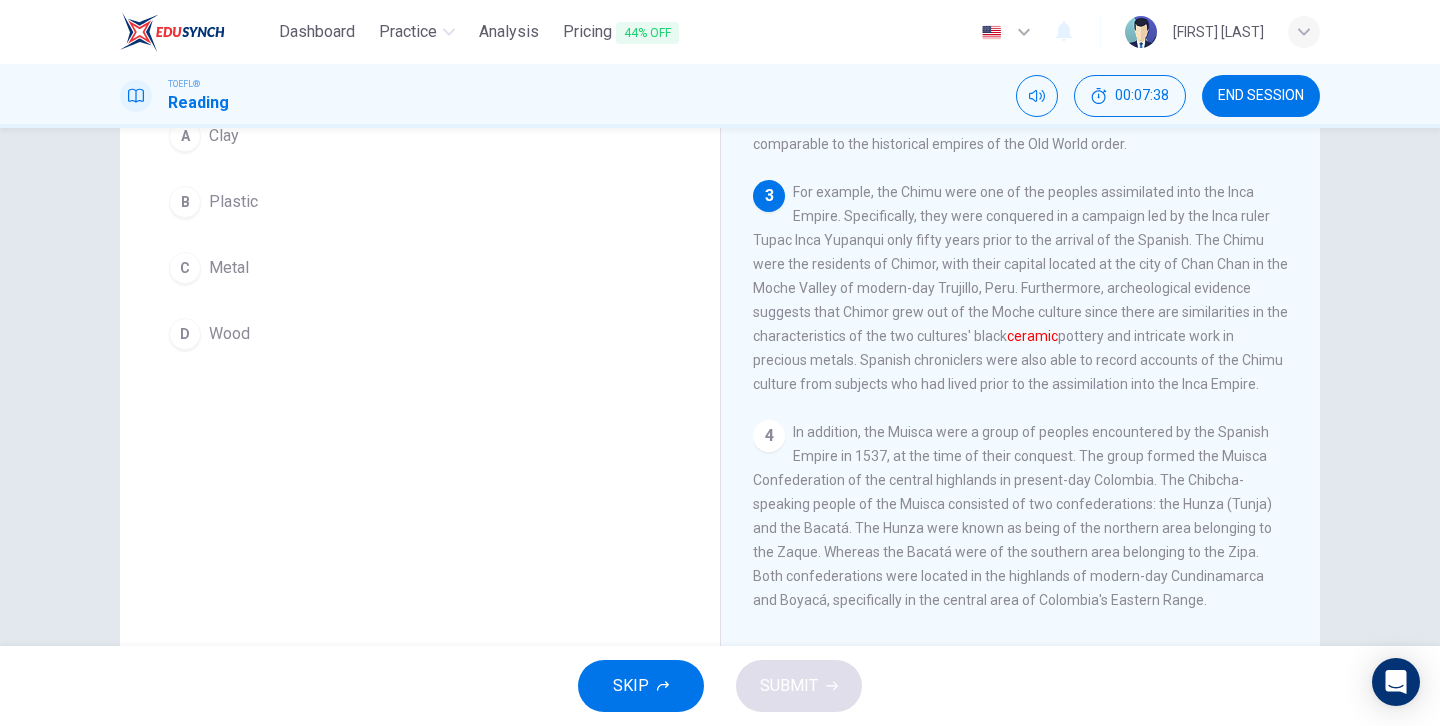 scroll, scrollTop: 523, scrollLeft: 0, axis: vertical 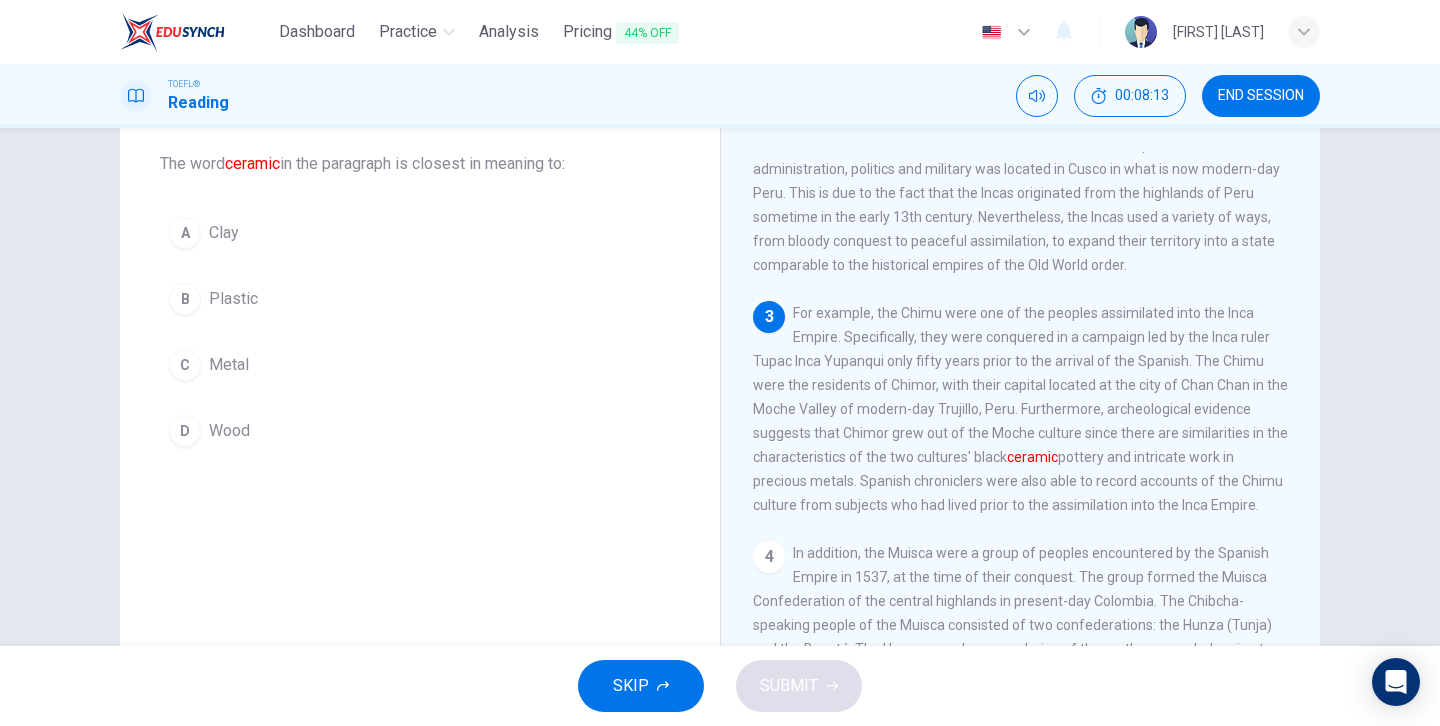 click on "A" at bounding box center (185, 233) 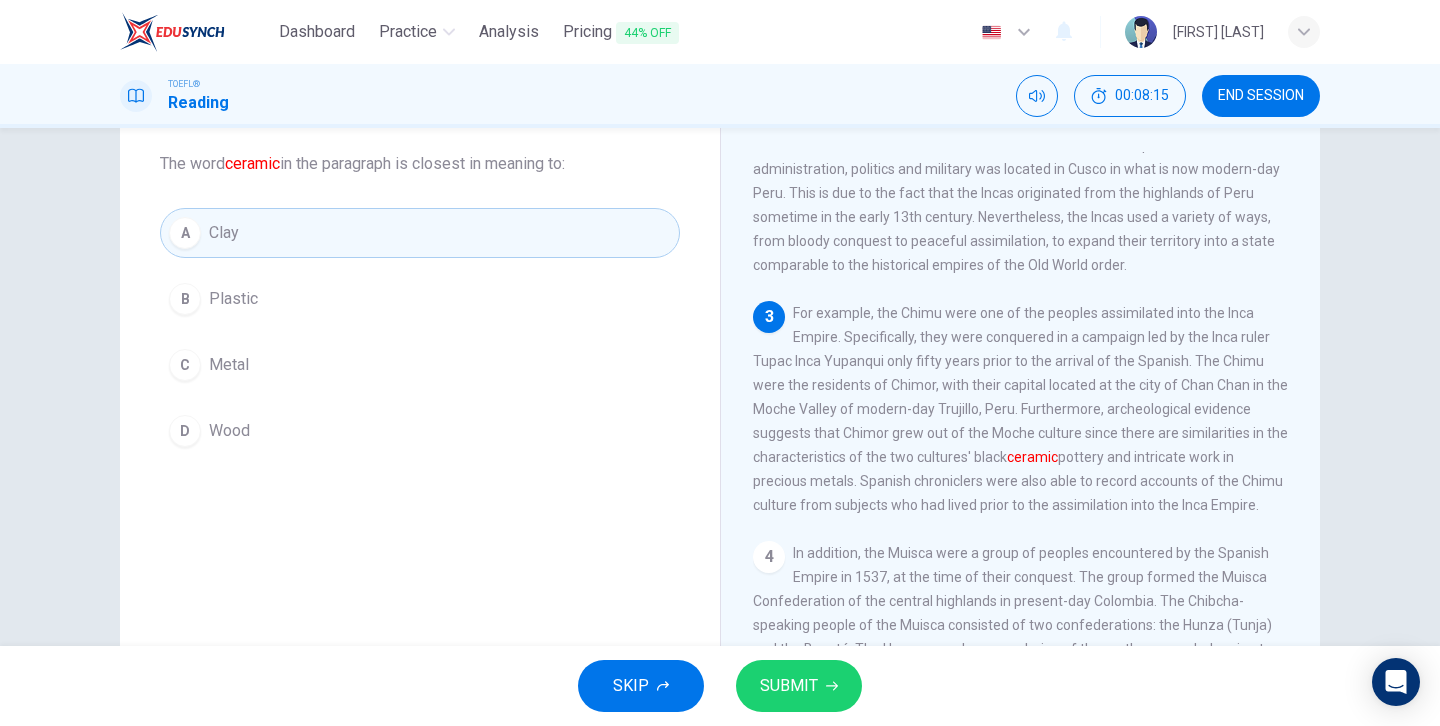 click on "SUBMIT" at bounding box center [789, 686] 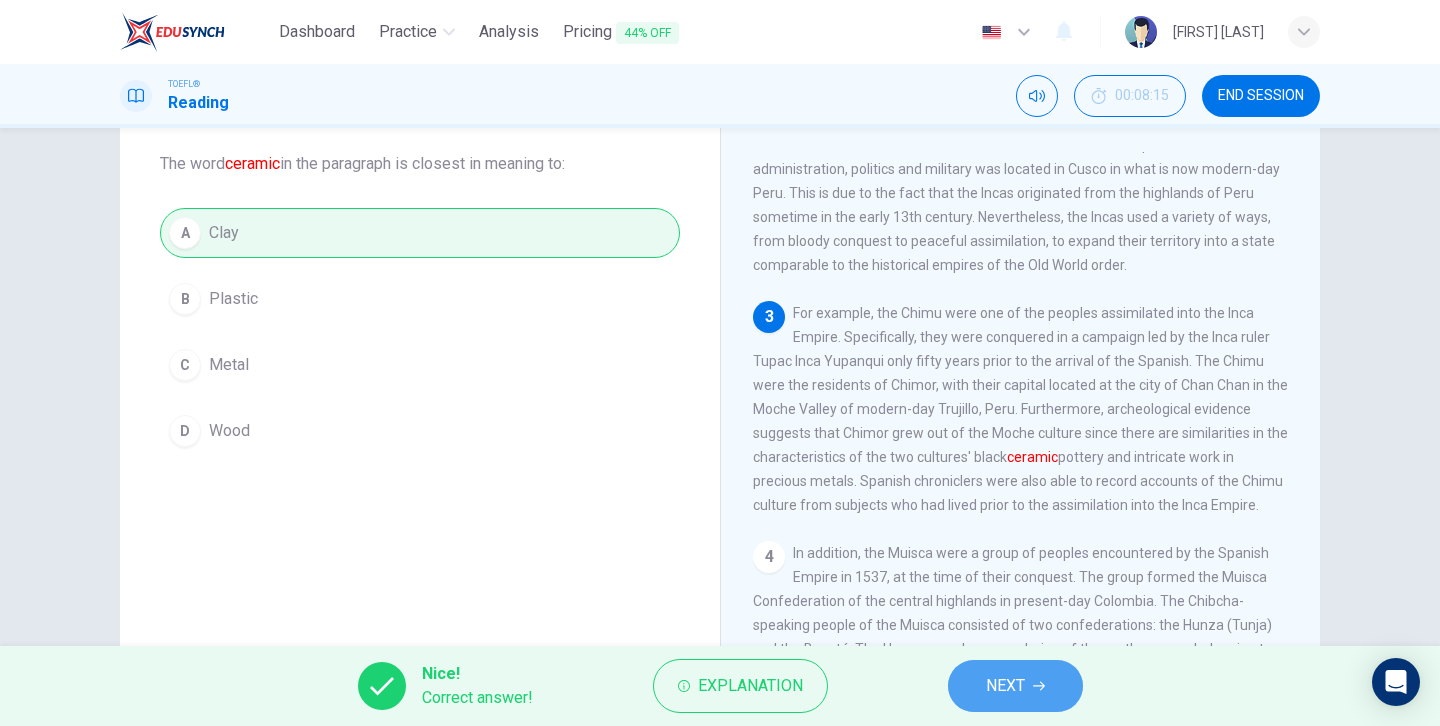 click on "NEXT" at bounding box center [1005, 686] 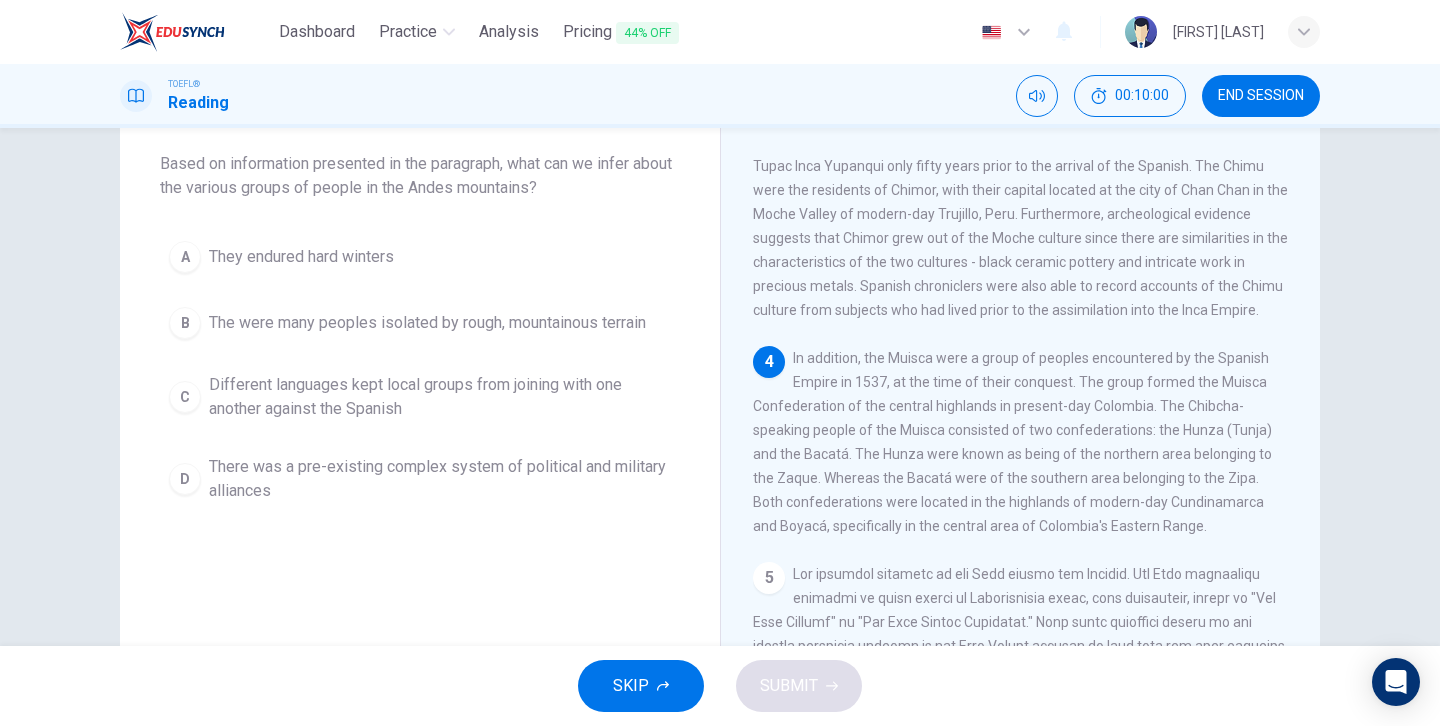 scroll, scrollTop: 729, scrollLeft: 0, axis: vertical 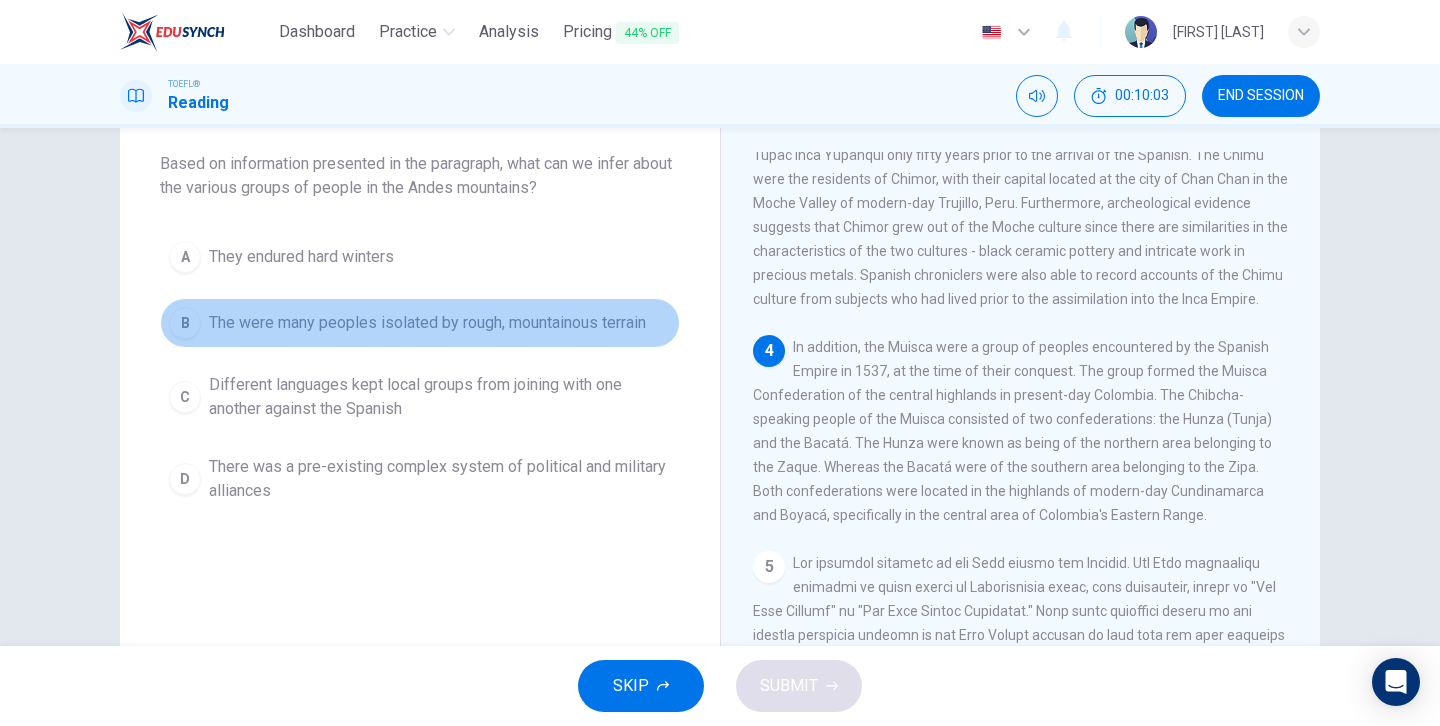 click on "B" at bounding box center [185, 257] 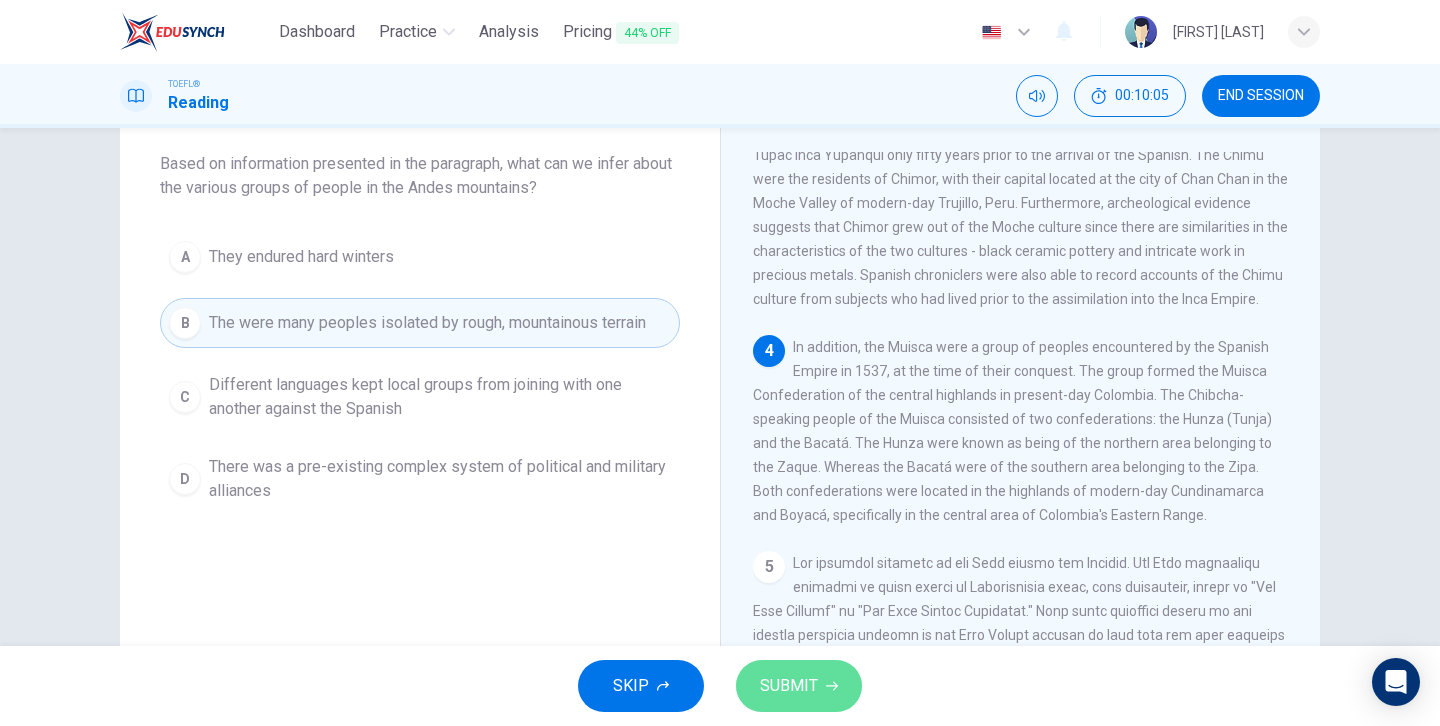 click on "SUBMIT" at bounding box center [789, 686] 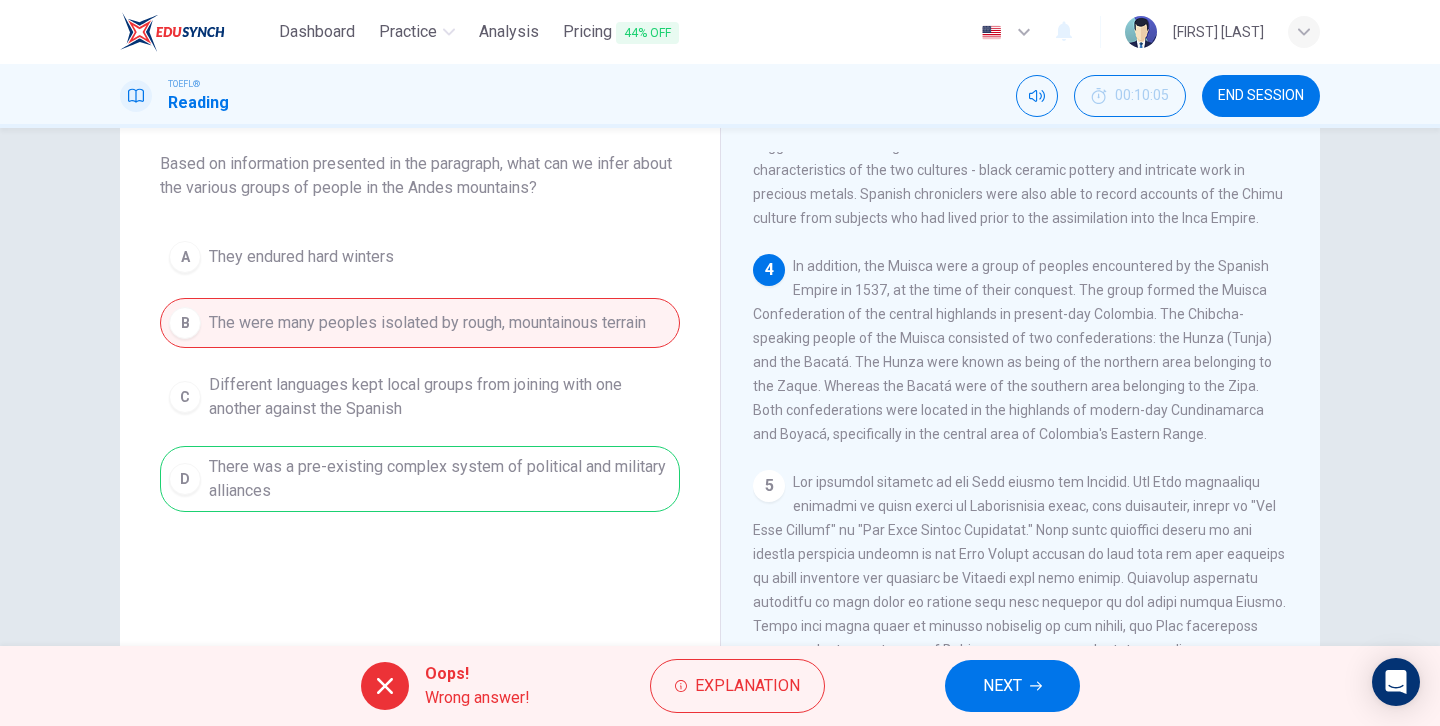scroll, scrollTop: 832, scrollLeft: 0, axis: vertical 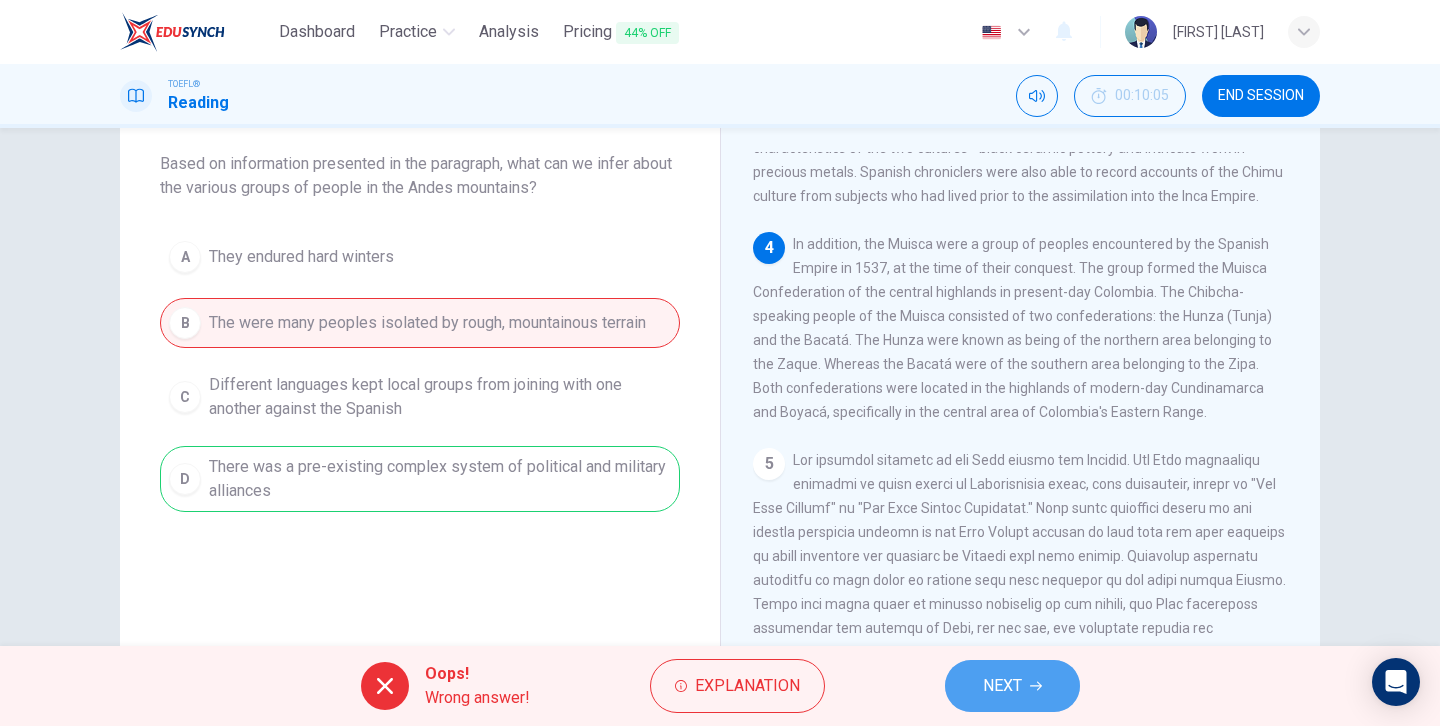 click on "NEXT" at bounding box center [1012, 686] 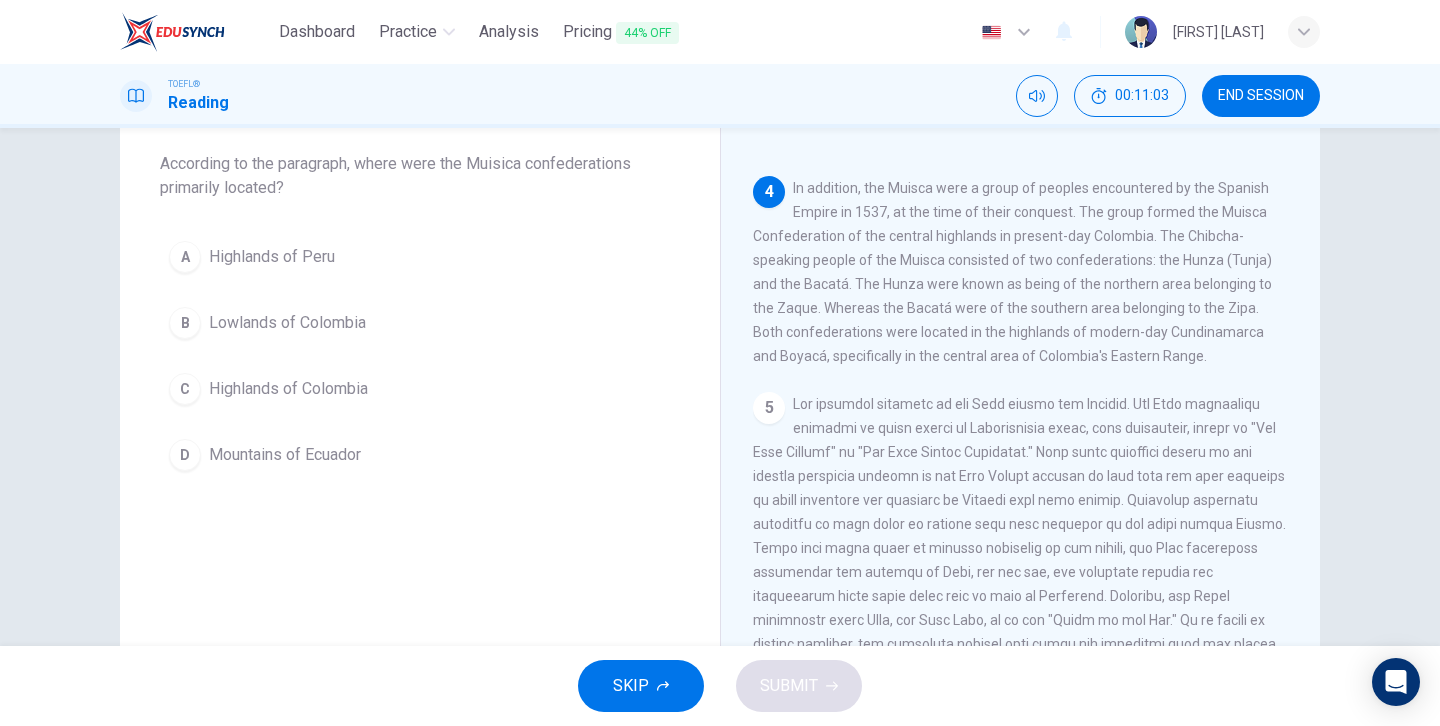 scroll, scrollTop: 856, scrollLeft: 0, axis: vertical 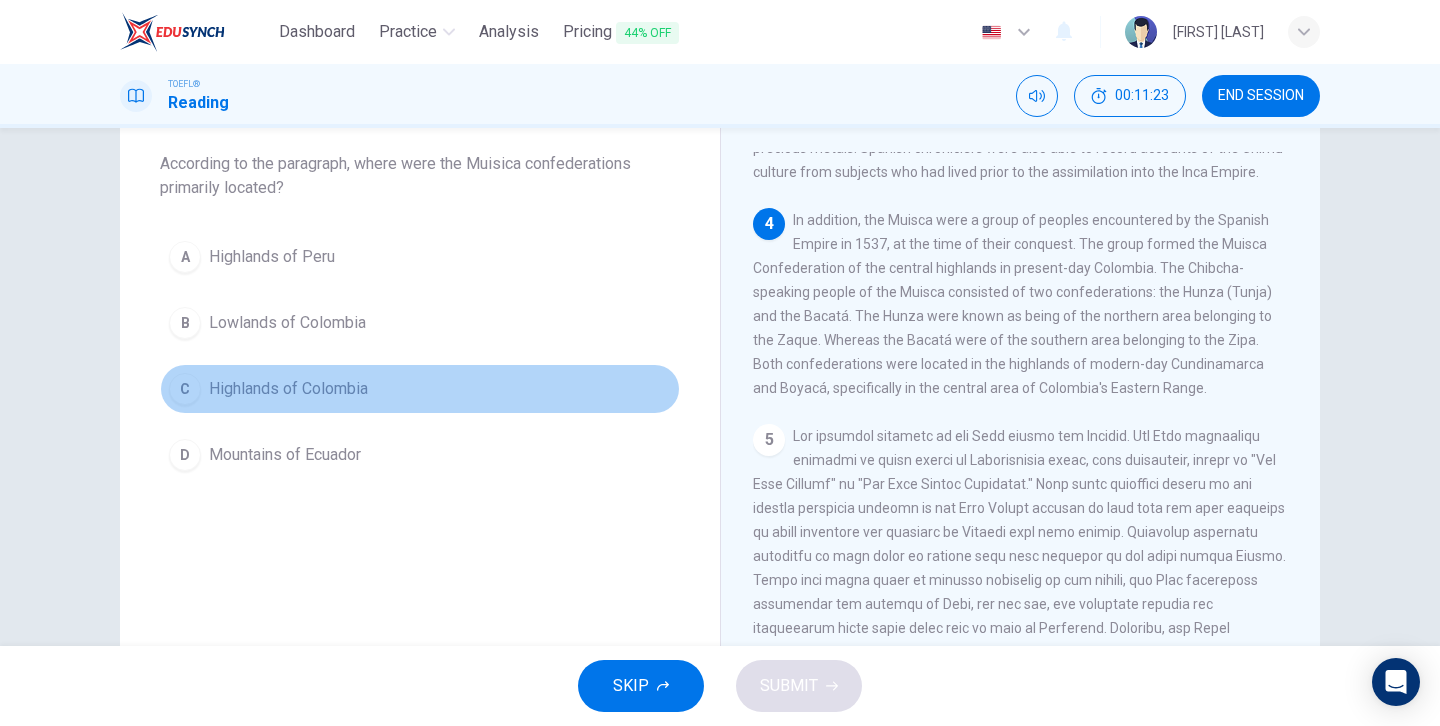 click on "C" at bounding box center (185, 257) 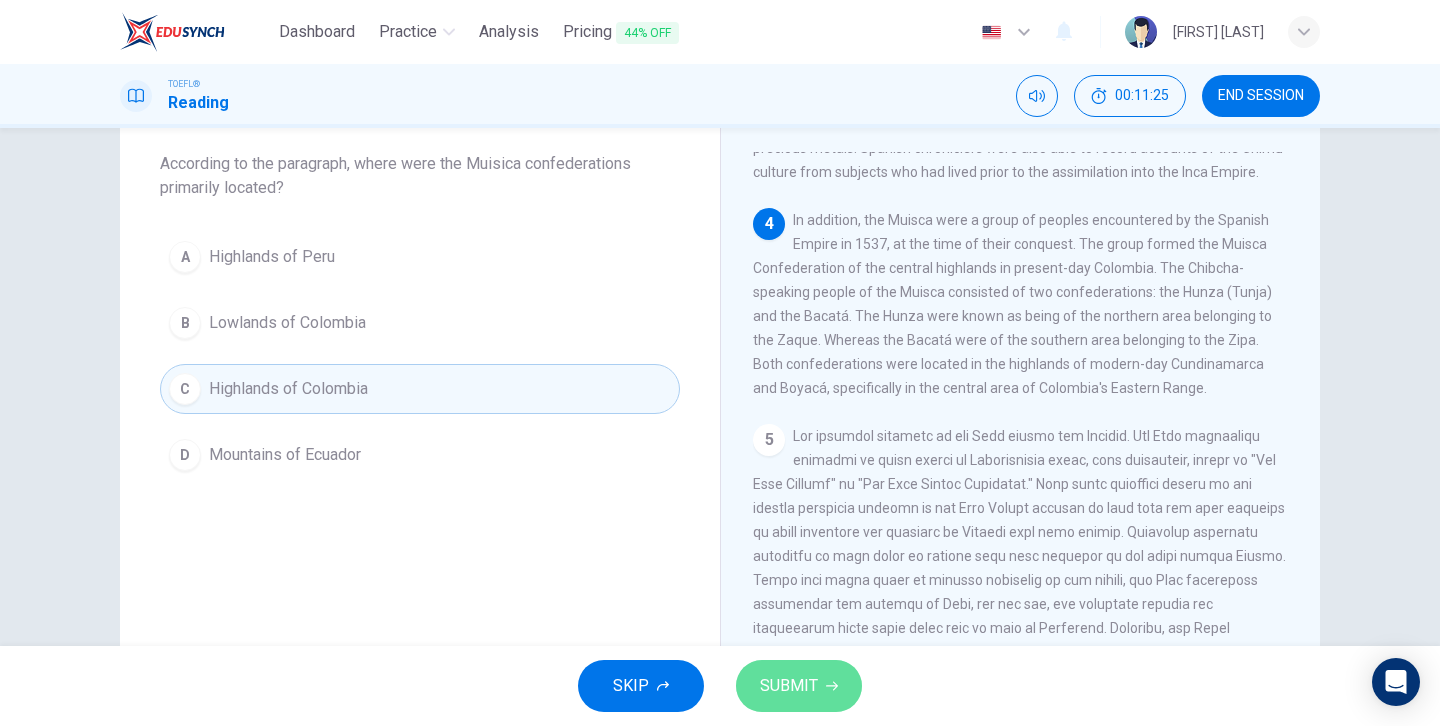click on "SUBMIT" at bounding box center (789, 686) 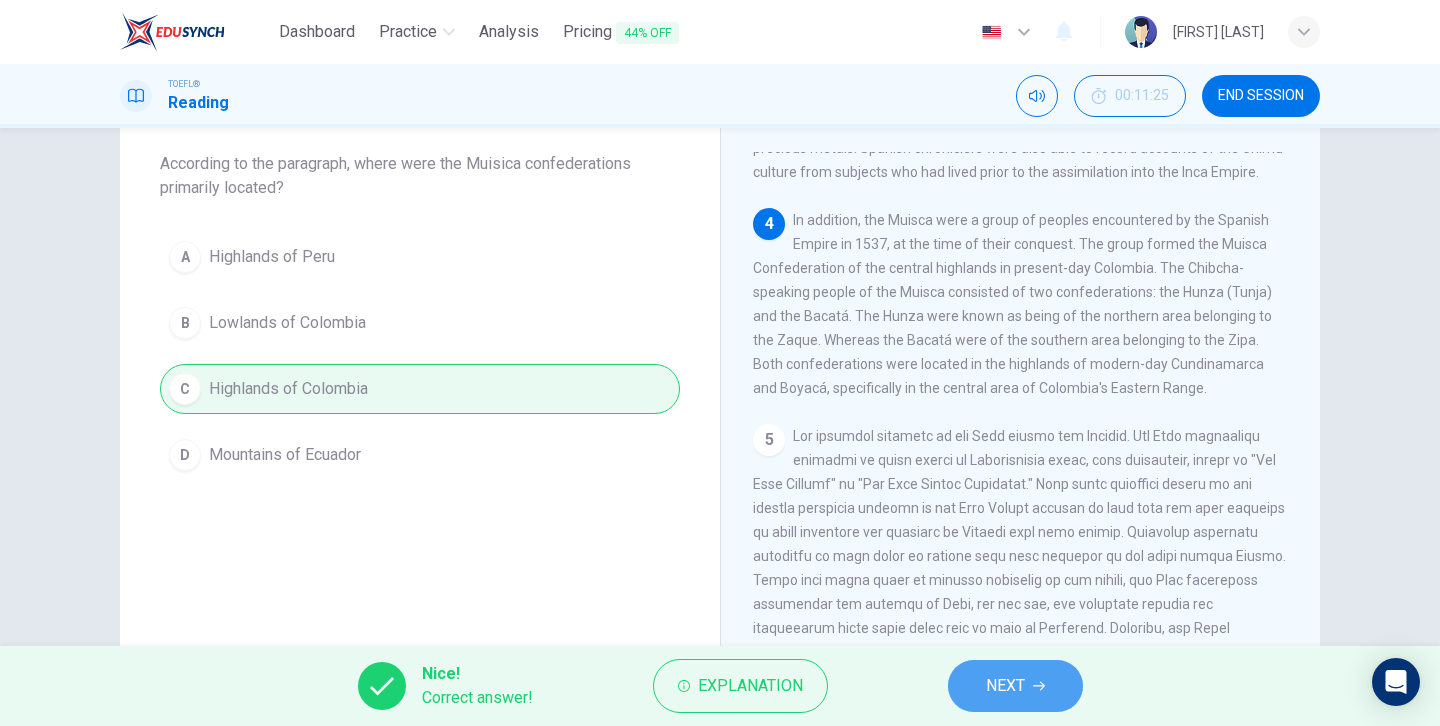 click at bounding box center (1039, 686) 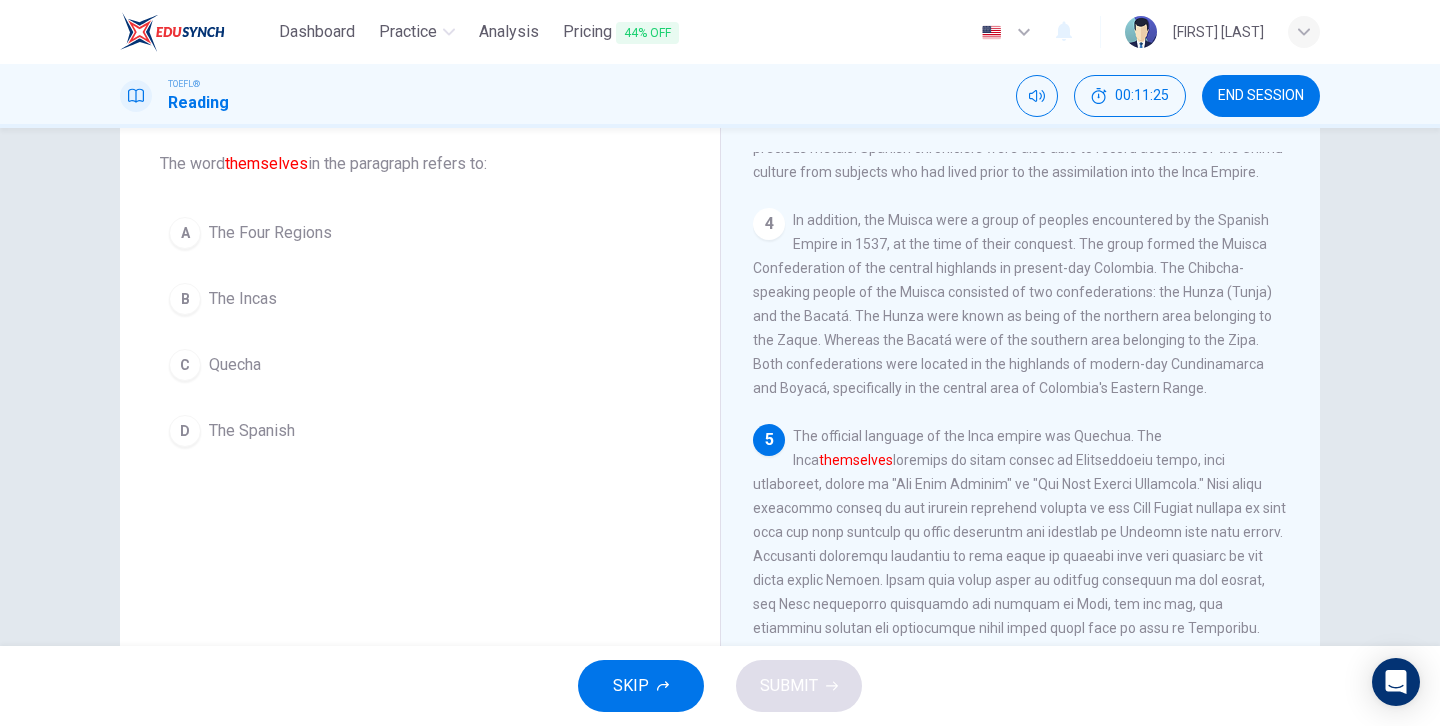 scroll, scrollTop: 913, scrollLeft: 0, axis: vertical 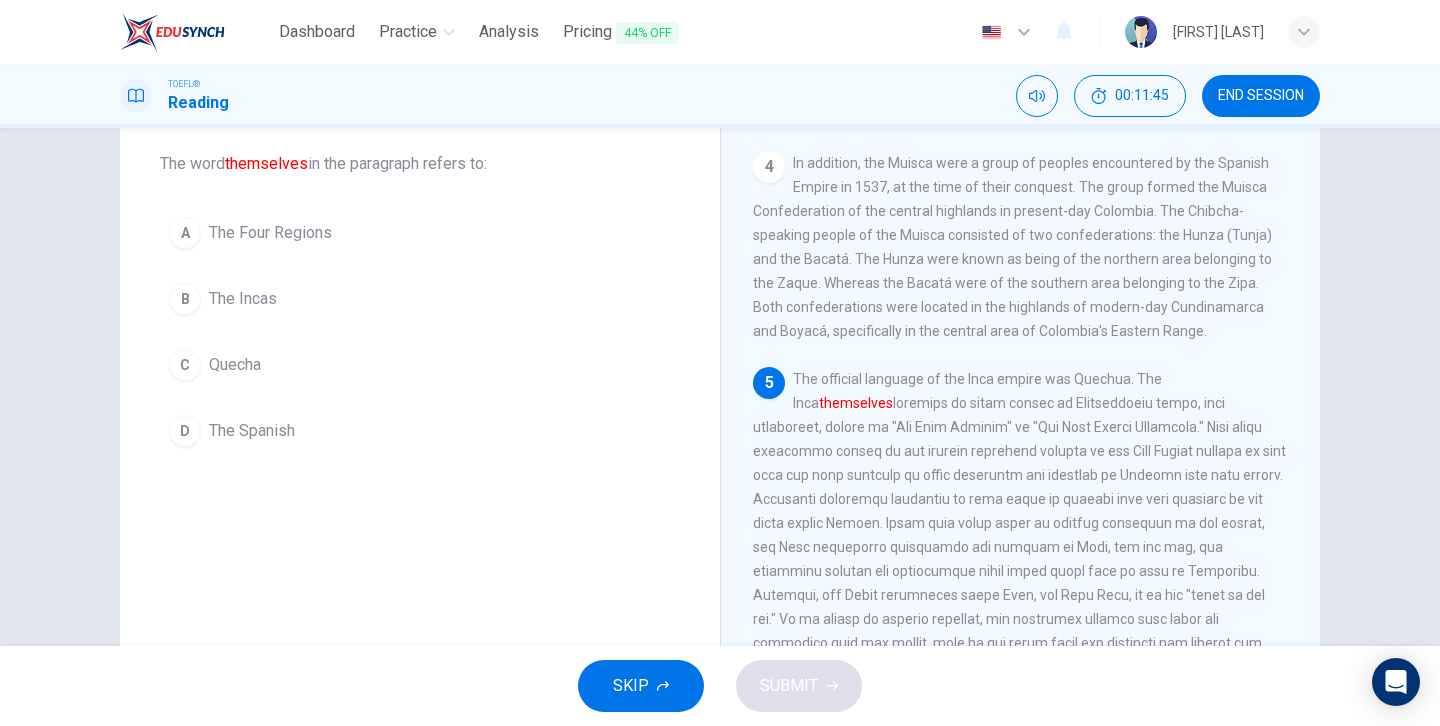 click on "B" at bounding box center (185, 233) 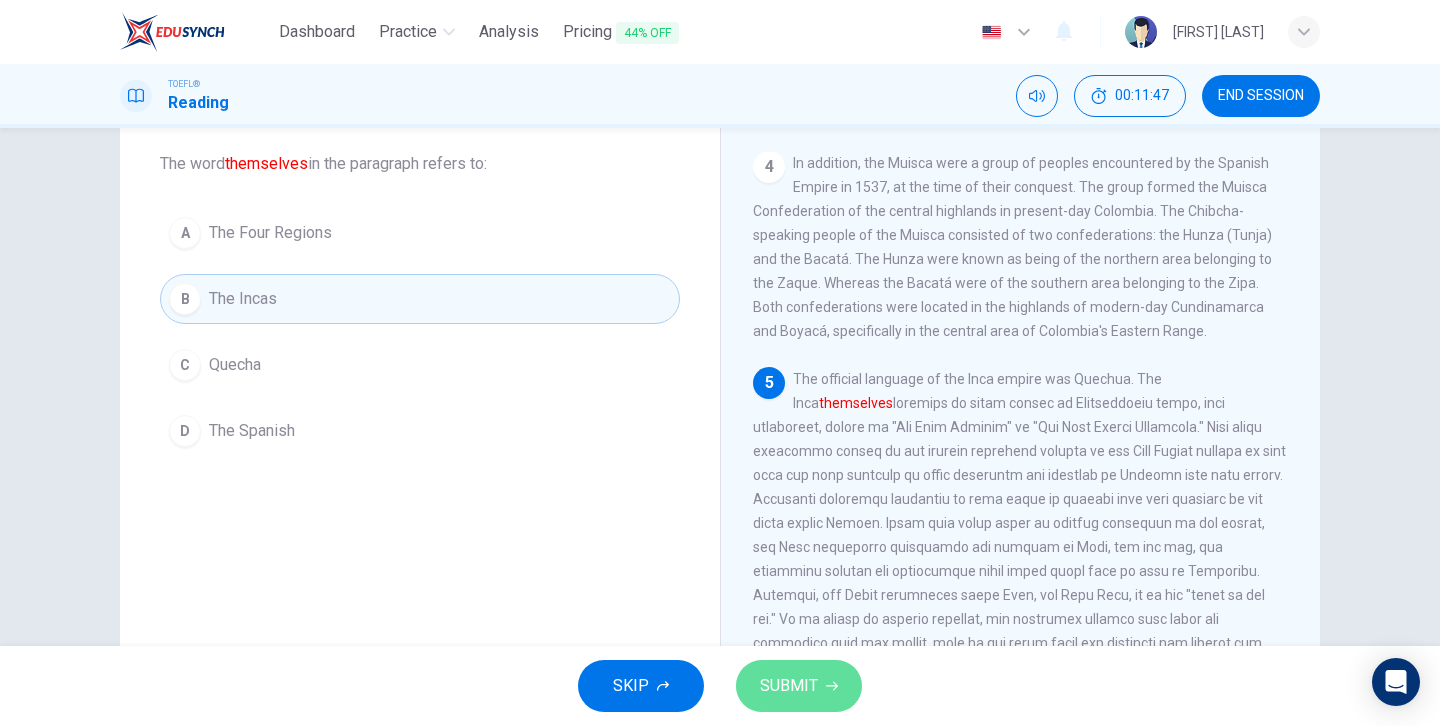 click on "SUBMIT" at bounding box center (799, 686) 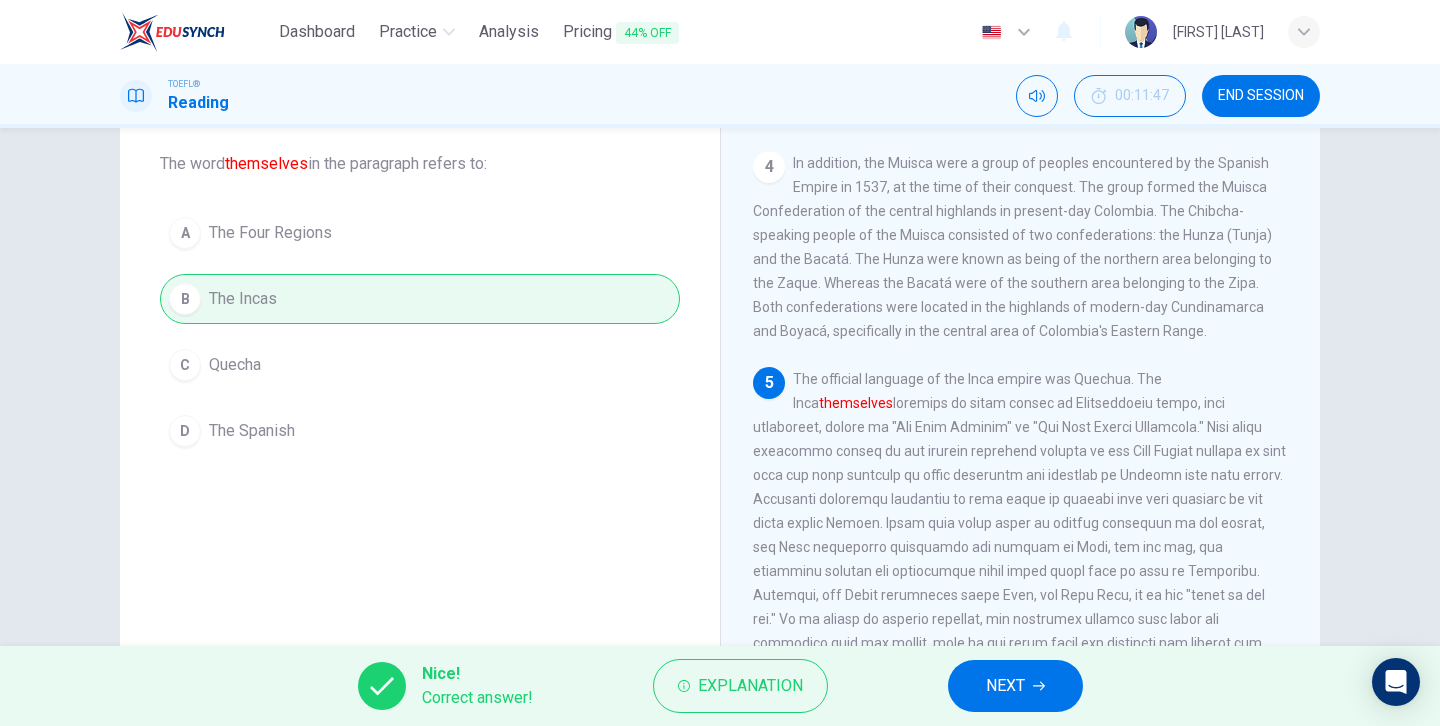 click on "NEXT" at bounding box center (1005, 686) 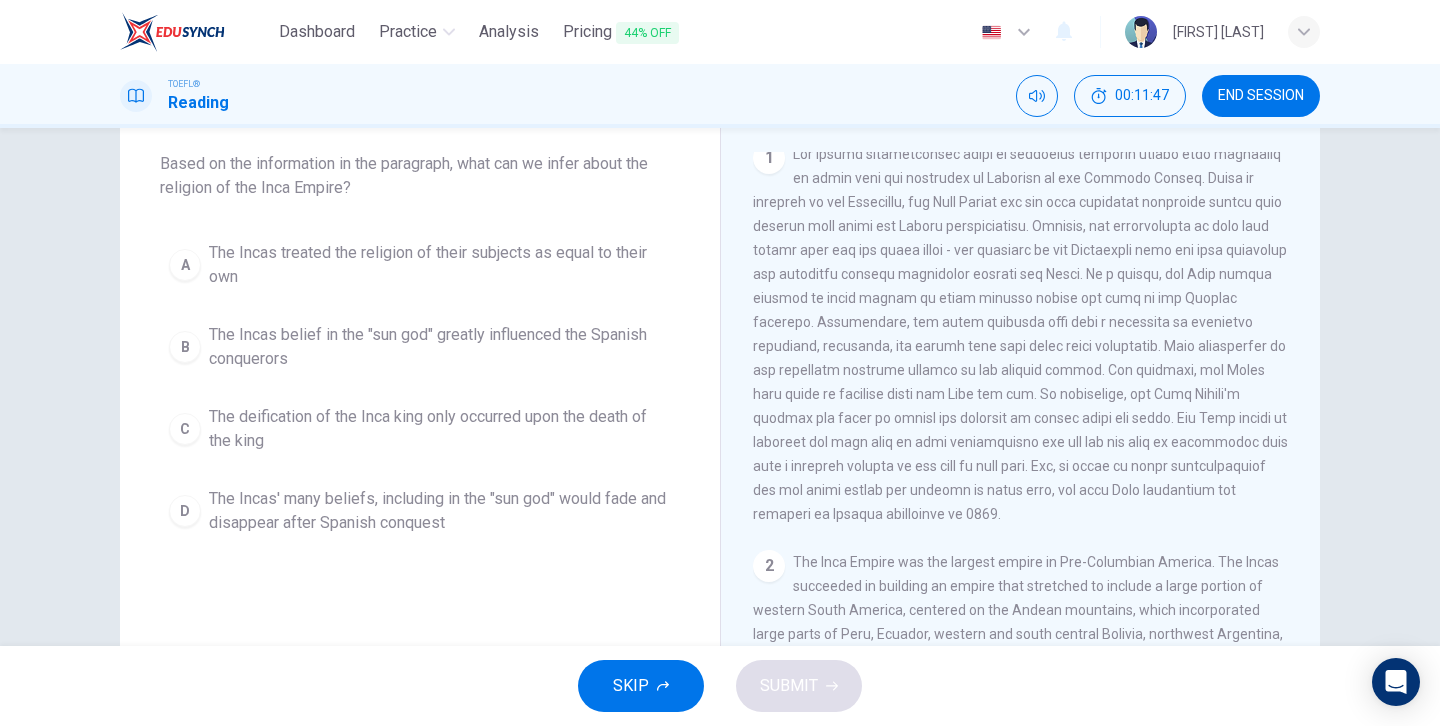 scroll, scrollTop: 0, scrollLeft: 0, axis: both 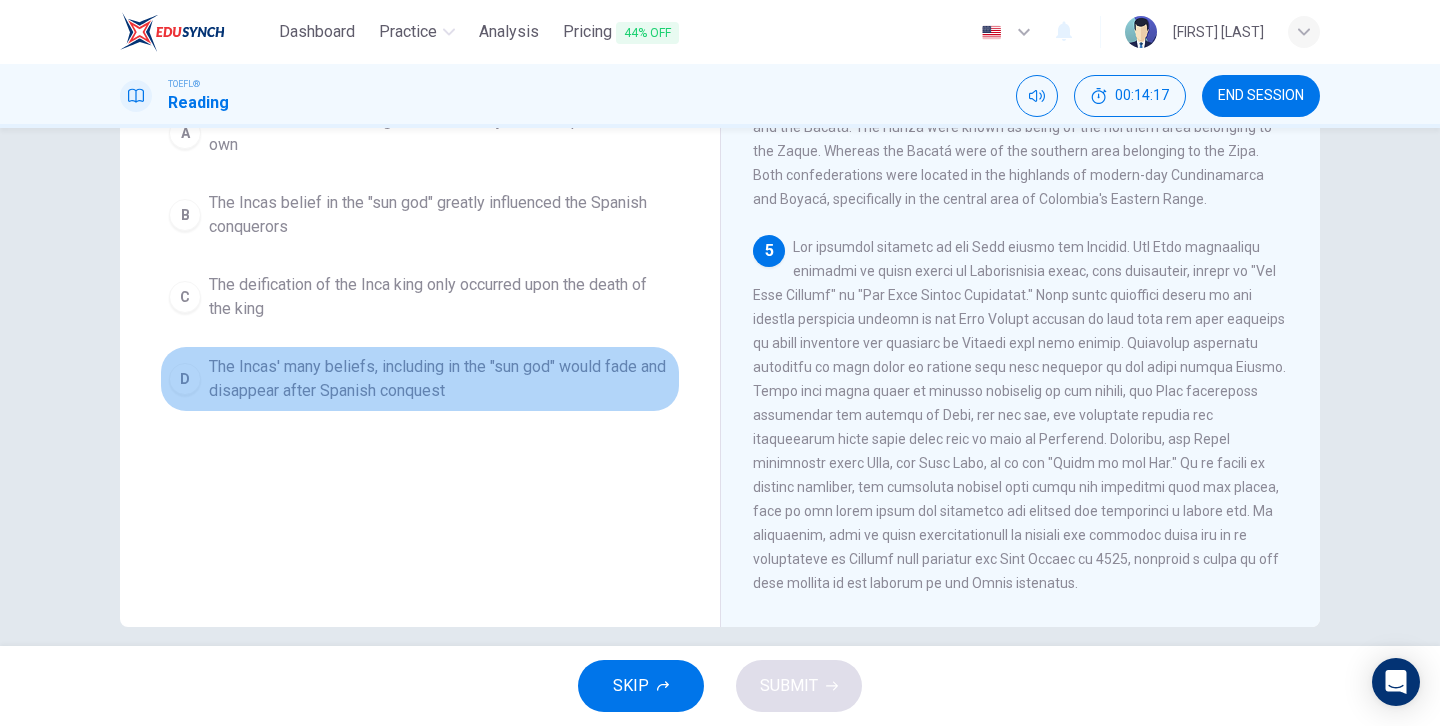 click on "D" at bounding box center [185, 133] 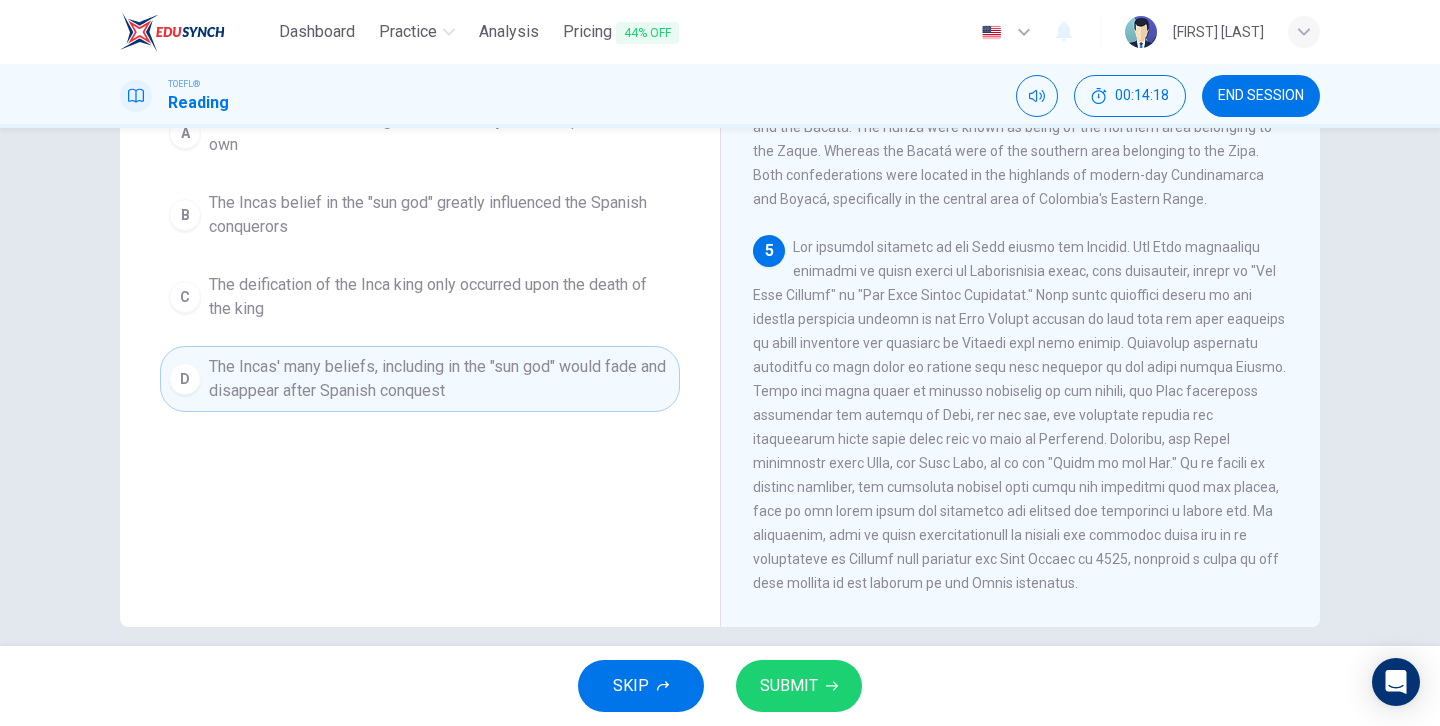 click on "SUBMIT" at bounding box center (789, 686) 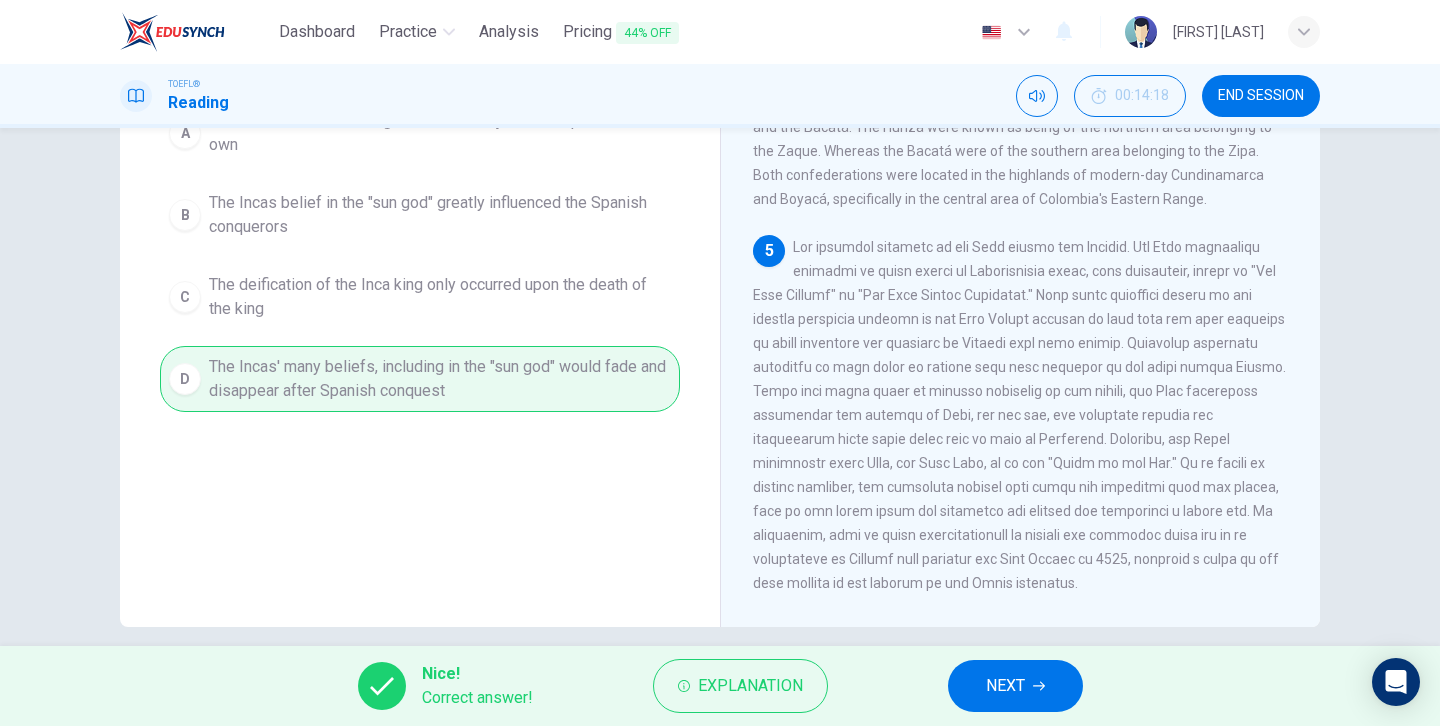 click on "NEXT" at bounding box center (1005, 686) 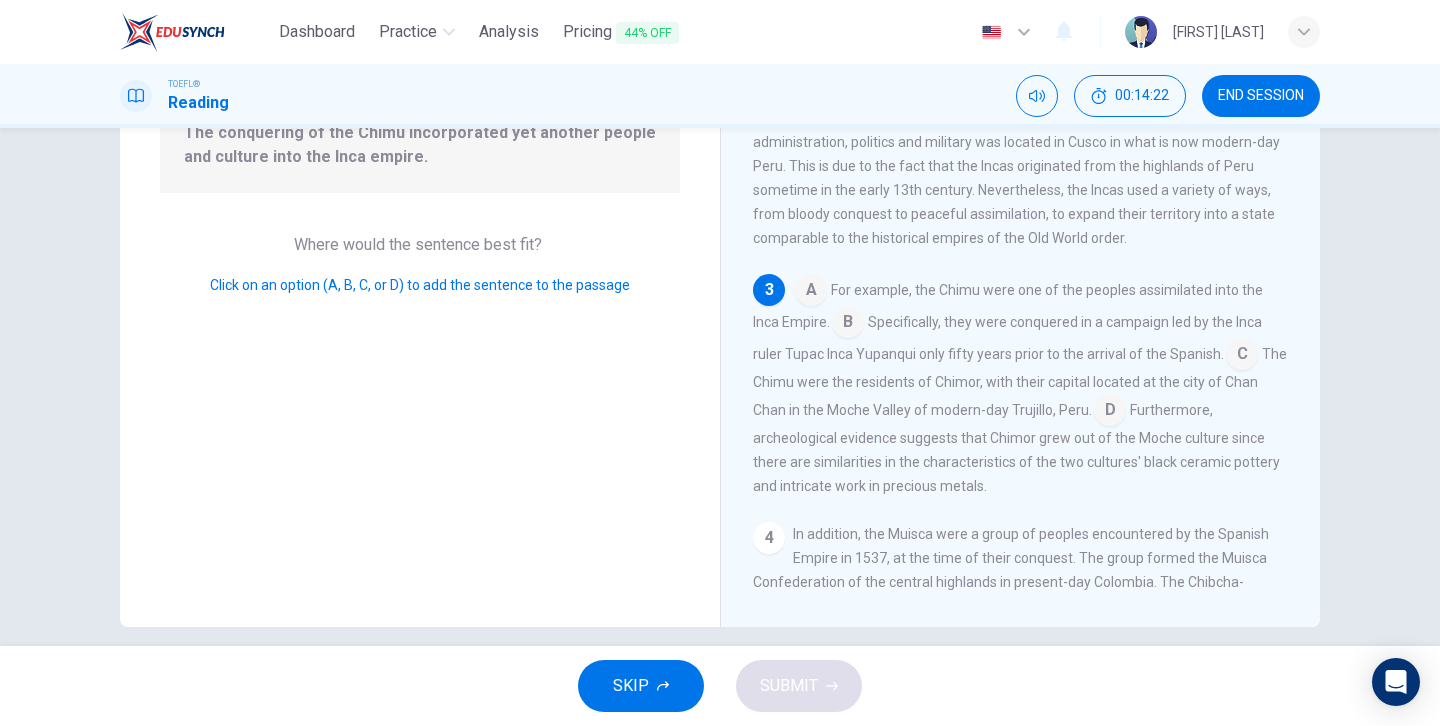 scroll, scrollTop: 523, scrollLeft: 0, axis: vertical 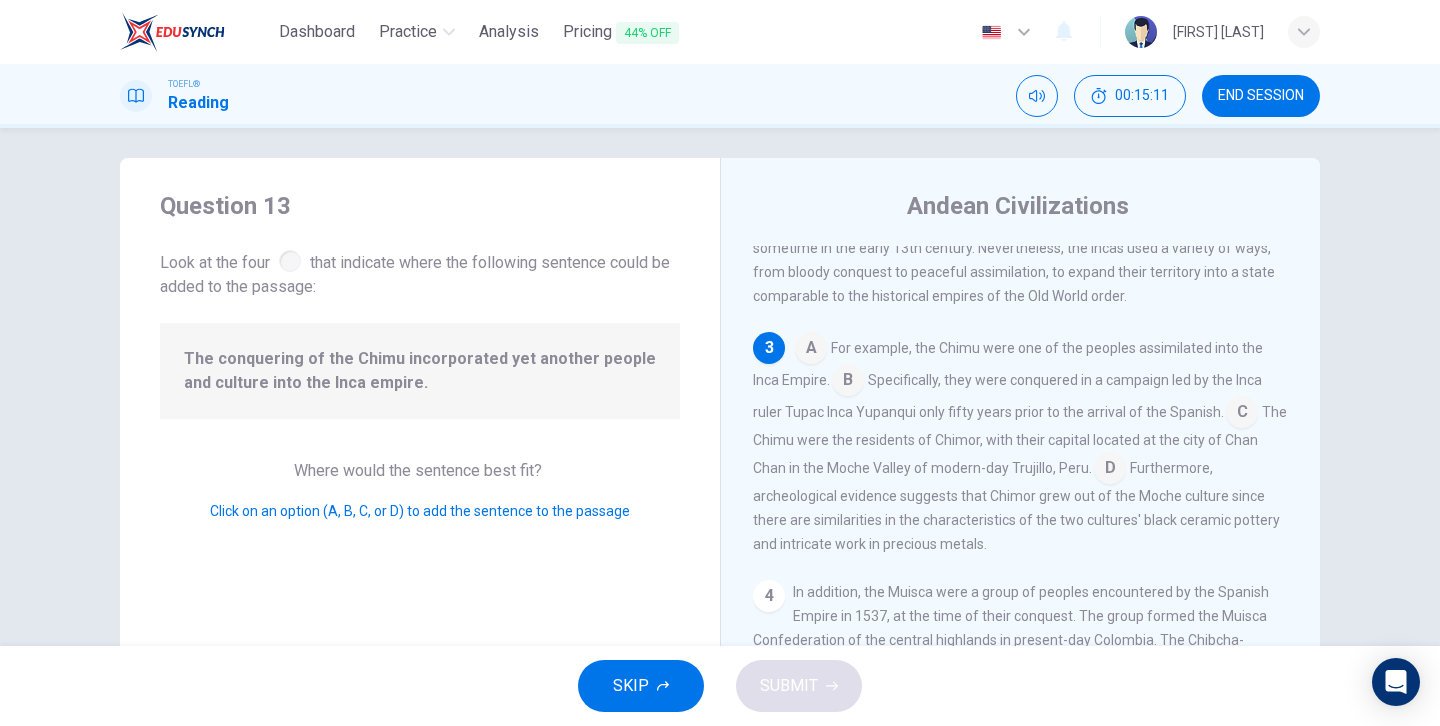 click at bounding box center [811, 350] 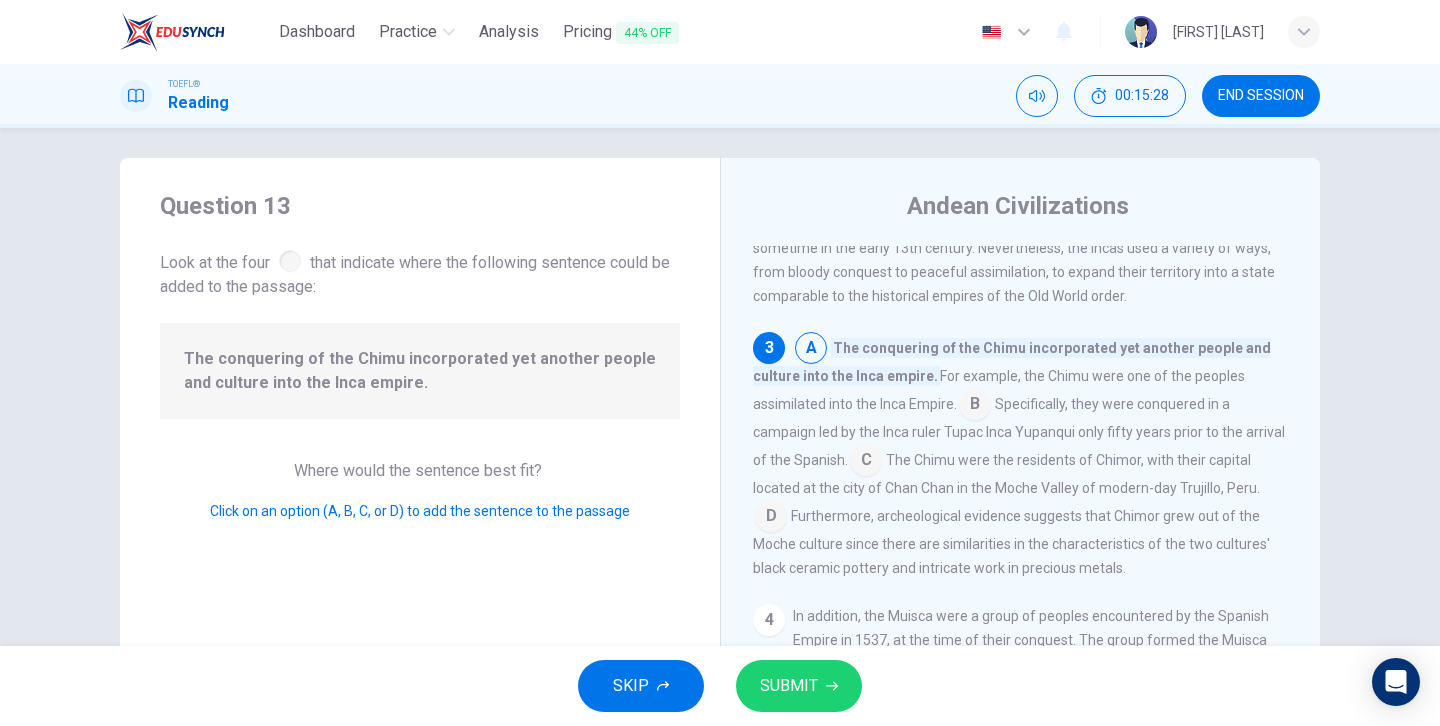 click at bounding box center [811, 350] 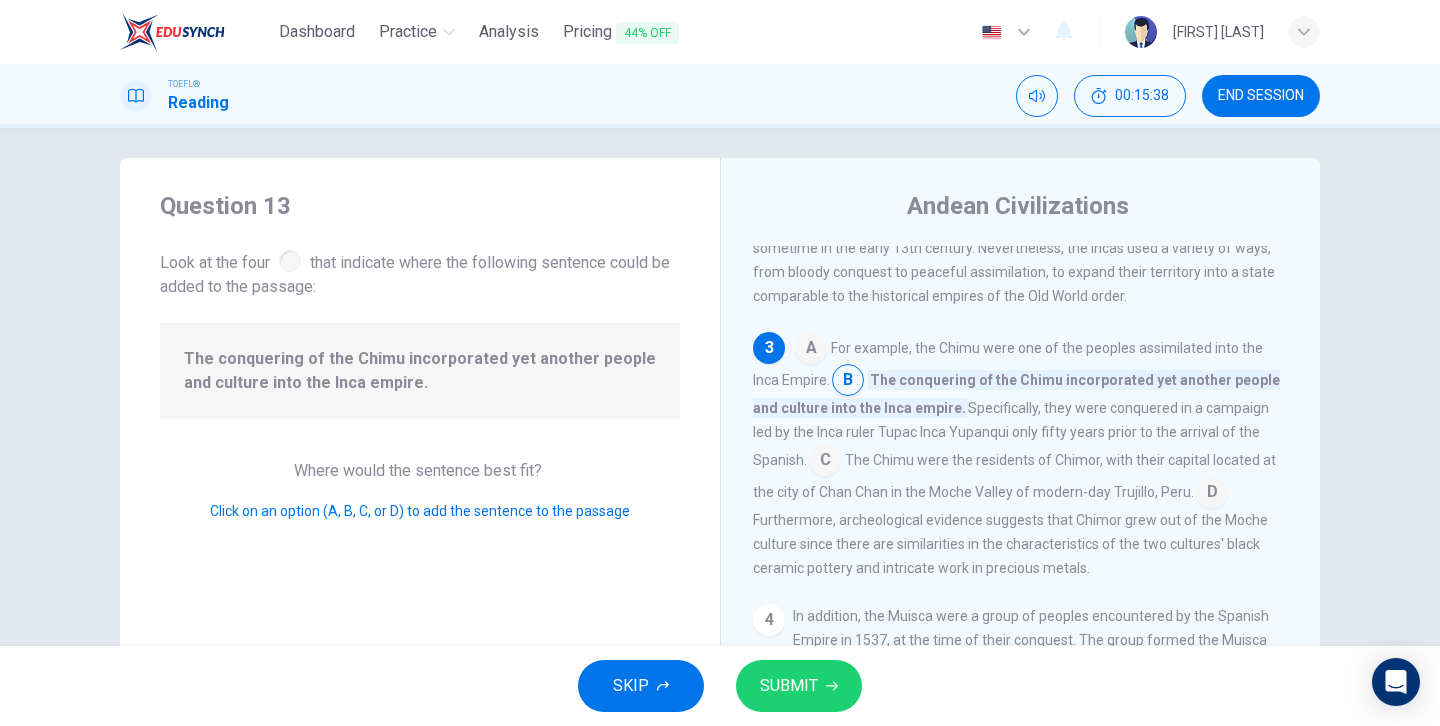 click on "SUBMIT" at bounding box center (789, 686) 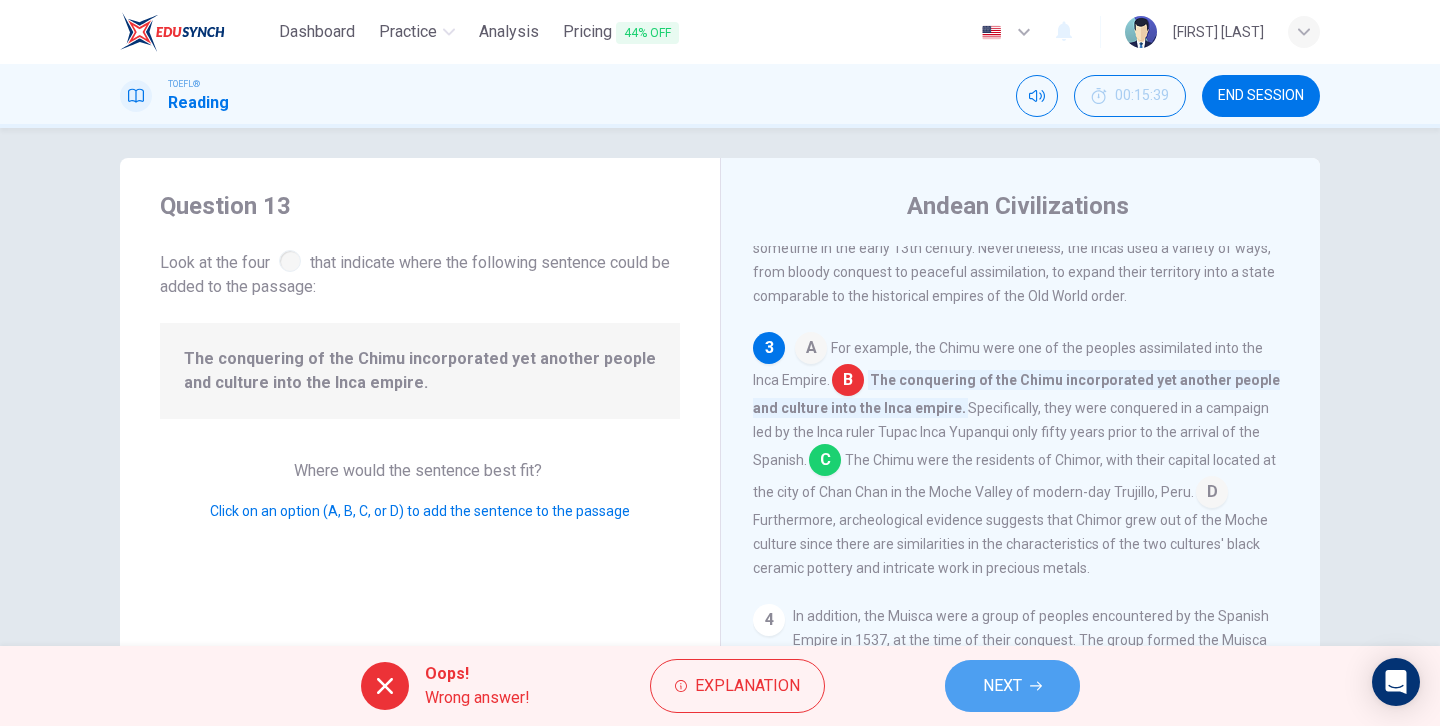 click on "NEXT" at bounding box center (1012, 686) 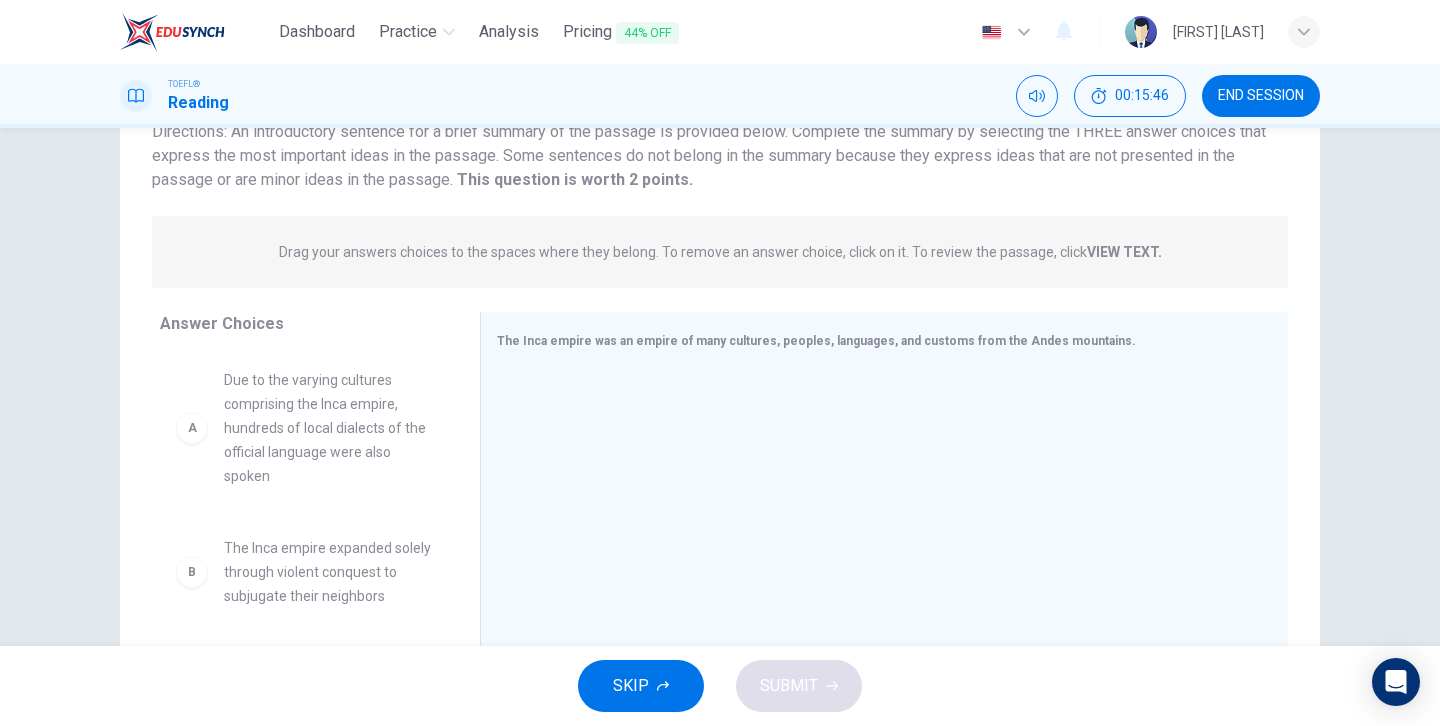 scroll, scrollTop: 0, scrollLeft: 0, axis: both 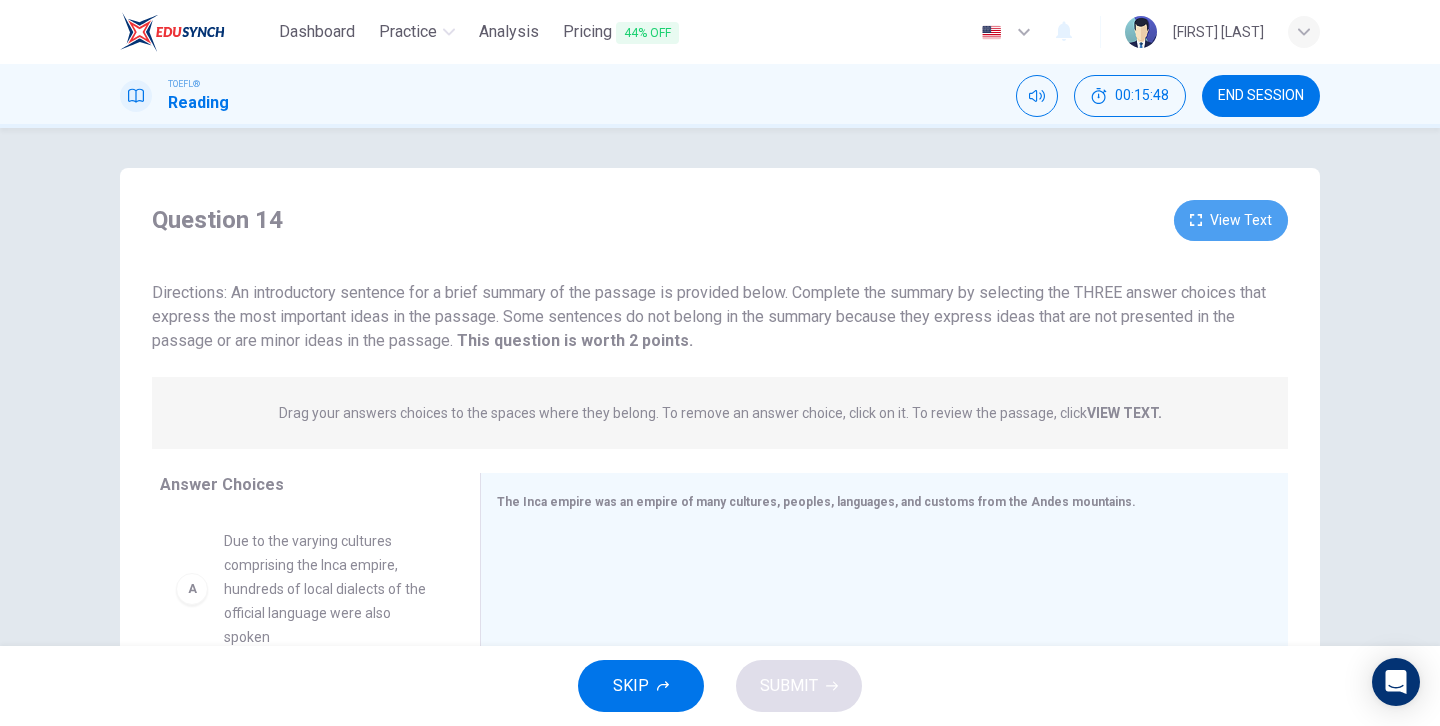 click on "View Text" at bounding box center [1231, 220] 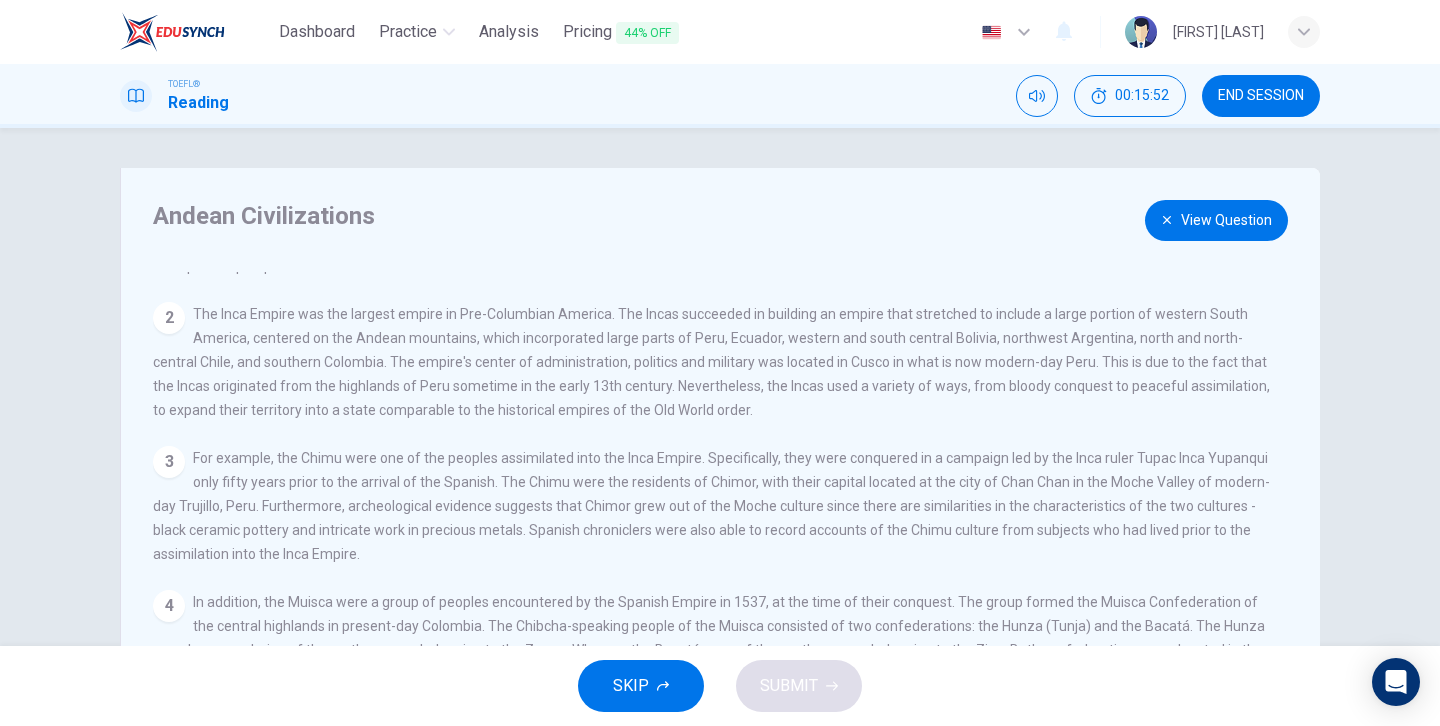 scroll, scrollTop: 241, scrollLeft: 0, axis: vertical 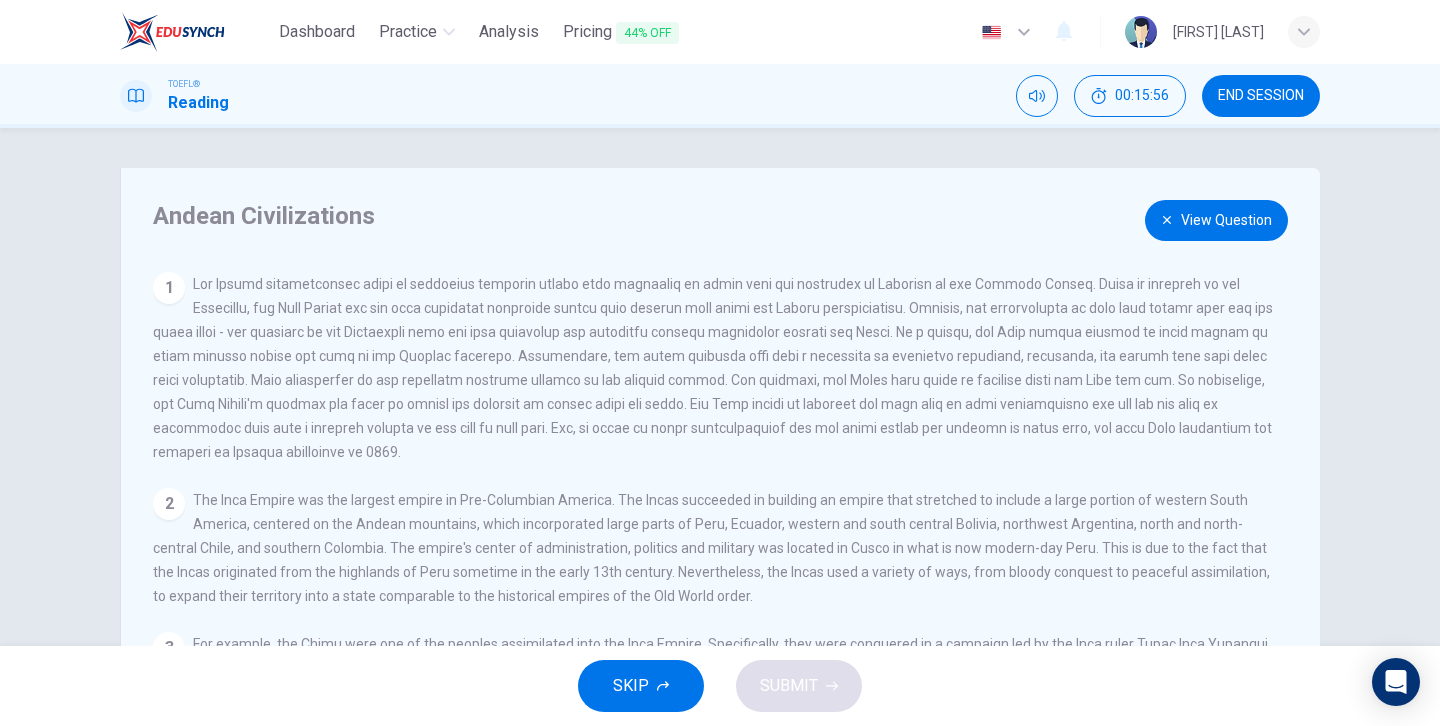 click on "View Question" at bounding box center [1216, 220] 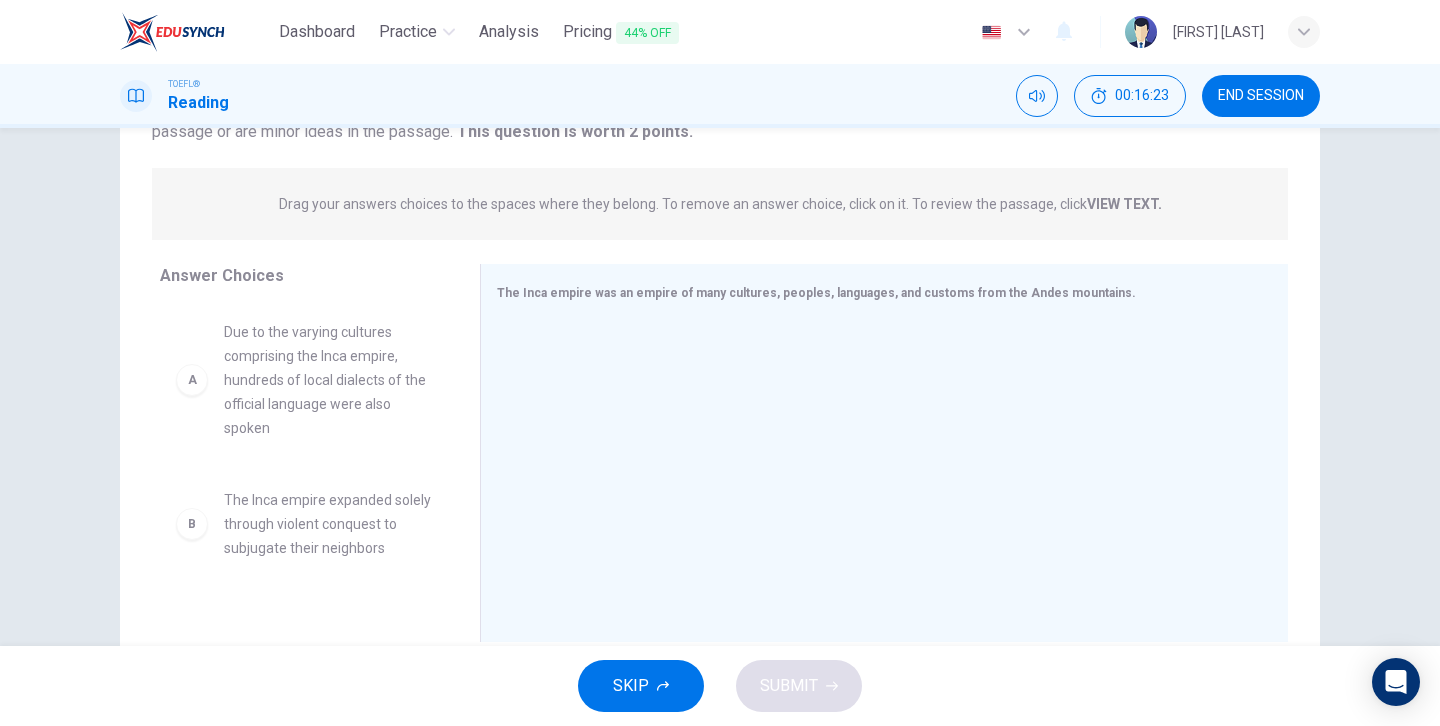 scroll, scrollTop: 212, scrollLeft: 0, axis: vertical 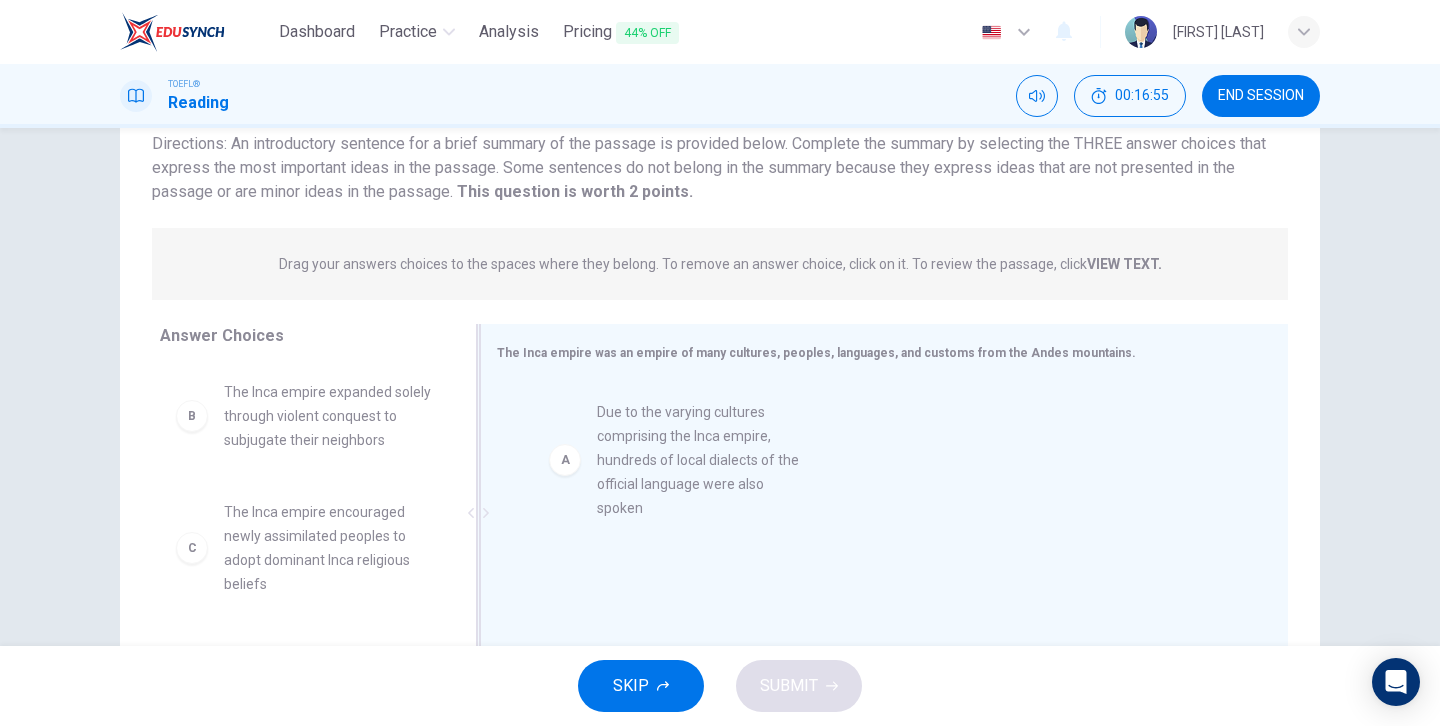 drag, startPoint x: 205, startPoint y: 445, endPoint x: 585, endPoint y: 466, distance: 380.57983 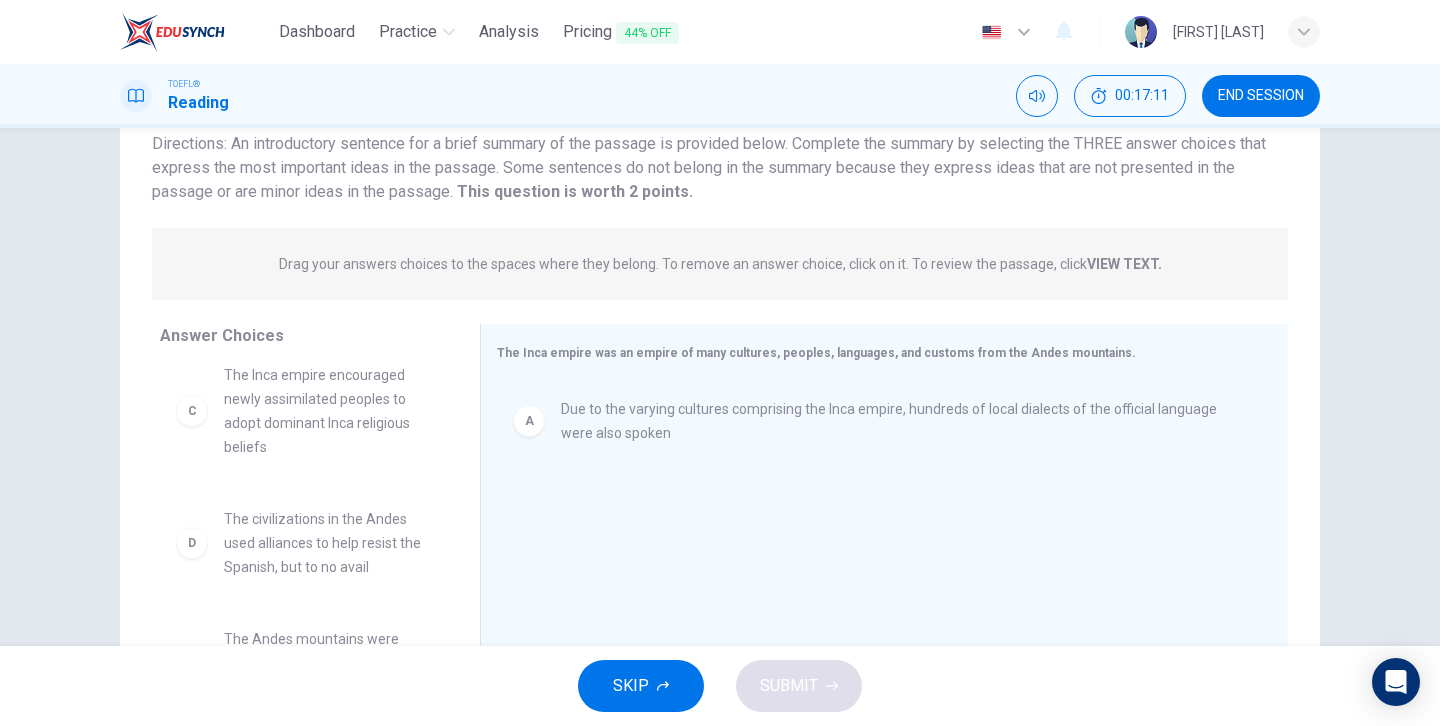 scroll, scrollTop: 130, scrollLeft: 0, axis: vertical 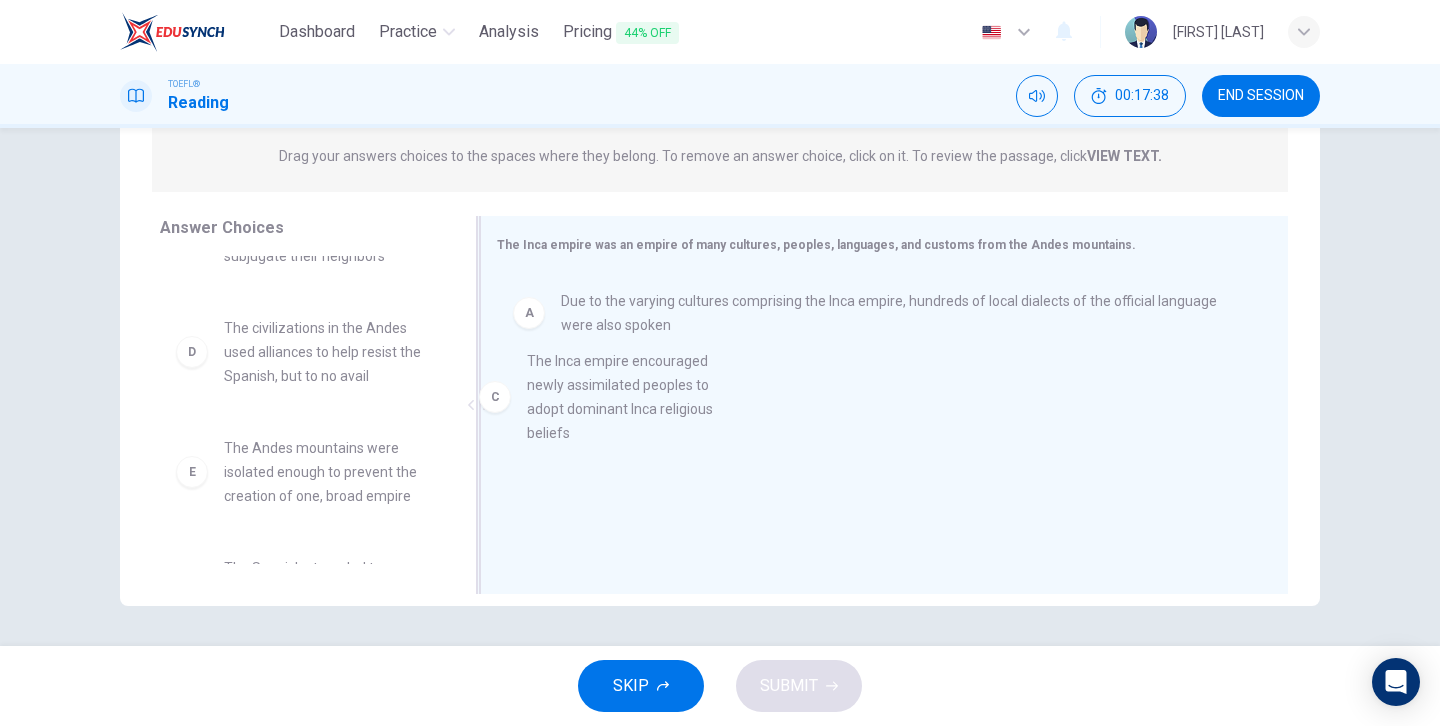 drag, startPoint x: 195, startPoint y: 368, endPoint x: 511, endPoint y: 401, distance: 317.7184 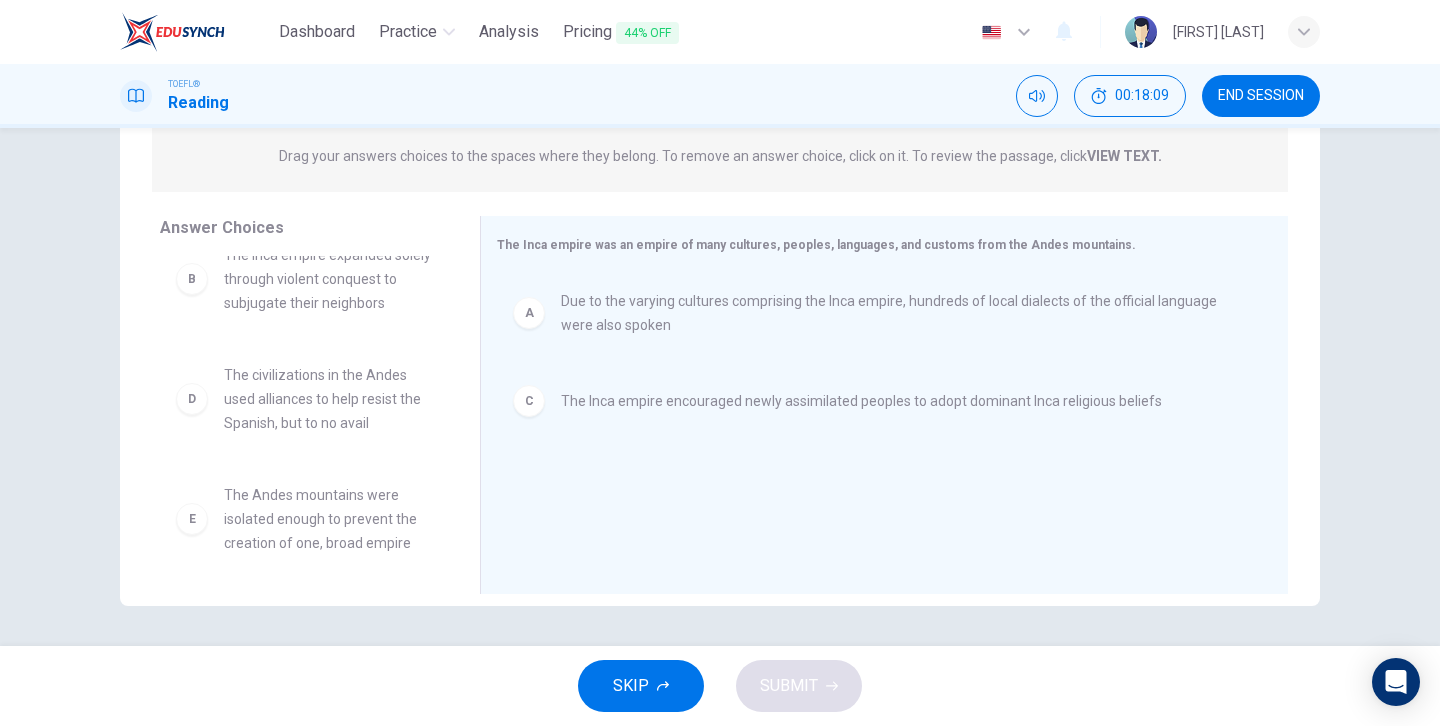 scroll, scrollTop: 0, scrollLeft: 0, axis: both 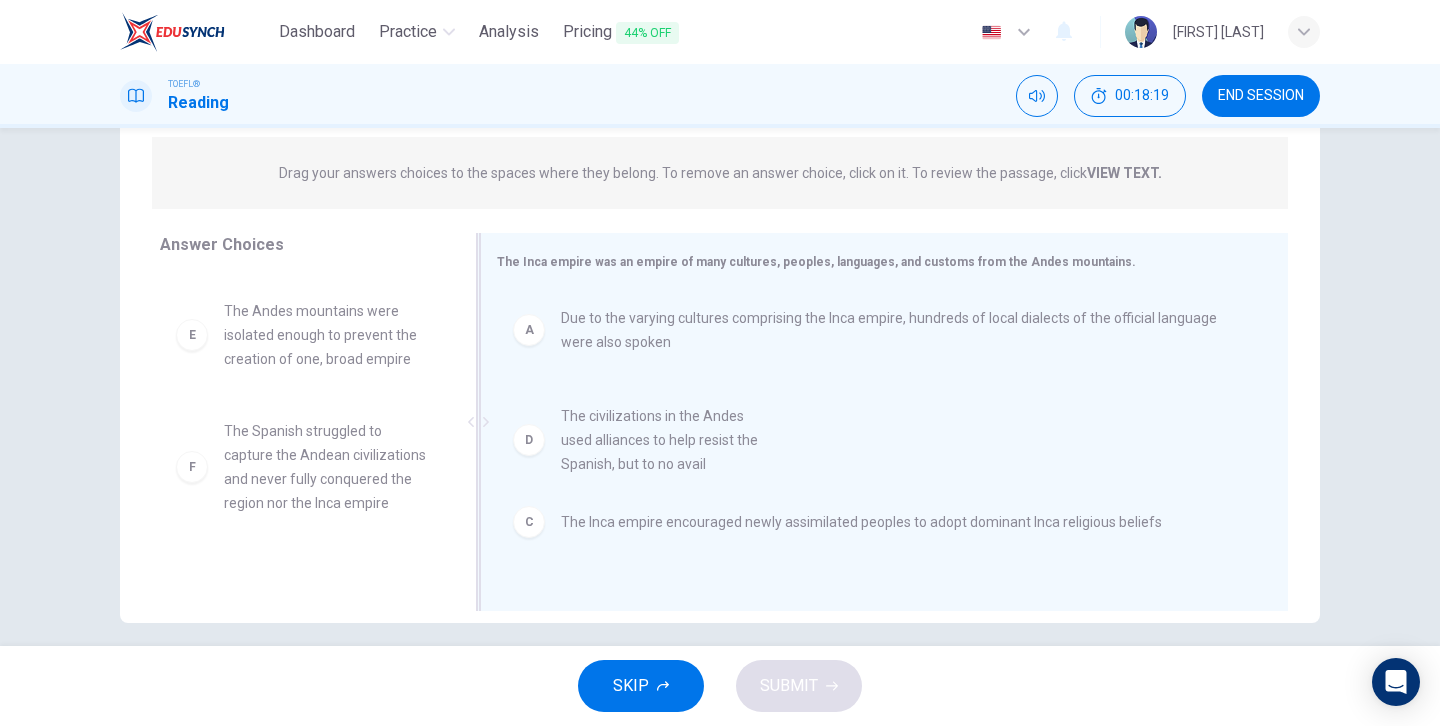 drag, startPoint x: 208, startPoint y: 333, endPoint x: 562, endPoint y: 444, distance: 370.9946 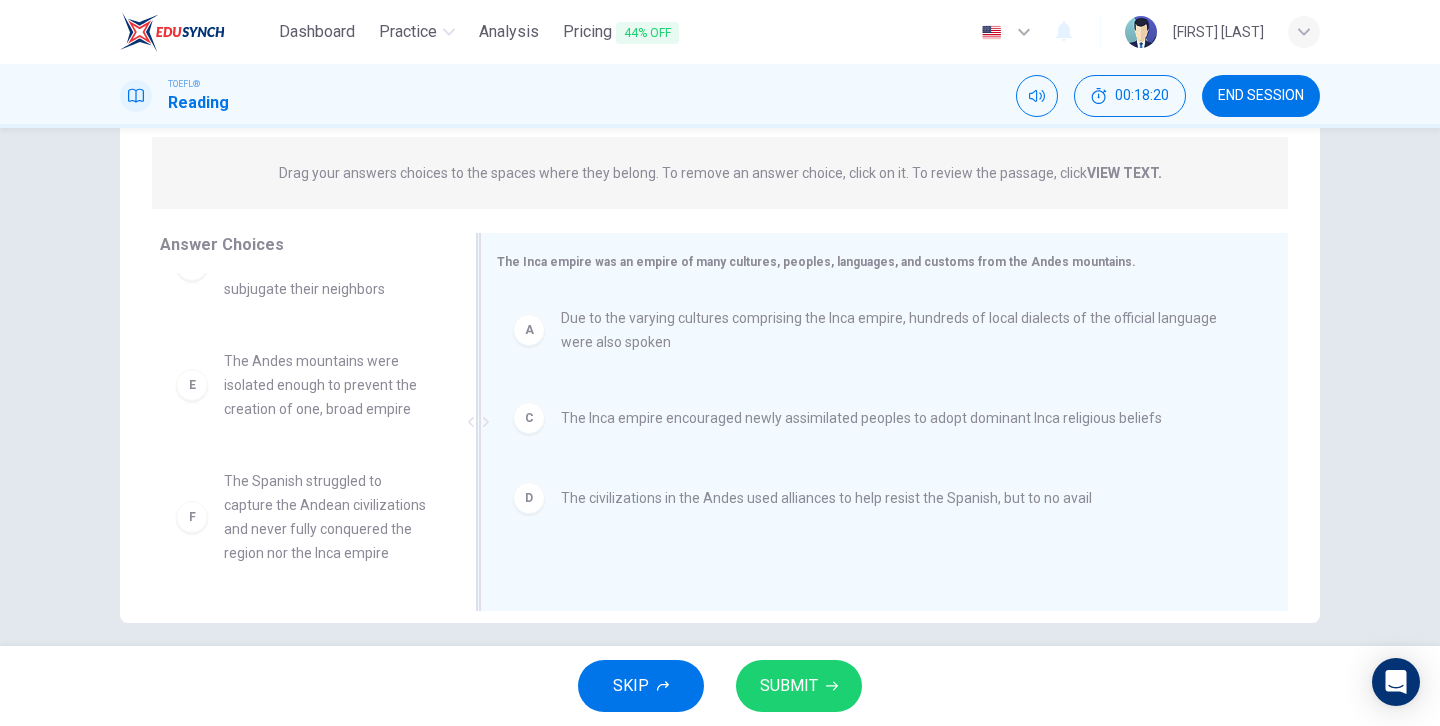 scroll, scrollTop: 60, scrollLeft: 0, axis: vertical 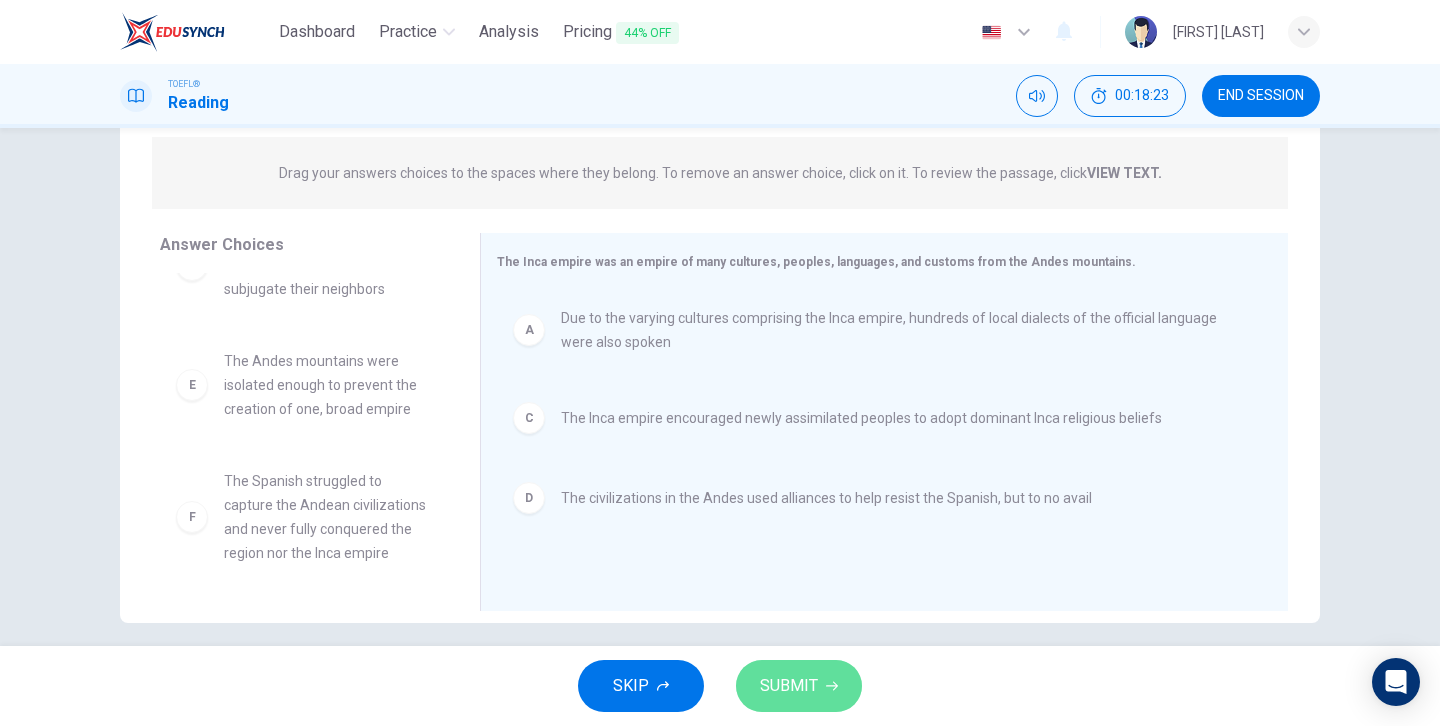 click on "SUBMIT" at bounding box center (799, 686) 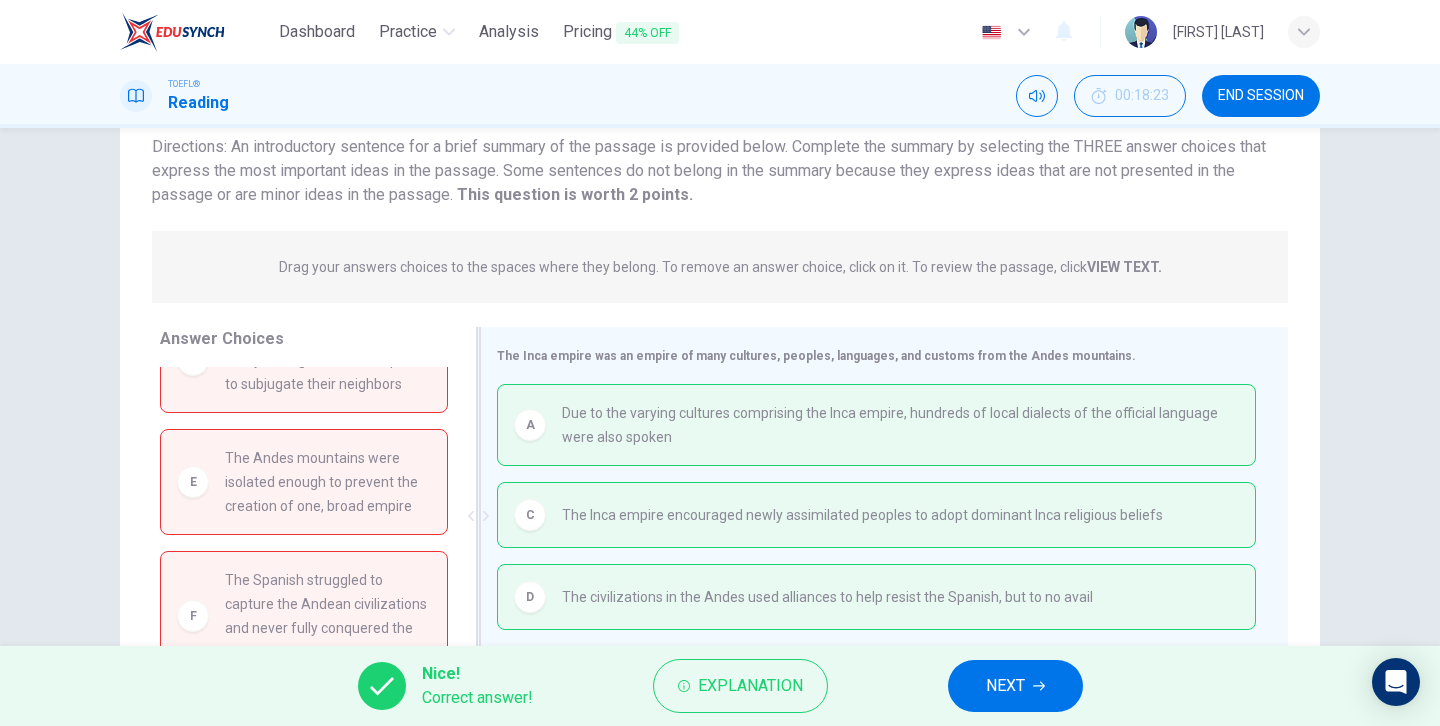 scroll, scrollTop: 257, scrollLeft: 0, axis: vertical 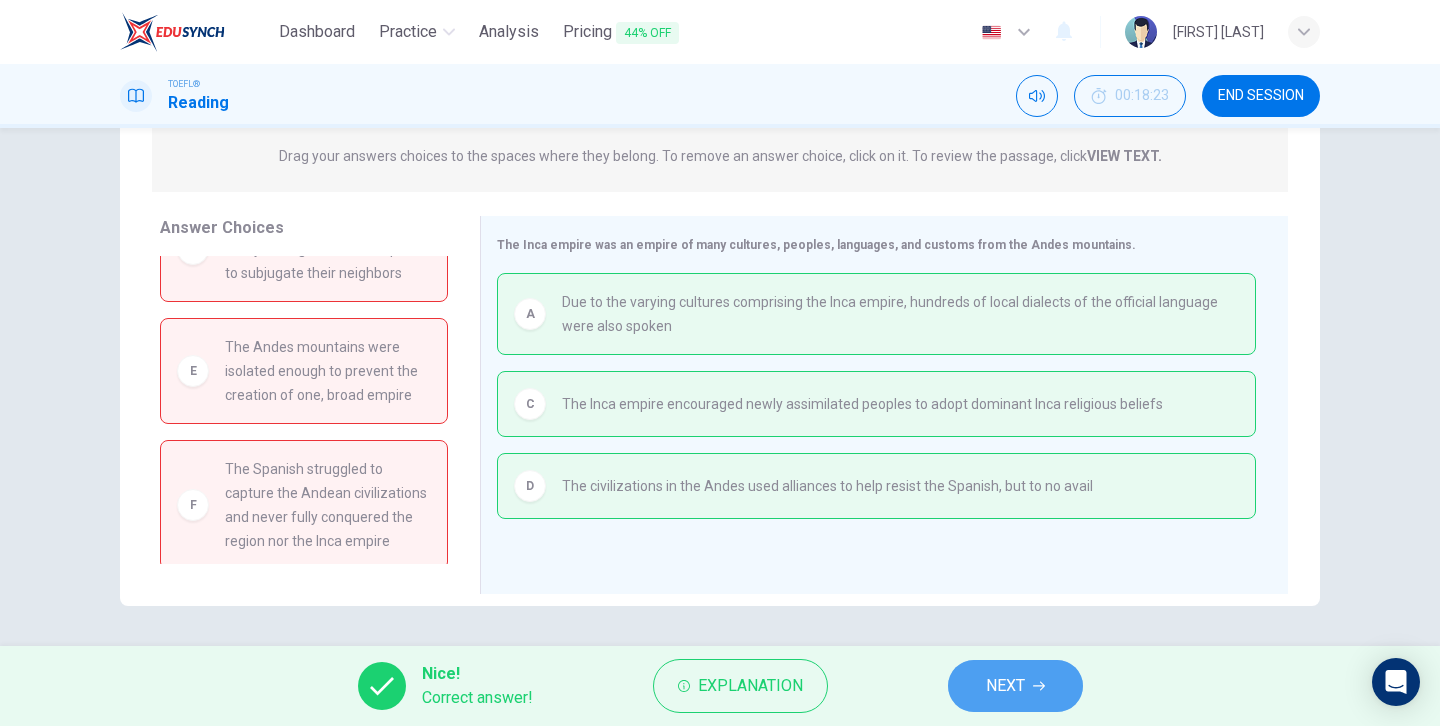 click on "NEXT" at bounding box center (1015, 686) 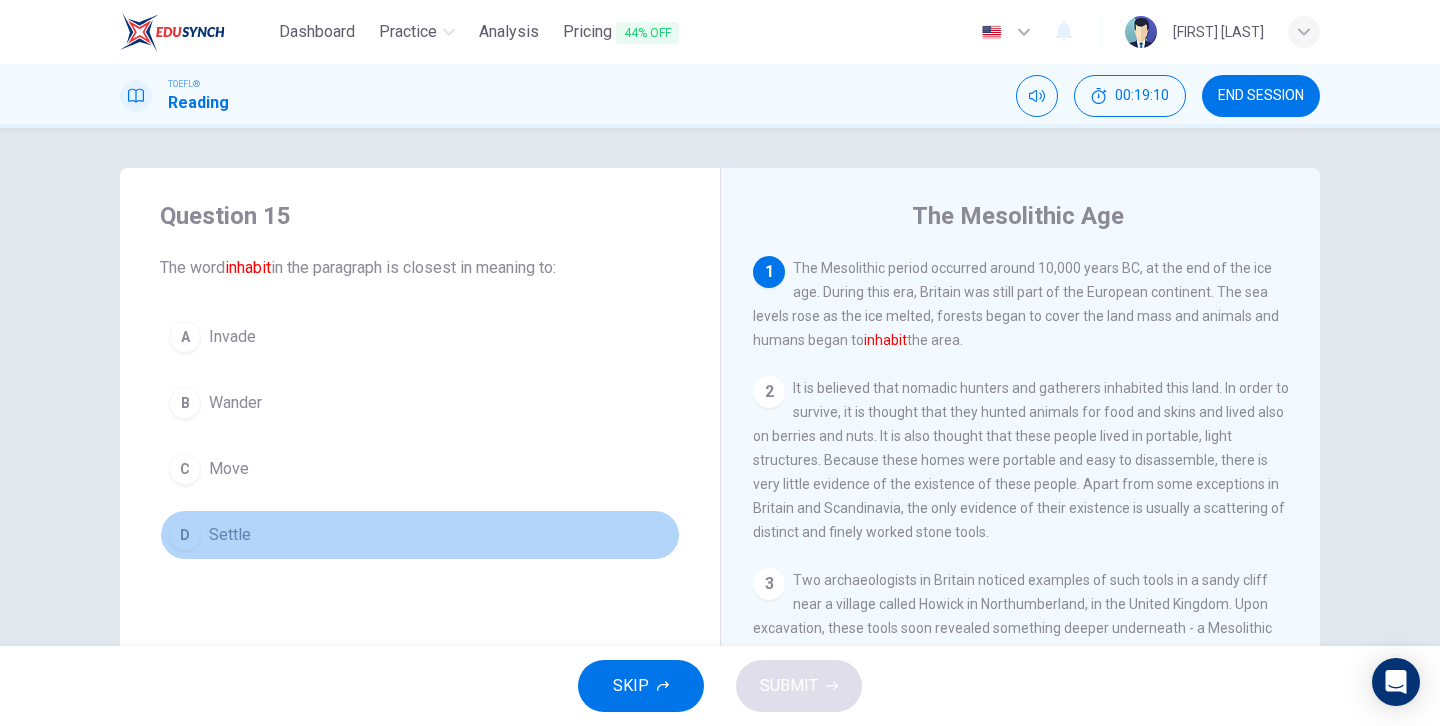 click on "D" at bounding box center (185, 337) 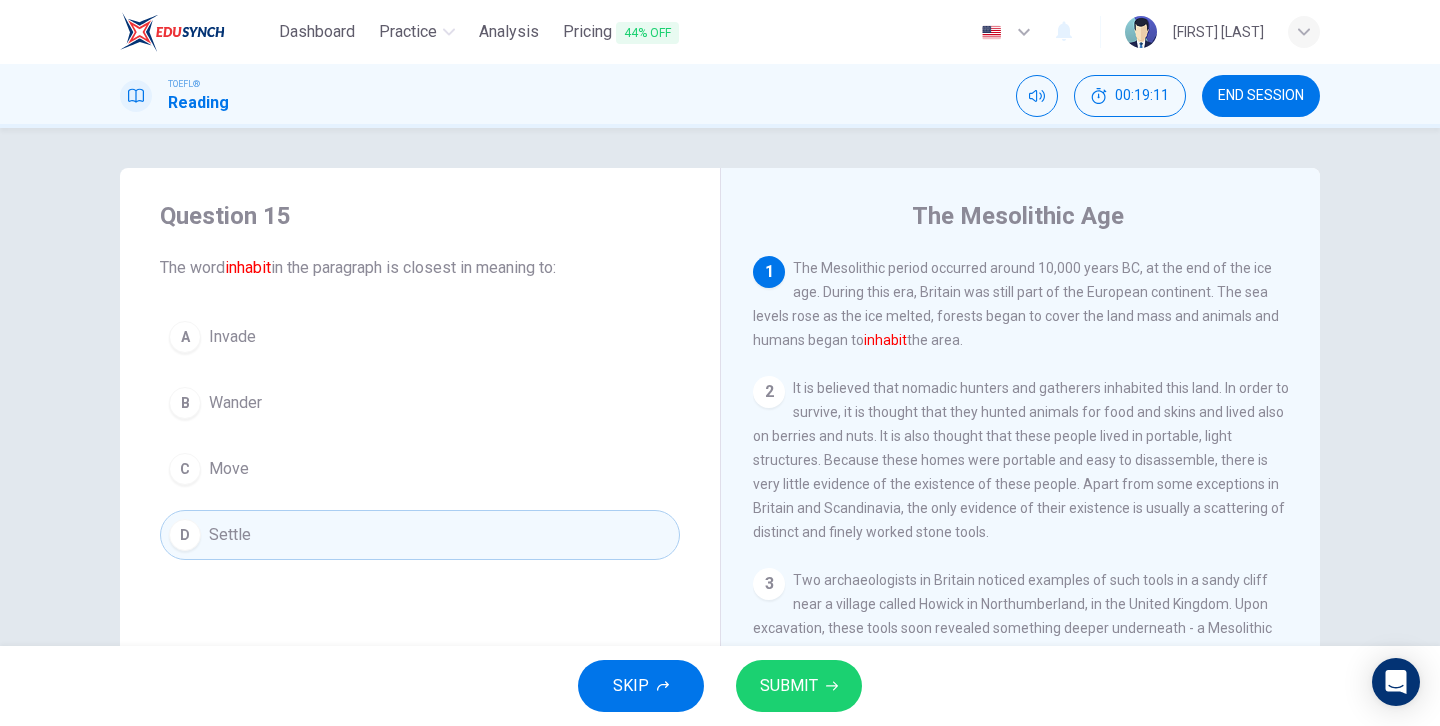 click on "SUBMIT" at bounding box center [789, 686] 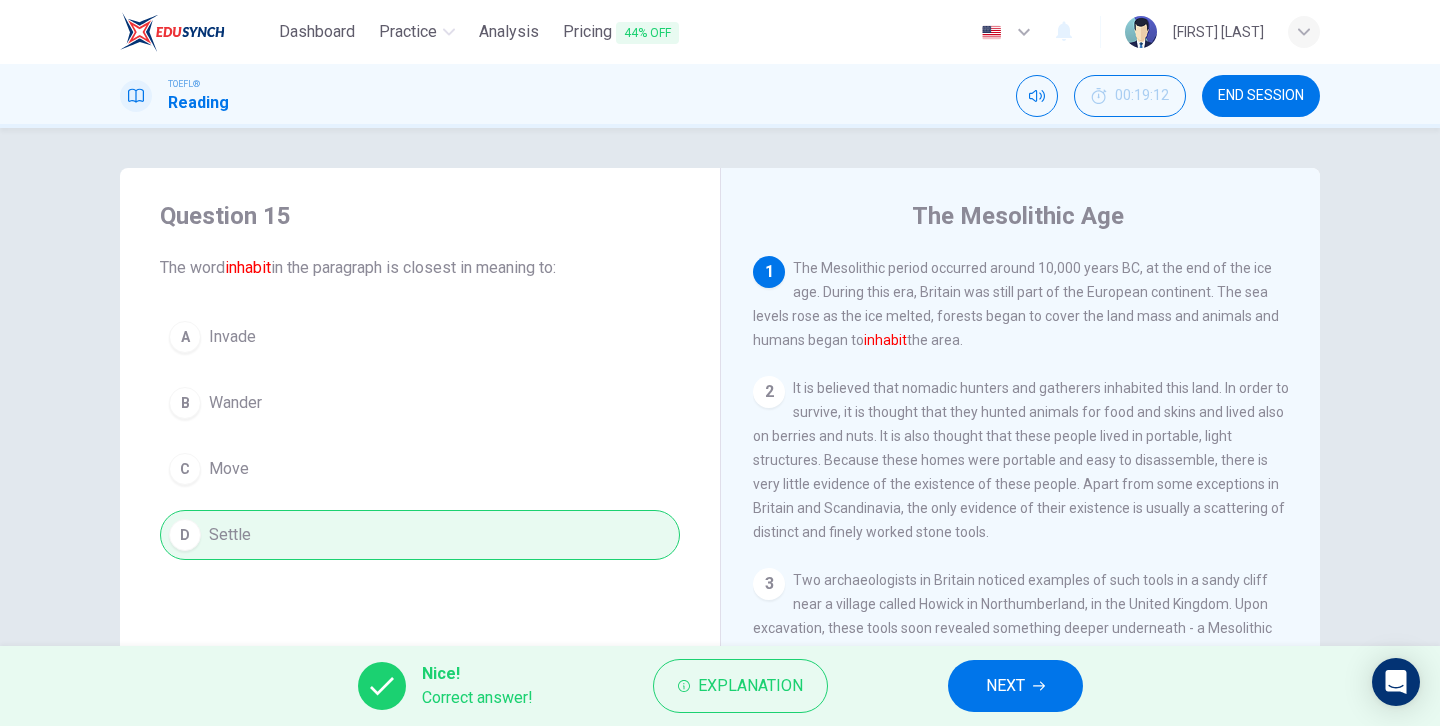 click on "NEXT" at bounding box center (1005, 686) 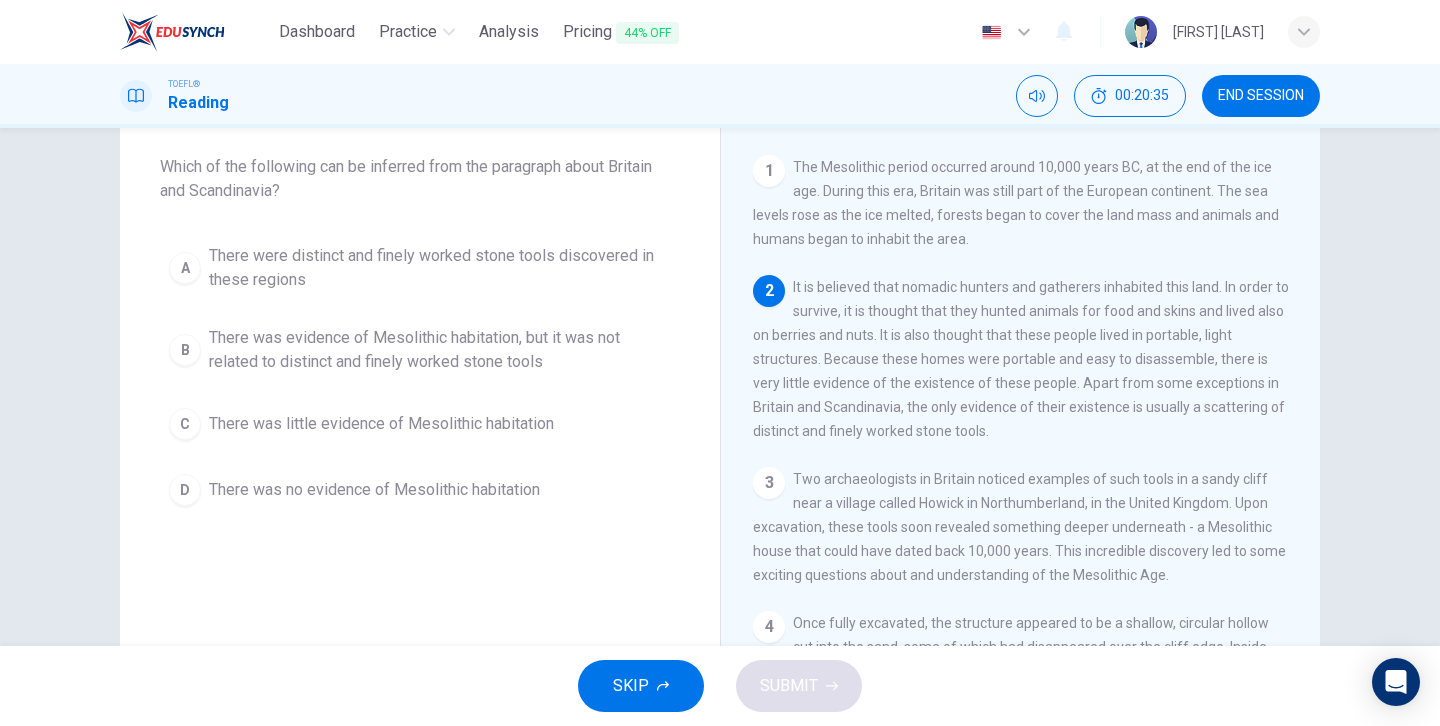 scroll, scrollTop: 98, scrollLeft: 0, axis: vertical 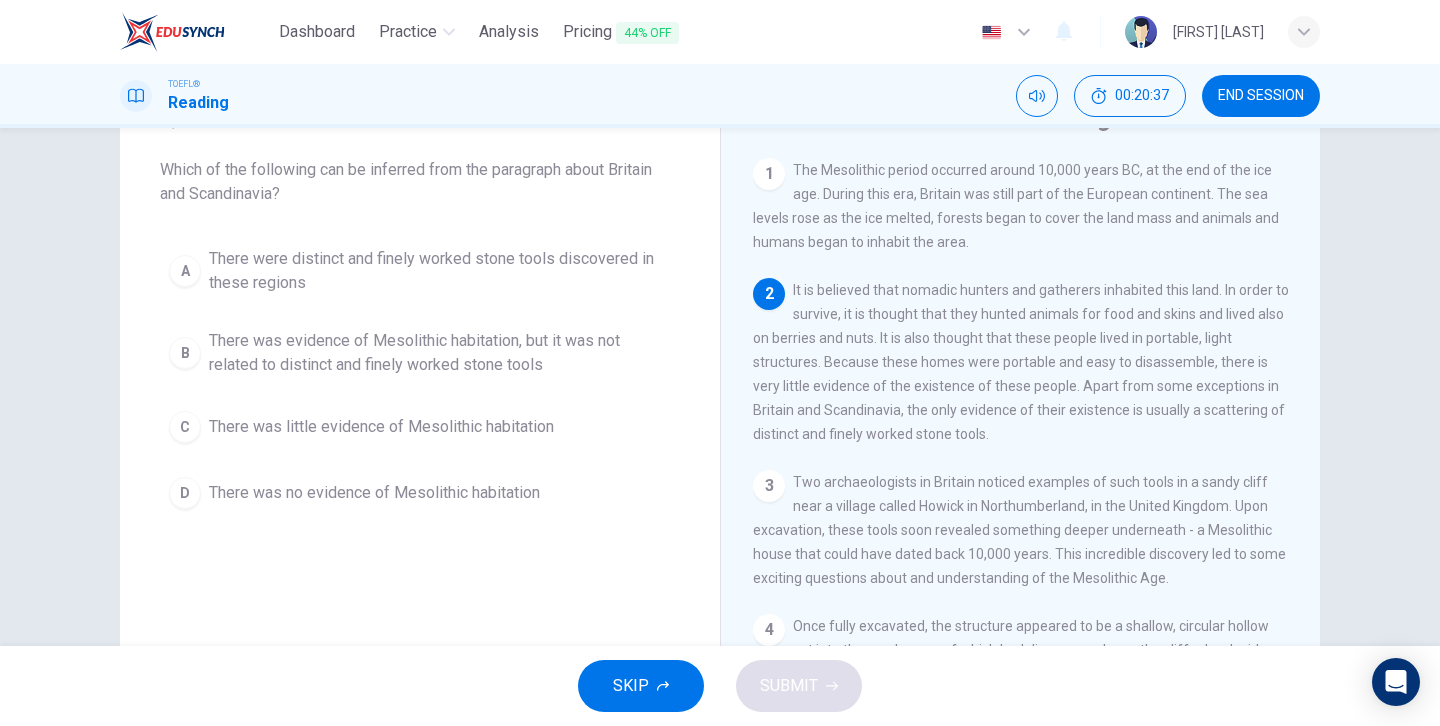 click on "B" at bounding box center [185, 271] 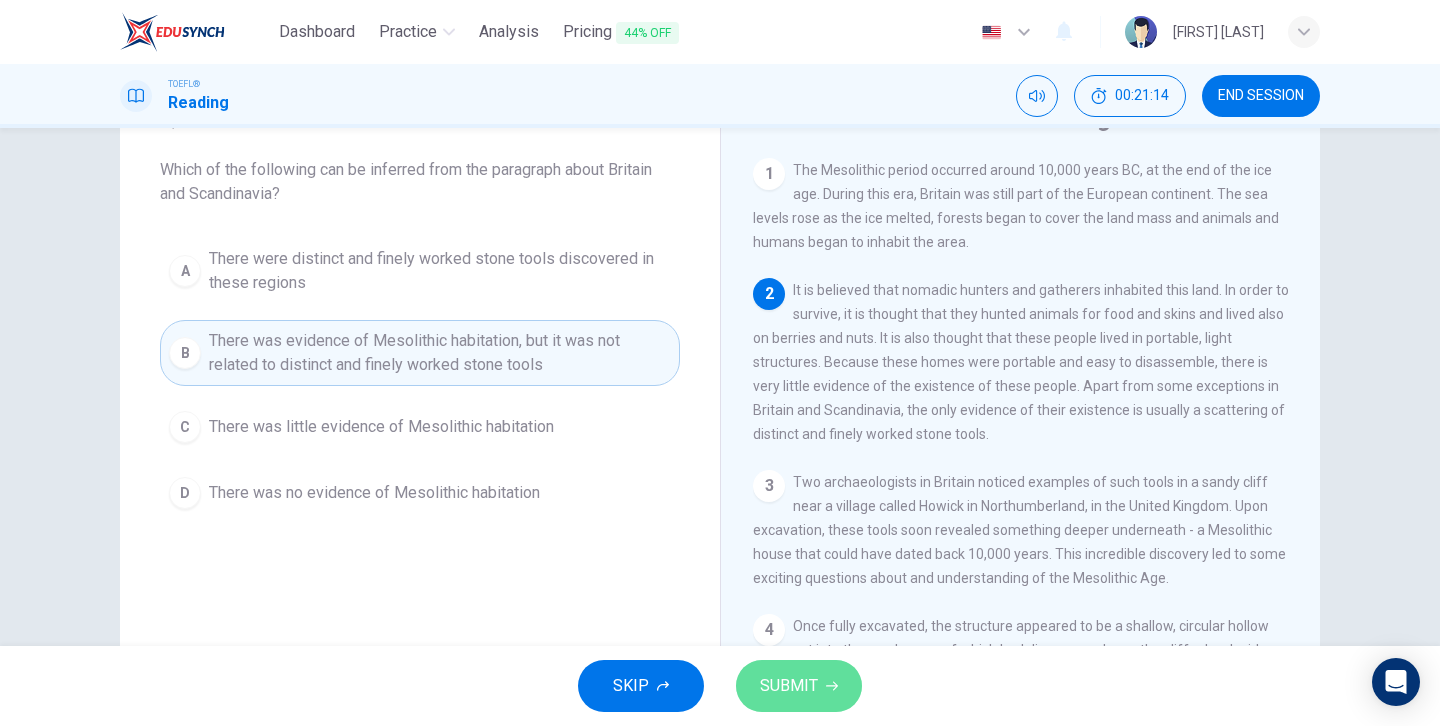 click on "SUBMIT" at bounding box center (789, 686) 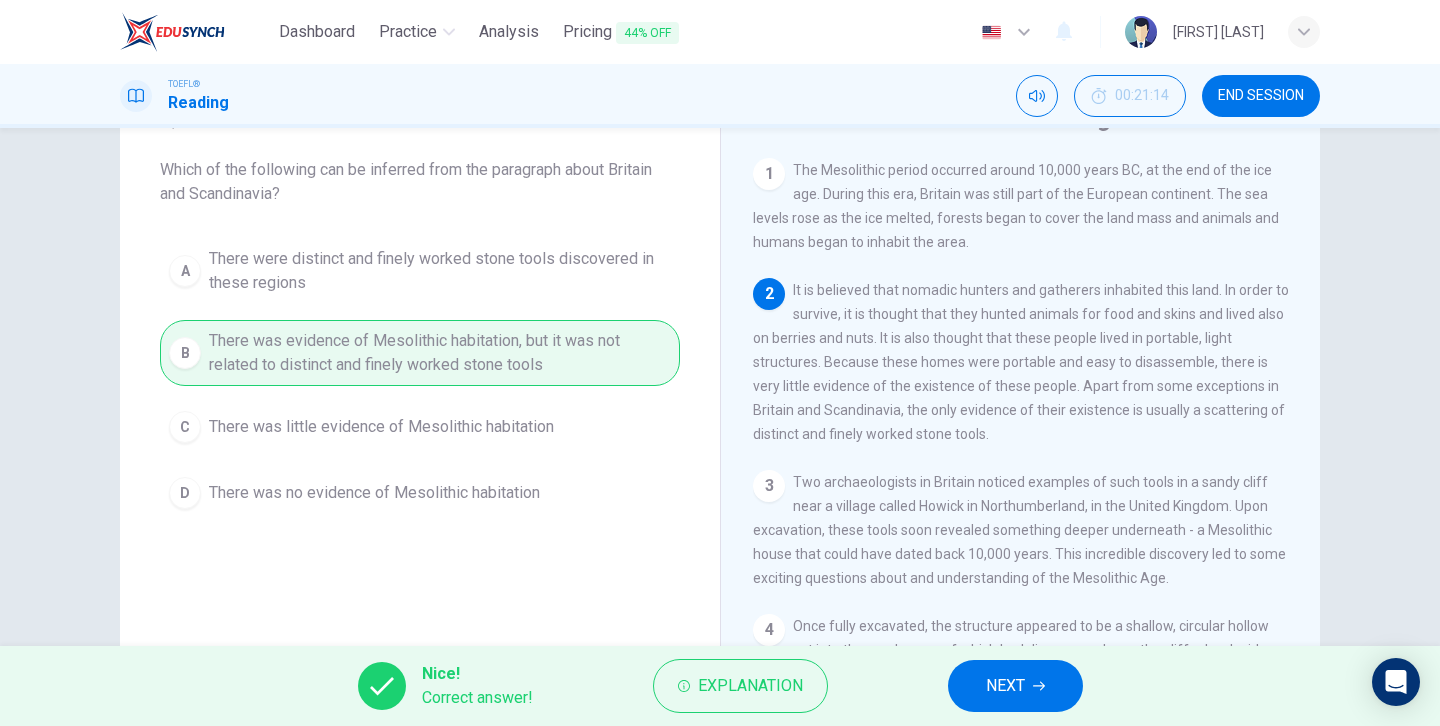 click on "NEXT" at bounding box center [1005, 686] 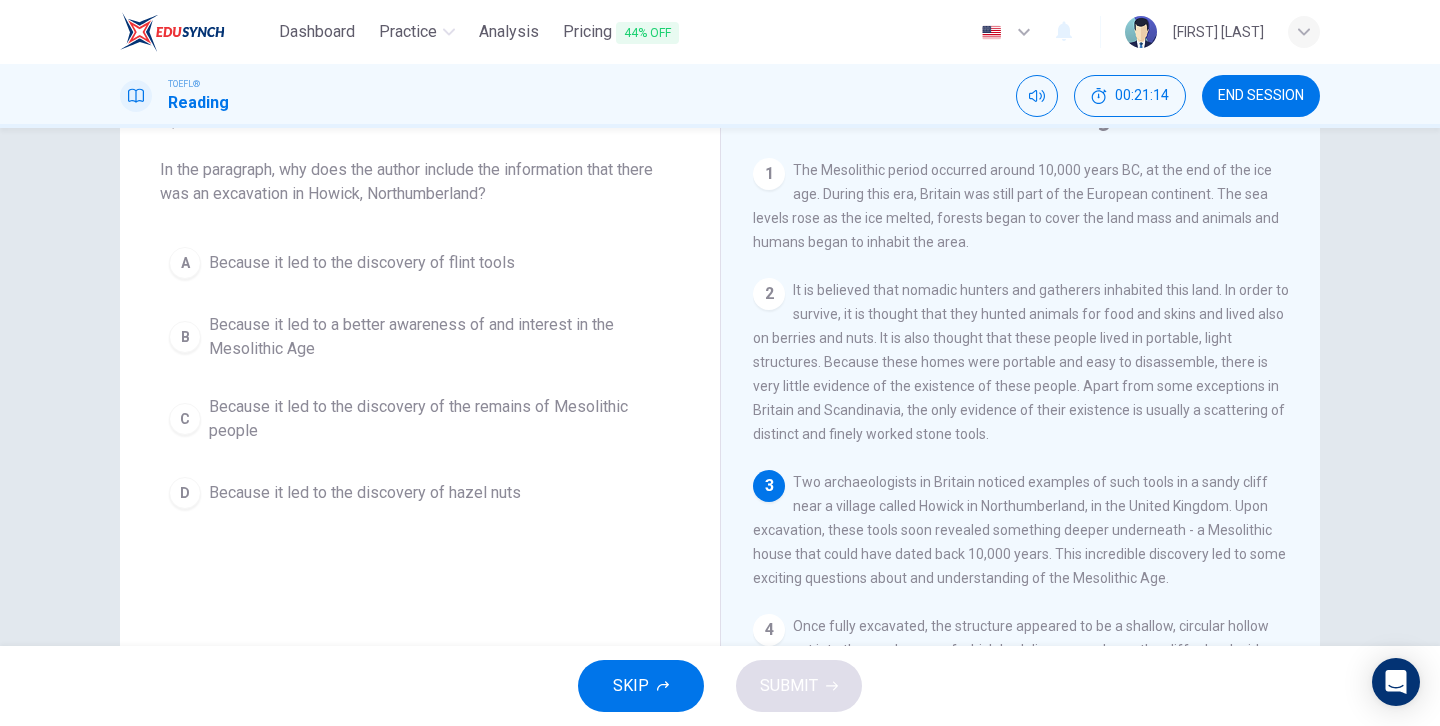 scroll, scrollTop: 57, scrollLeft: 0, axis: vertical 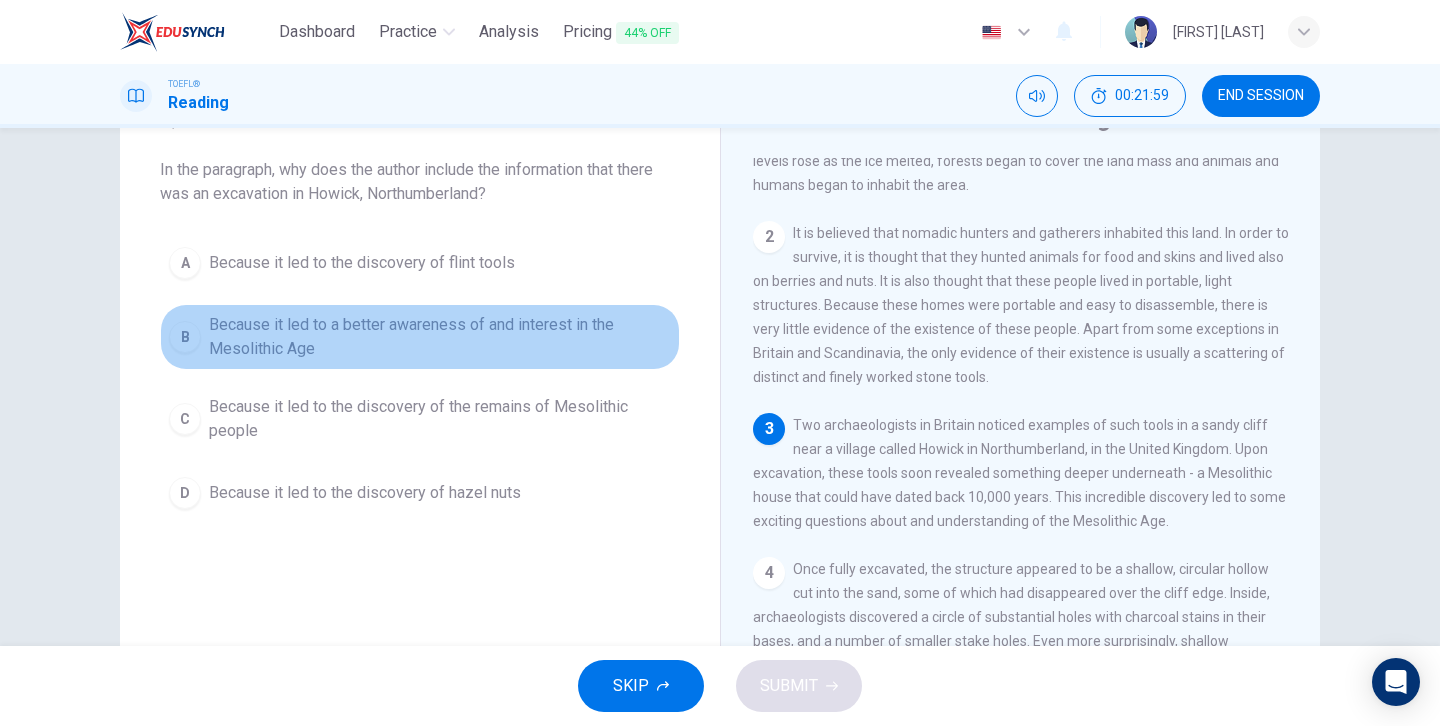 click on "B" at bounding box center (185, 263) 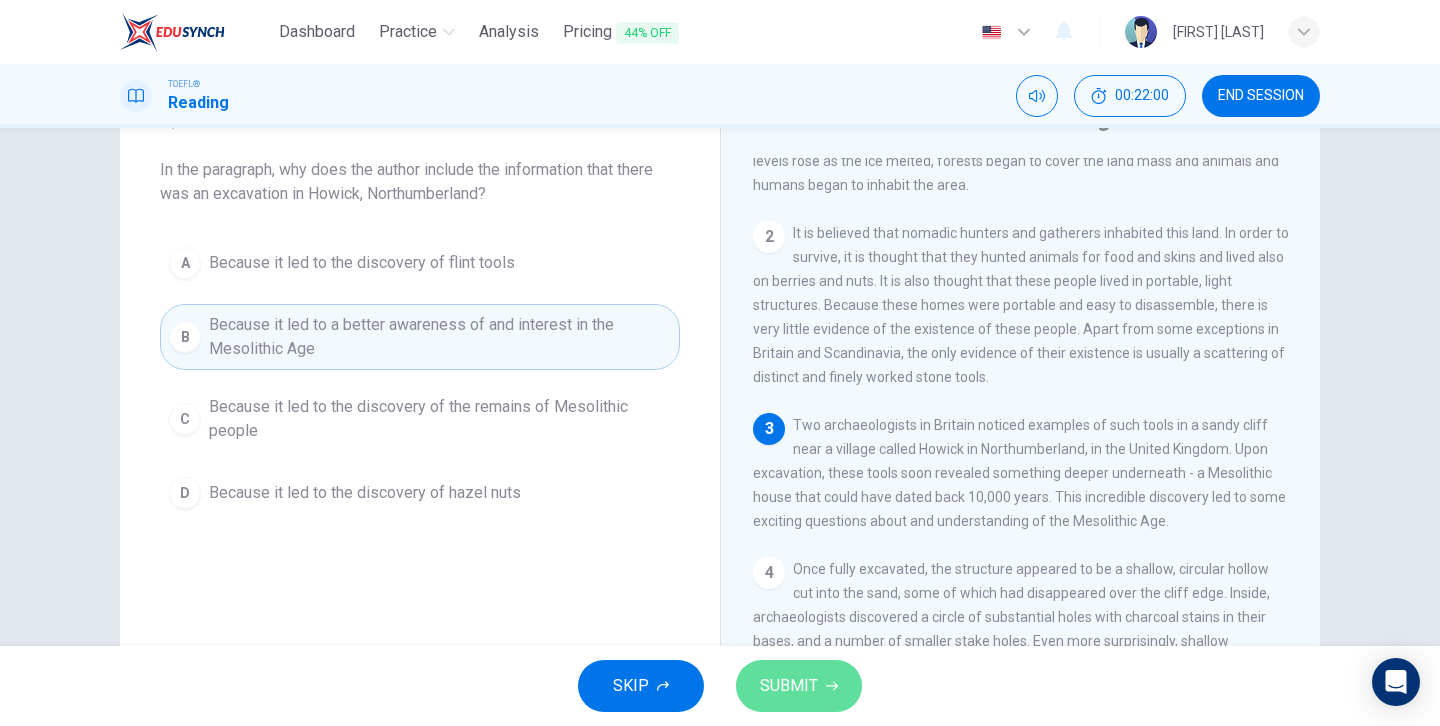 click on "SUBMIT" at bounding box center (789, 686) 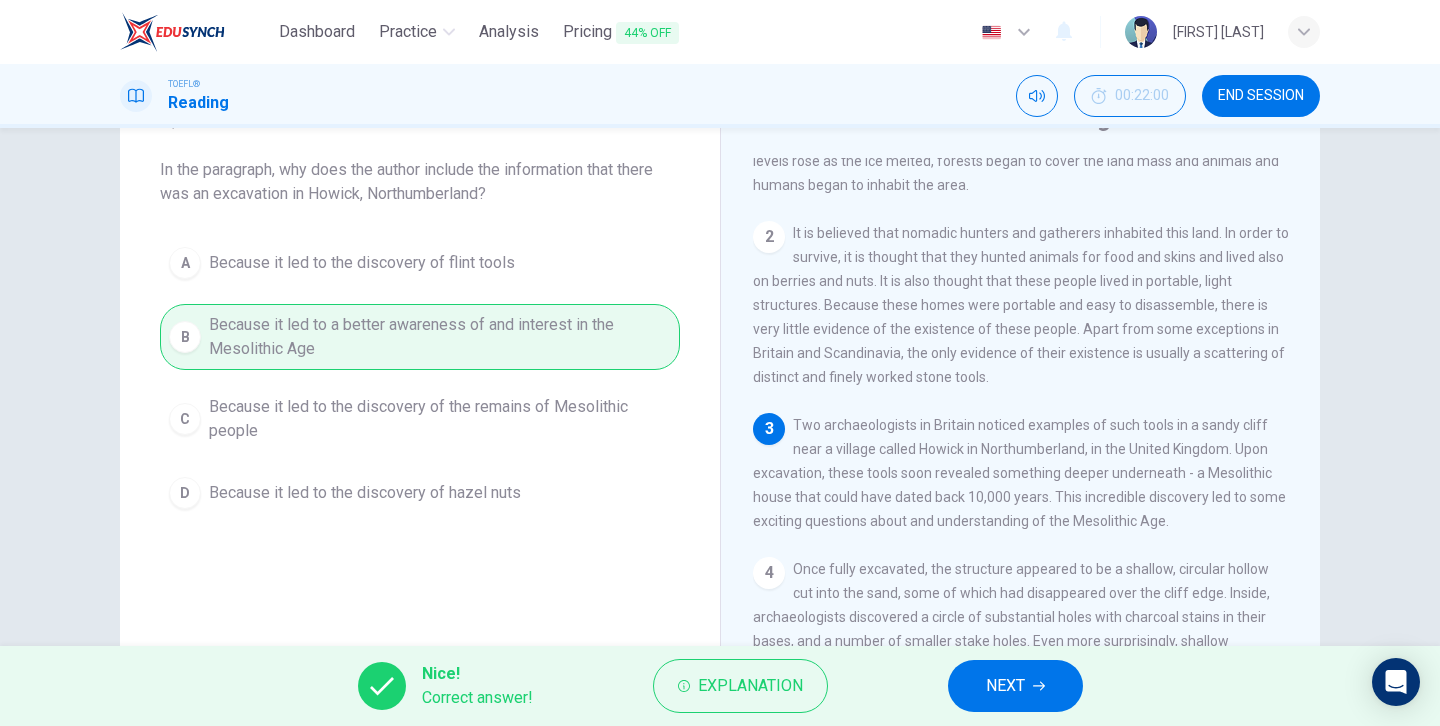 click on "NEXT" at bounding box center (1015, 686) 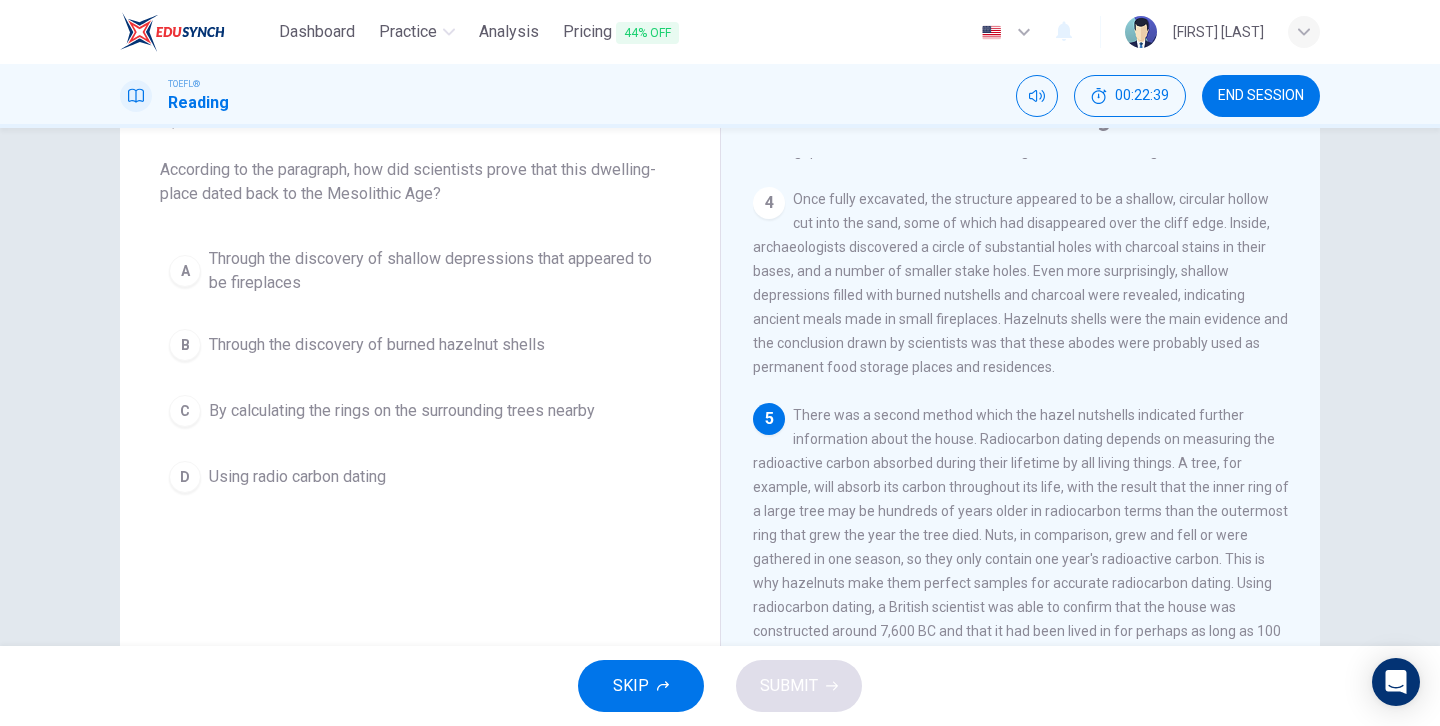 scroll, scrollTop: 434, scrollLeft: 0, axis: vertical 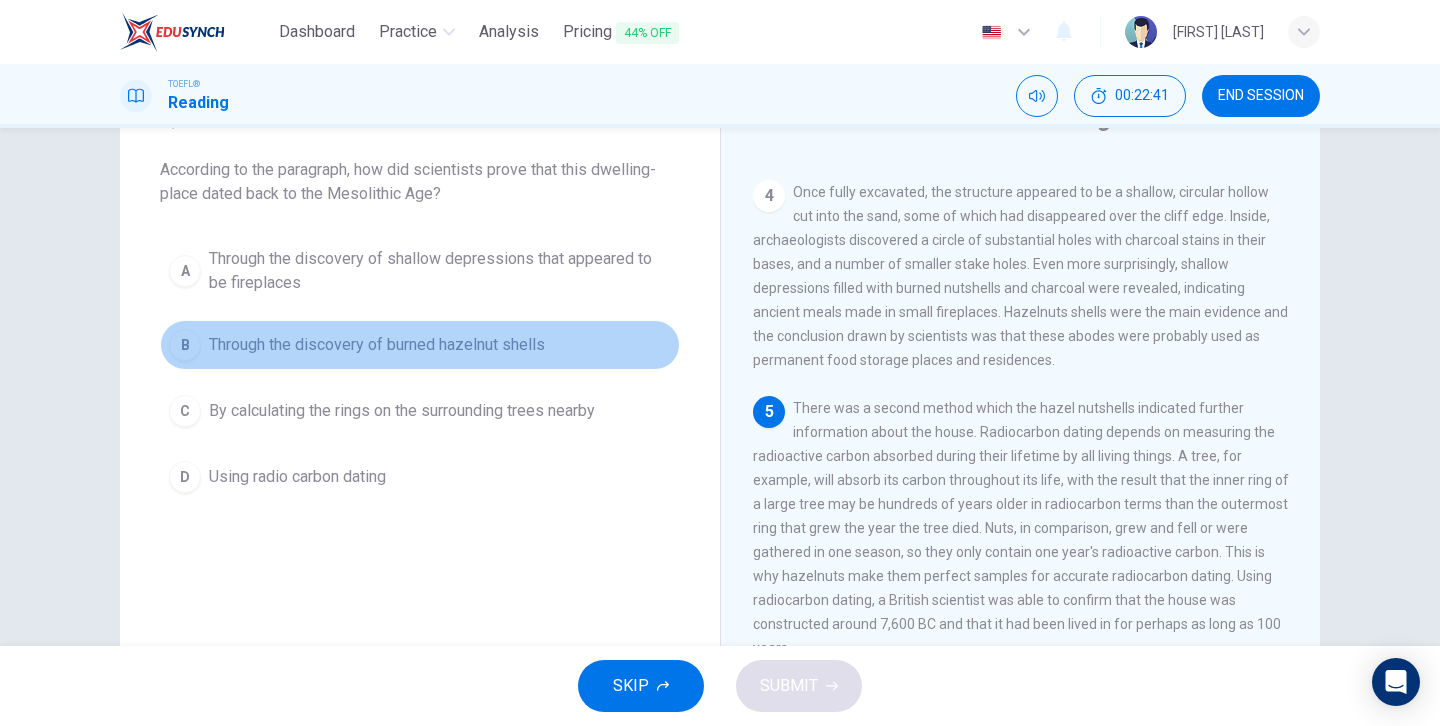 click on "B" at bounding box center (185, 271) 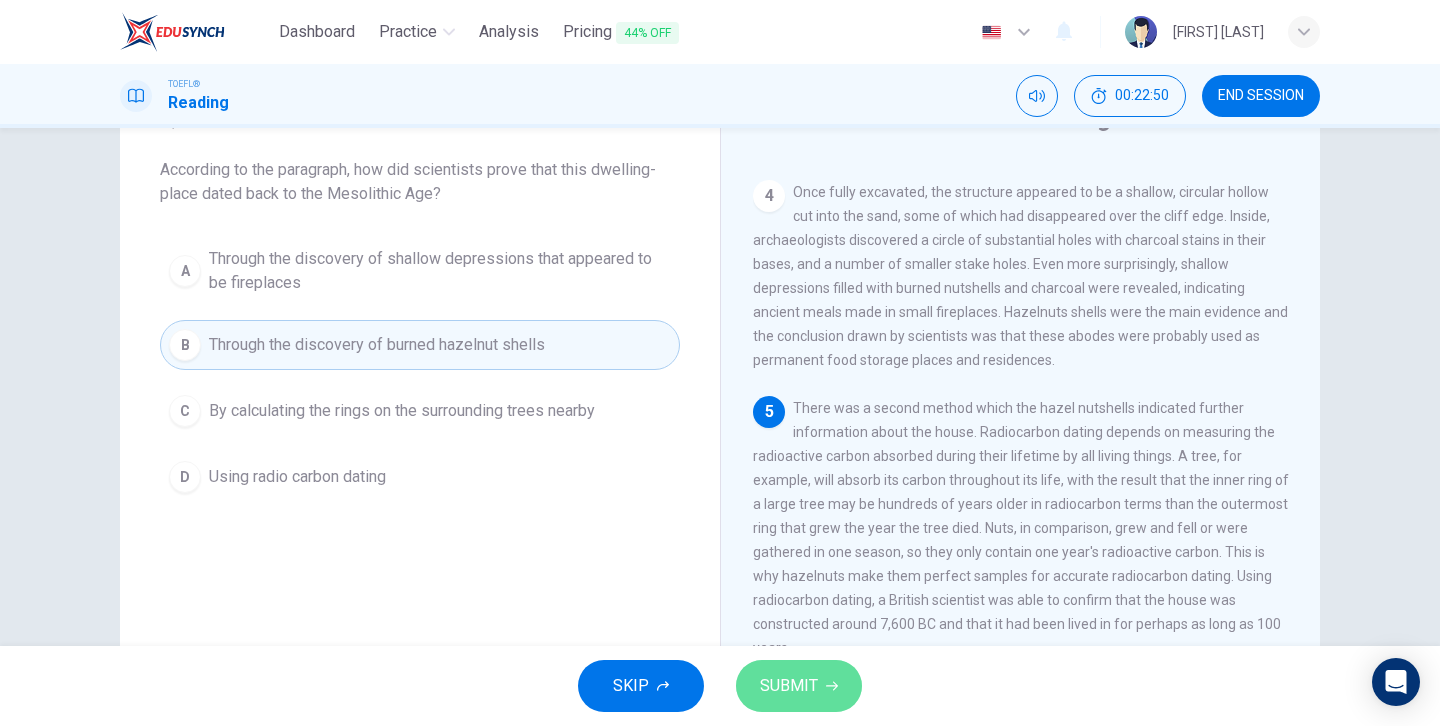 click on "SUBMIT" at bounding box center [799, 686] 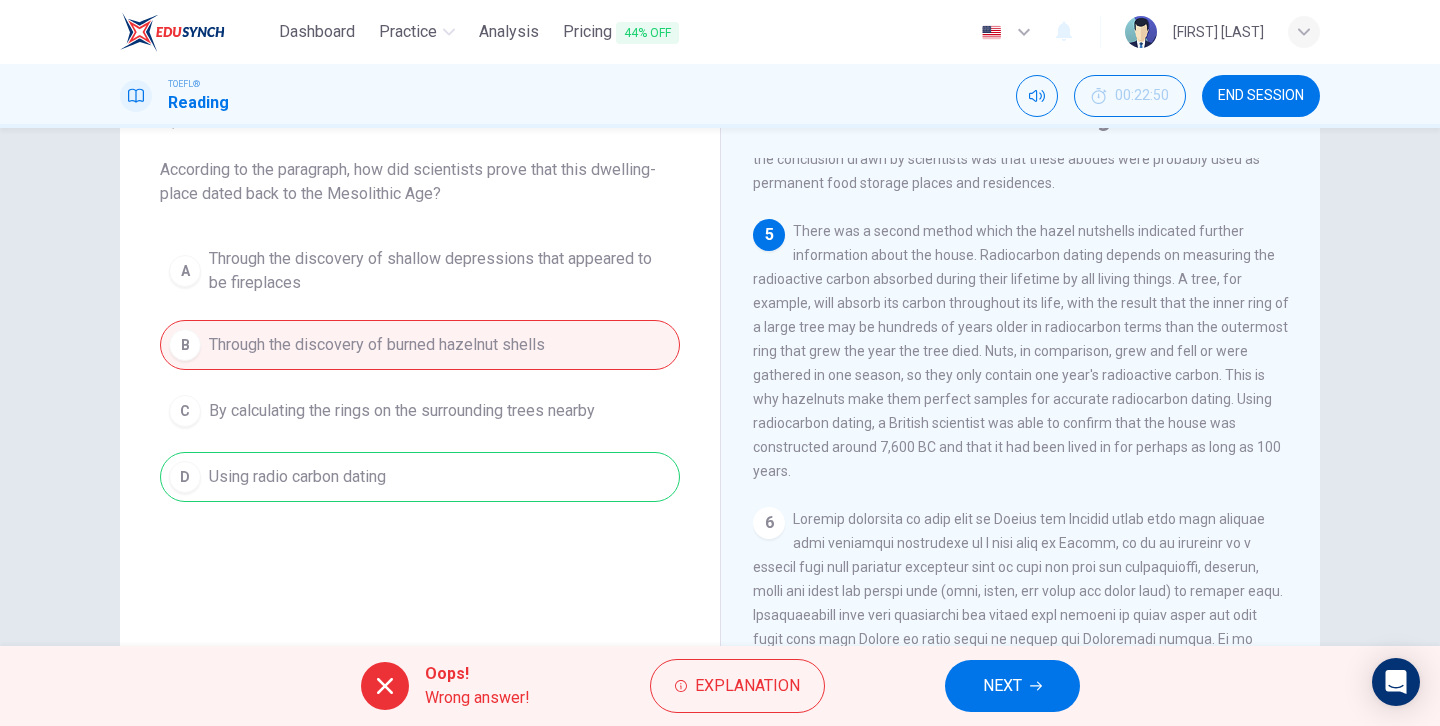 scroll, scrollTop: 620, scrollLeft: 0, axis: vertical 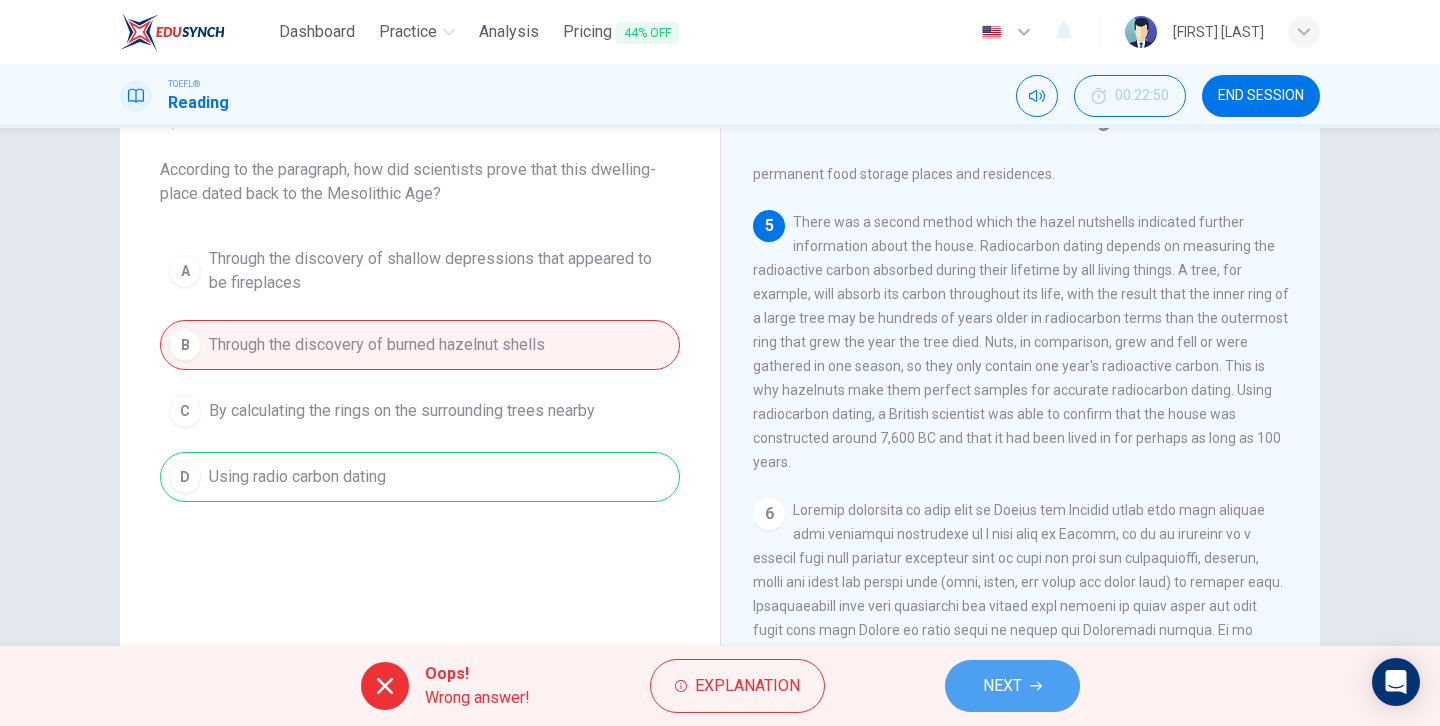click on "NEXT" at bounding box center [1002, 686] 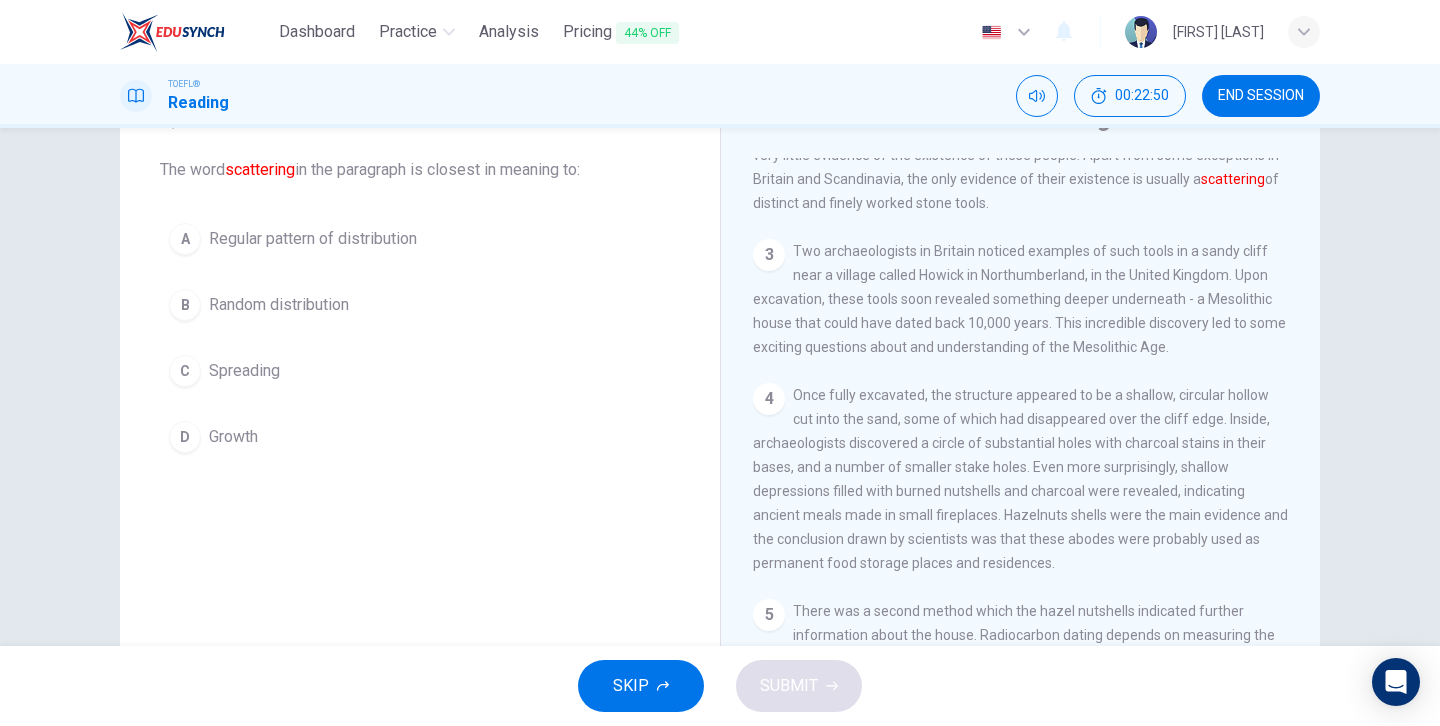scroll, scrollTop: 120, scrollLeft: 0, axis: vertical 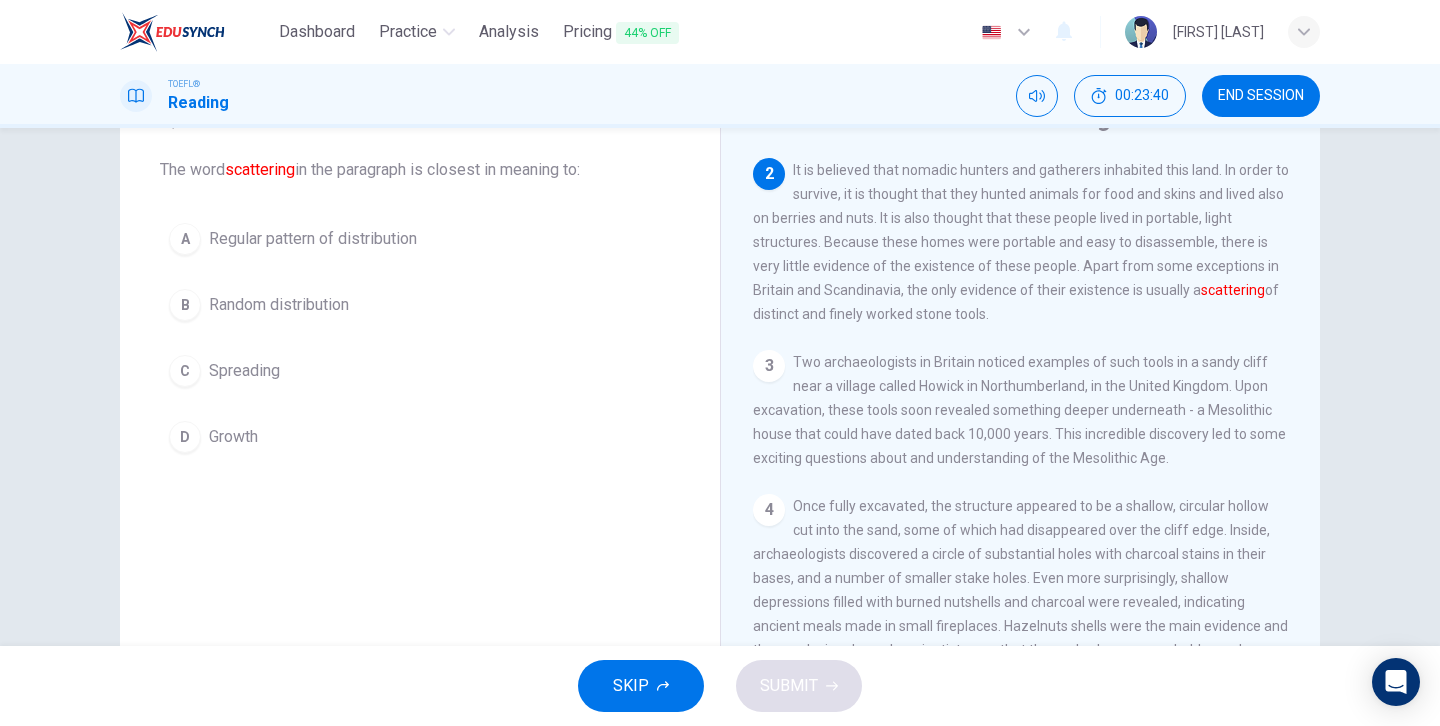 click on "A" at bounding box center (185, 239) 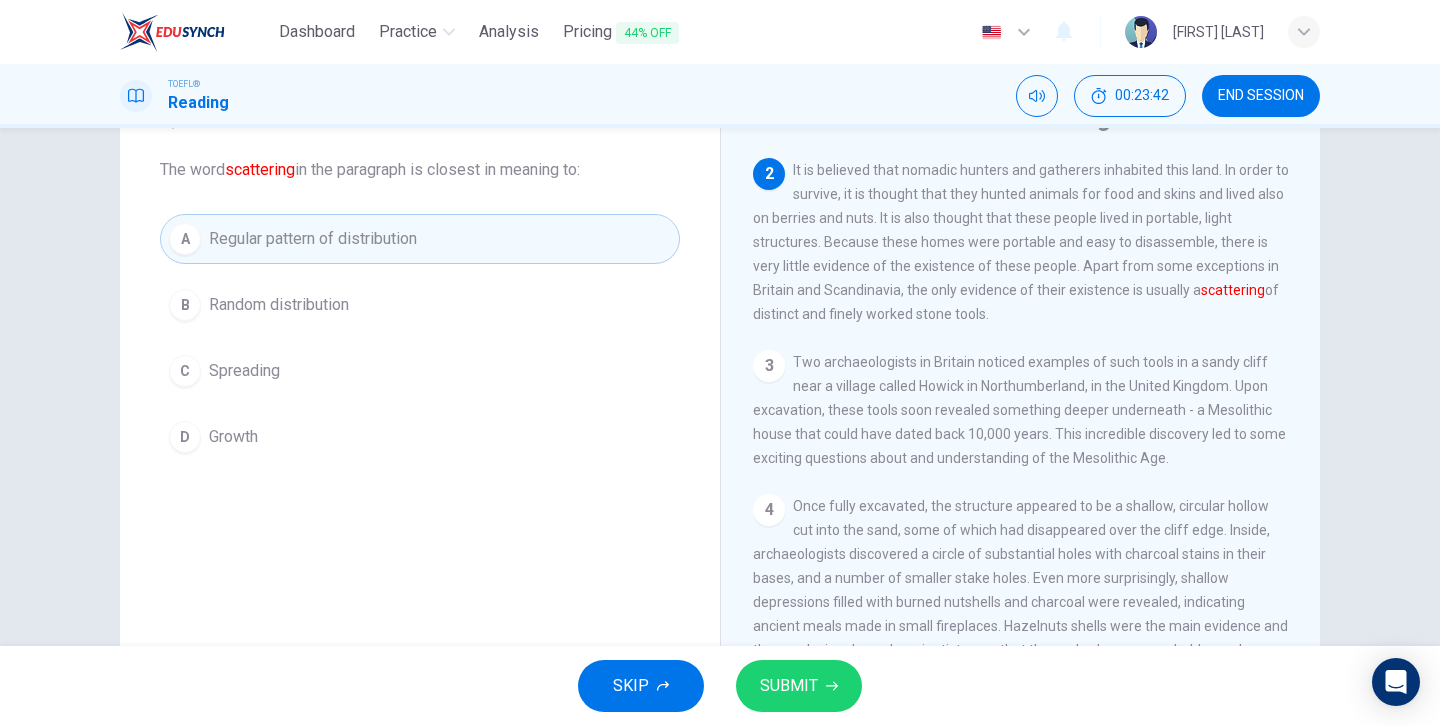 click on "SUBMIT" at bounding box center (789, 686) 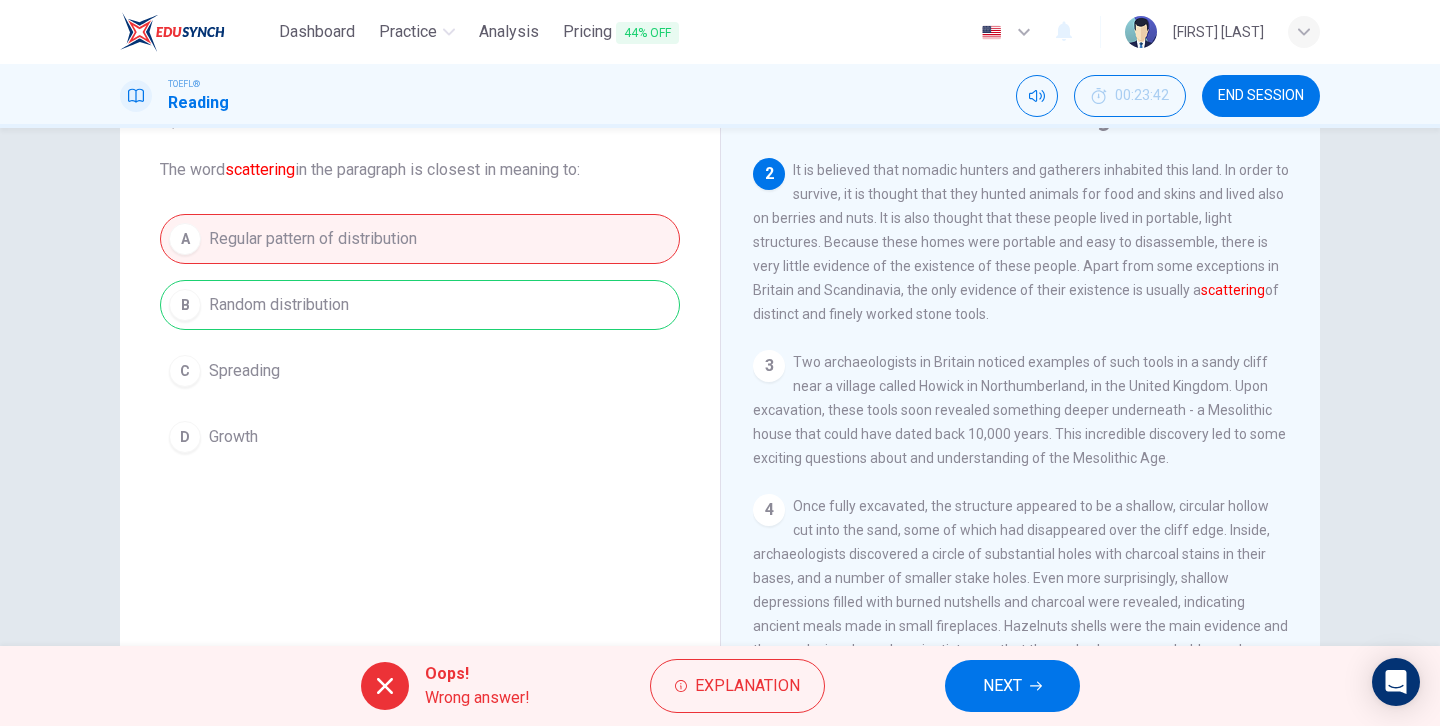 drag, startPoint x: 1221, startPoint y: 295, endPoint x: 1152, endPoint y: 290, distance: 69.18092 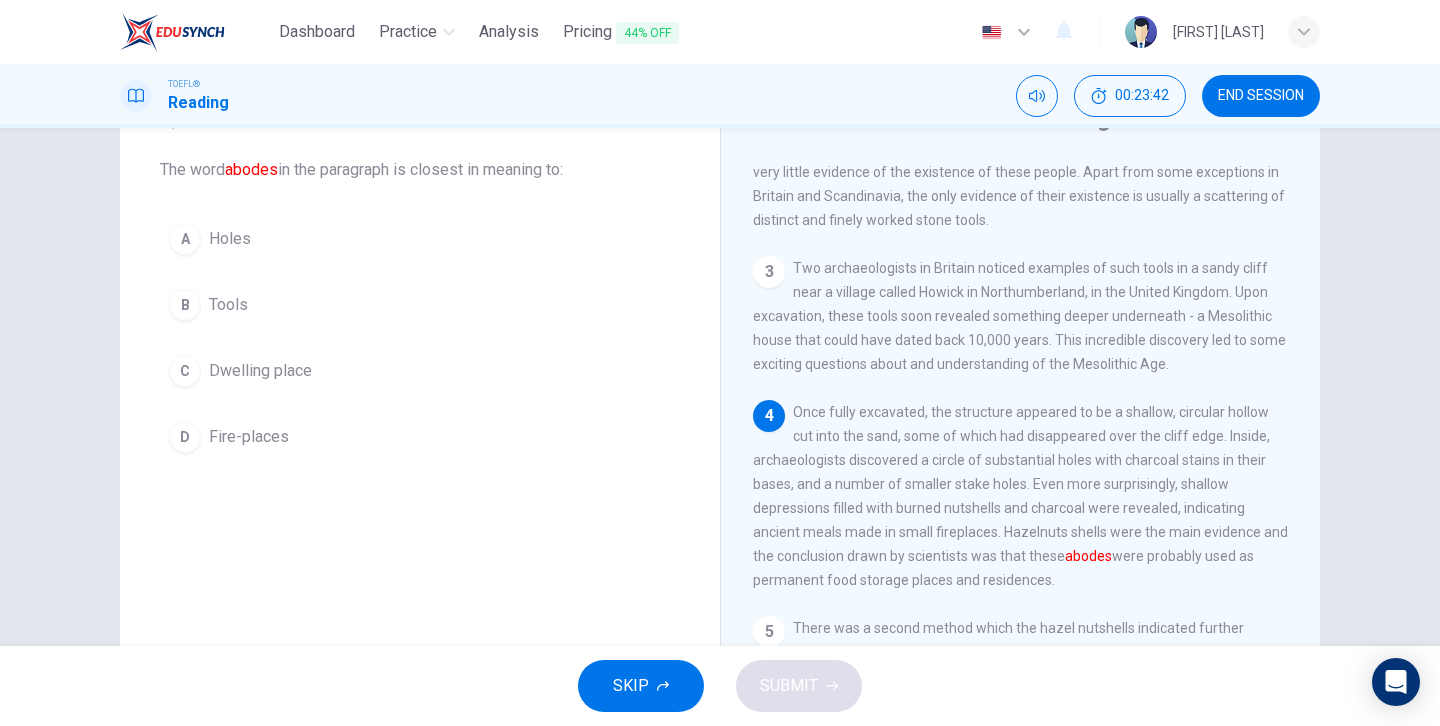 scroll, scrollTop: 273, scrollLeft: 0, axis: vertical 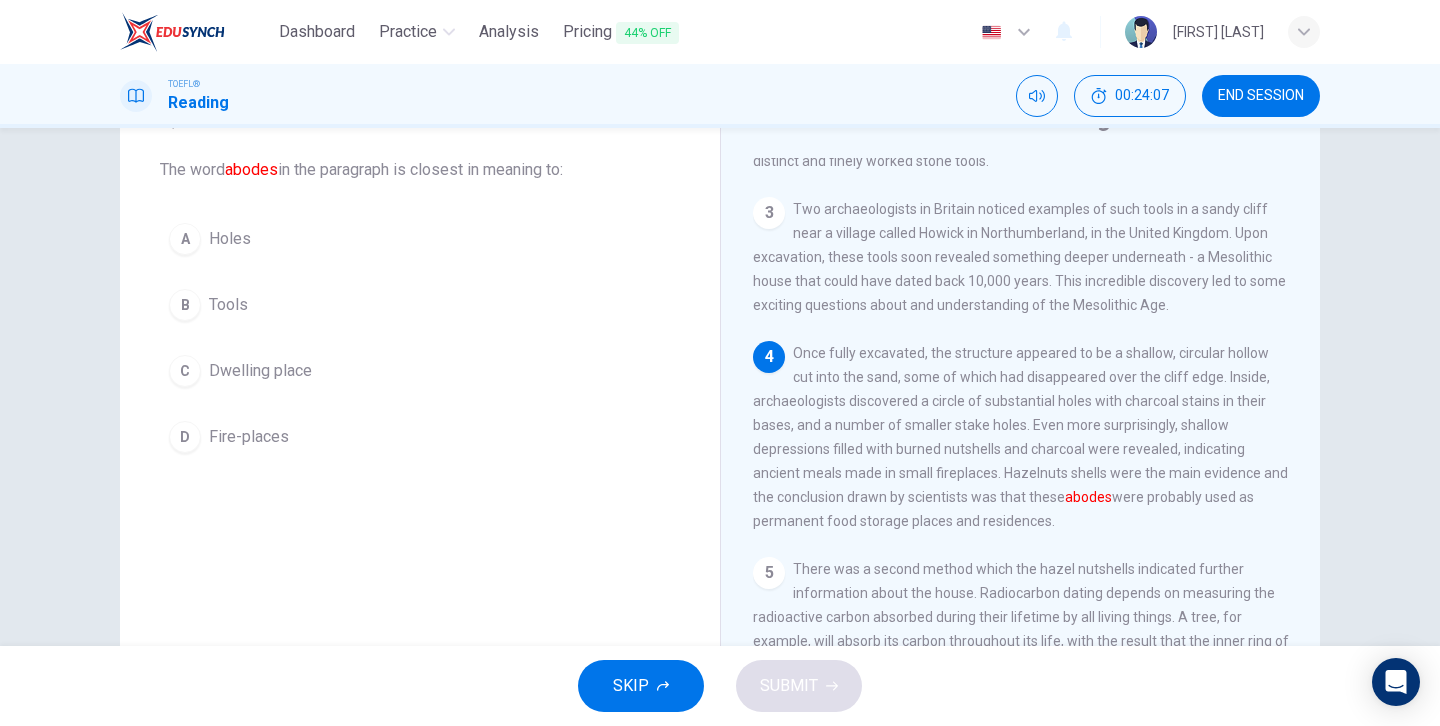 click on "C" at bounding box center (185, 239) 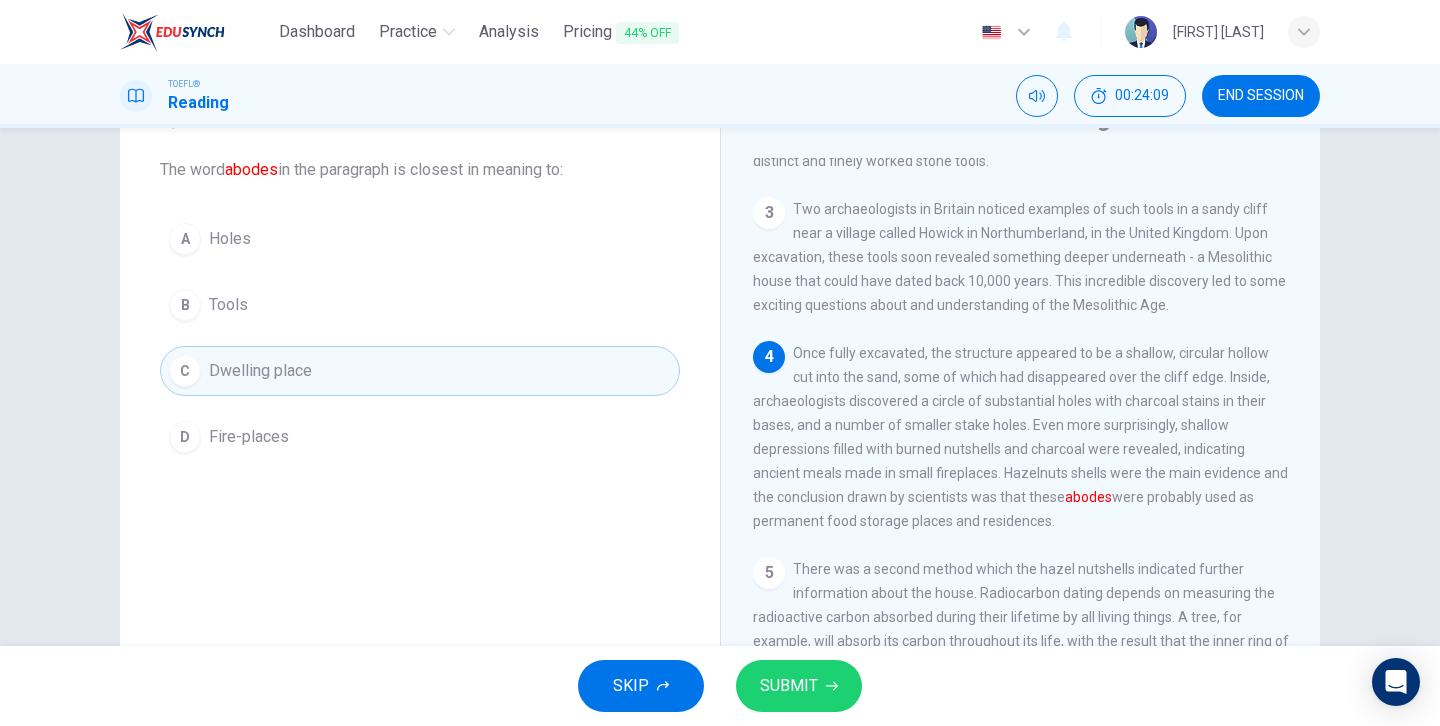 click on "SUBMIT" at bounding box center [799, 686] 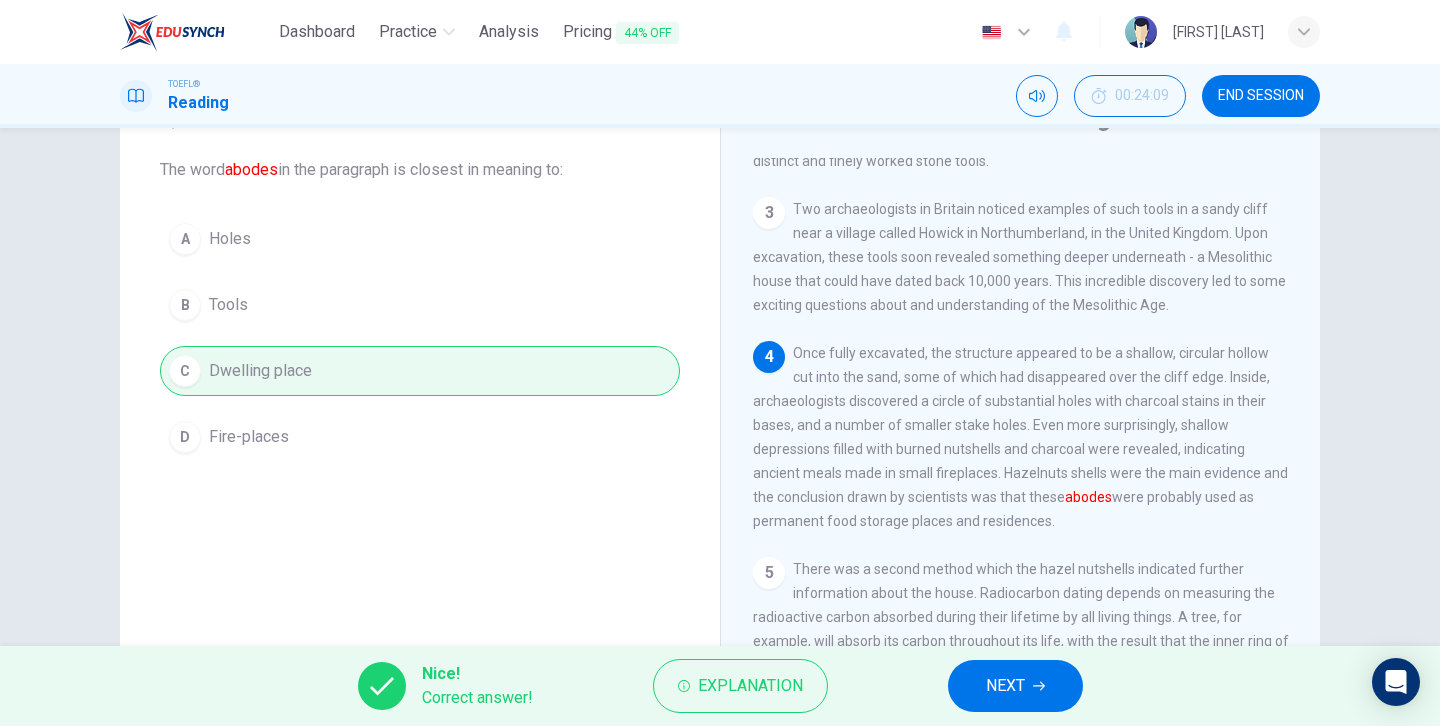 click on "NEXT" at bounding box center (1005, 686) 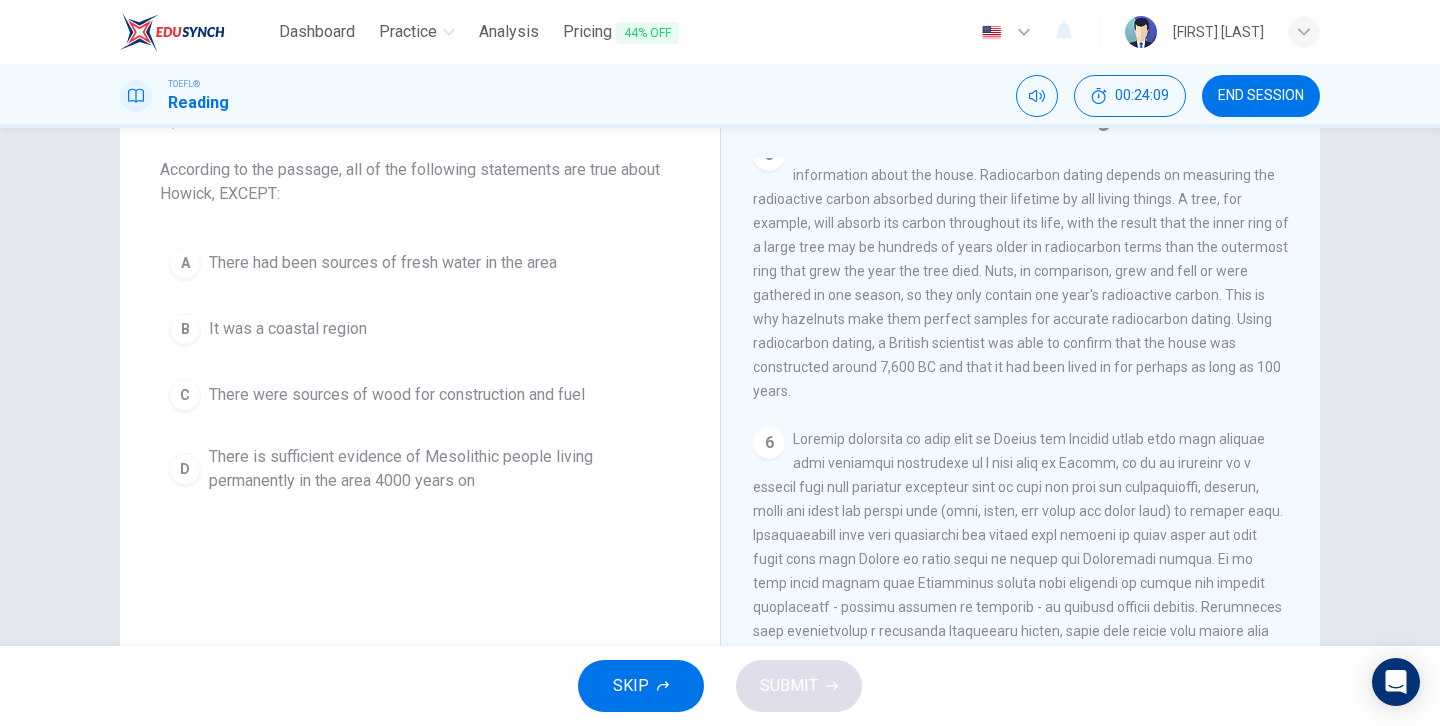 scroll, scrollTop: 889, scrollLeft: 0, axis: vertical 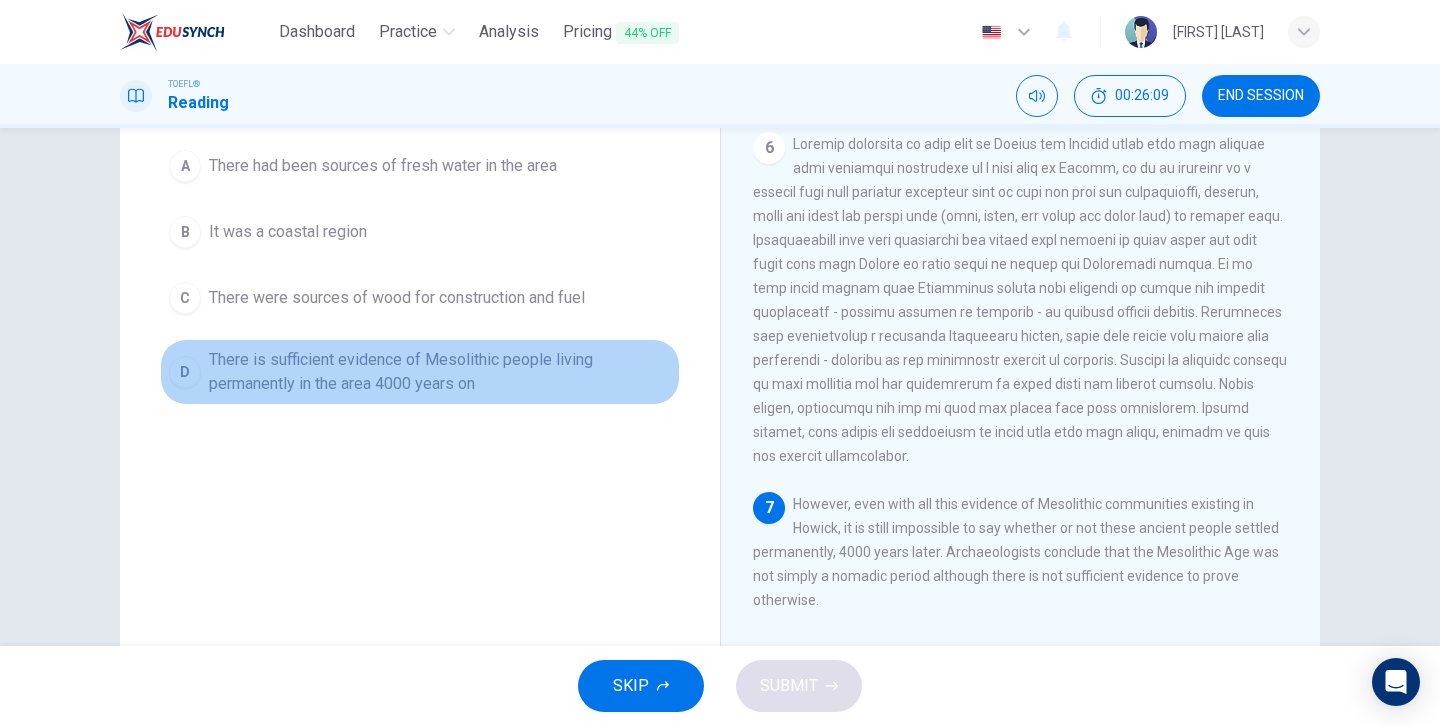 click on "D" at bounding box center [185, 166] 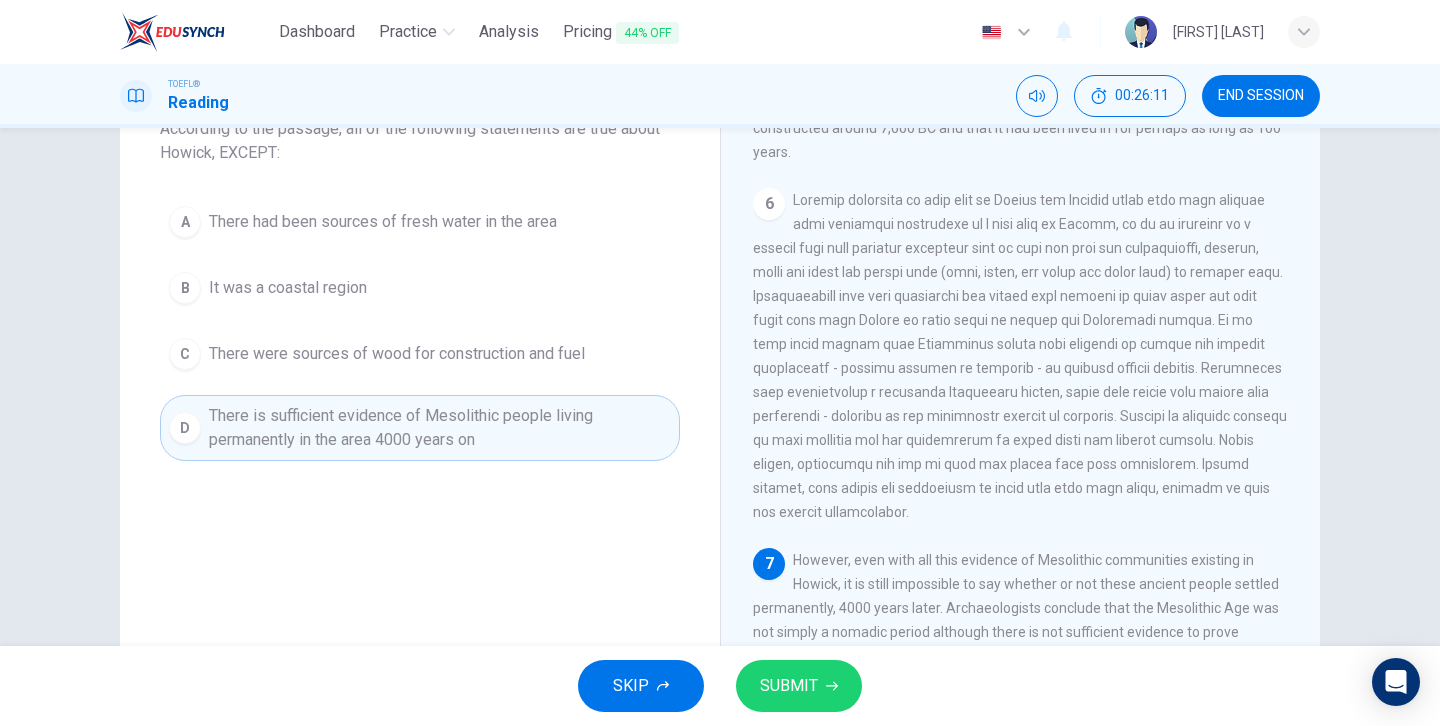 scroll, scrollTop: 138, scrollLeft: 0, axis: vertical 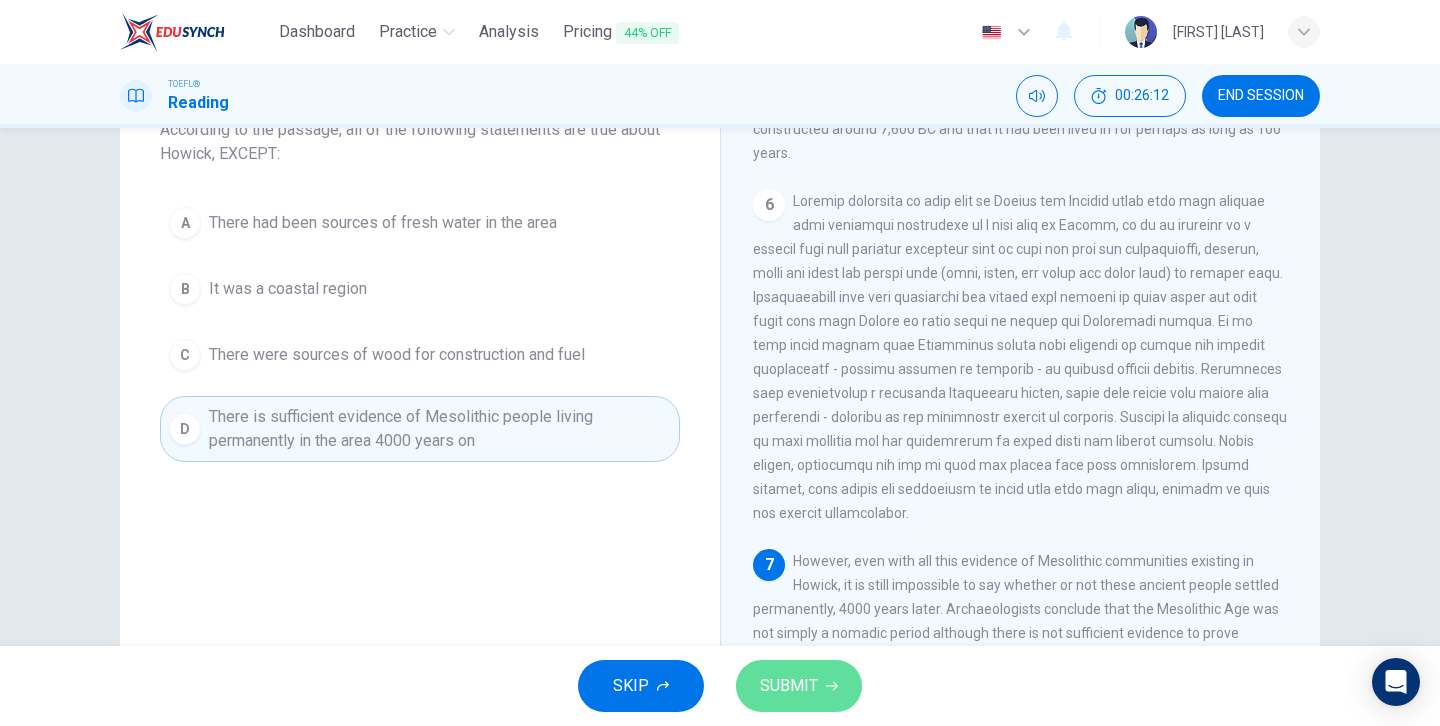 click on "SUBMIT" at bounding box center (789, 686) 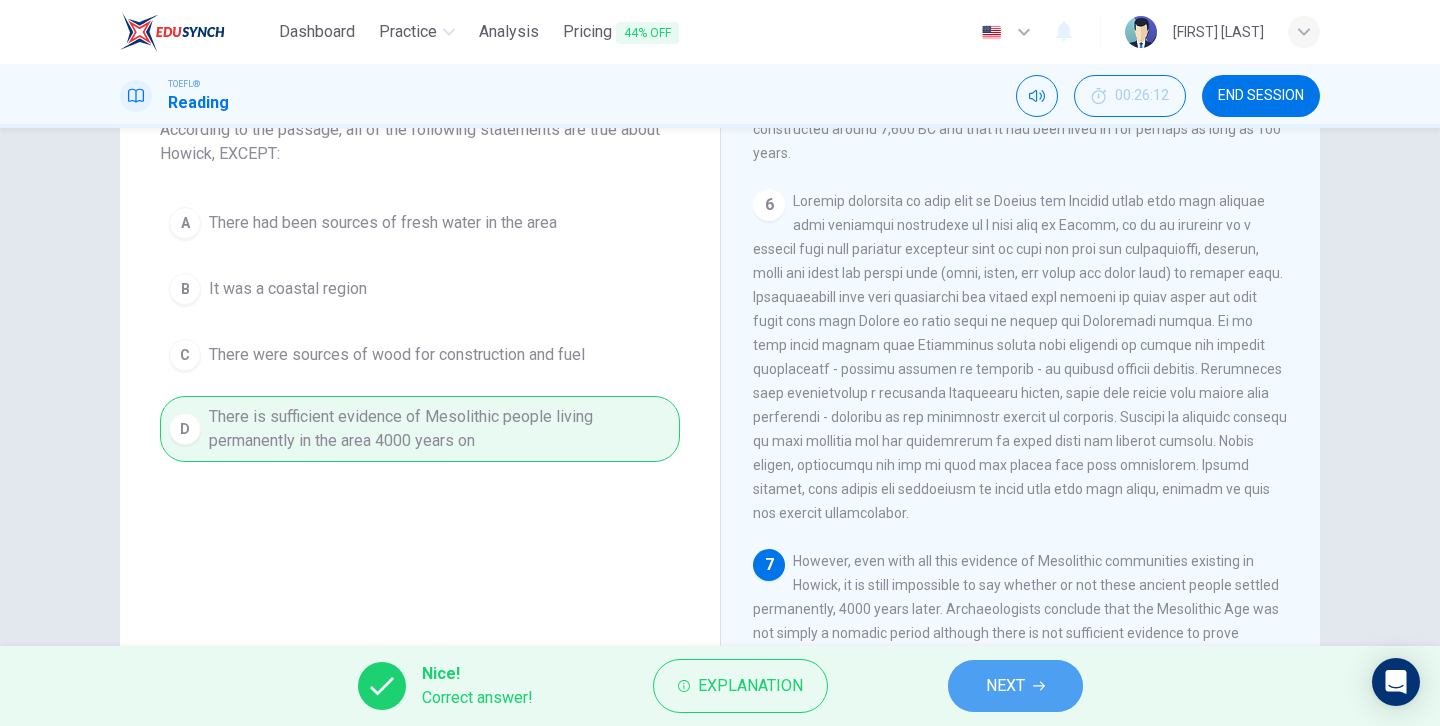 click on "NEXT" at bounding box center [1005, 686] 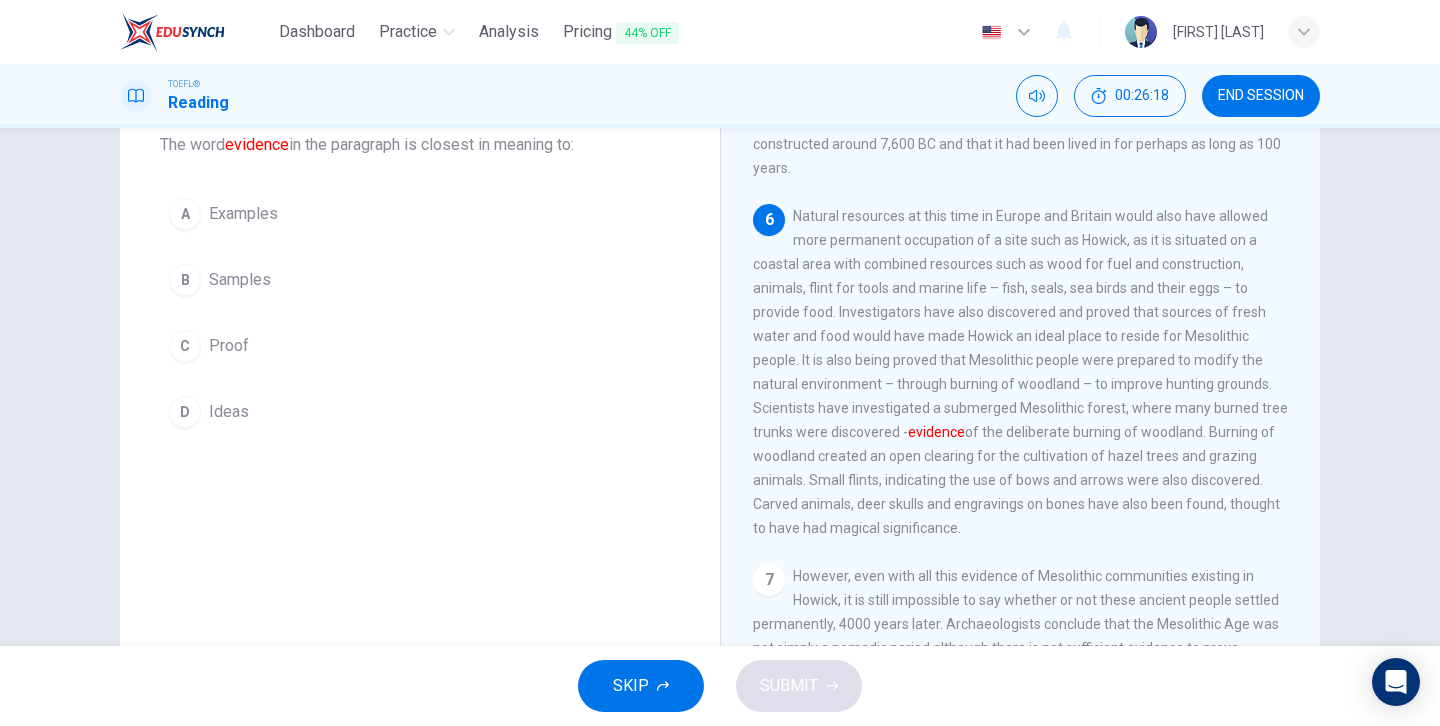 scroll, scrollTop: 134, scrollLeft: 0, axis: vertical 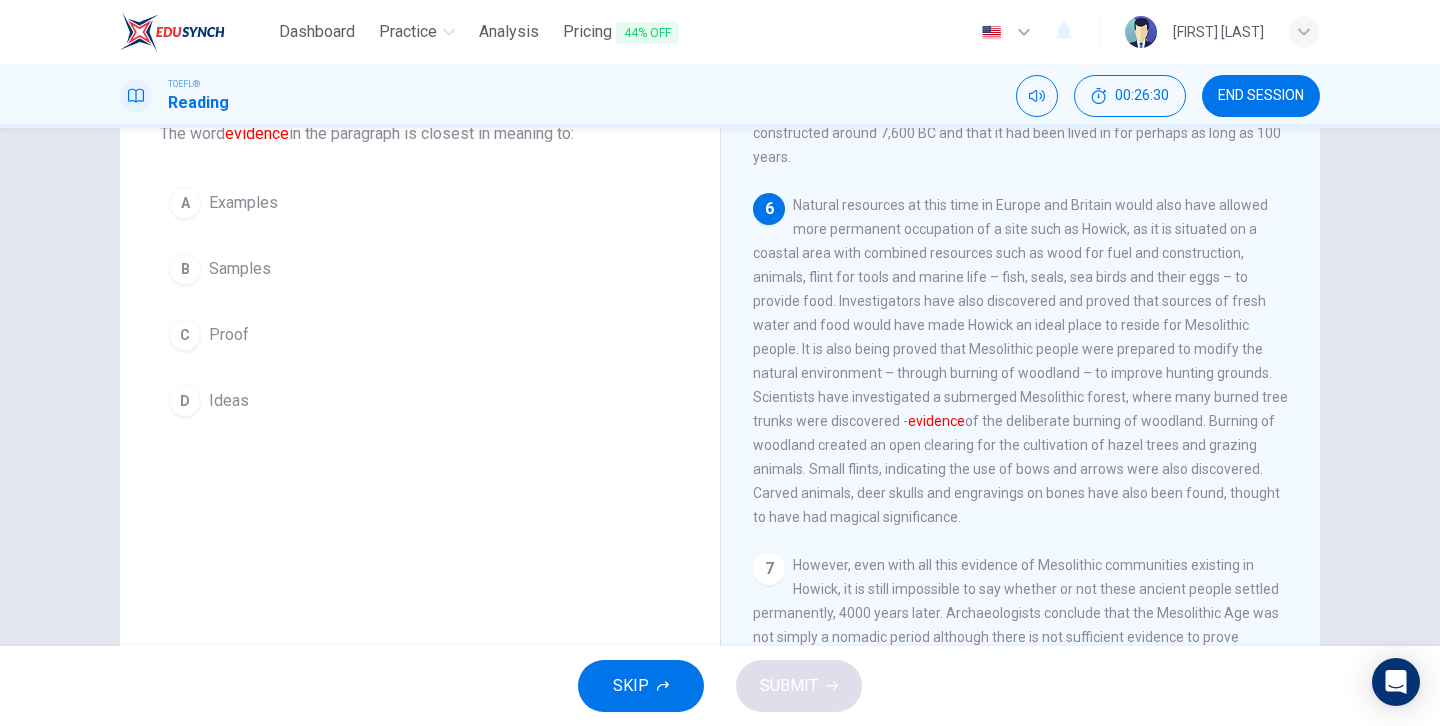 click on "C" at bounding box center (185, 203) 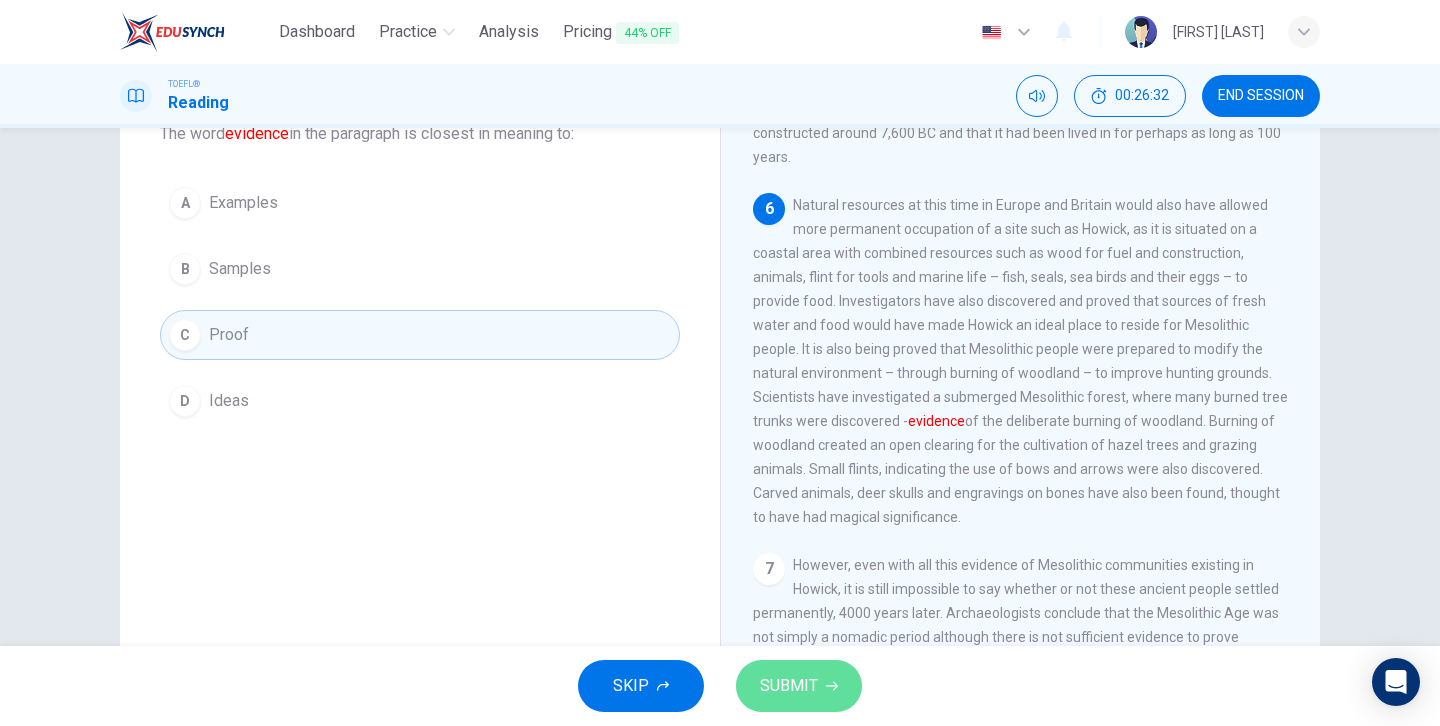 click on "SUBMIT" at bounding box center (789, 686) 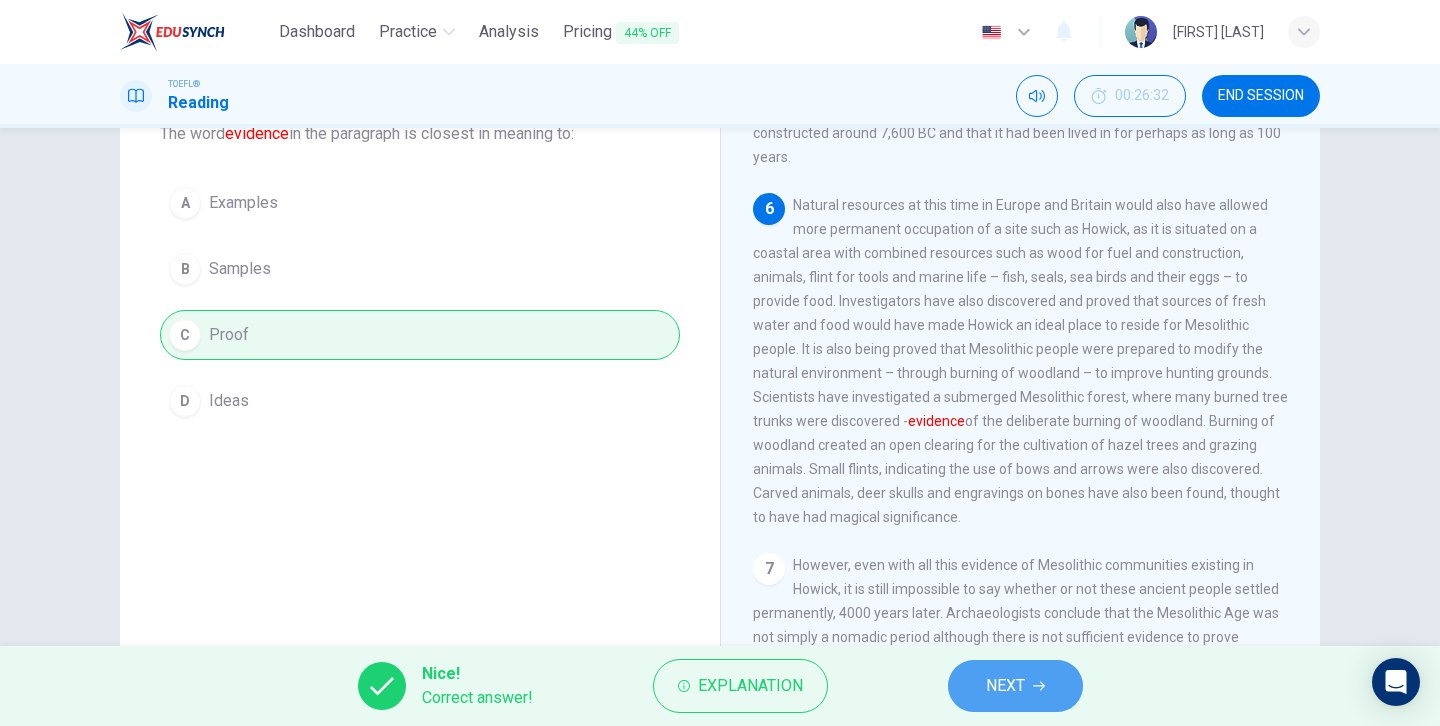 click on "NEXT" at bounding box center [1005, 686] 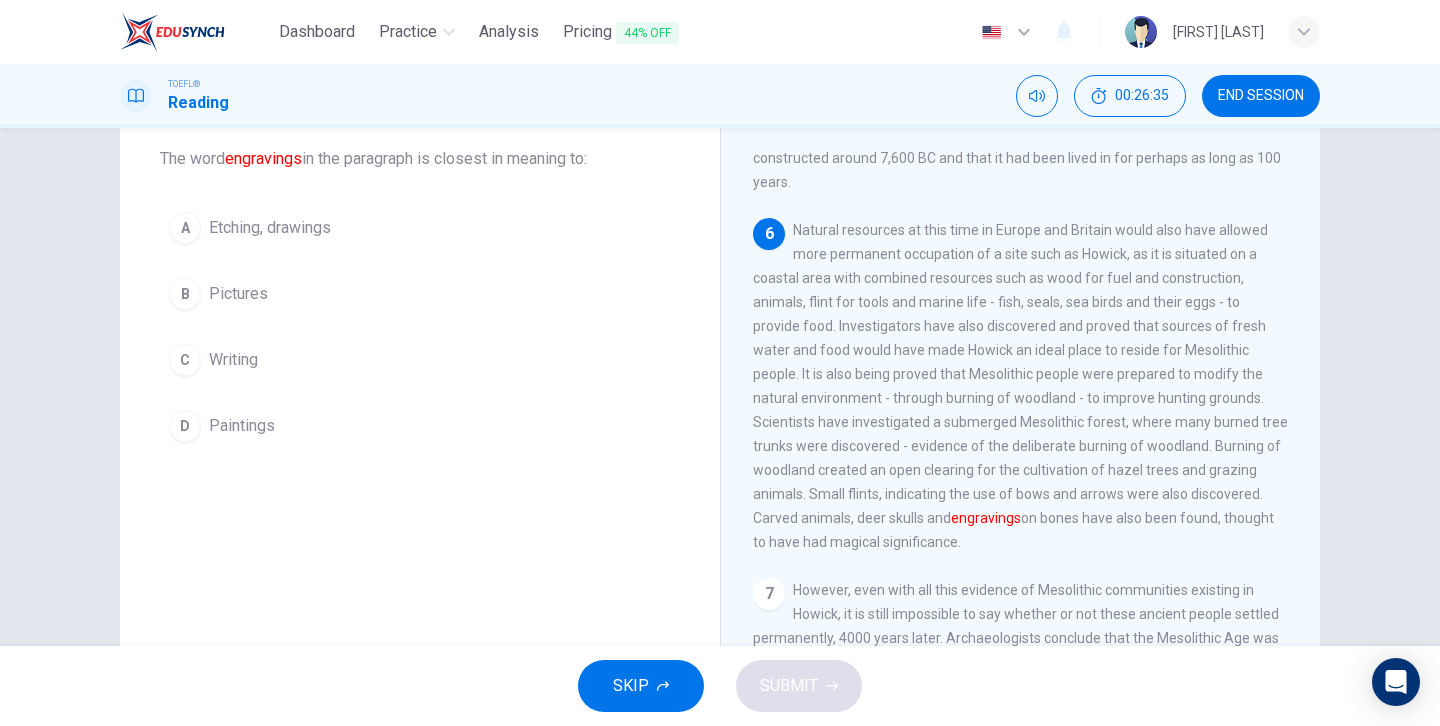 scroll, scrollTop: 113, scrollLeft: 0, axis: vertical 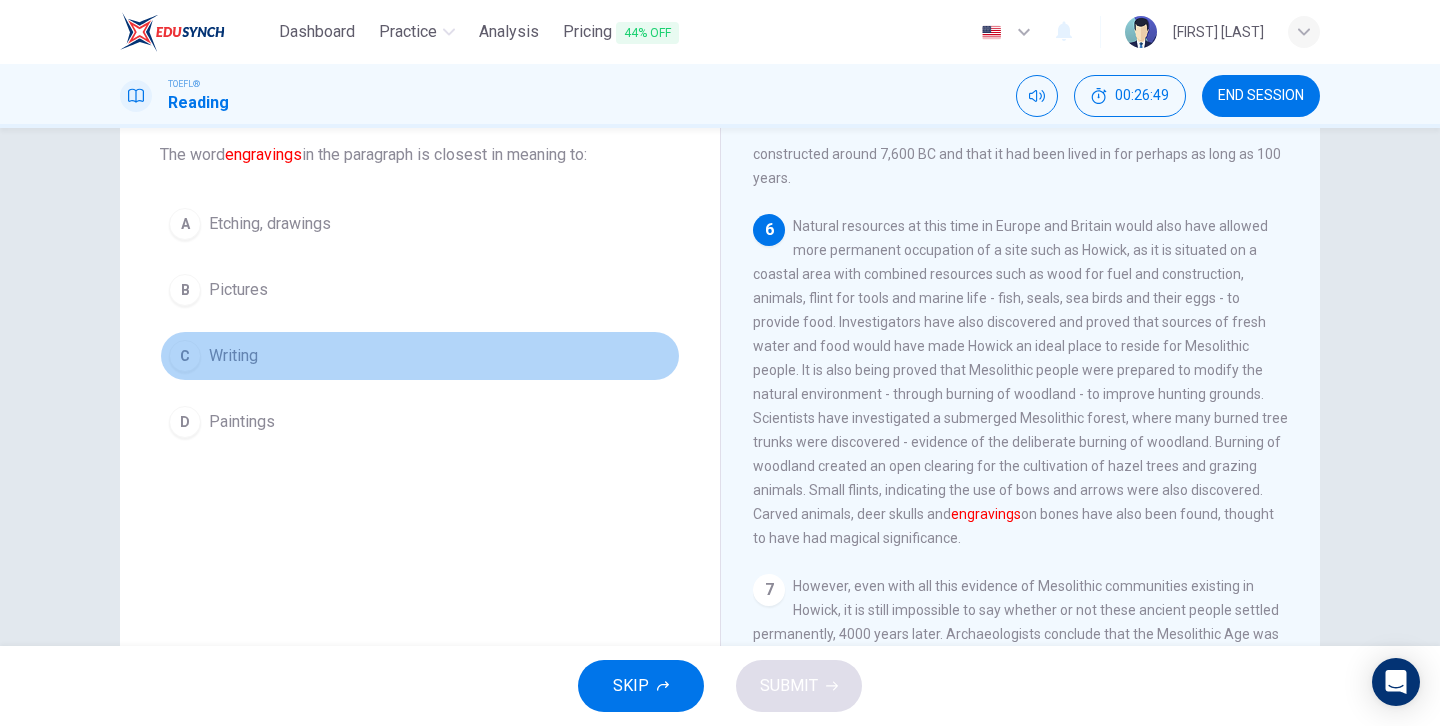 click on "C" at bounding box center [185, 224] 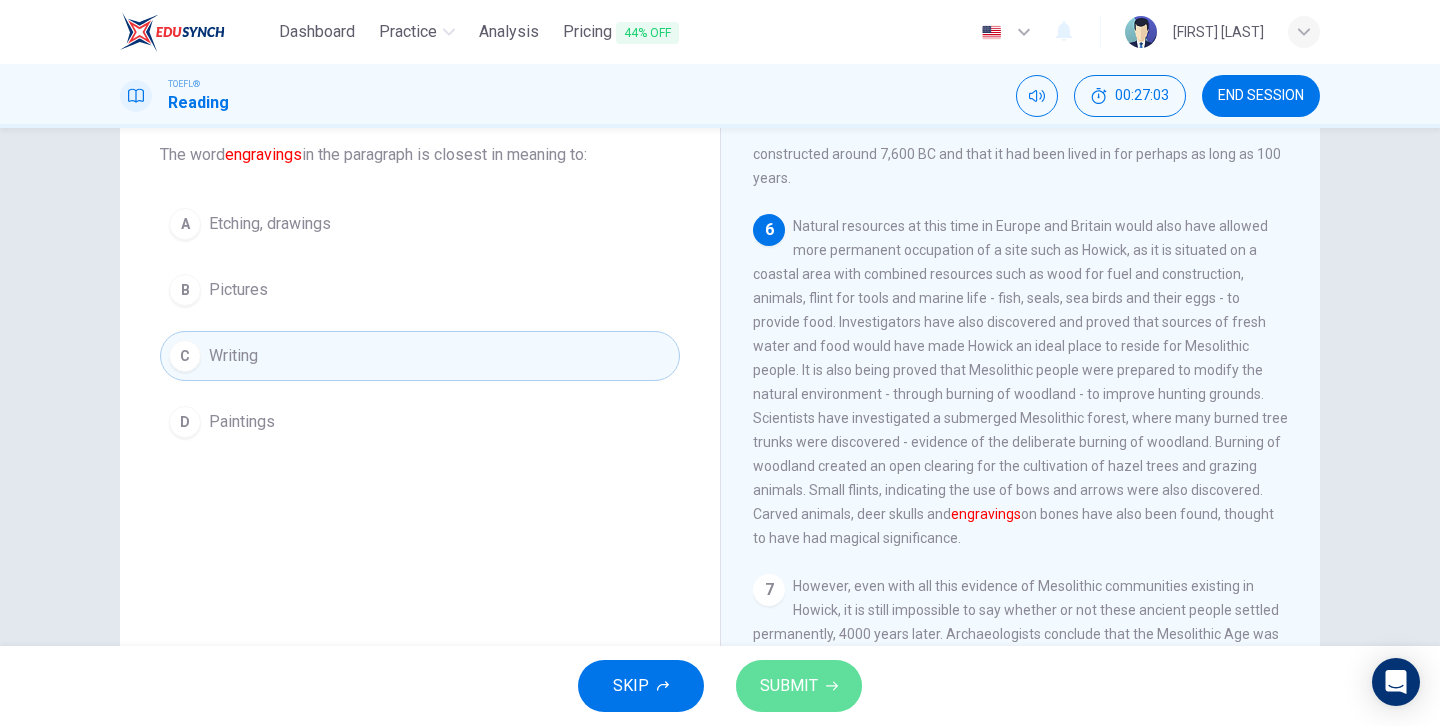 click on "SUBMIT" at bounding box center [799, 686] 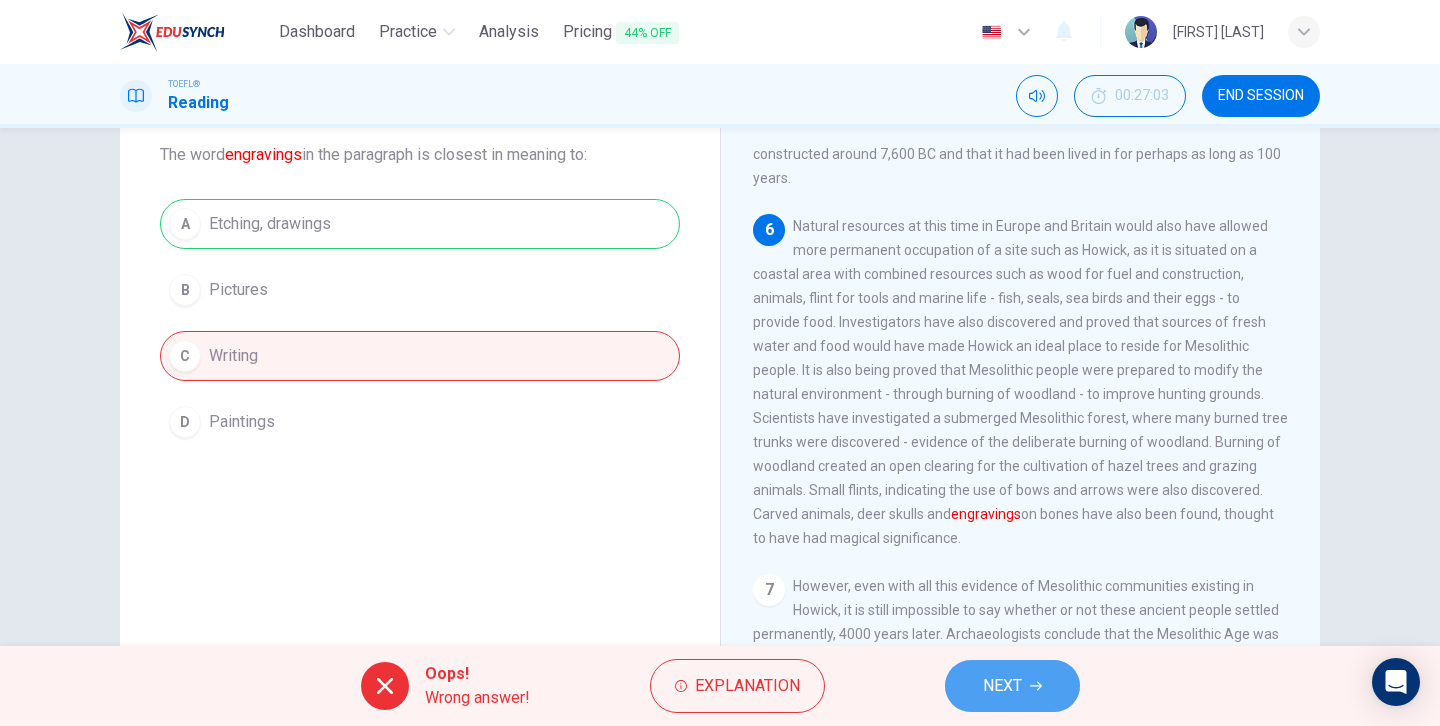 click on "NEXT" at bounding box center (1002, 686) 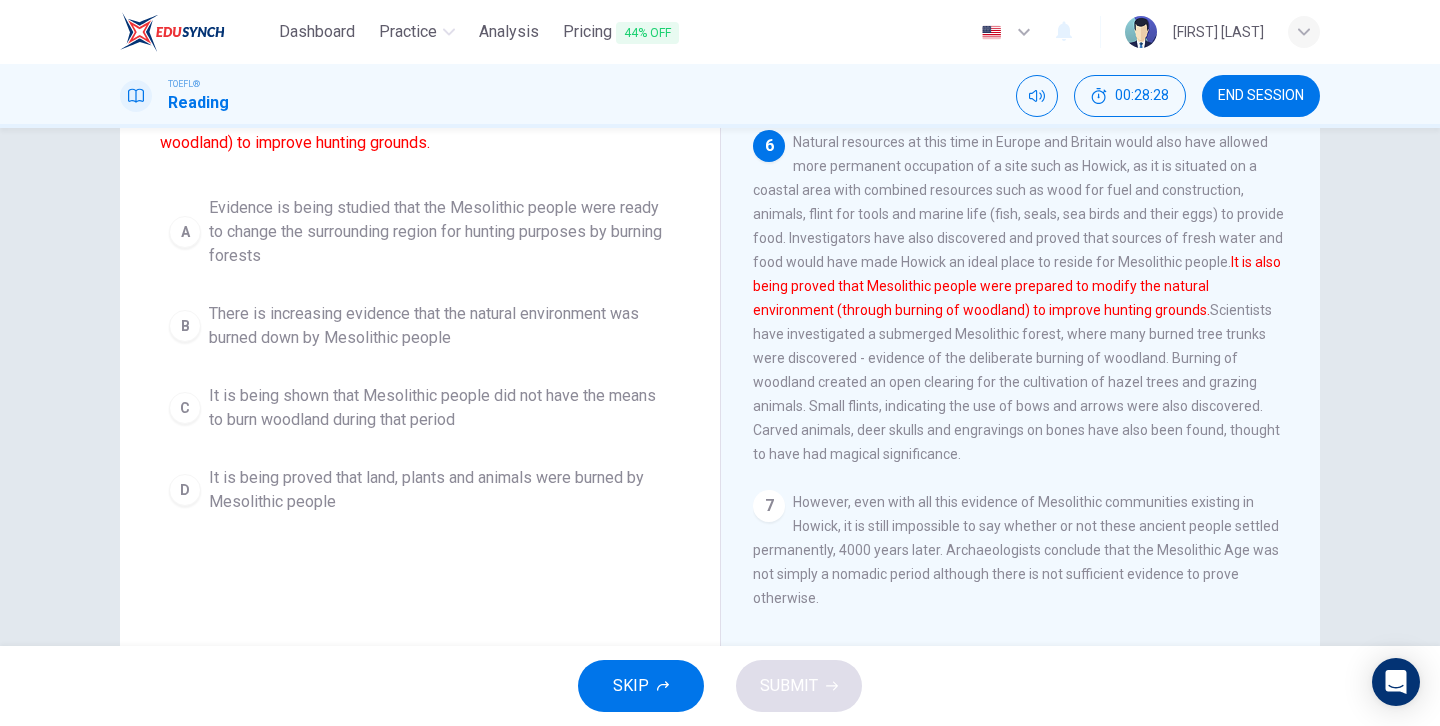 scroll, scrollTop: 195, scrollLeft: 0, axis: vertical 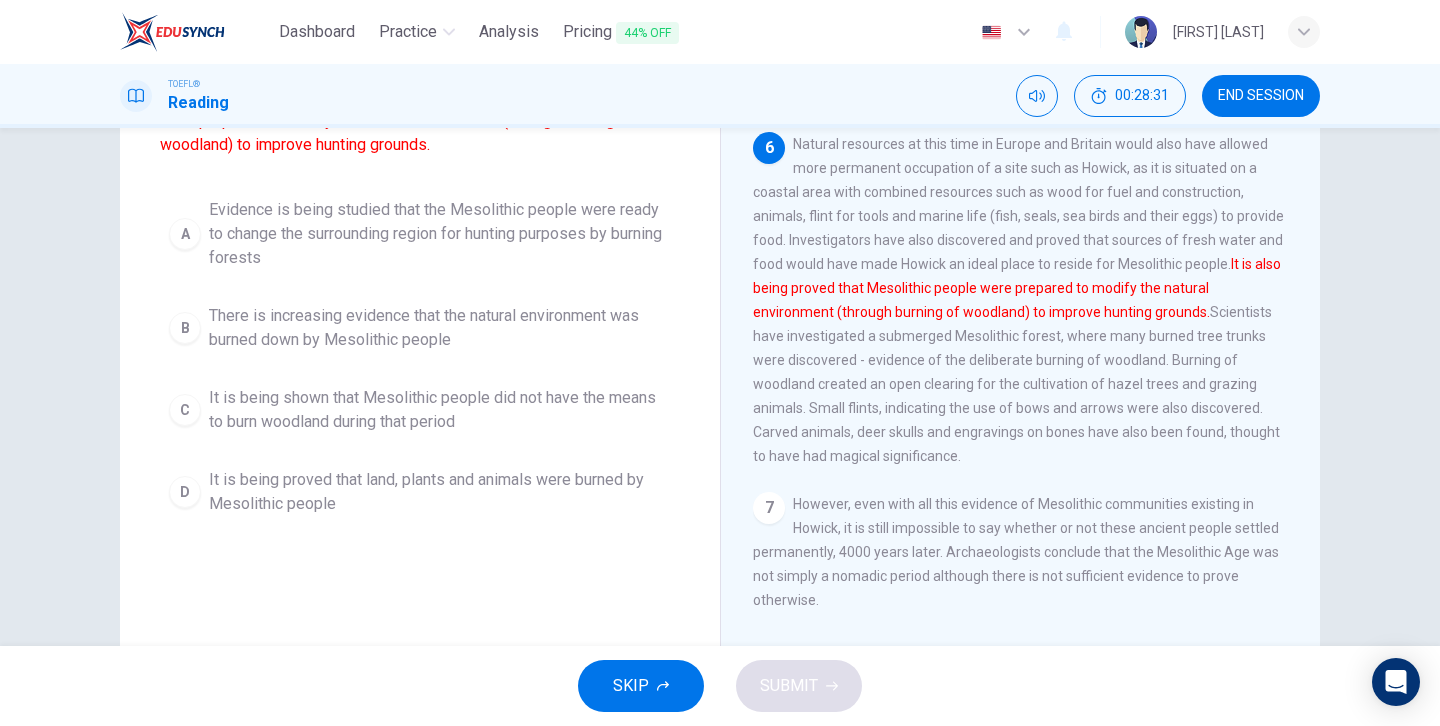 click on "A" at bounding box center (185, 234) 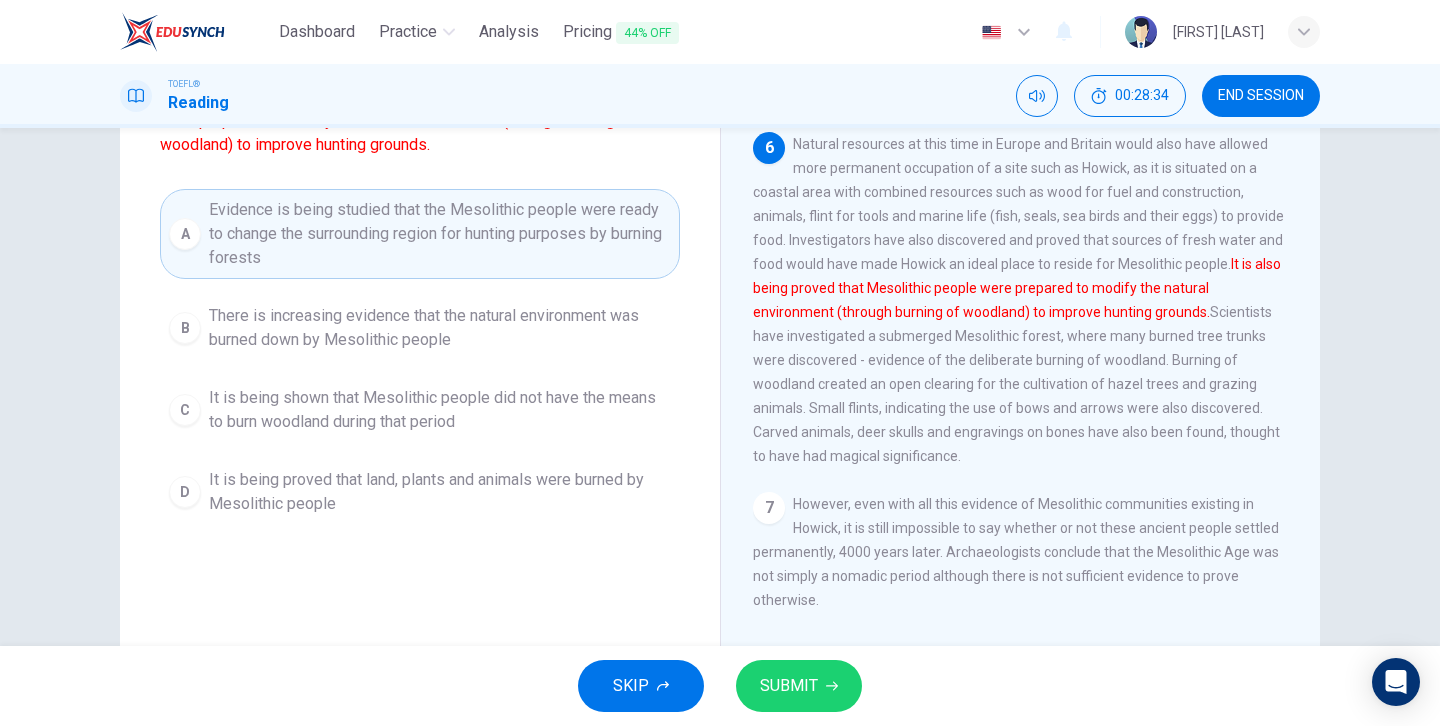 click at bounding box center (832, 686) 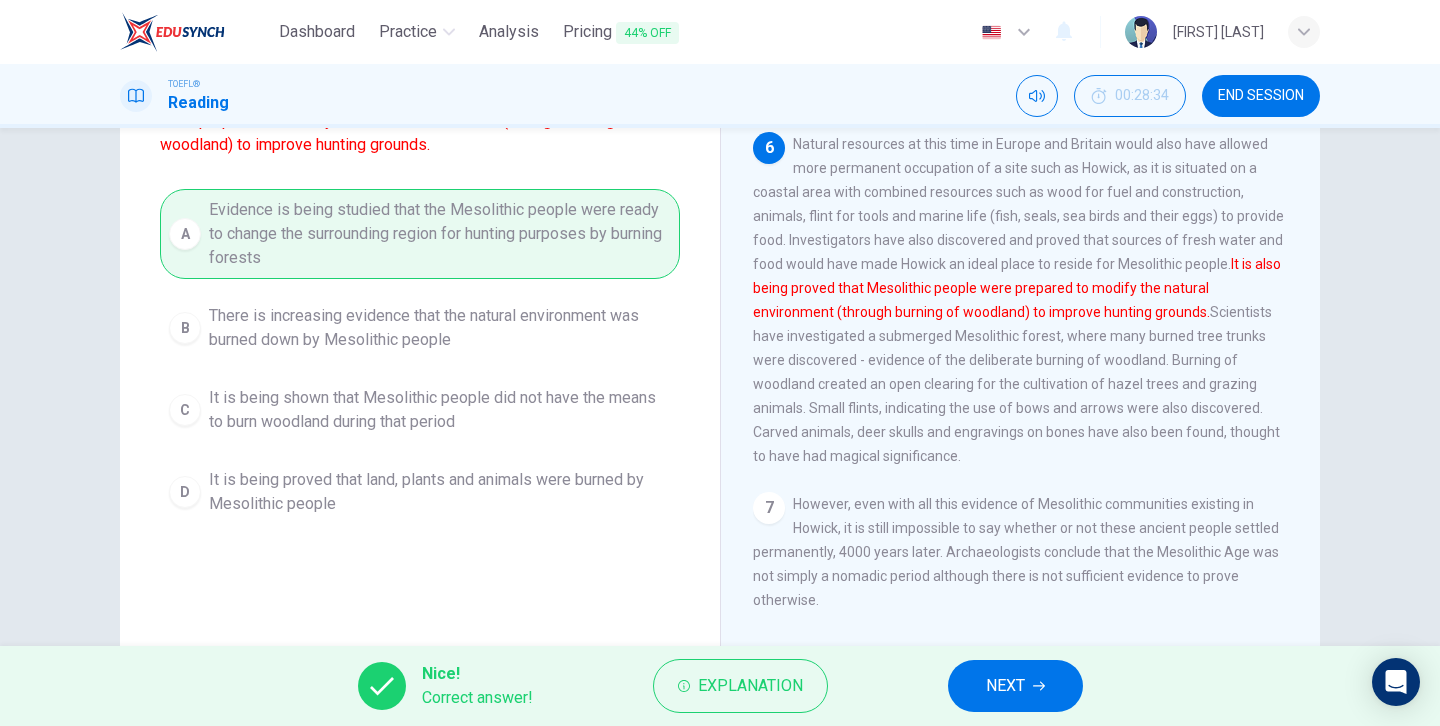 click on "NEXT" at bounding box center [1005, 686] 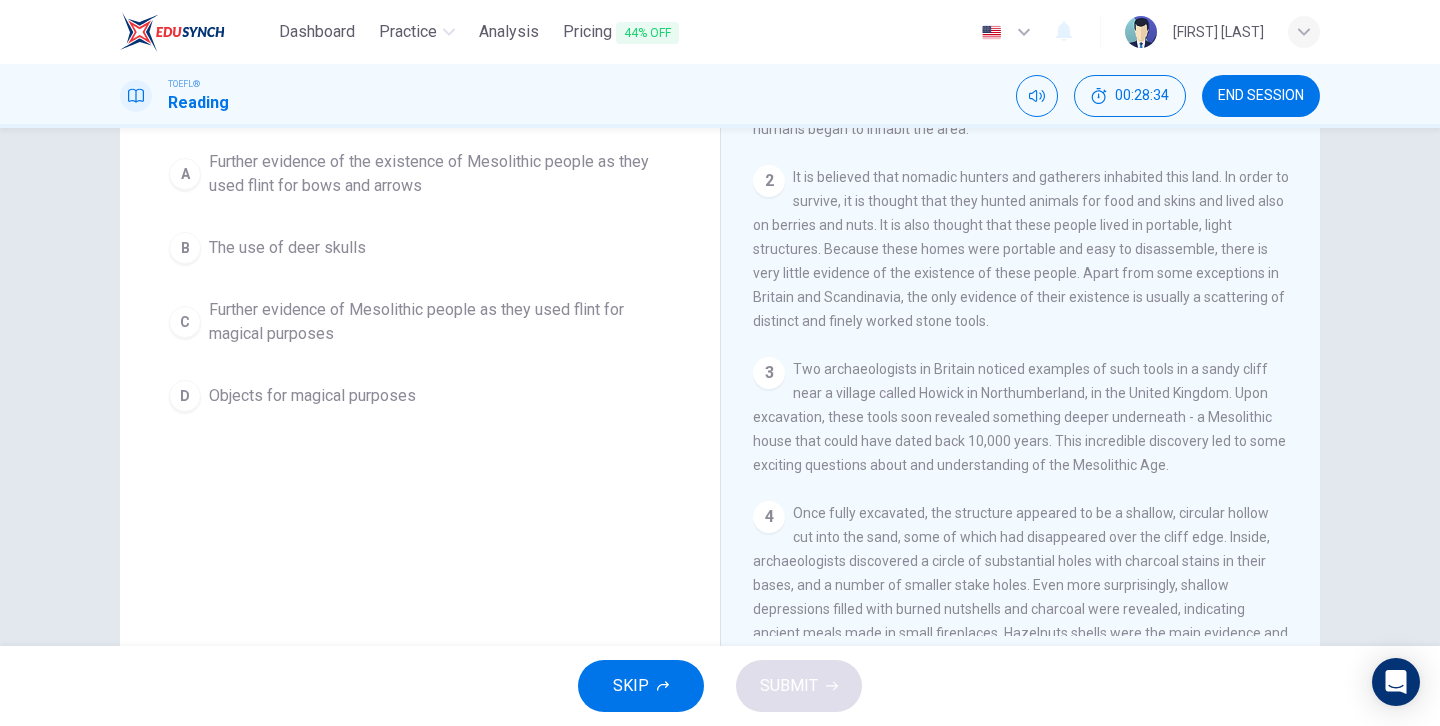scroll, scrollTop: 0, scrollLeft: 0, axis: both 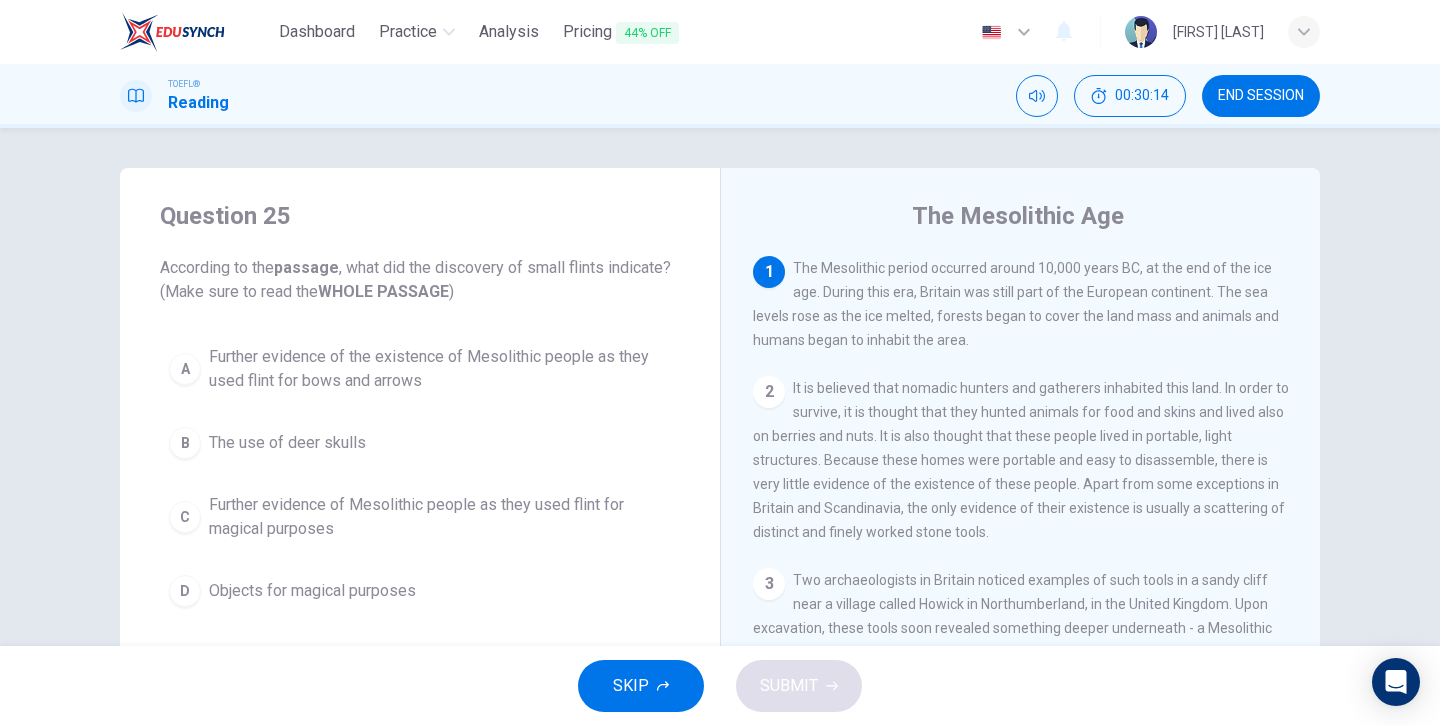 click at bounding box center [663, 686] 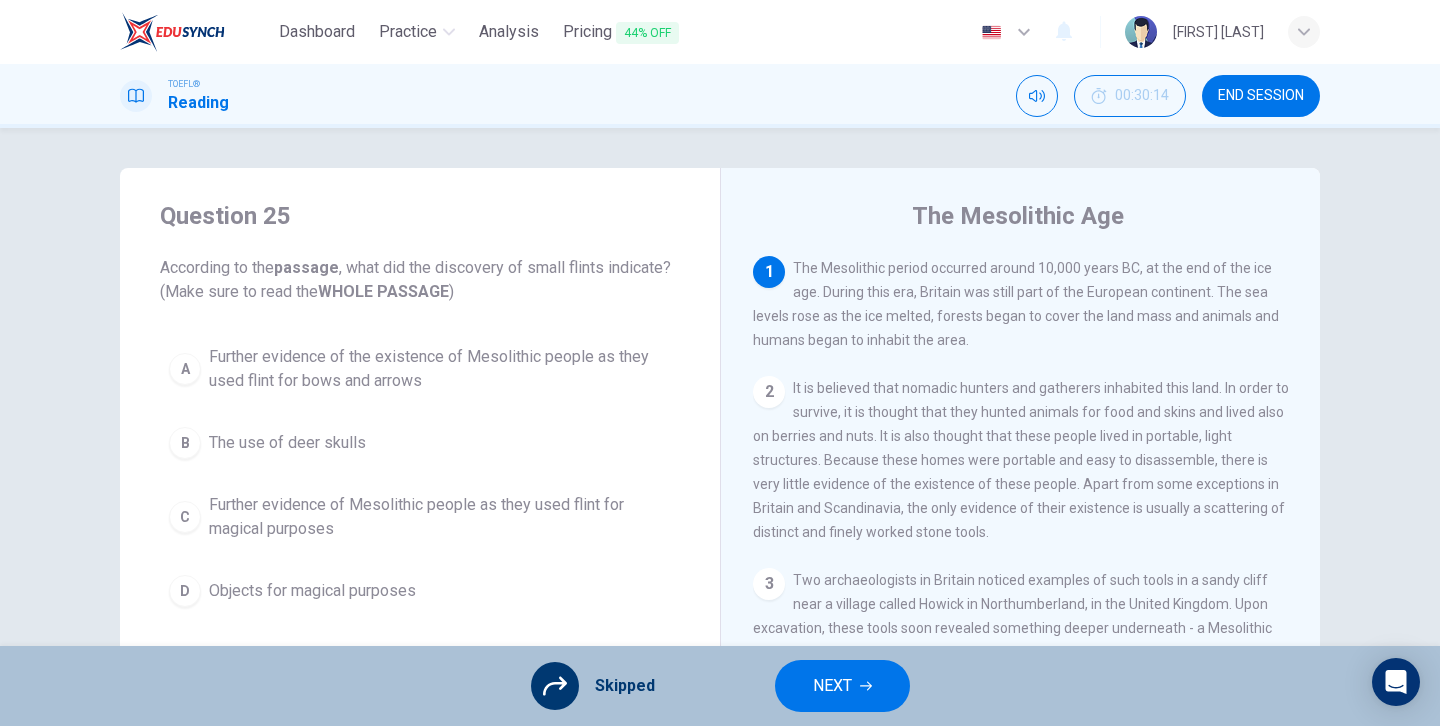 click on "NEXT" at bounding box center (832, 686) 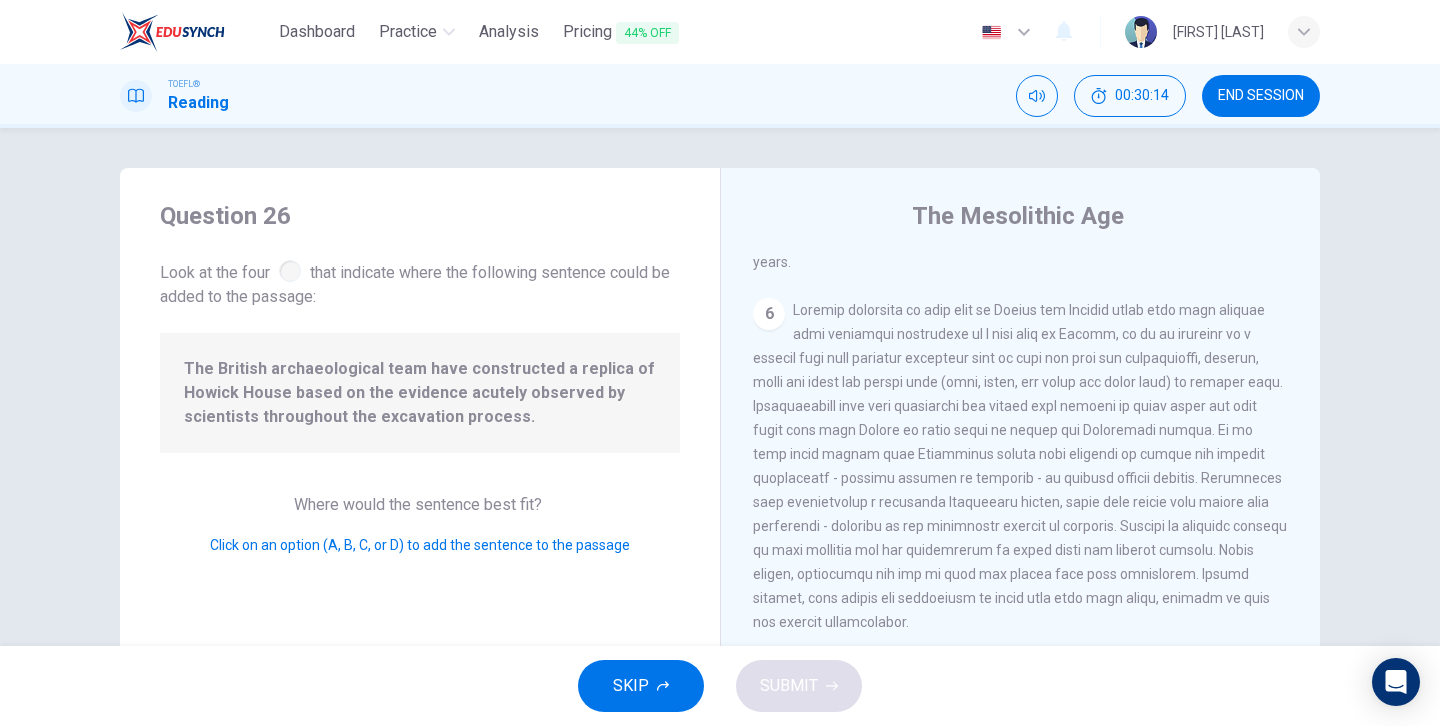 scroll, scrollTop: 921, scrollLeft: 0, axis: vertical 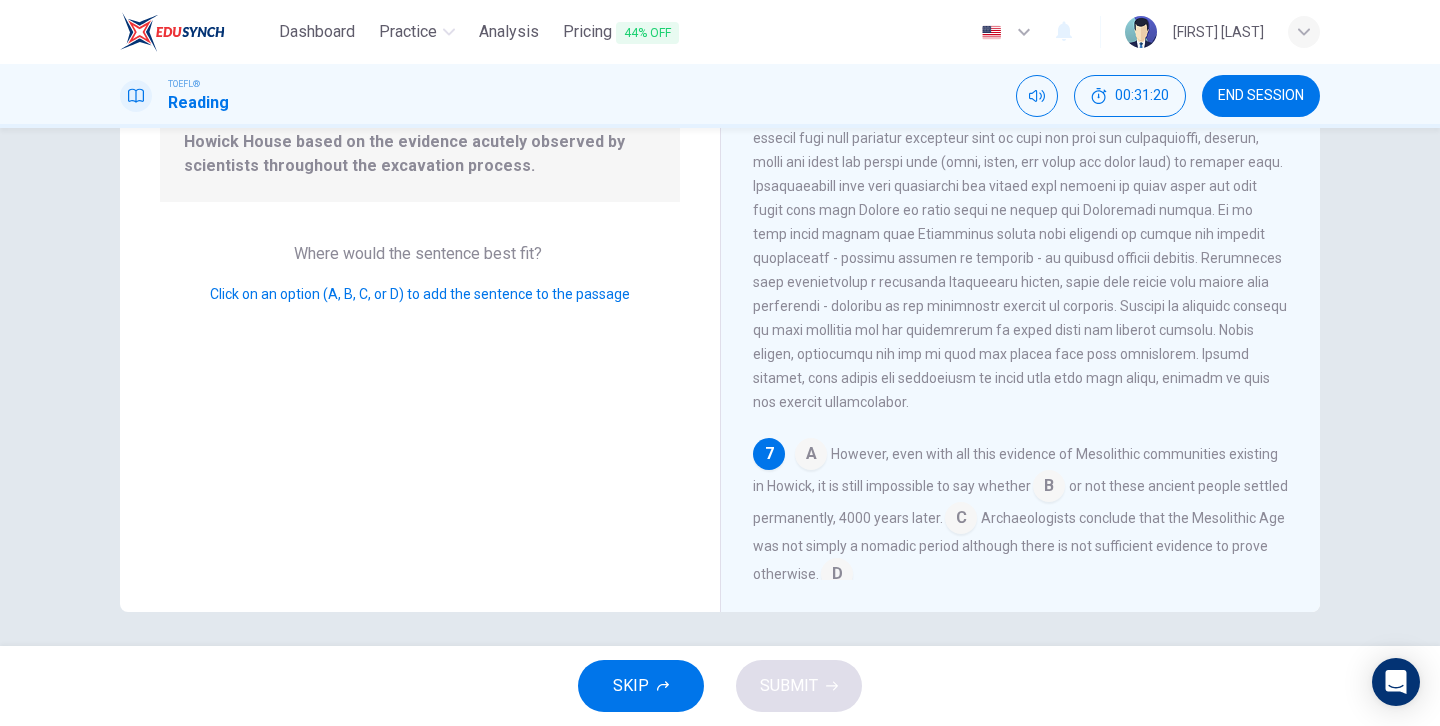 click at bounding box center [811, 456] 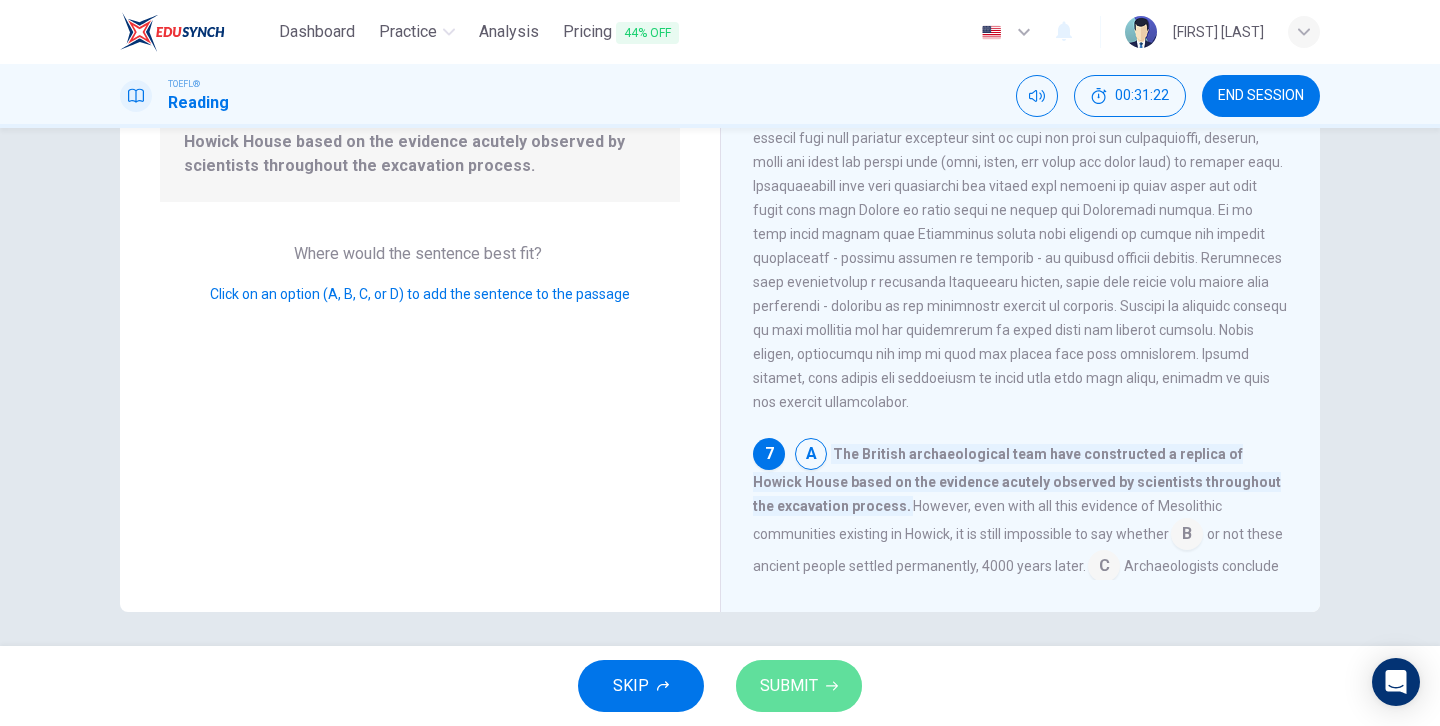 click on "SUBMIT" at bounding box center [799, 686] 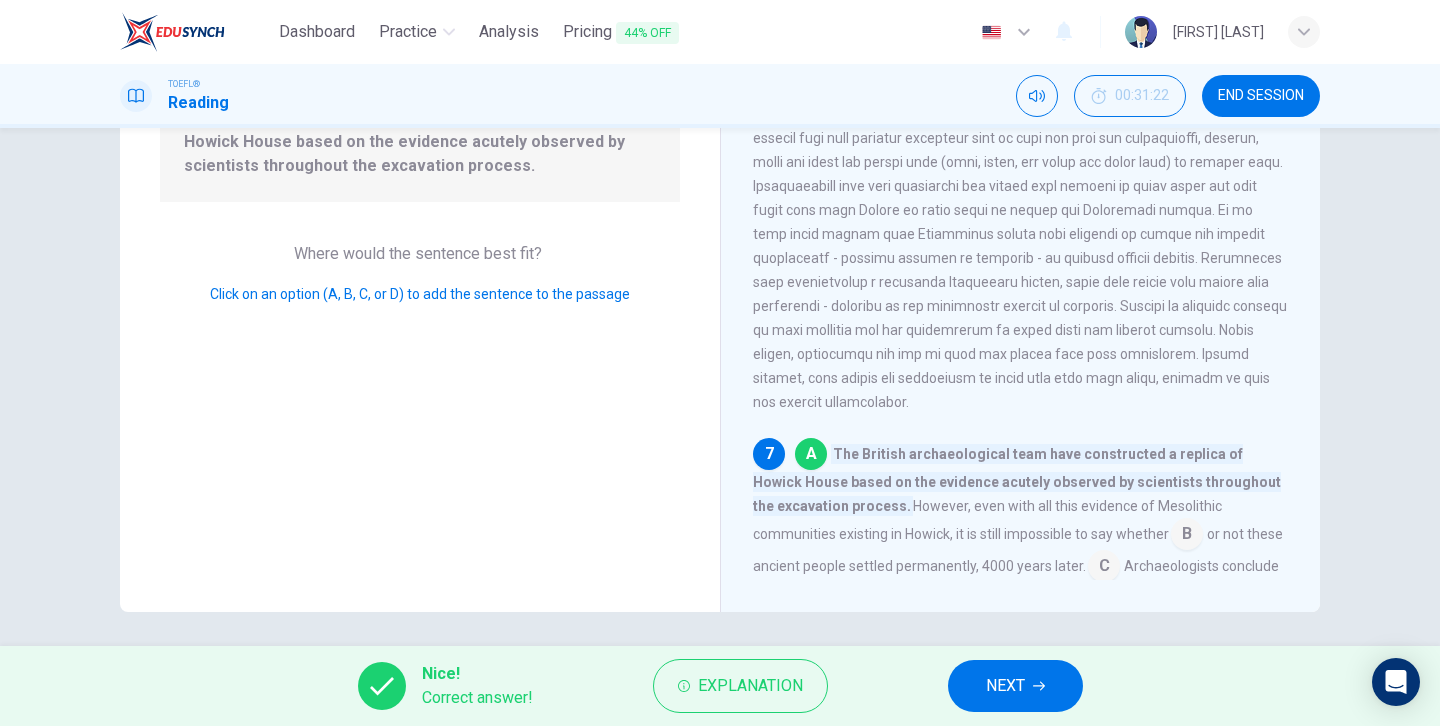 click on "NEXT" at bounding box center [1015, 686] 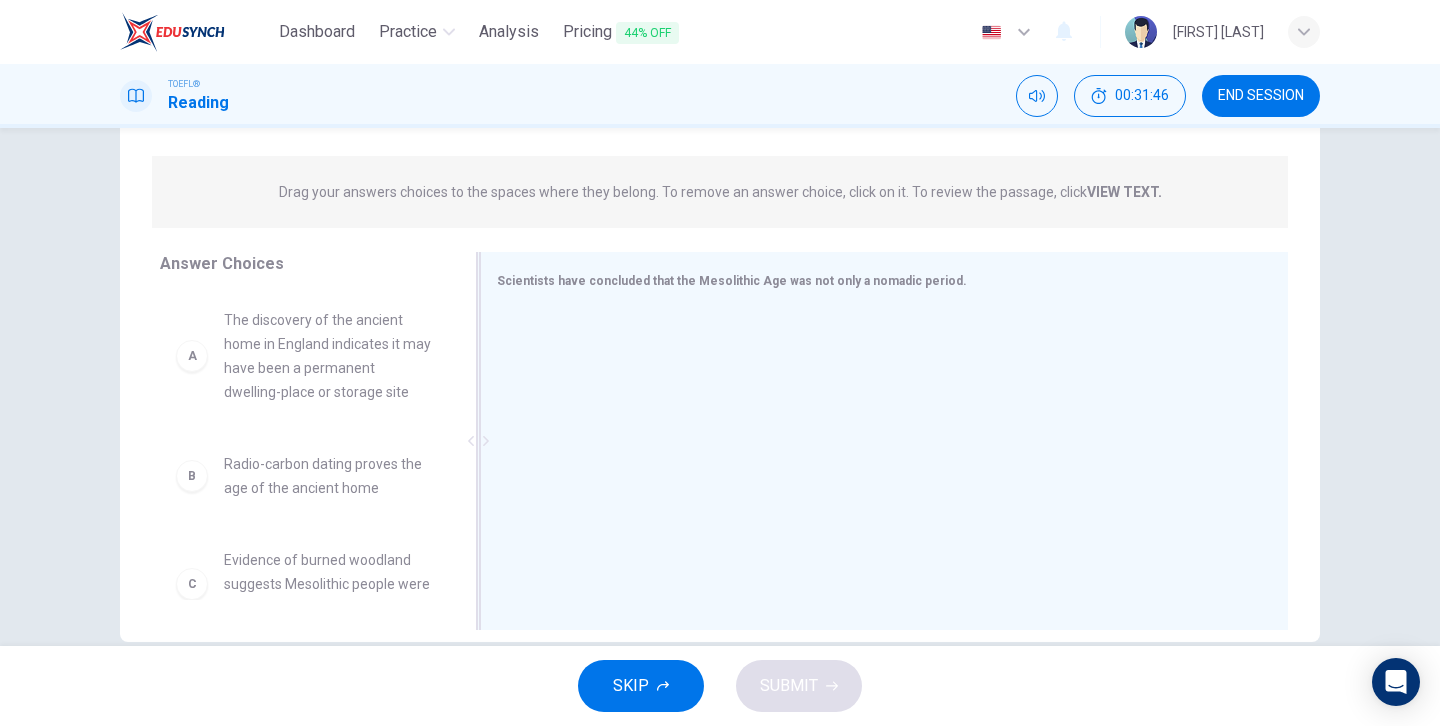 scroll, scrollTop: 222, scrollLeft: 0, axis: vertical 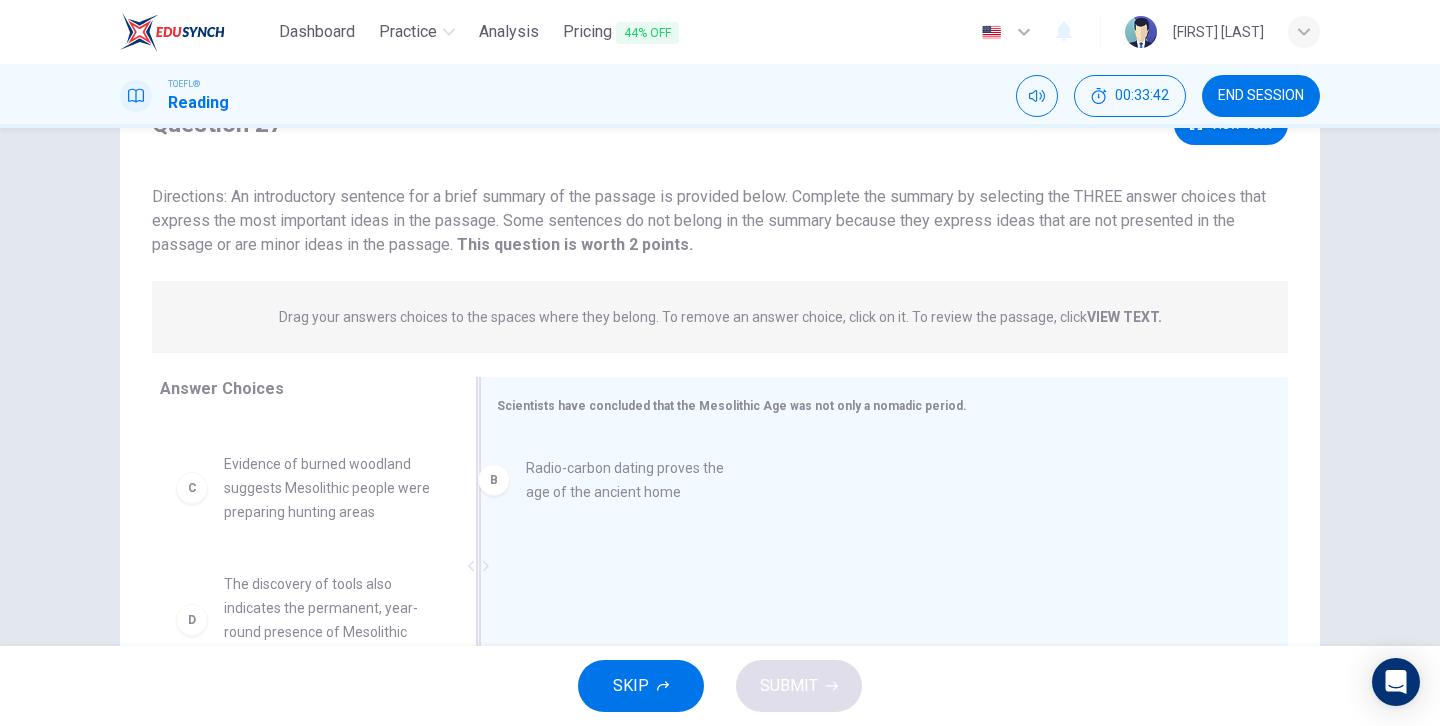 drag, startPoint x: 354, startPoint y: 474, endPoint x: 663, endPoint y: 484, distance: 309.16177 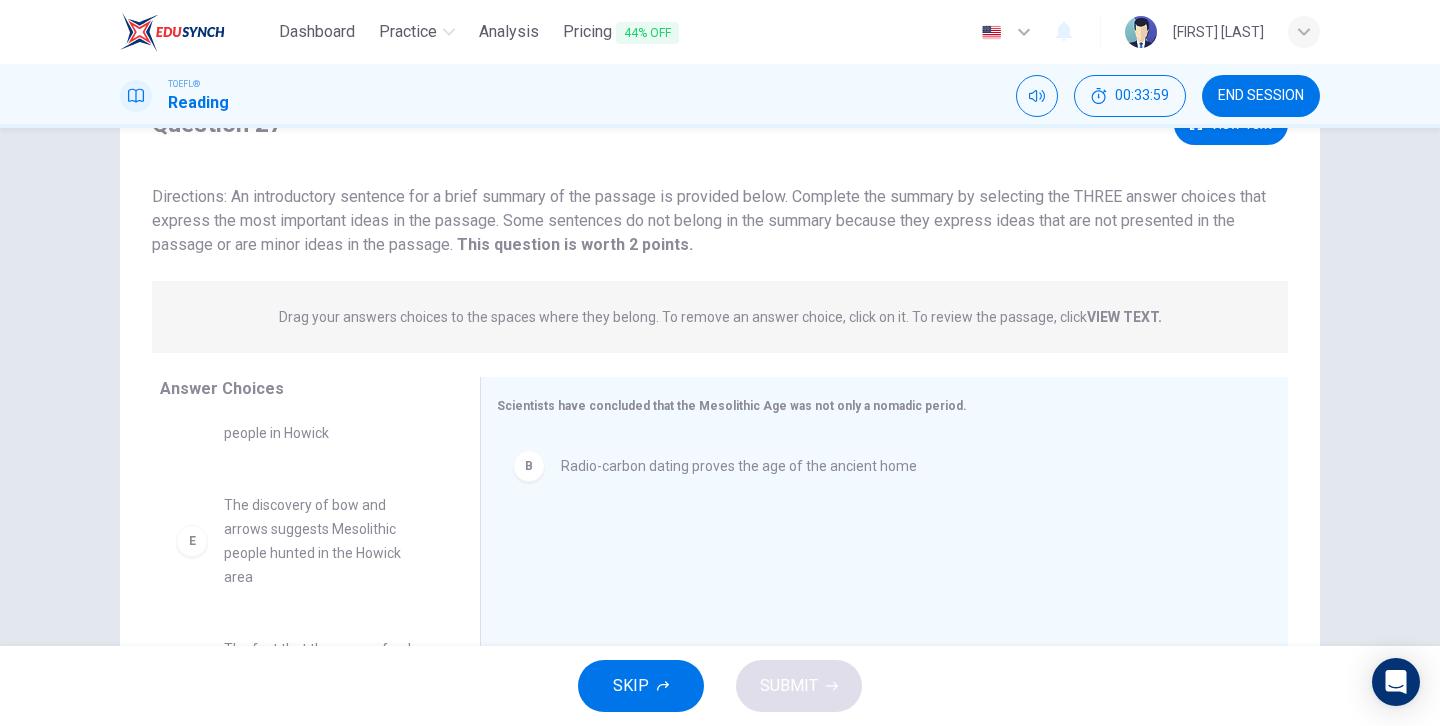 scroll, scrollTop: 343, scrollLeft: 0, axis: vertical 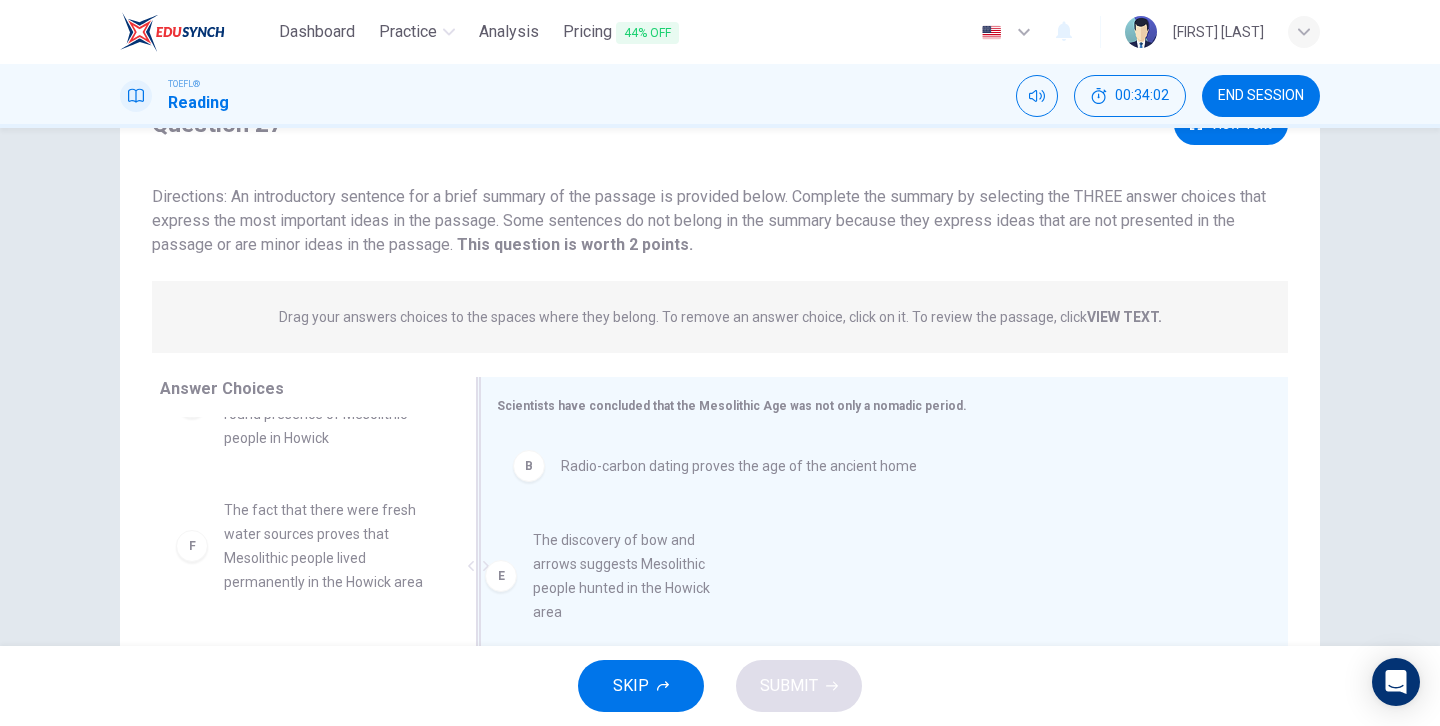 drag, startPoint x: 353, startPoint y: 547, endPoint x: 670, endPoint y: 577, distance: 318.41638 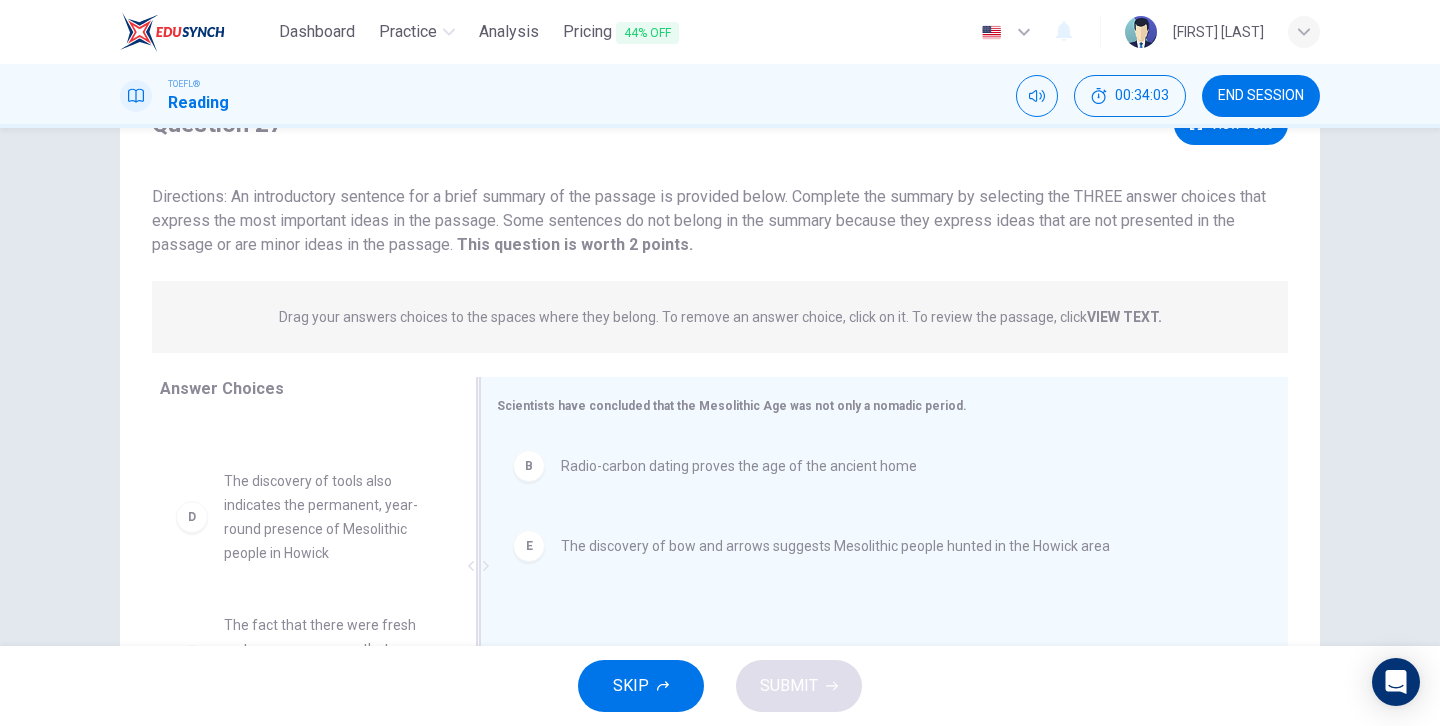 scroll, scrollTop: 228, scrollLeft: 0, axis: vertical 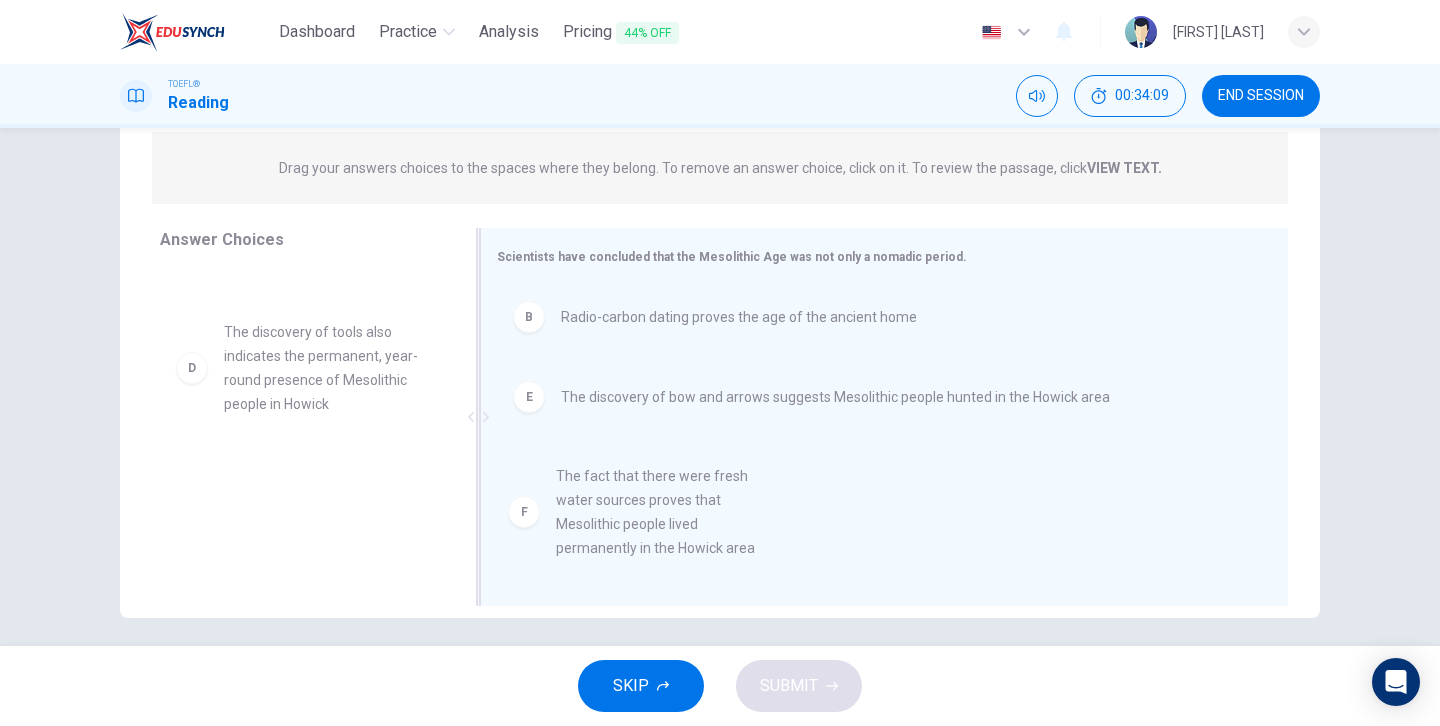drag, startPoint x: 320, startPoint y: 530, endPoint x: 667, endPoint y: 529, distance: 347.00143 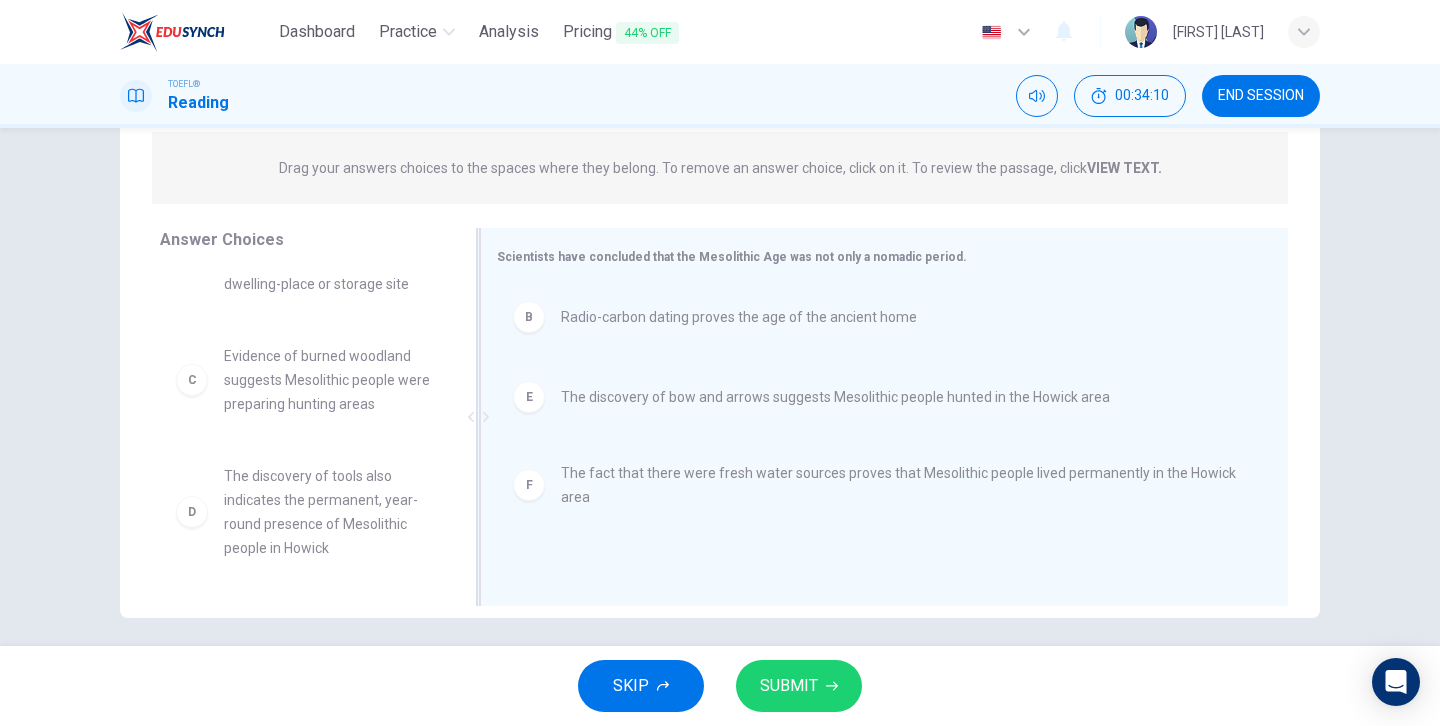 scroll, scrollTop: 84, scrollLeft: 0, axis: vertical 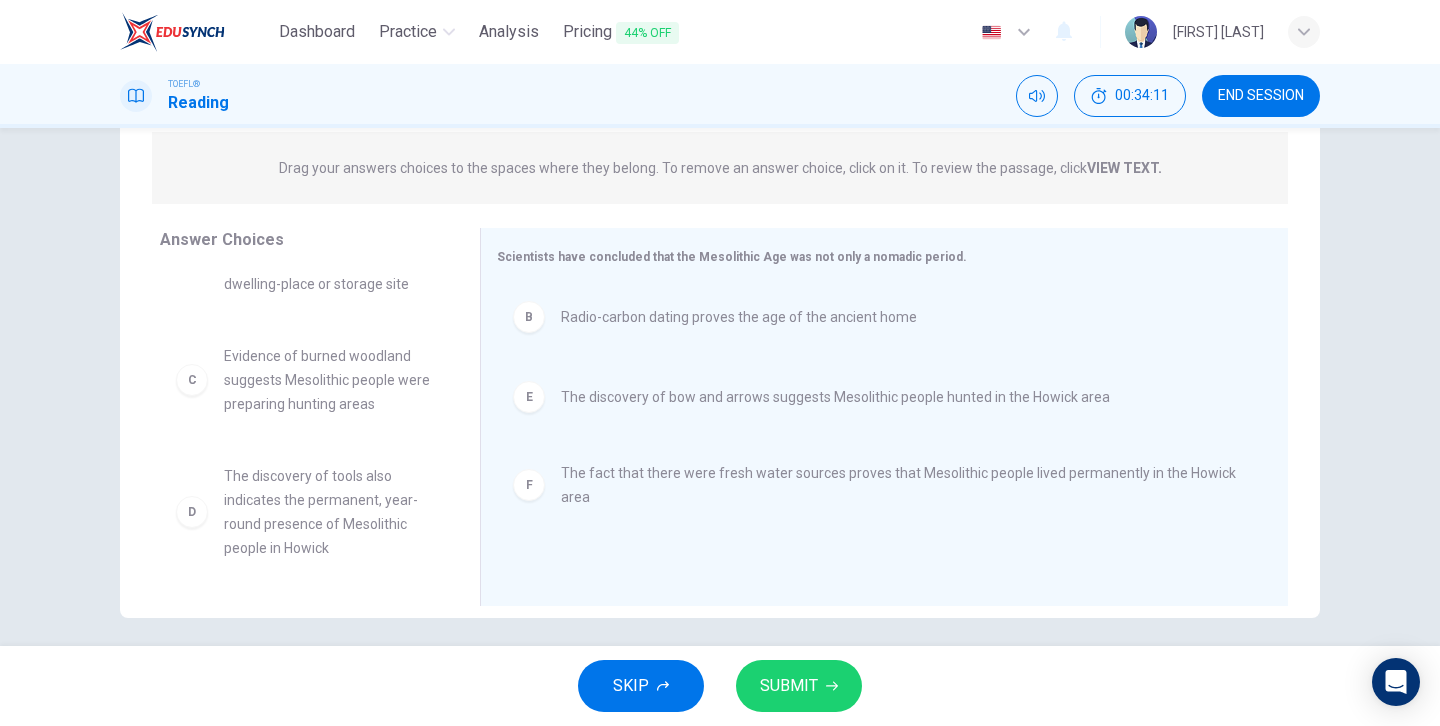click on "SUBMIT" at bounding box center [789, 686] 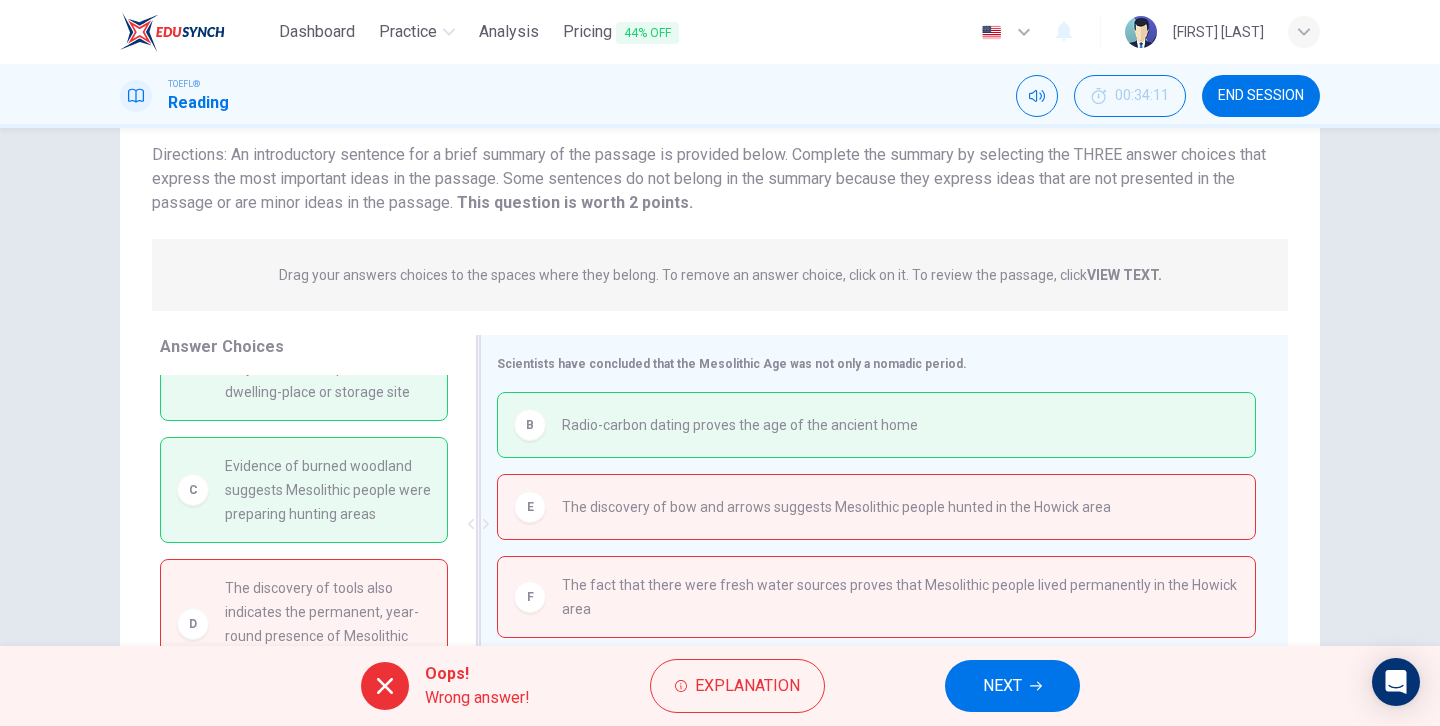 scroll, scrollTop: 124, scrollLeft: 0, axis: vertical 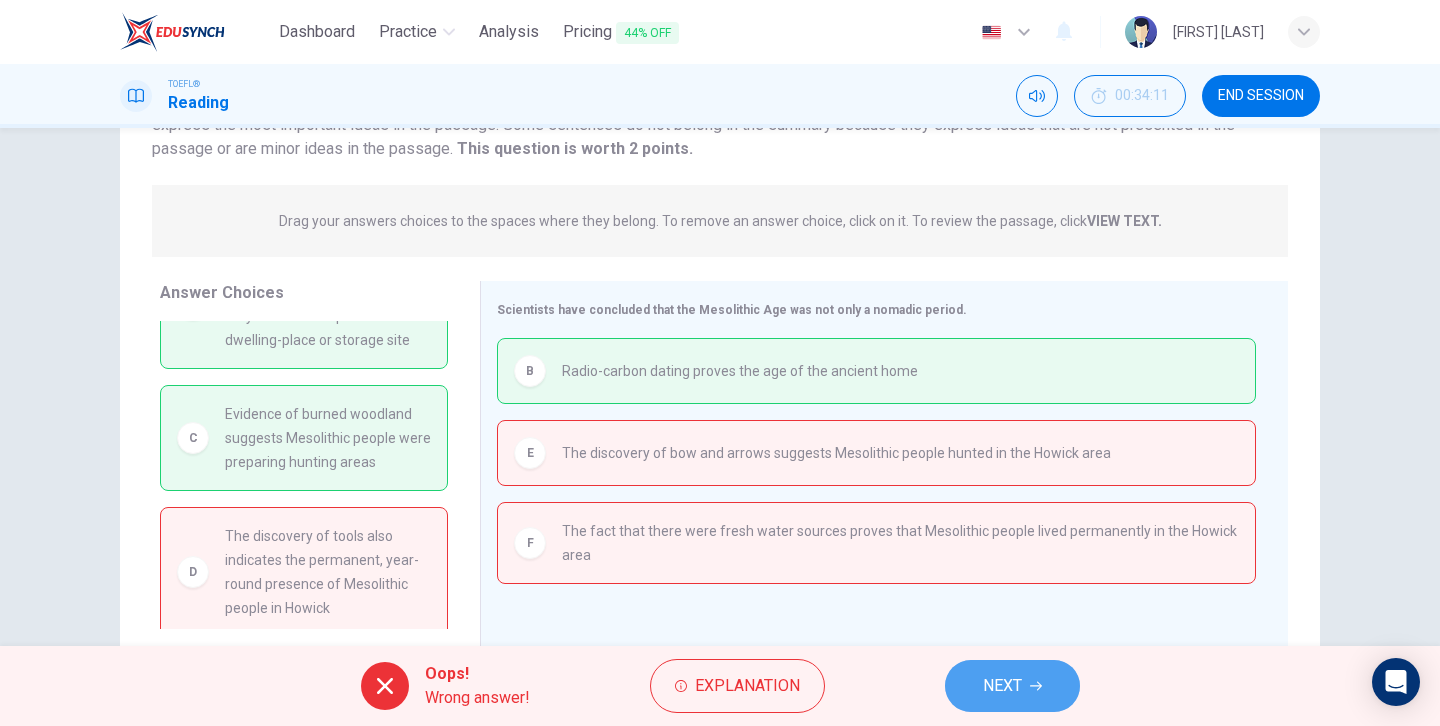 click on "NEXT" at bounding box center (1002, 686) 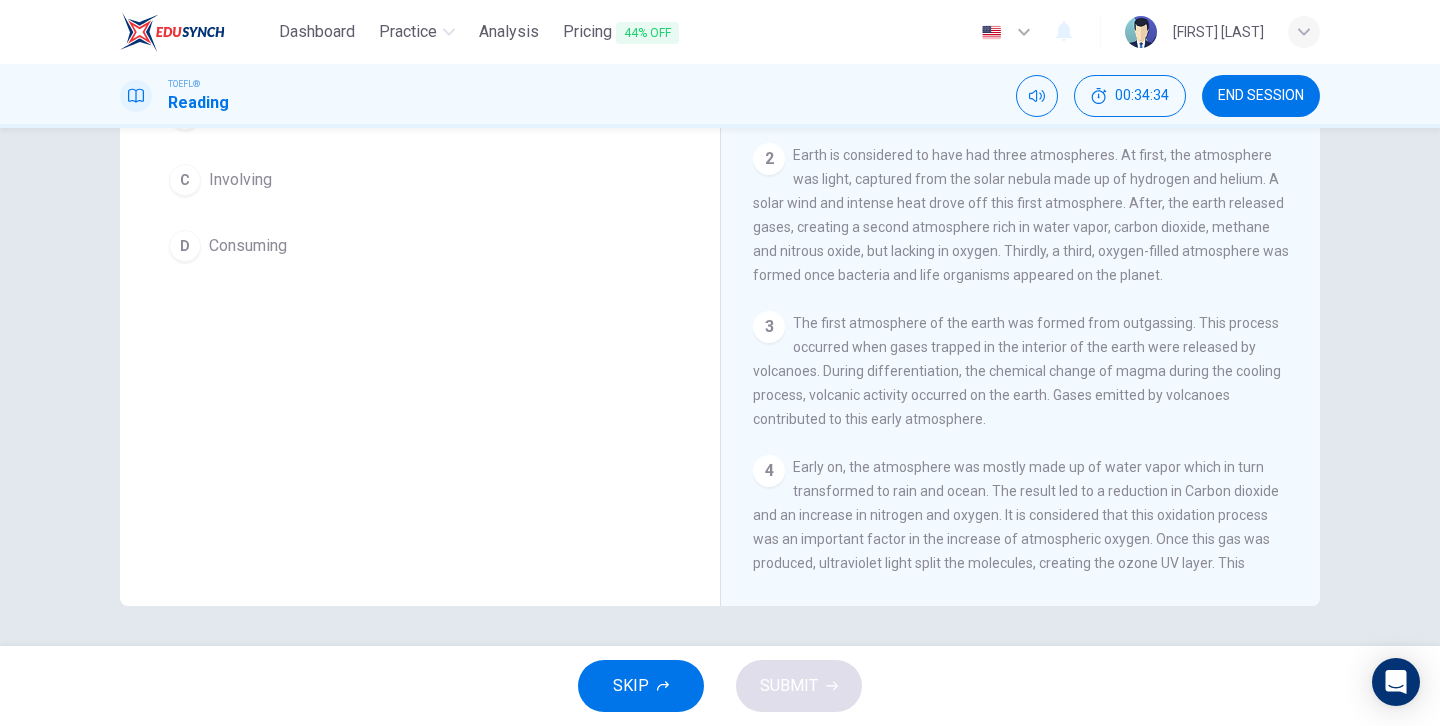 scroll, scrollTop: 0, scrollLeft: 0, axis: both 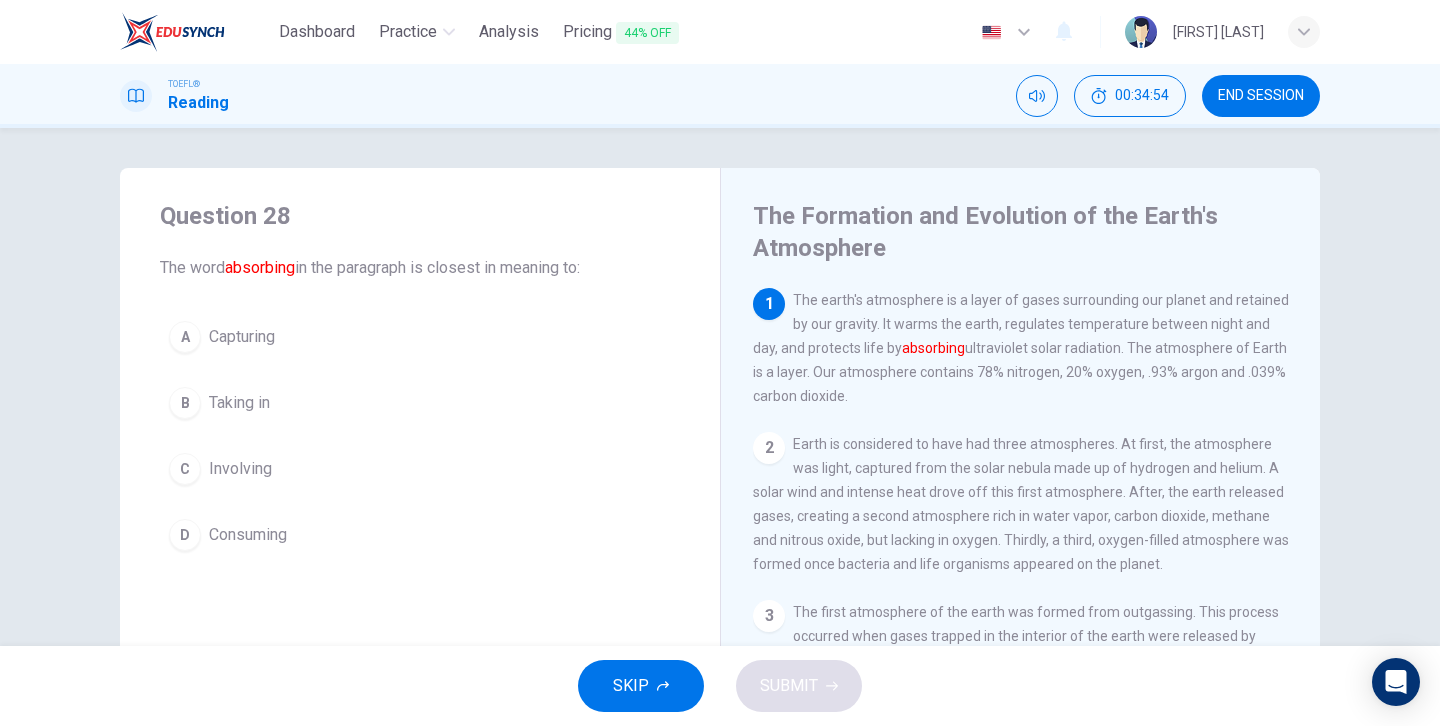 click on "A" at bounding box center [185, 337] 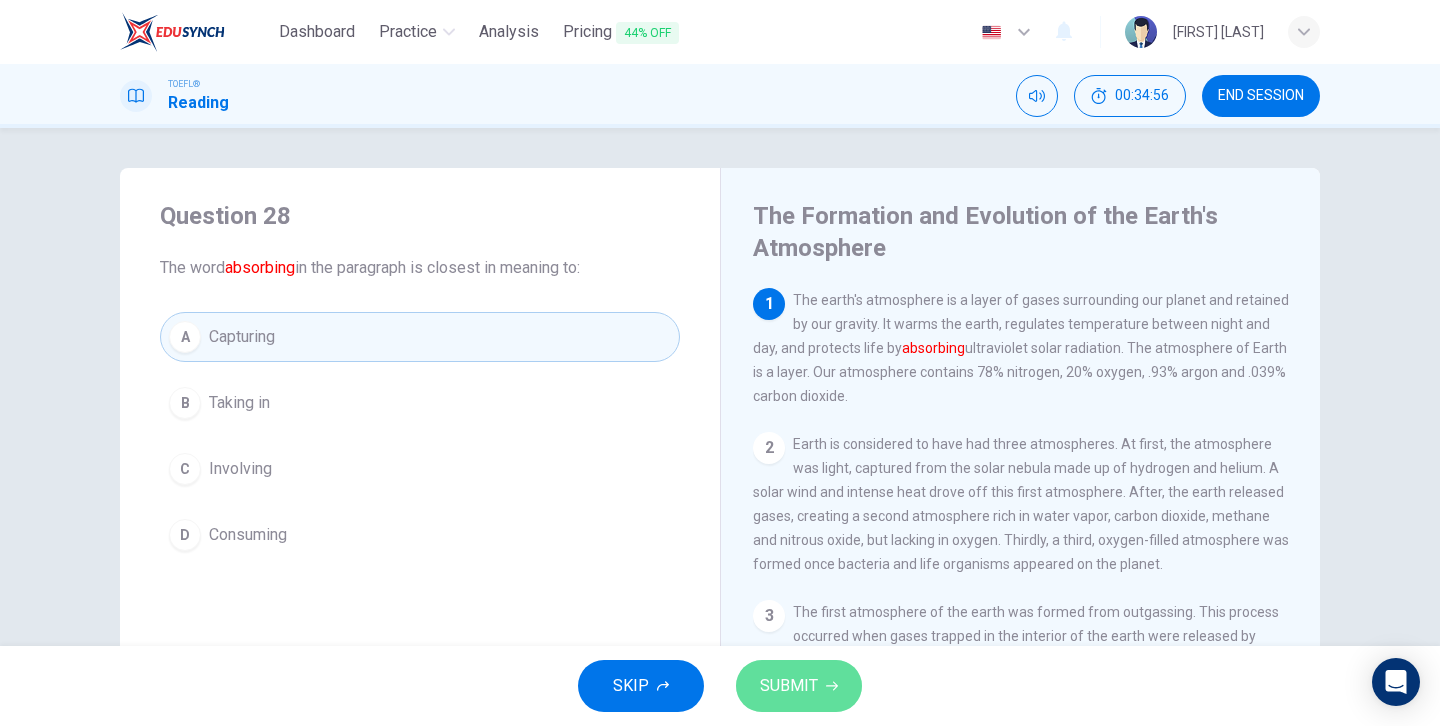 click on "SUBMIT" at bounding box center [799, 686] 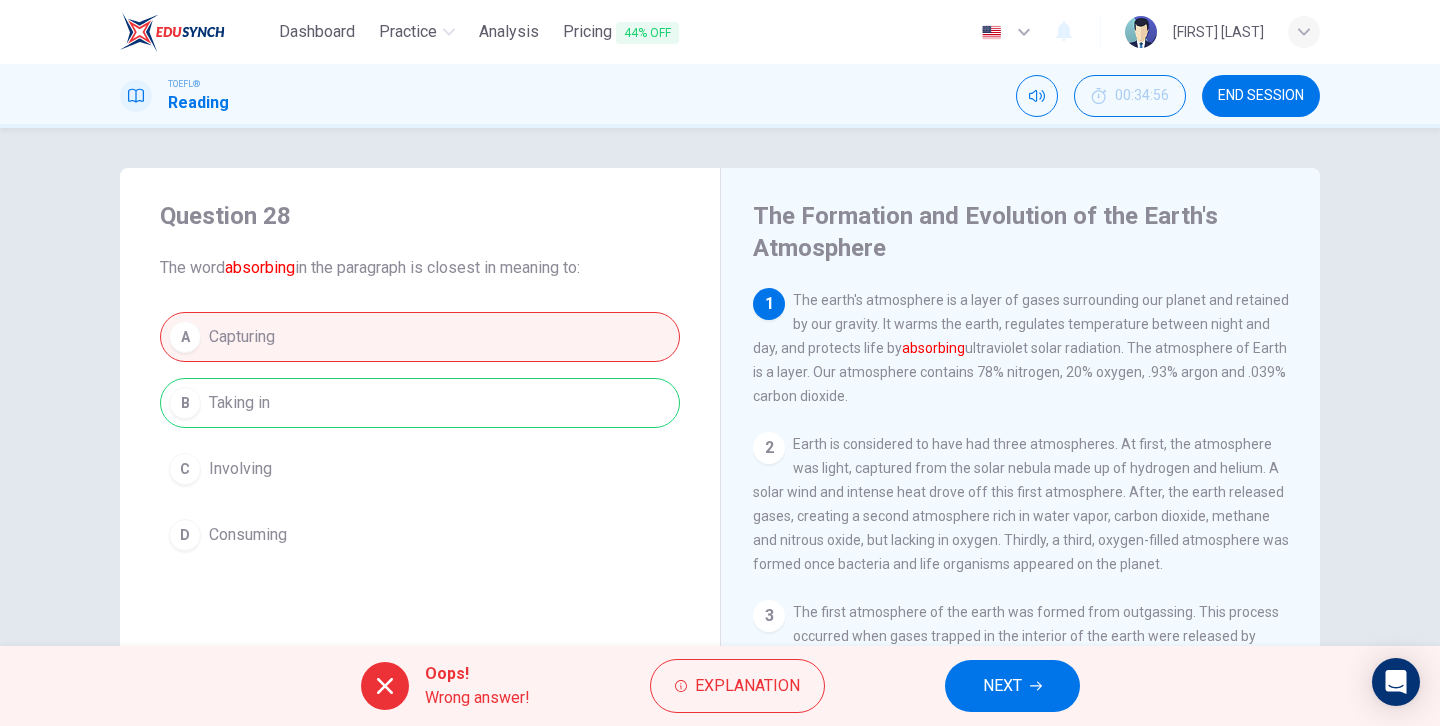 click on "NEXT" at bounding box center [1002, 686] 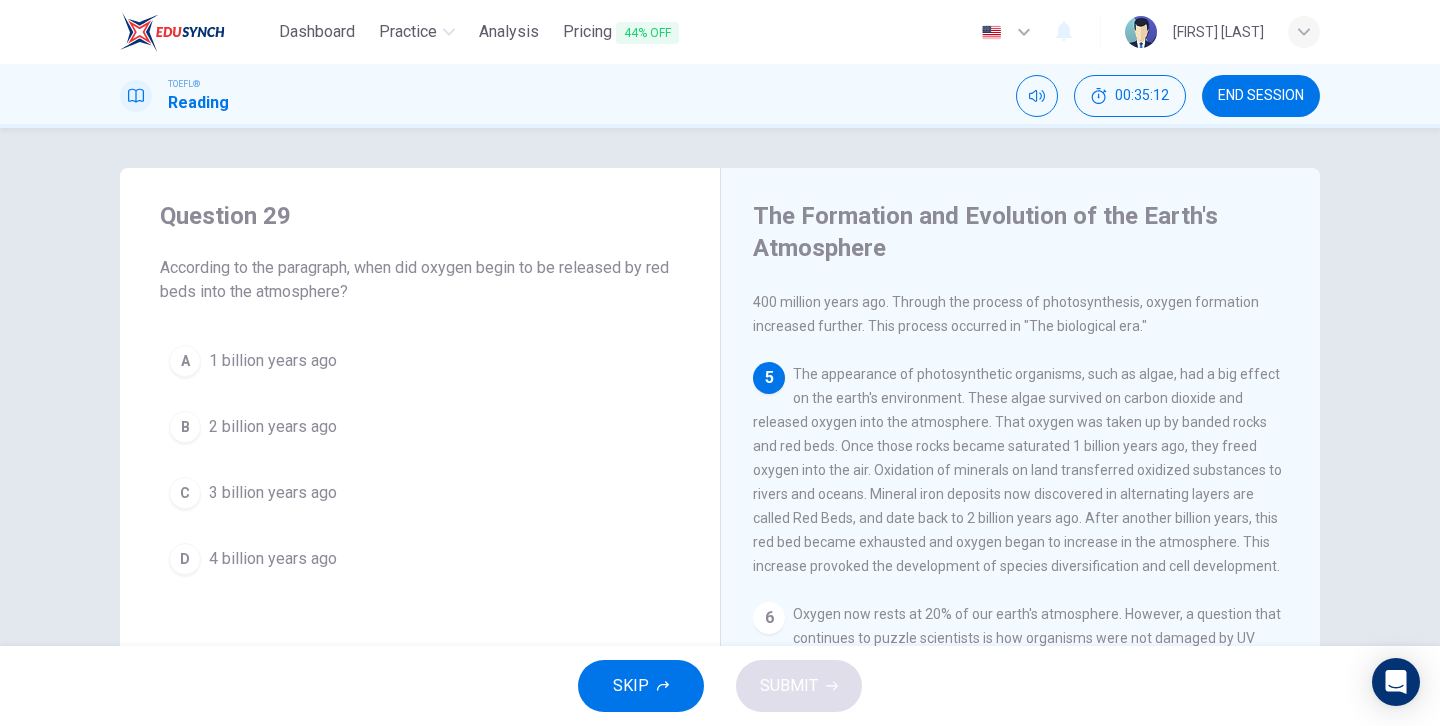 scroll, scrollTop: 594, scrollLeft: 0, axis: vertical 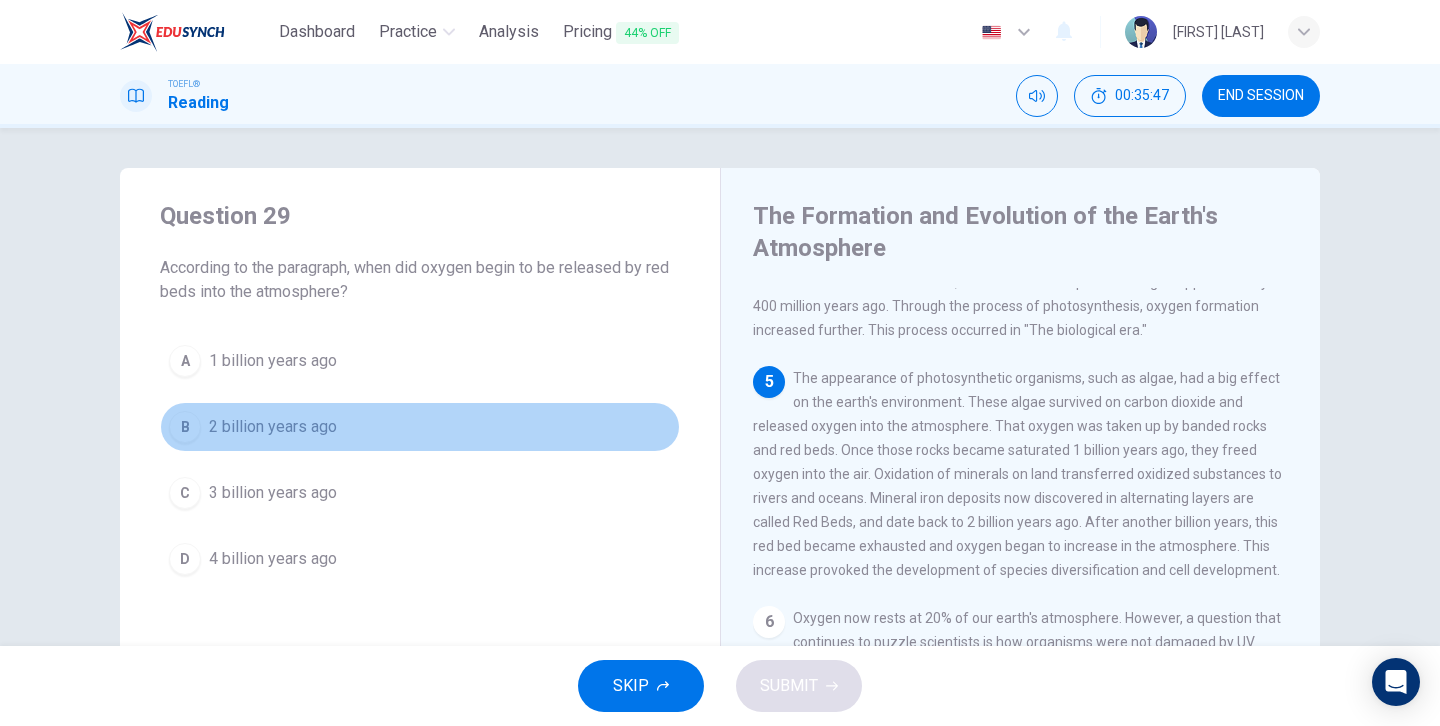click on "B 2 billion years ago" at bounding box center [420, 427] 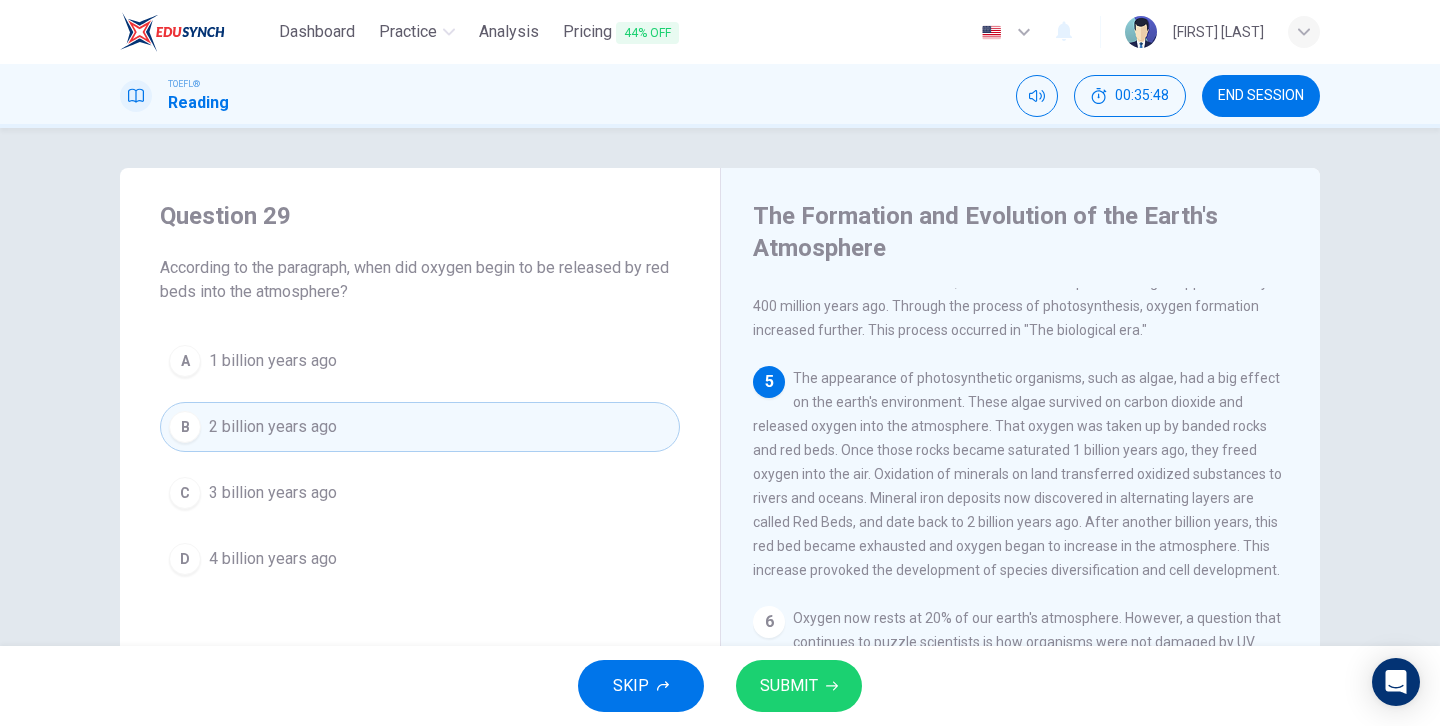 click on "SUBMIT" at bounding box center (789, 686) 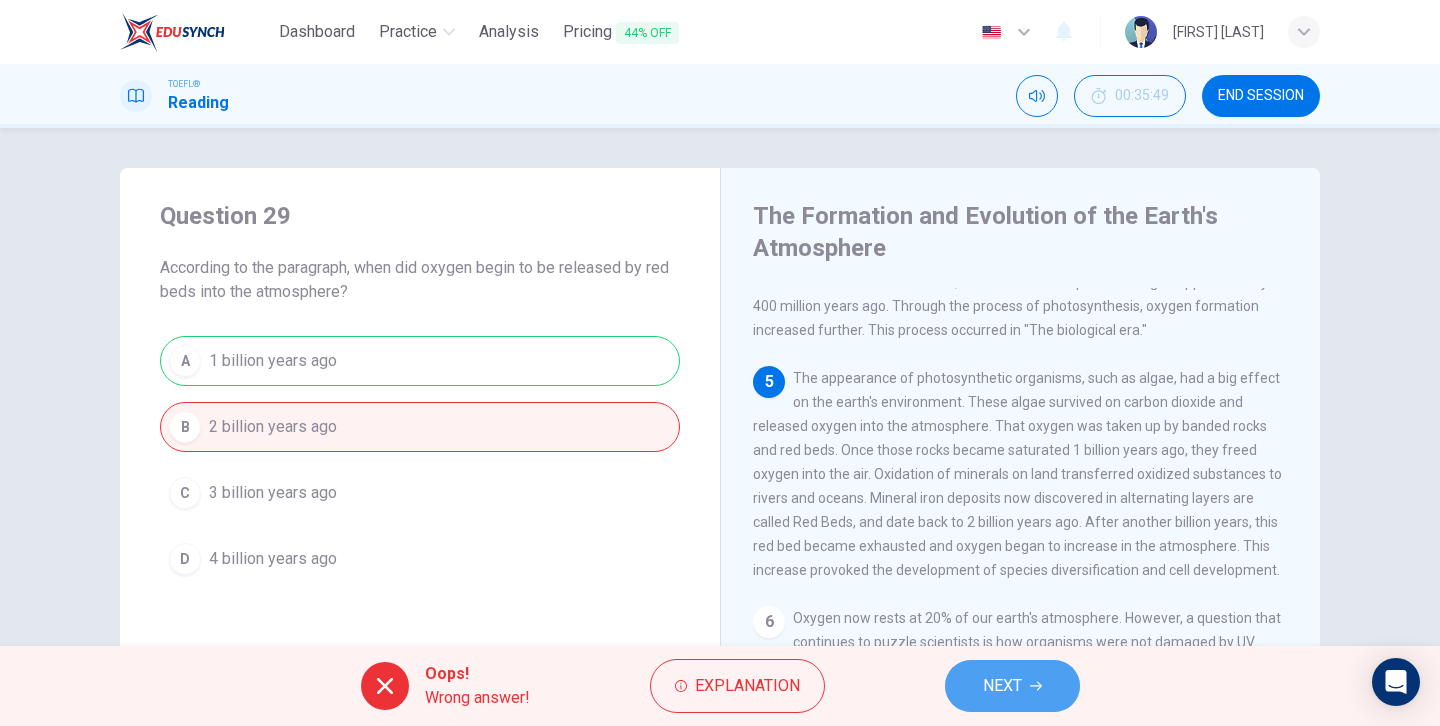 click on "NEXT" at bounding box center [1002, 686] 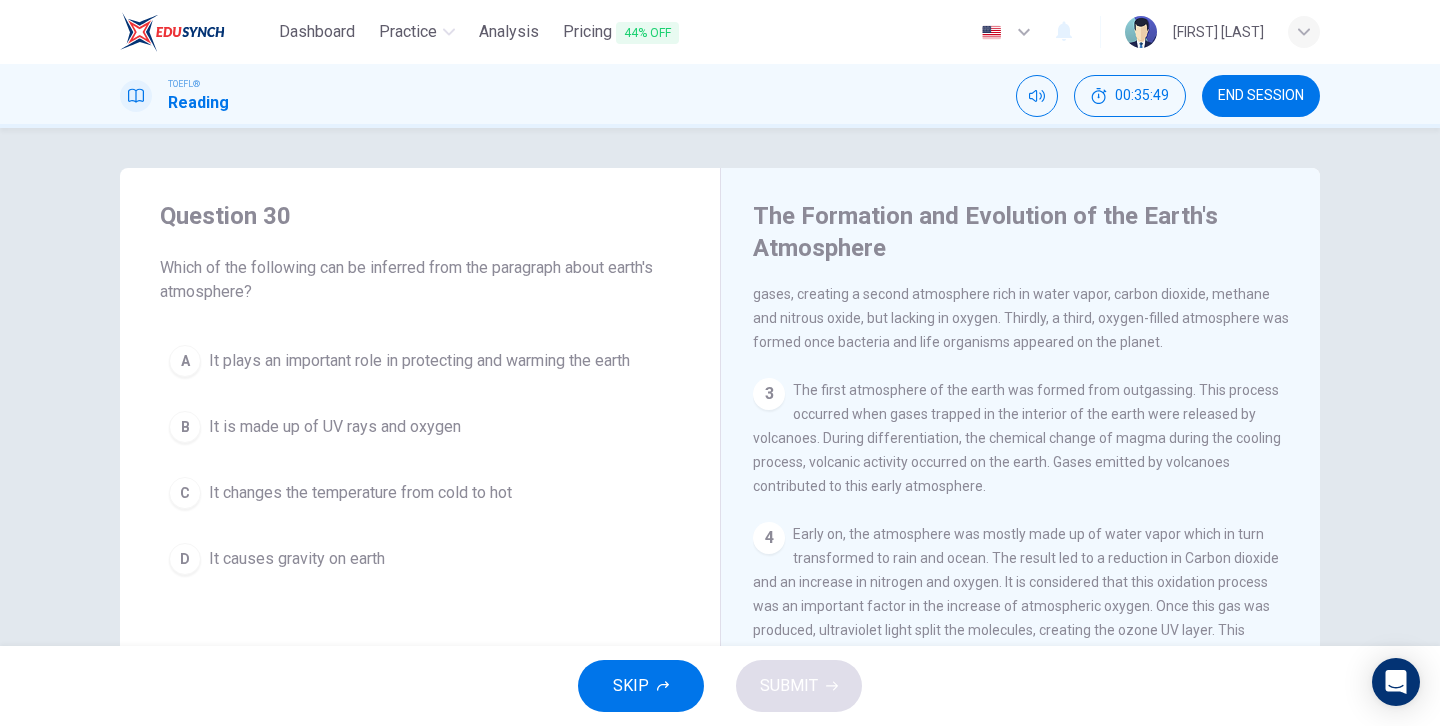 scroll, scrollTop: 0, scrollLeft: 0, axis: both 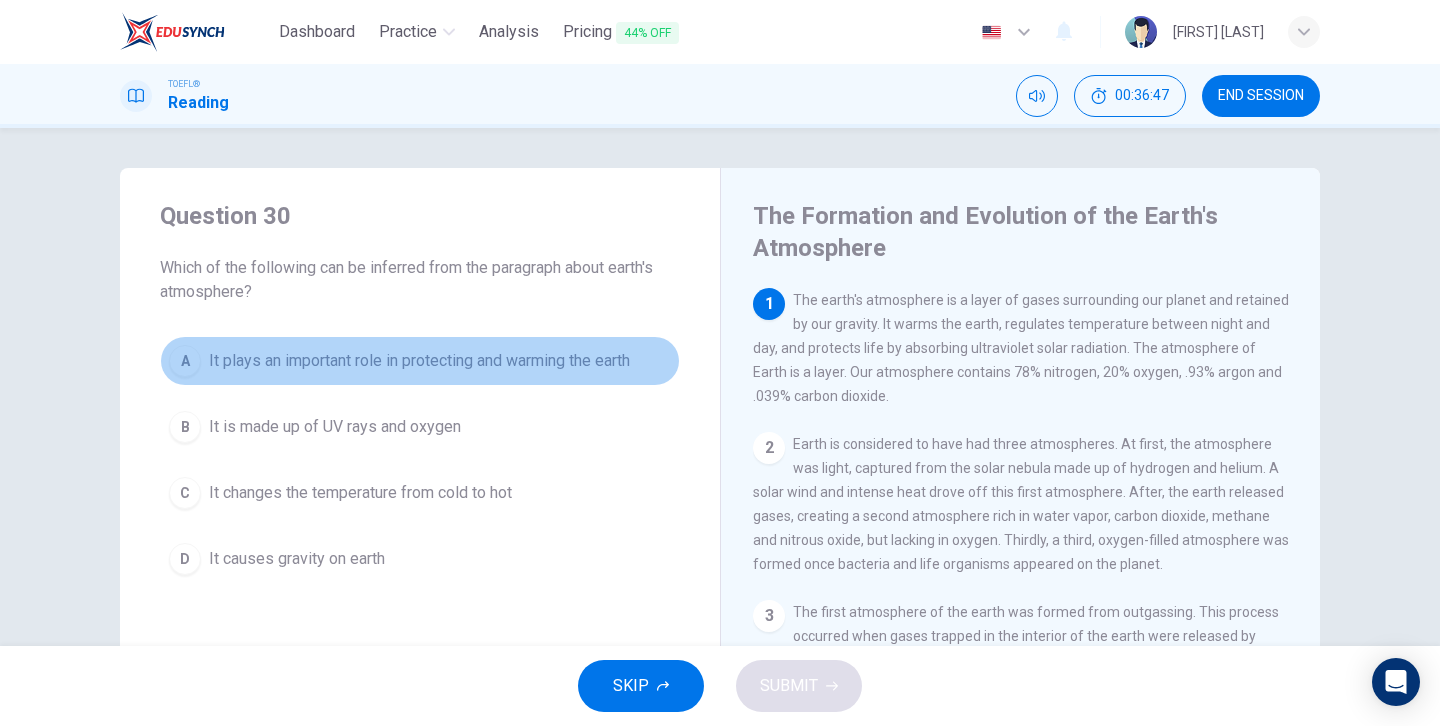 click on "A" at bounding box center (185, 361) 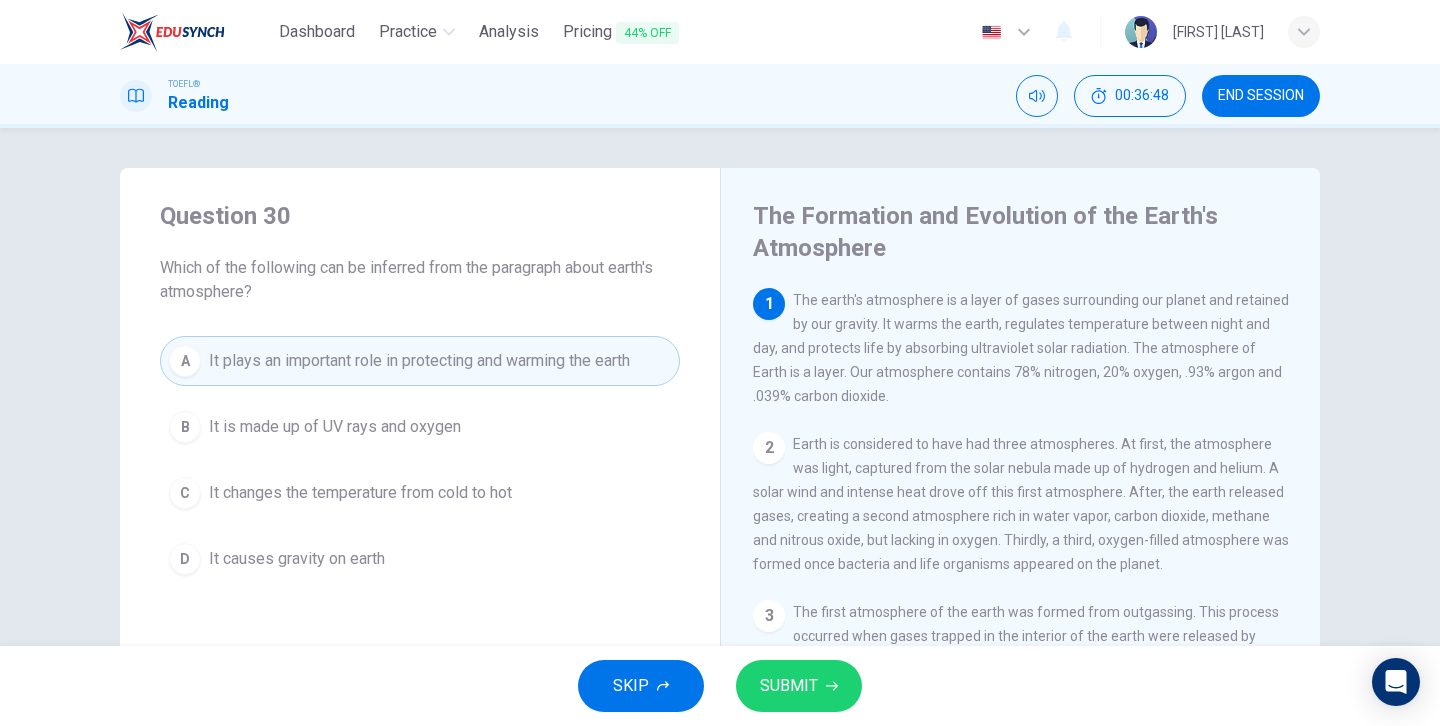click on "SUBMIT" at bounding box center [789, 686] 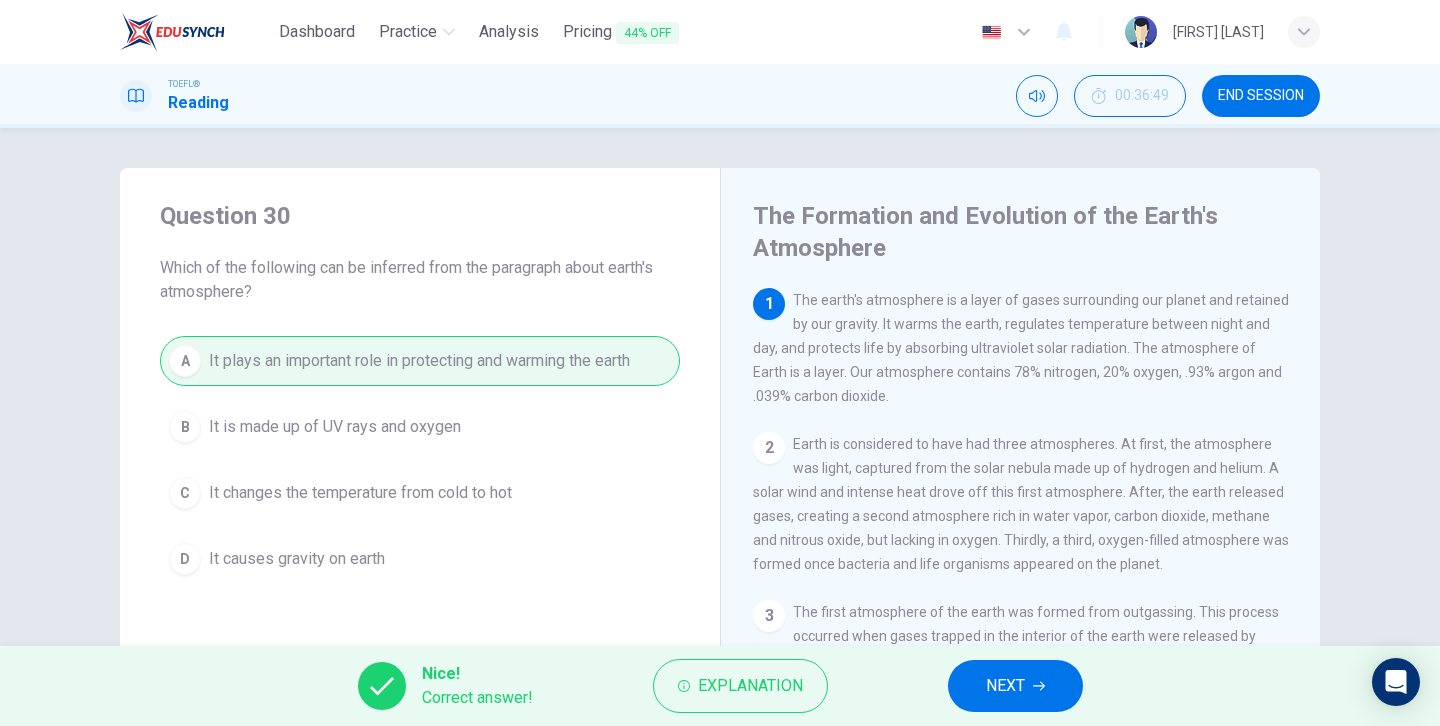 click on "NEXT" at bounding box center [1005, 686] 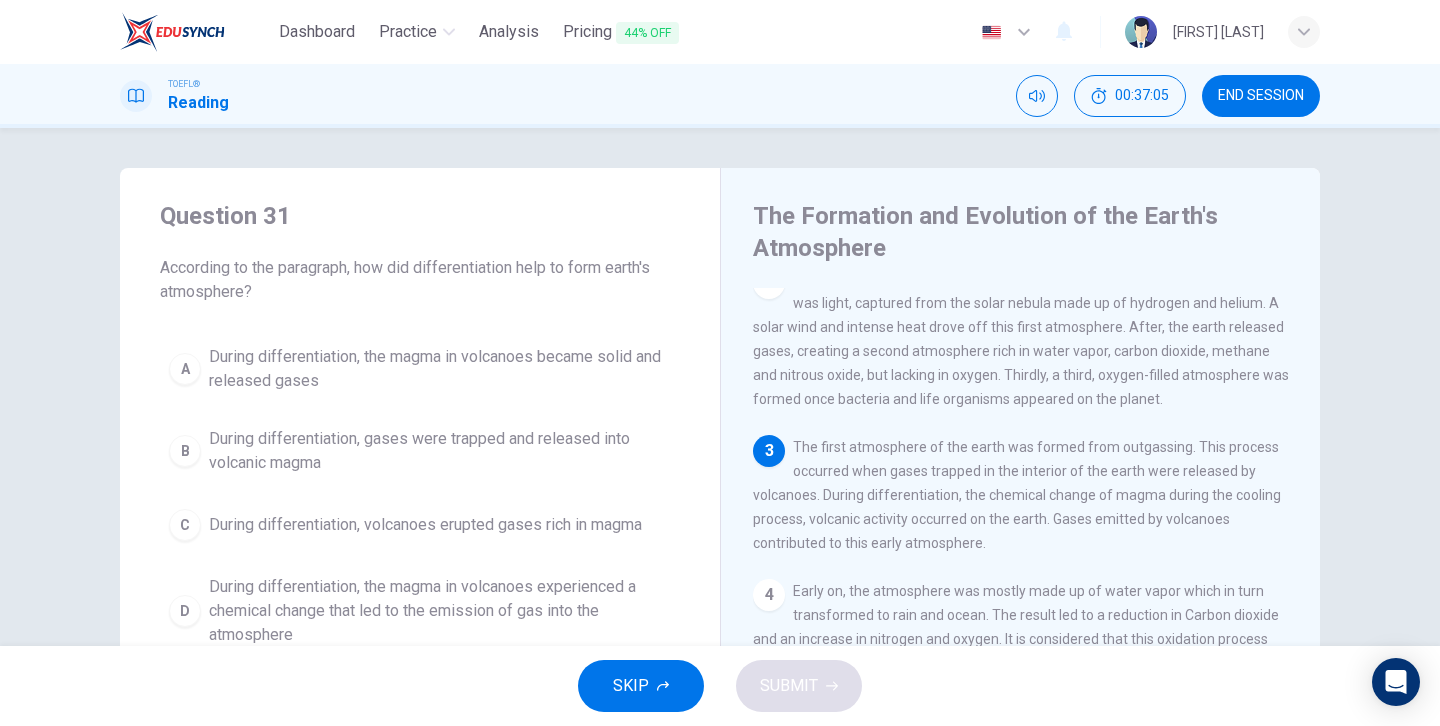 scroll, scrollTop: 164, scrollLeft: 0, axis: vertical 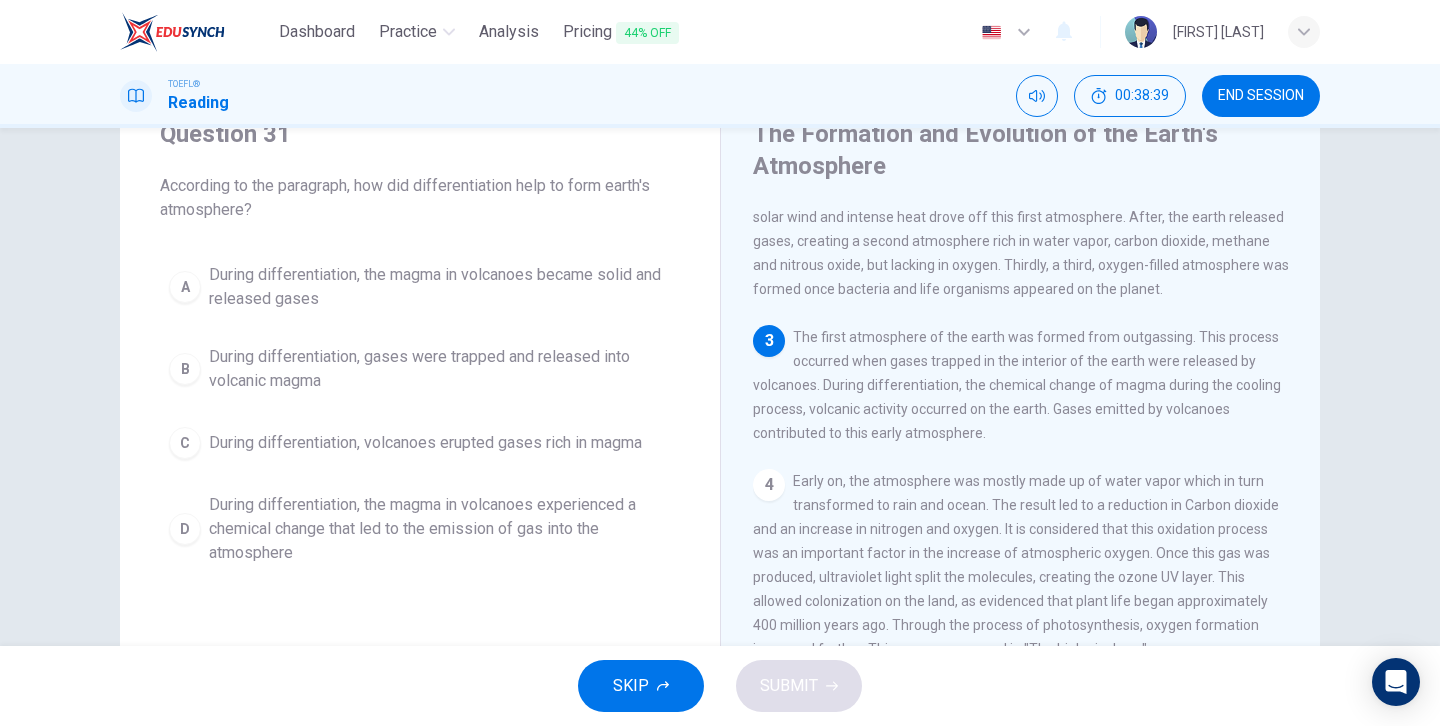 click on "D" at bounding box center (185, 287) 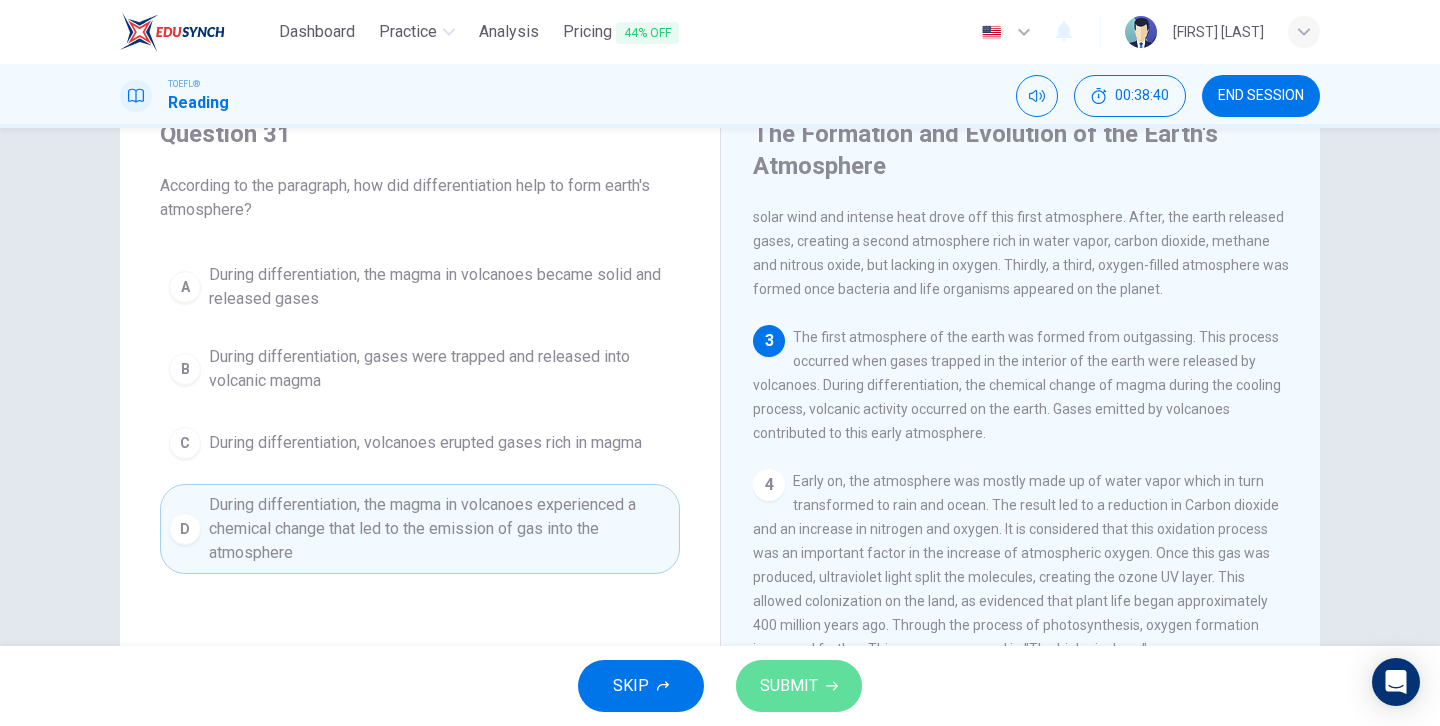 click on "SUBMIT" at bounding box center [799, 686] 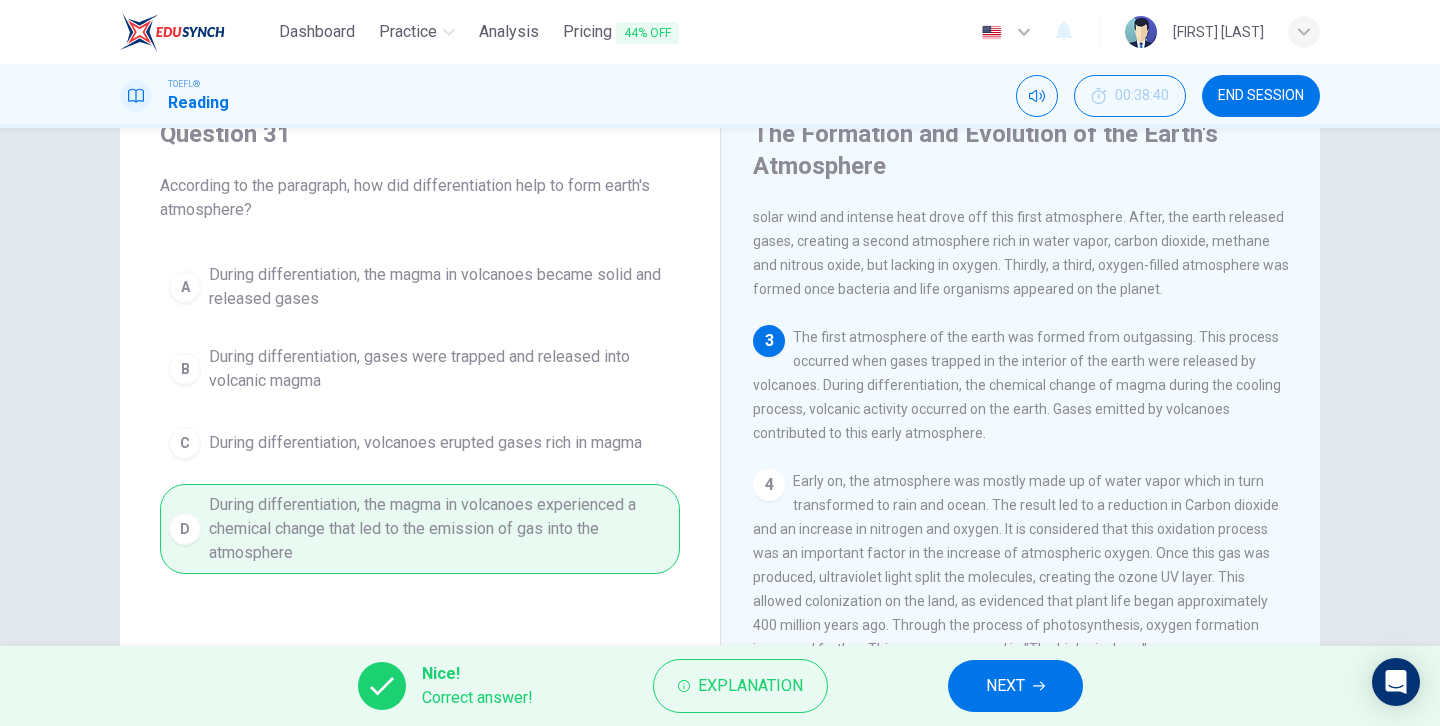 click on "NEXT" at bounding box center [1015, 686] 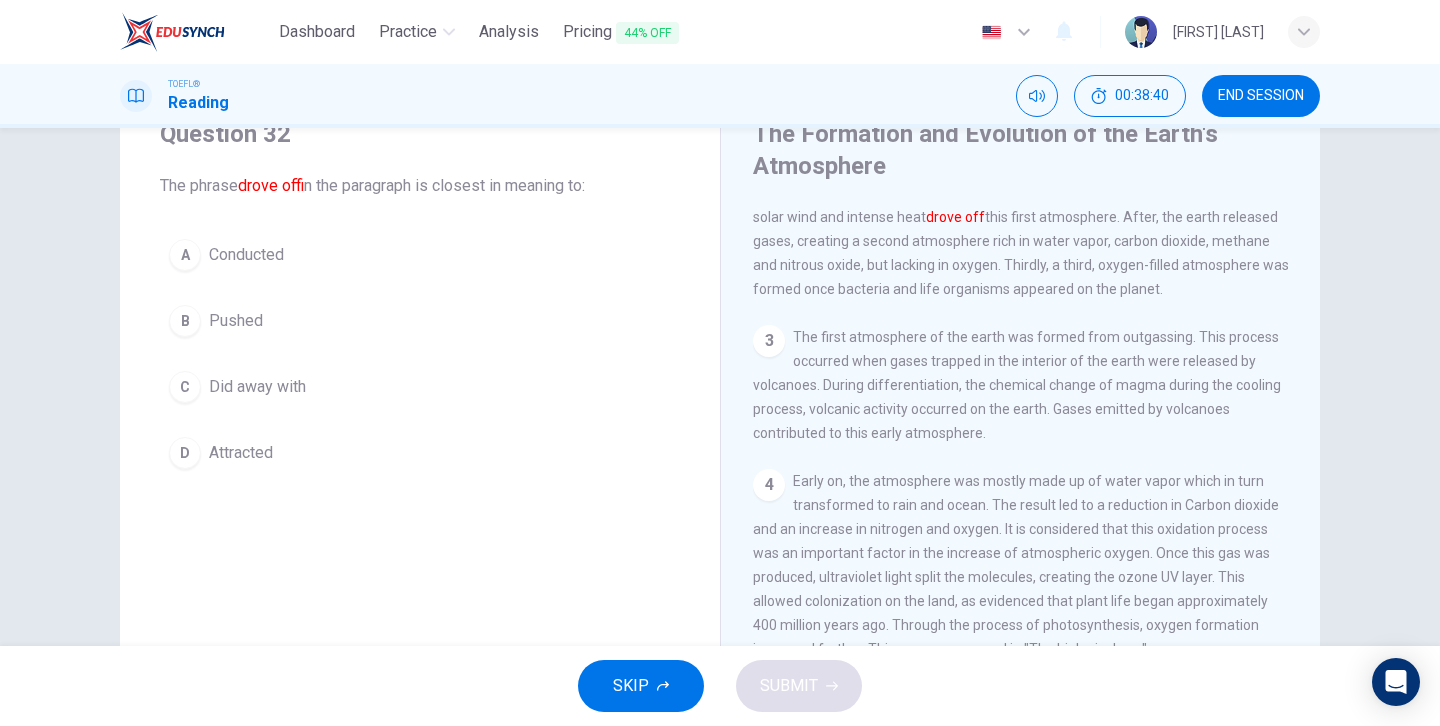 scroll, scrollTop: 144, scrollLeft: 0, axis: vertical 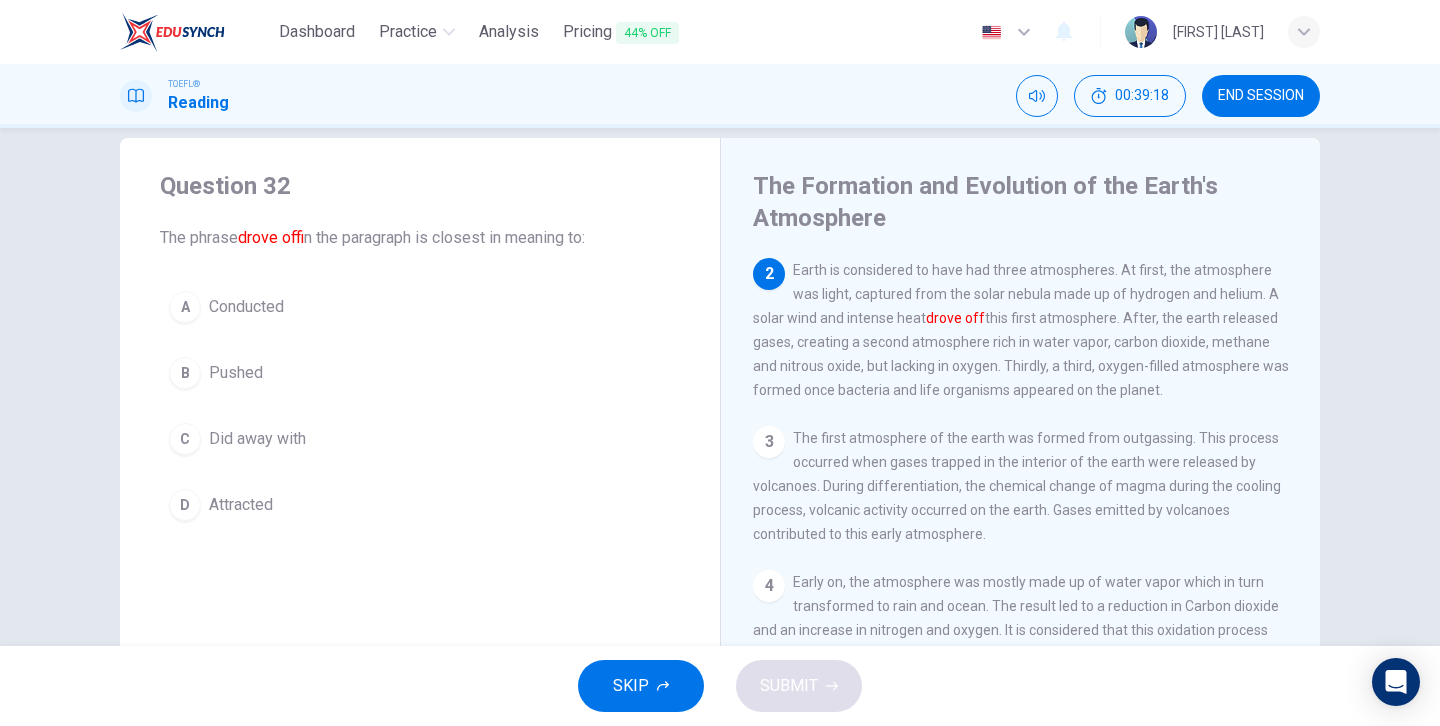click on "A" at bounding box center [185, 307] 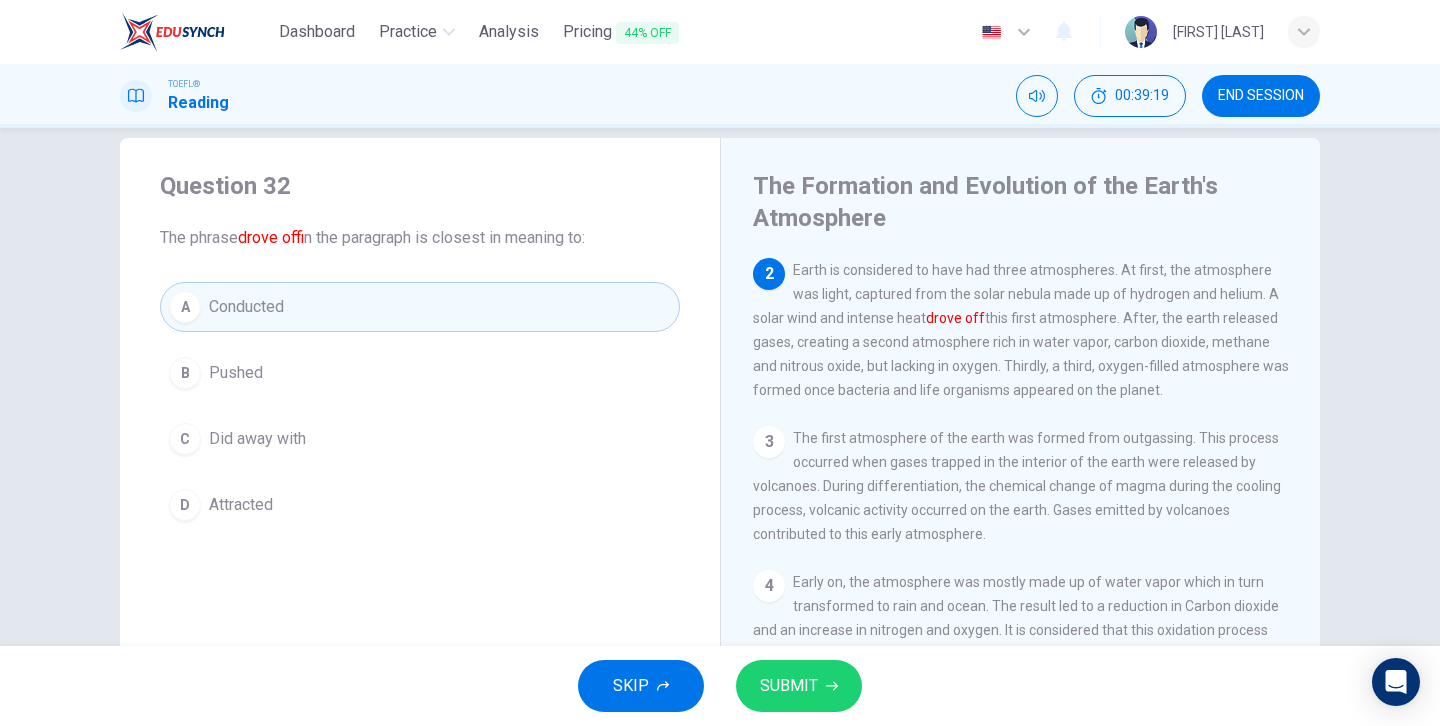 click on "SUBMIT" at bounding box center (789, 686) 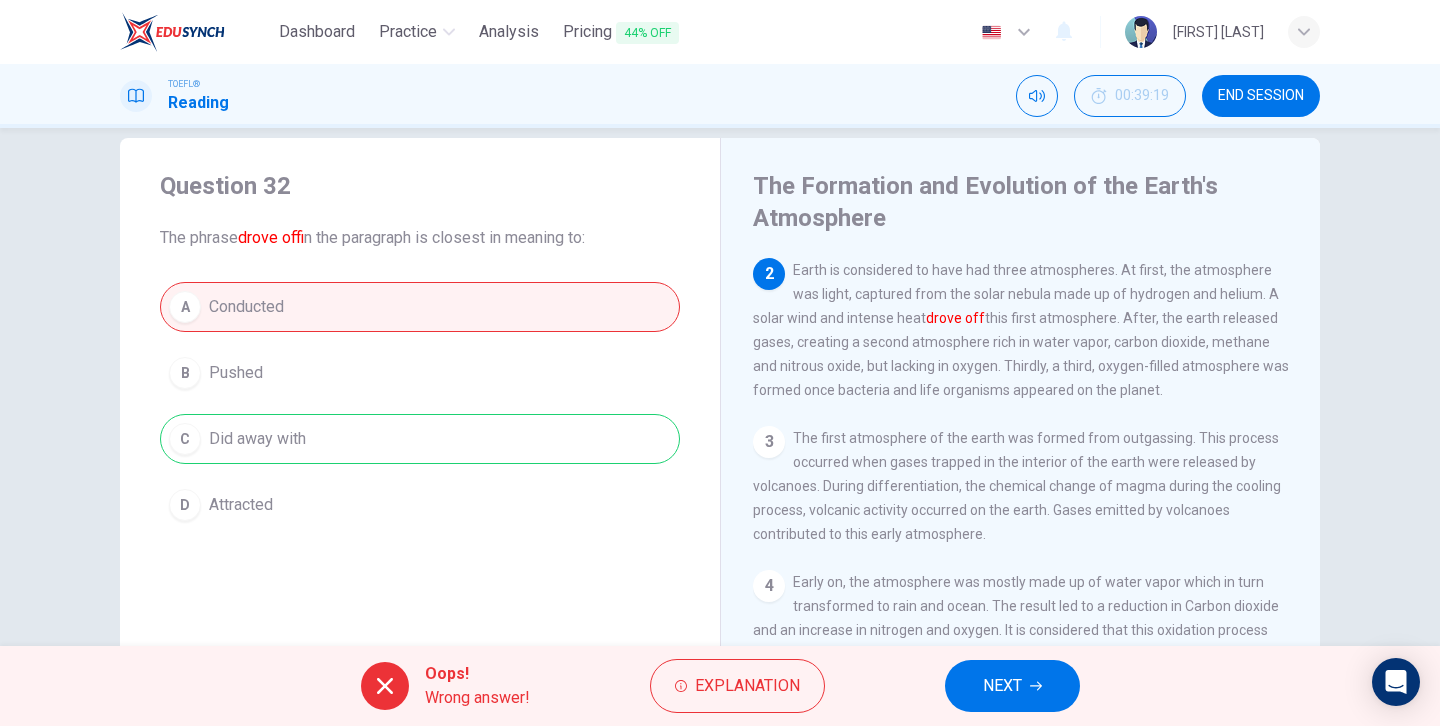 click at bounding box center [1036, 686] 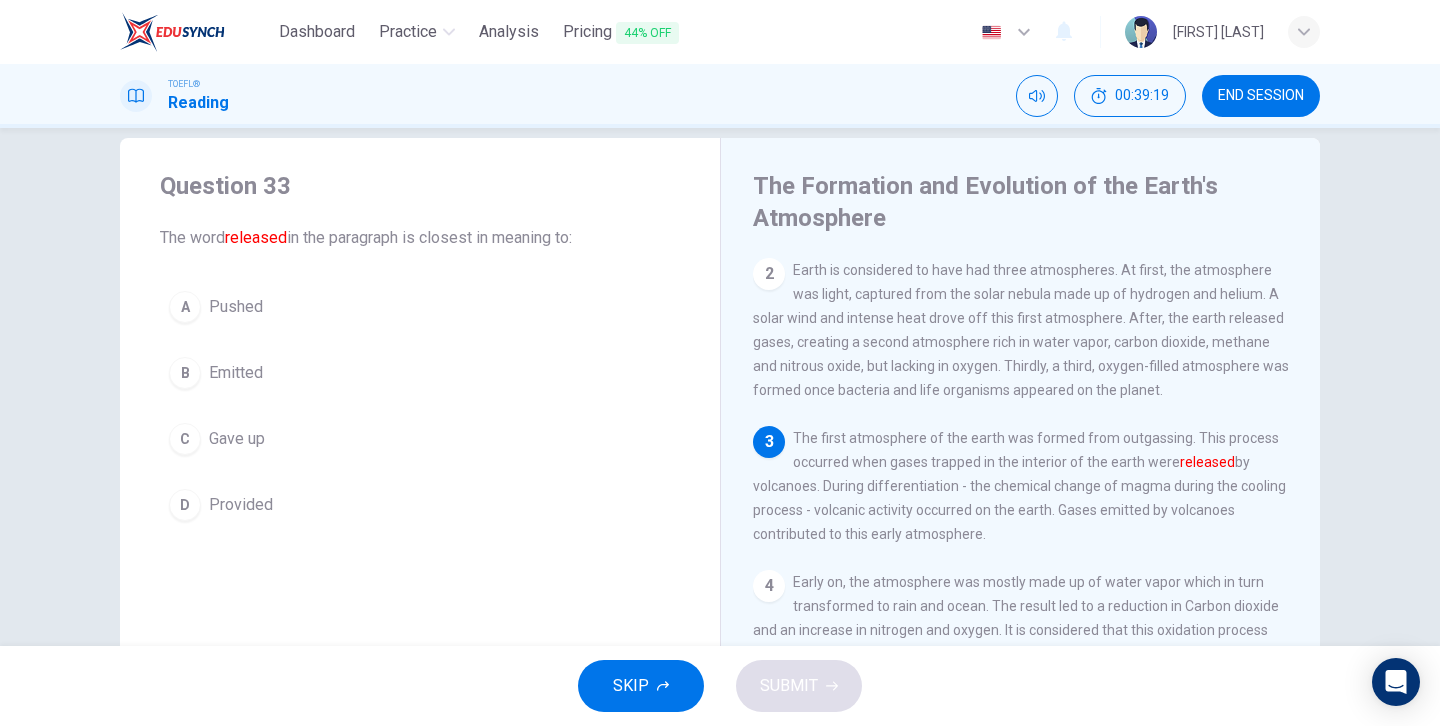 scroll, scrollTop: 312, scrollLeft: 0, axis: vertical 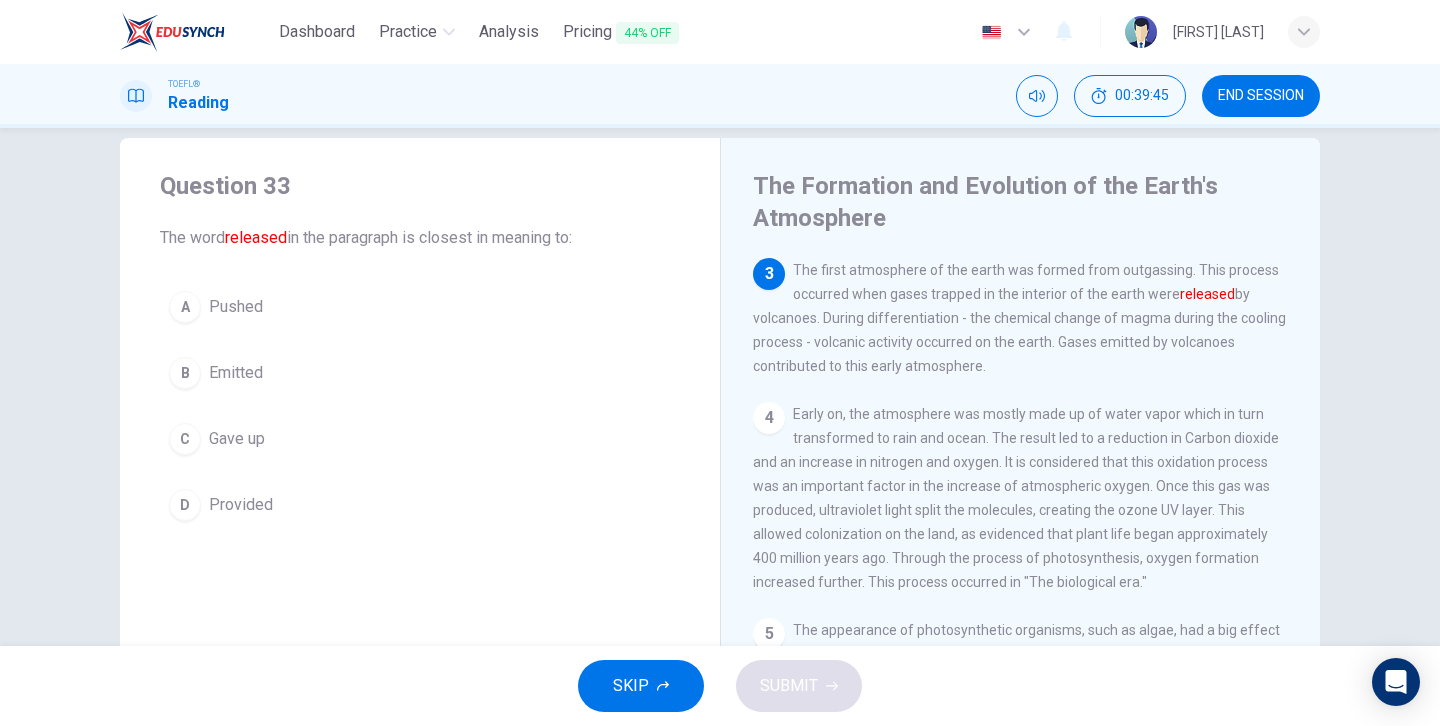 click on "B" at bounding box center [185, 307] 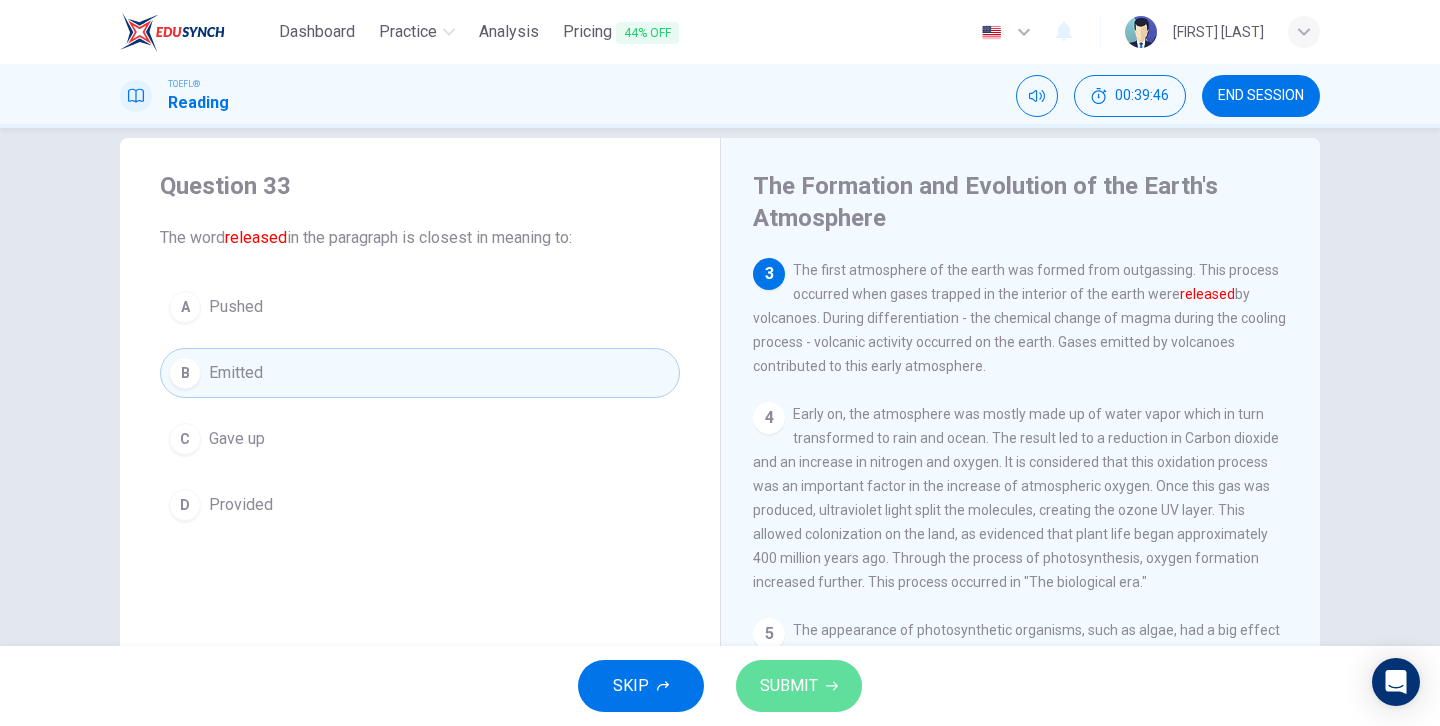 click on "SUBMIT" at bounding box center [789, 686] 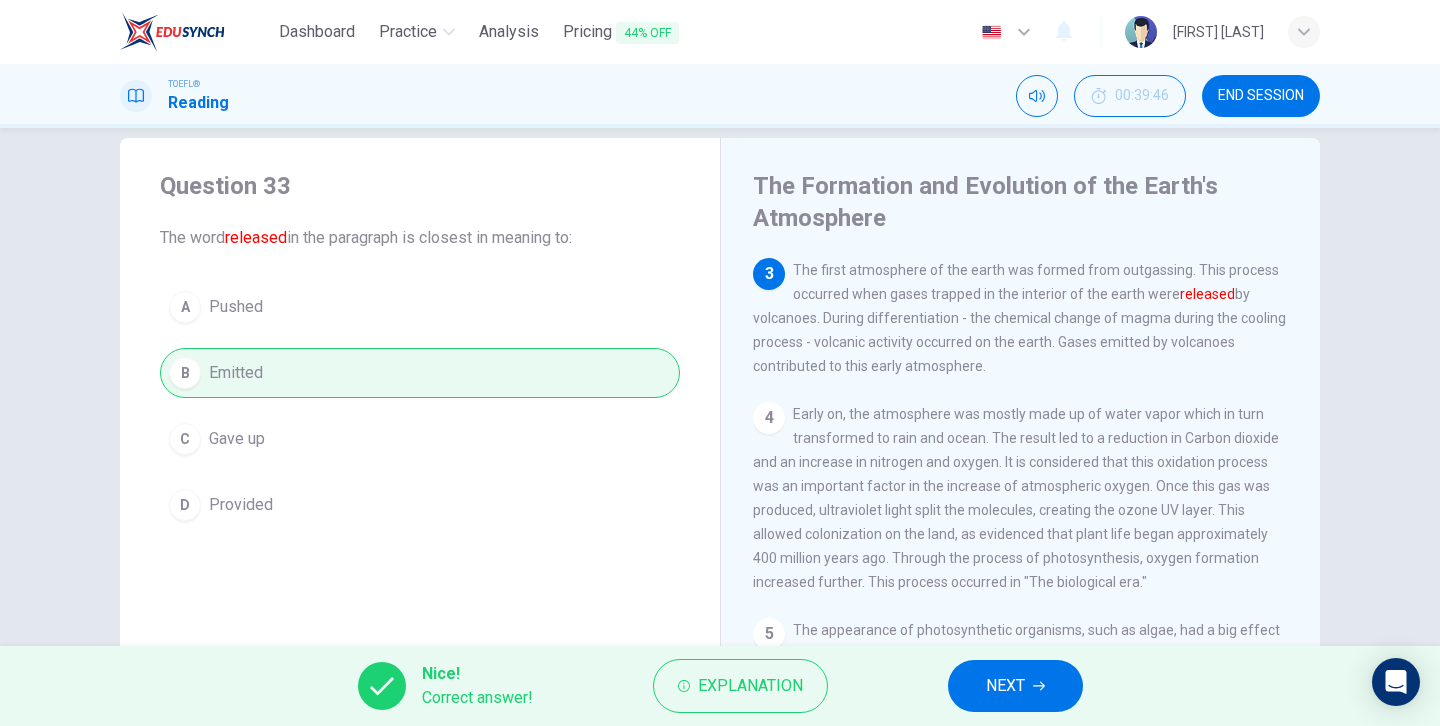 click on "NEXT" at bounding box center [1015, 686] 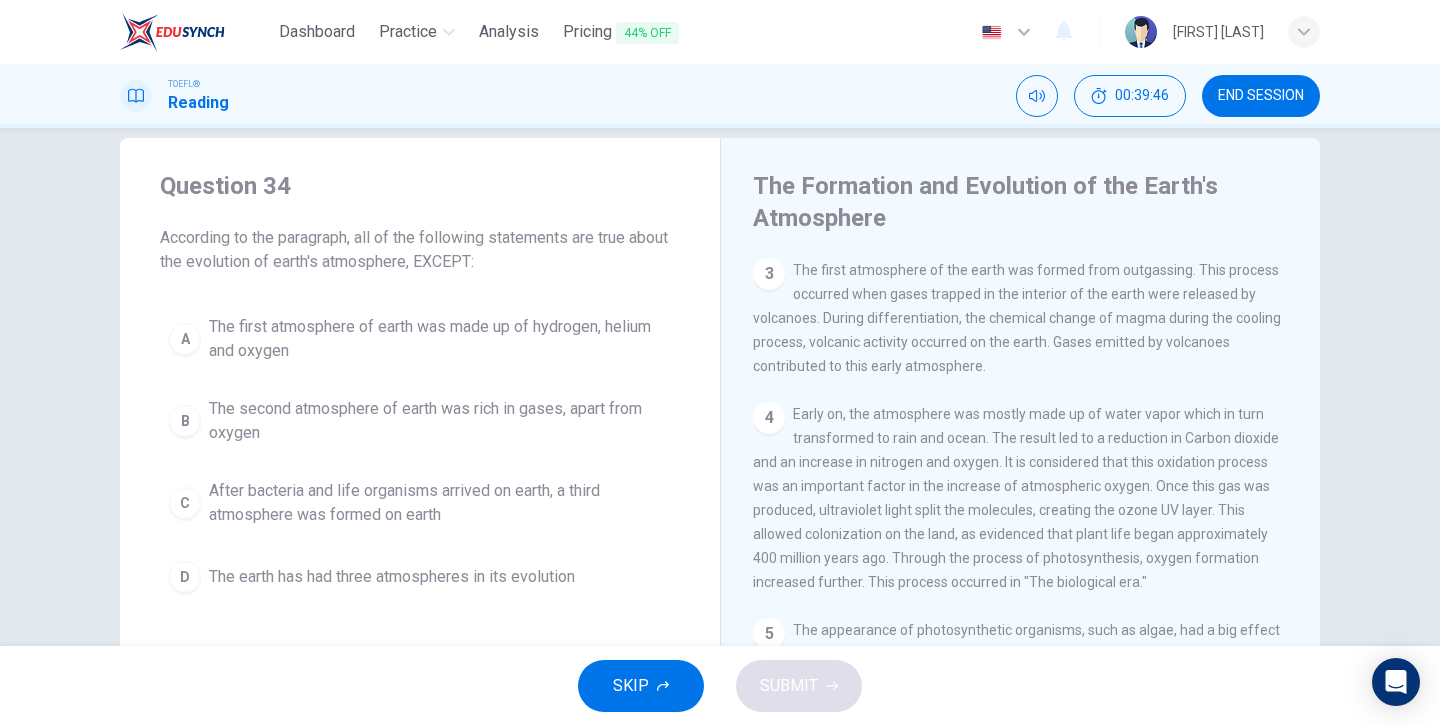 scroll, scrollTop: 144, scrollLeft: 0, axis: vertical 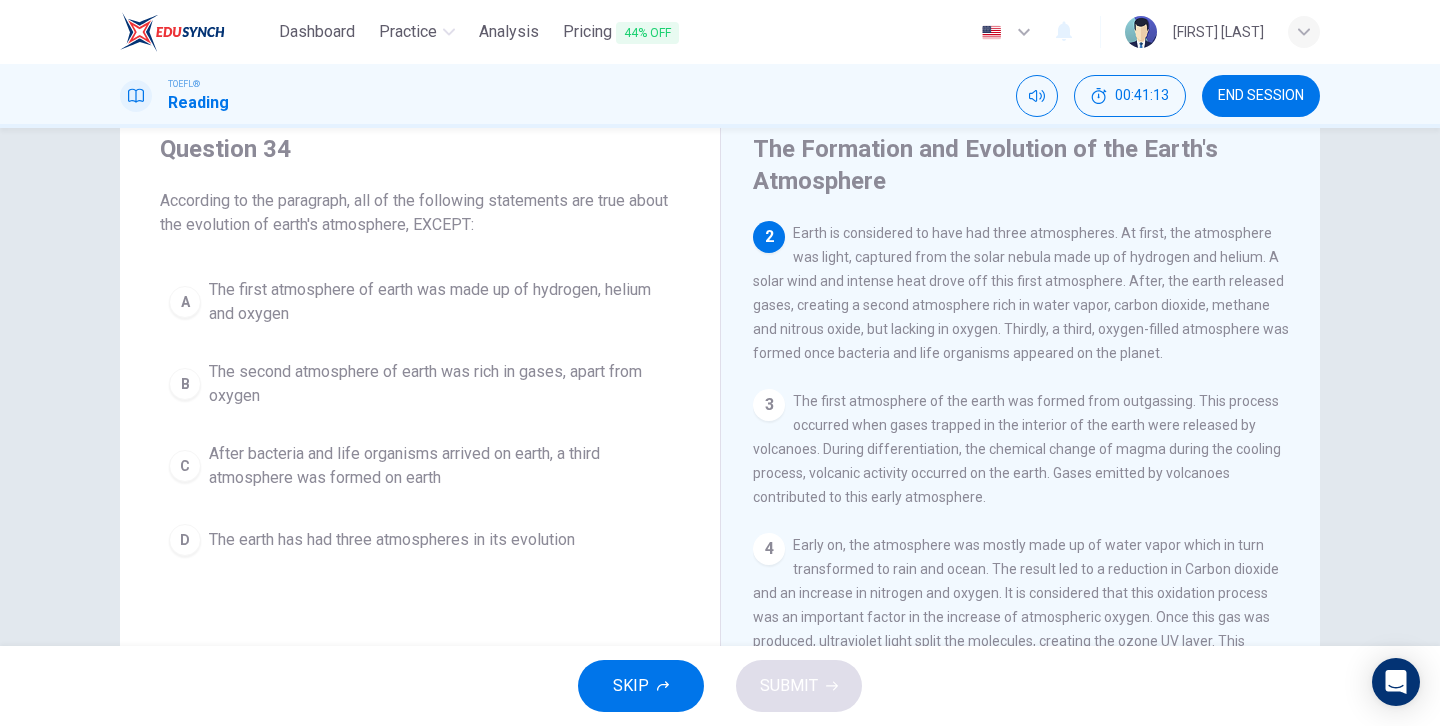 click on "A" at bounding box center (185, 302) 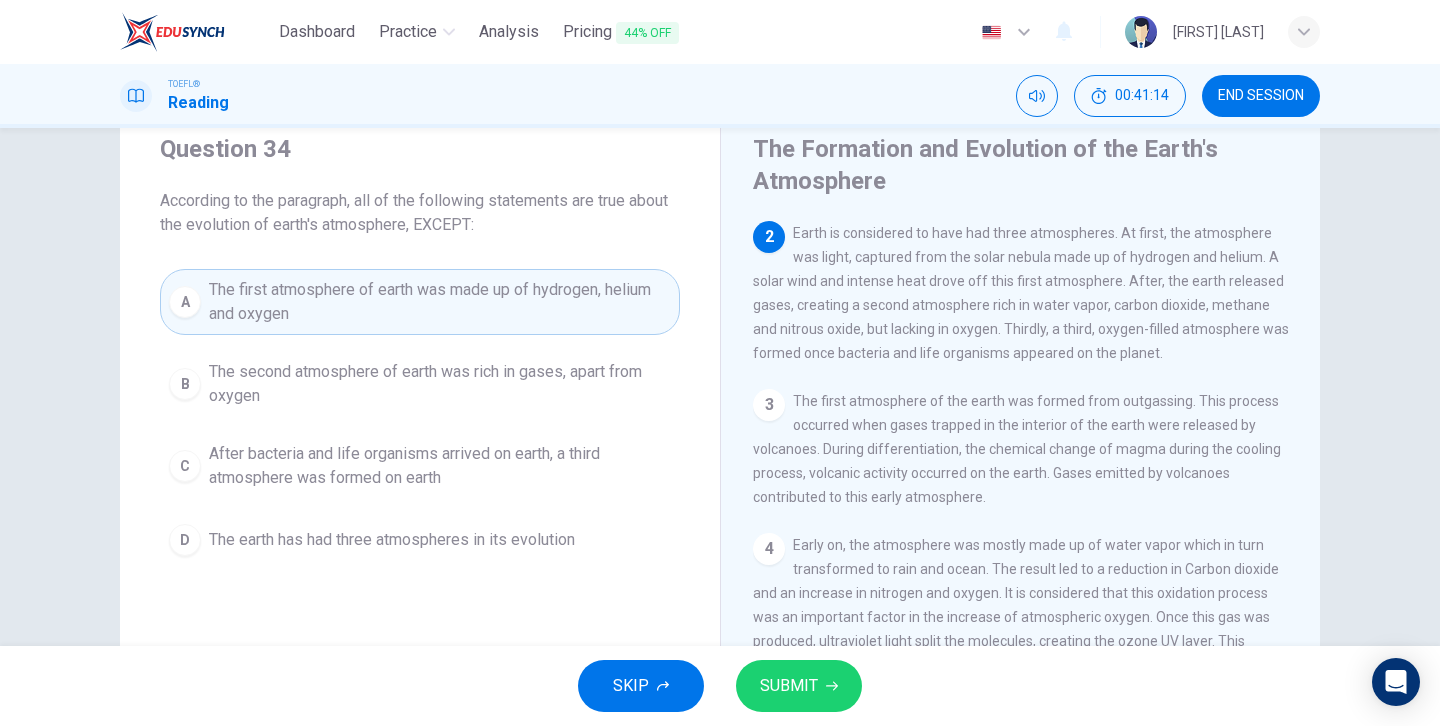 click on "SUBMIT" at bounding box center [799, 686] 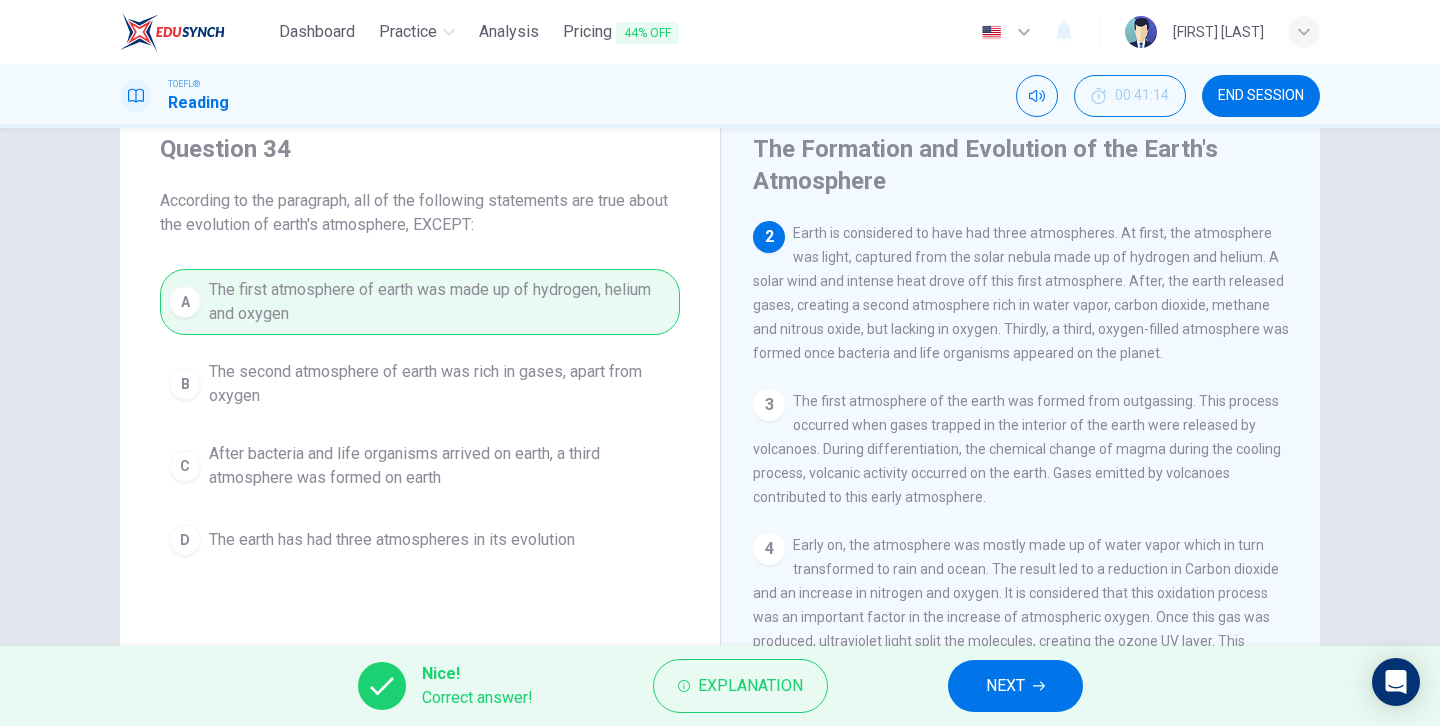 click on "NEXT" at bounding box center [1015, 686] 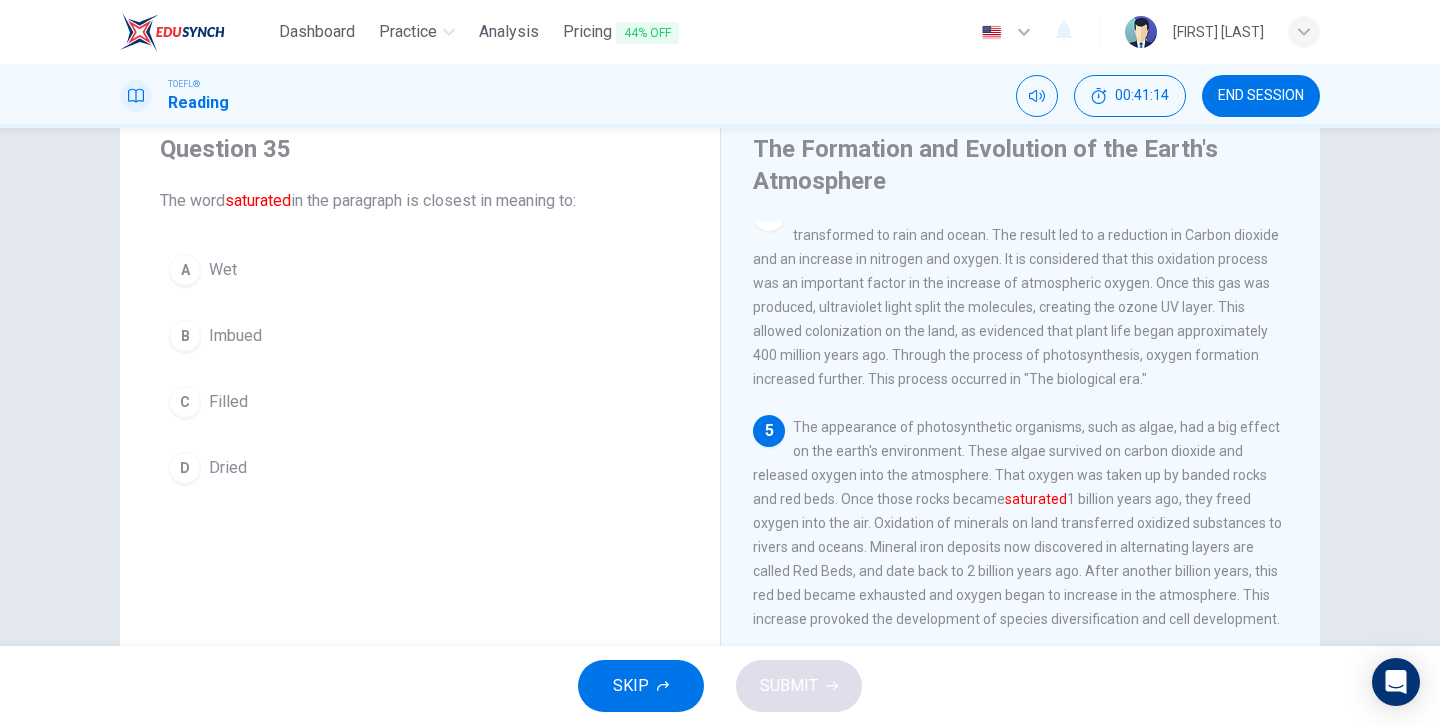 scroll, scrollTop: 513, scrollLeft: 0, axis: vertical 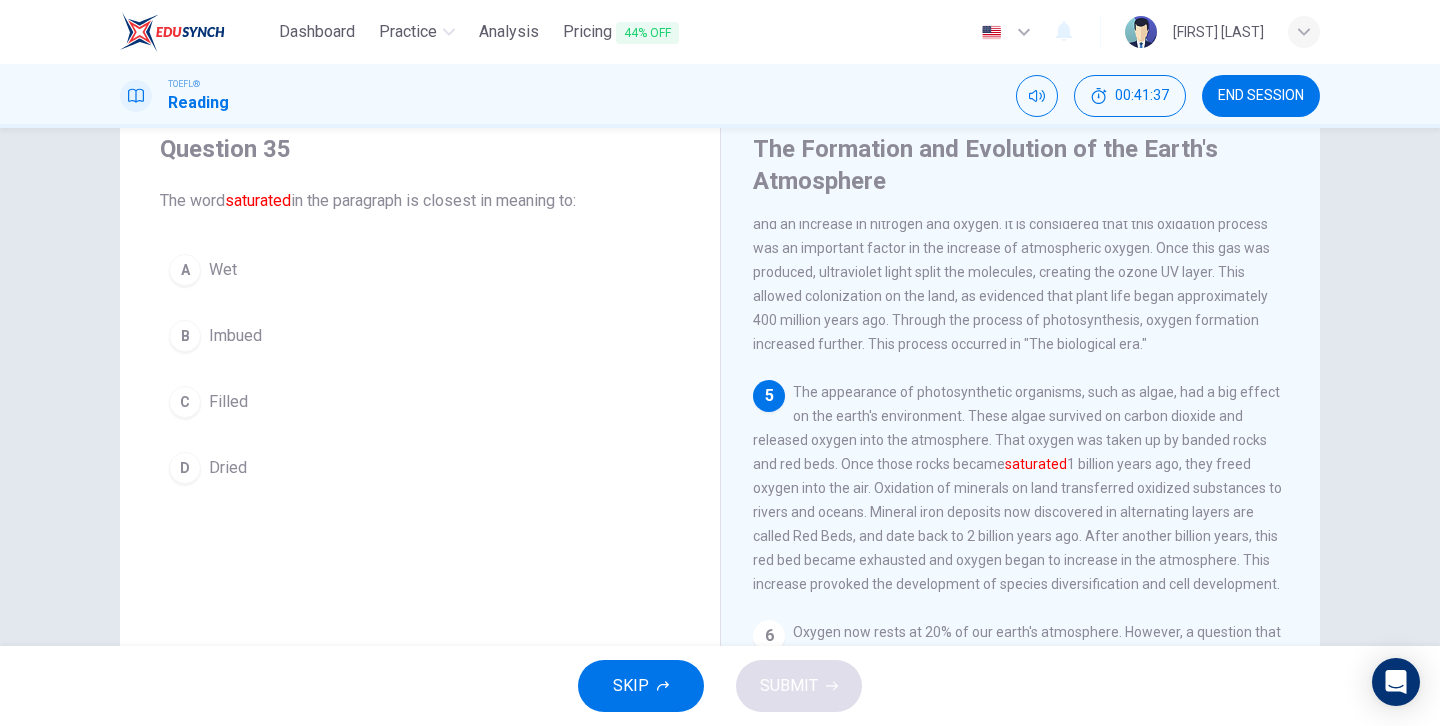 click on "D" at bounding box center (185, 270) 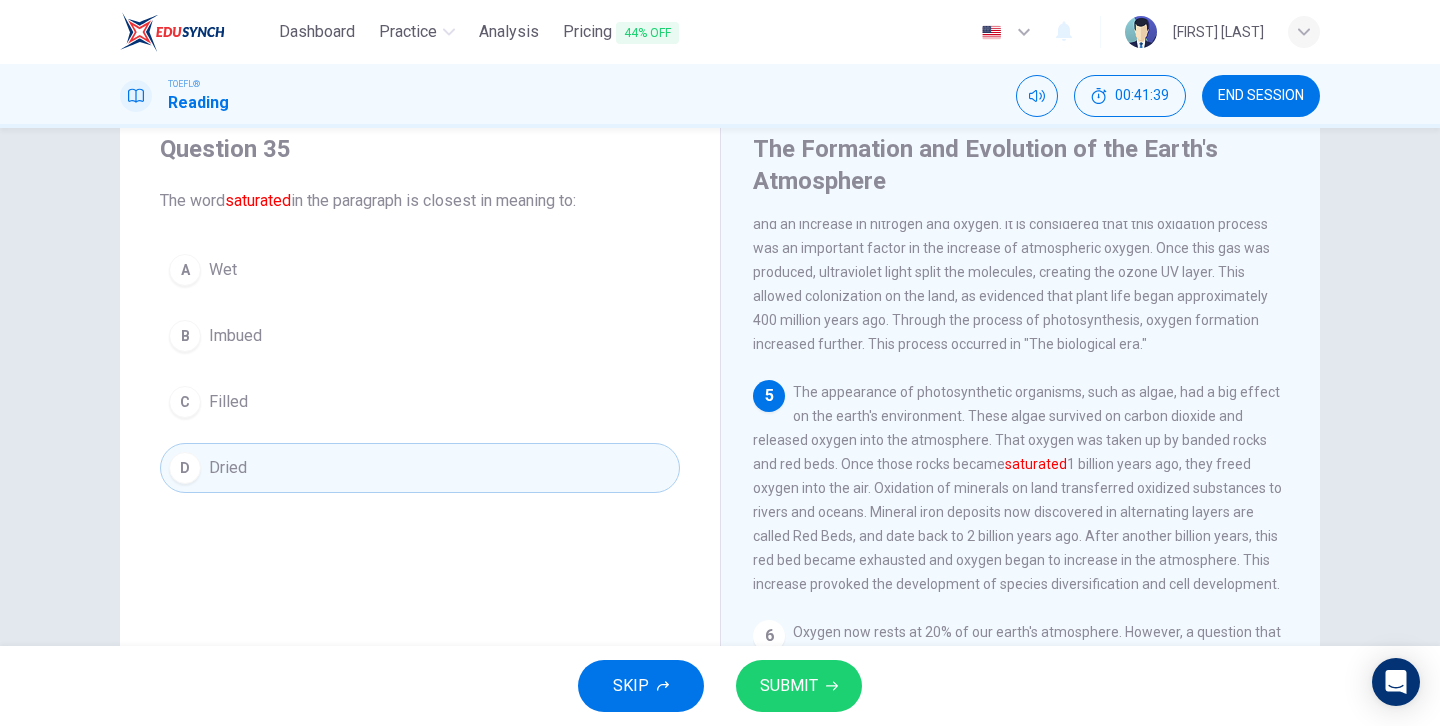 click on "SUBMIT" at bounding box center (789, 686) 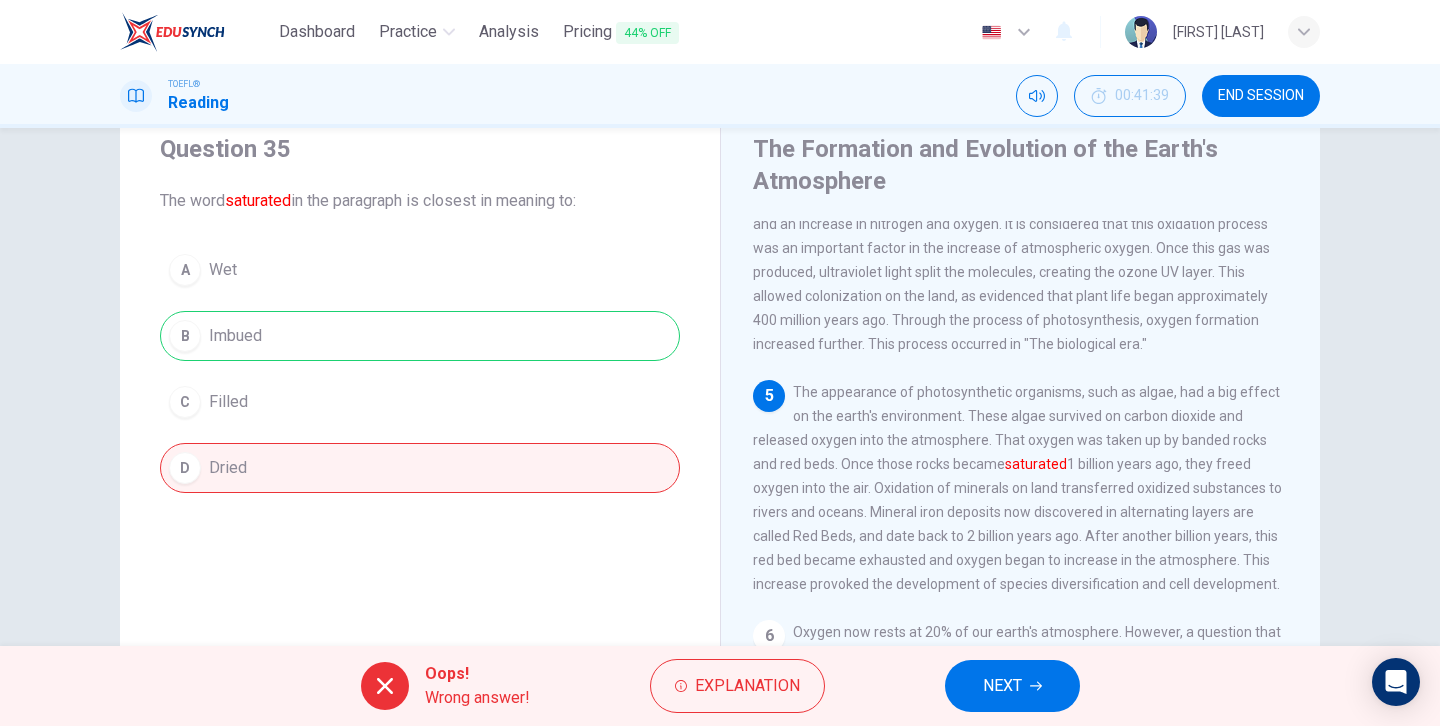 click on "NEXT" at bounding box center (1002, 686) 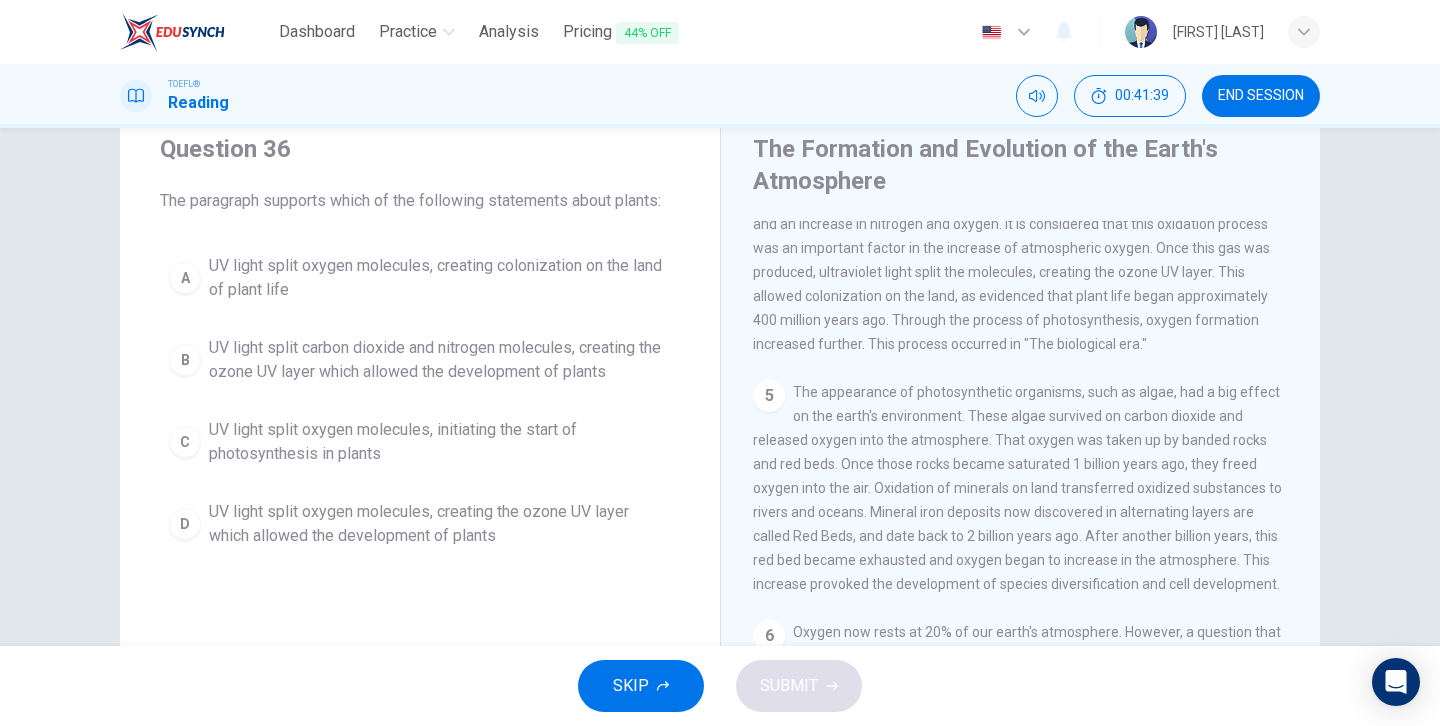 scroll, scrollTop: 456, scrollLeft: 0, axis: vertical 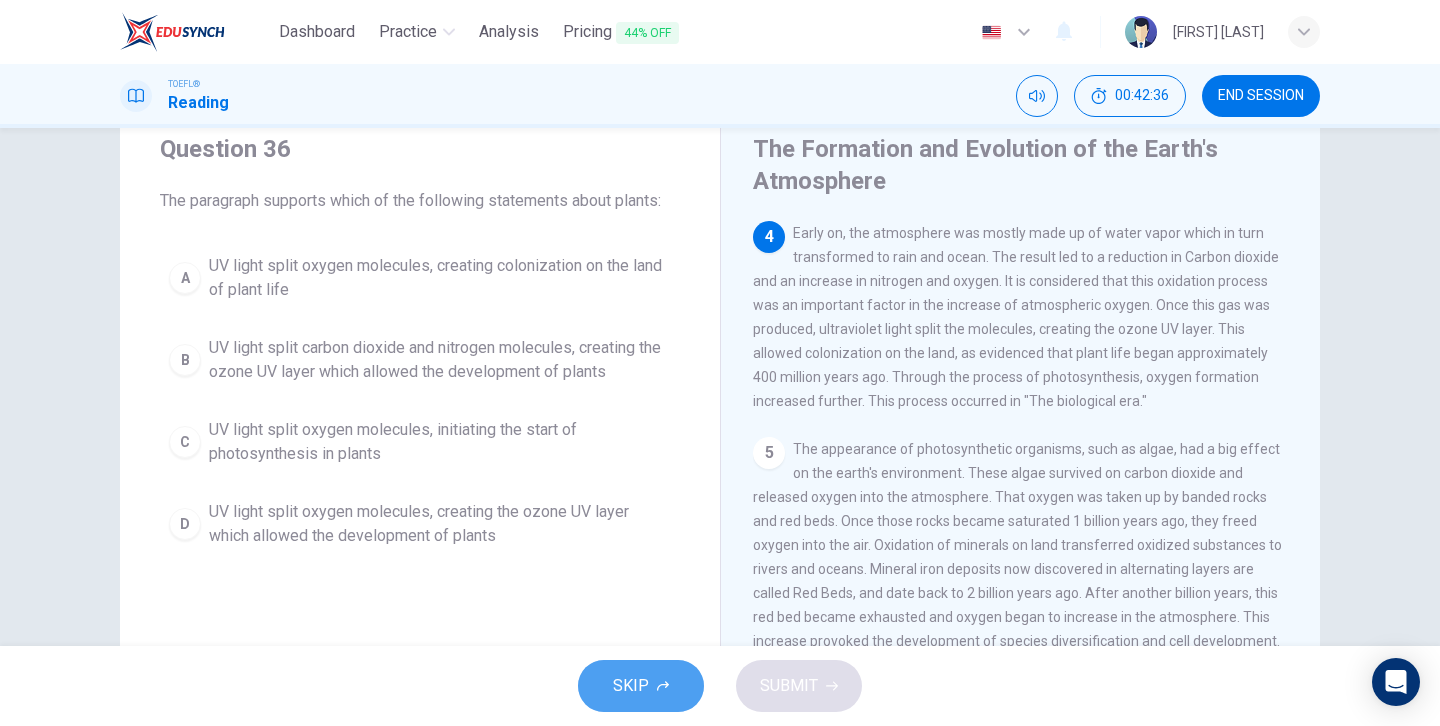 click on "SKIP" at bounding box center [631, 686] 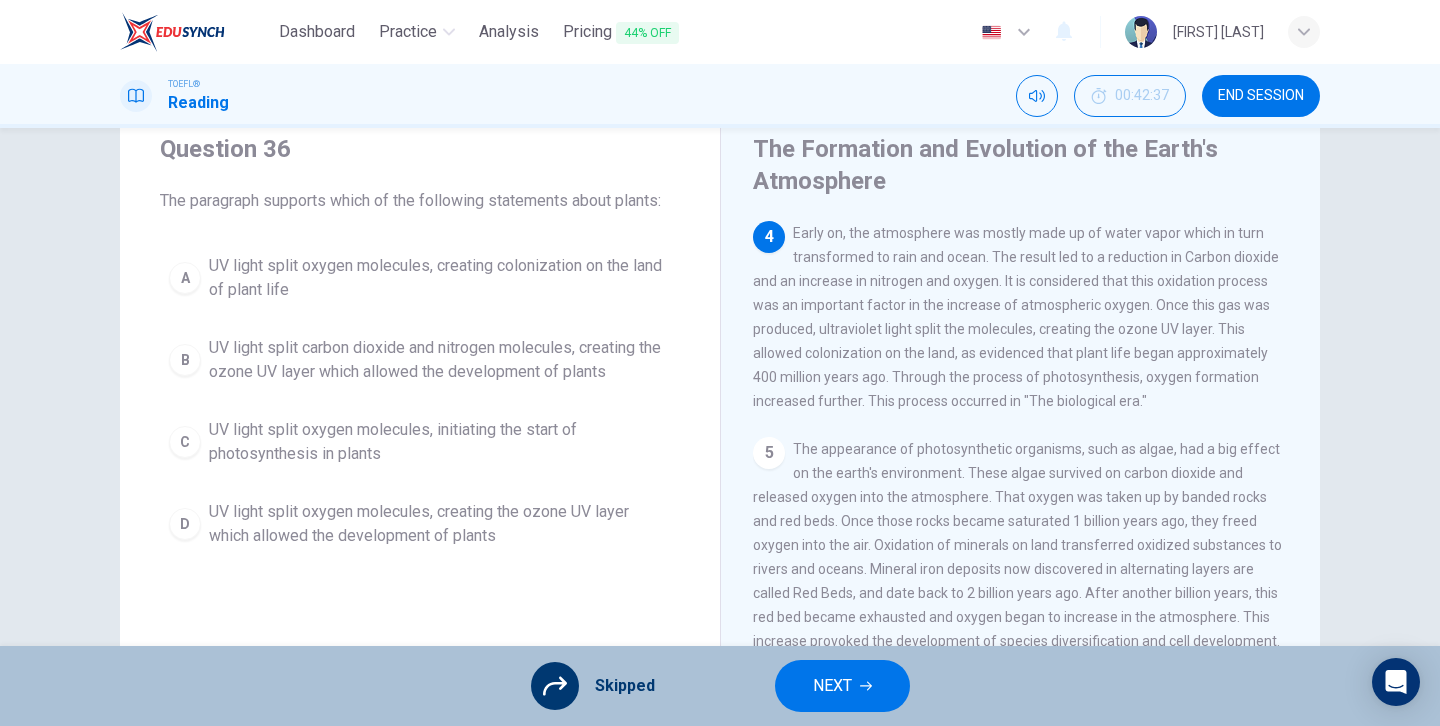 click on "NEXT" at bounding box center [842, 686] 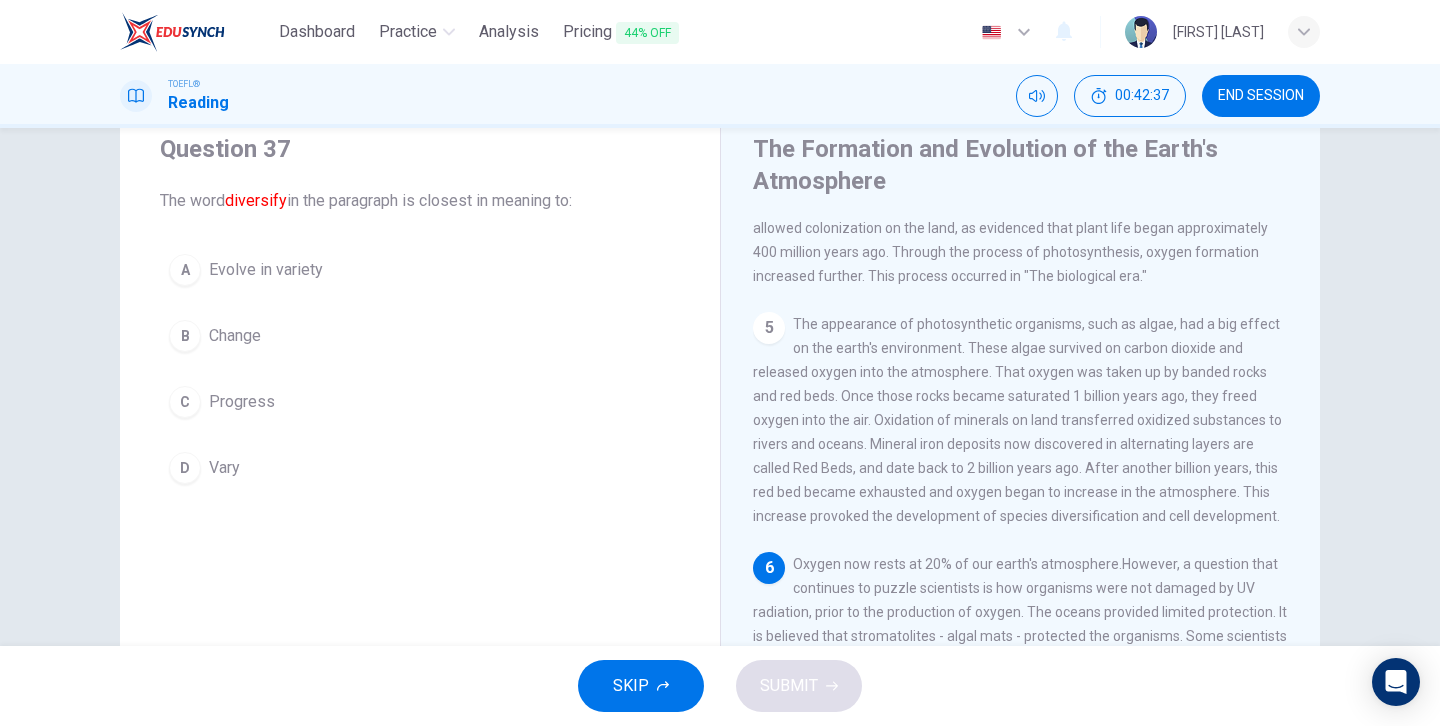 scroll, scrollTop: 673, scrollLeft: 0, axis: vertical 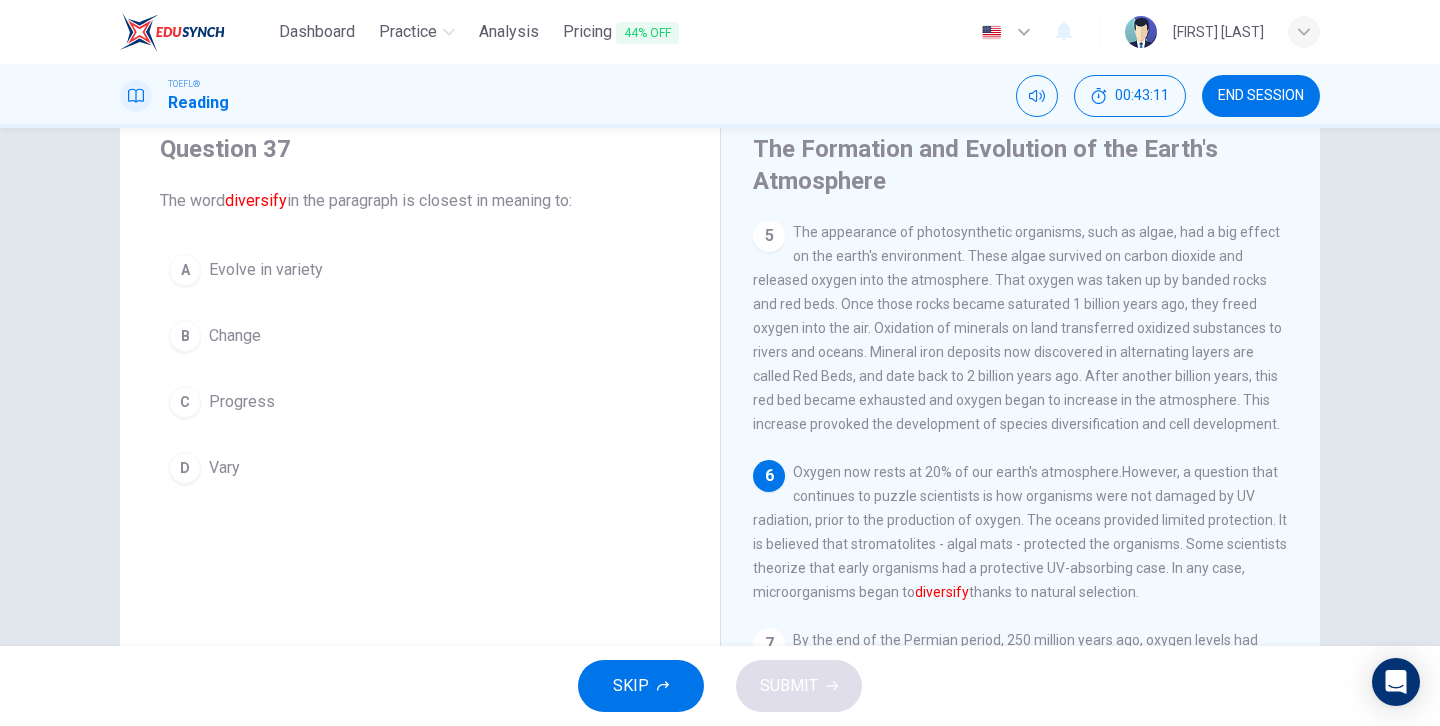 click on "D" at bounding box center [185, 270] 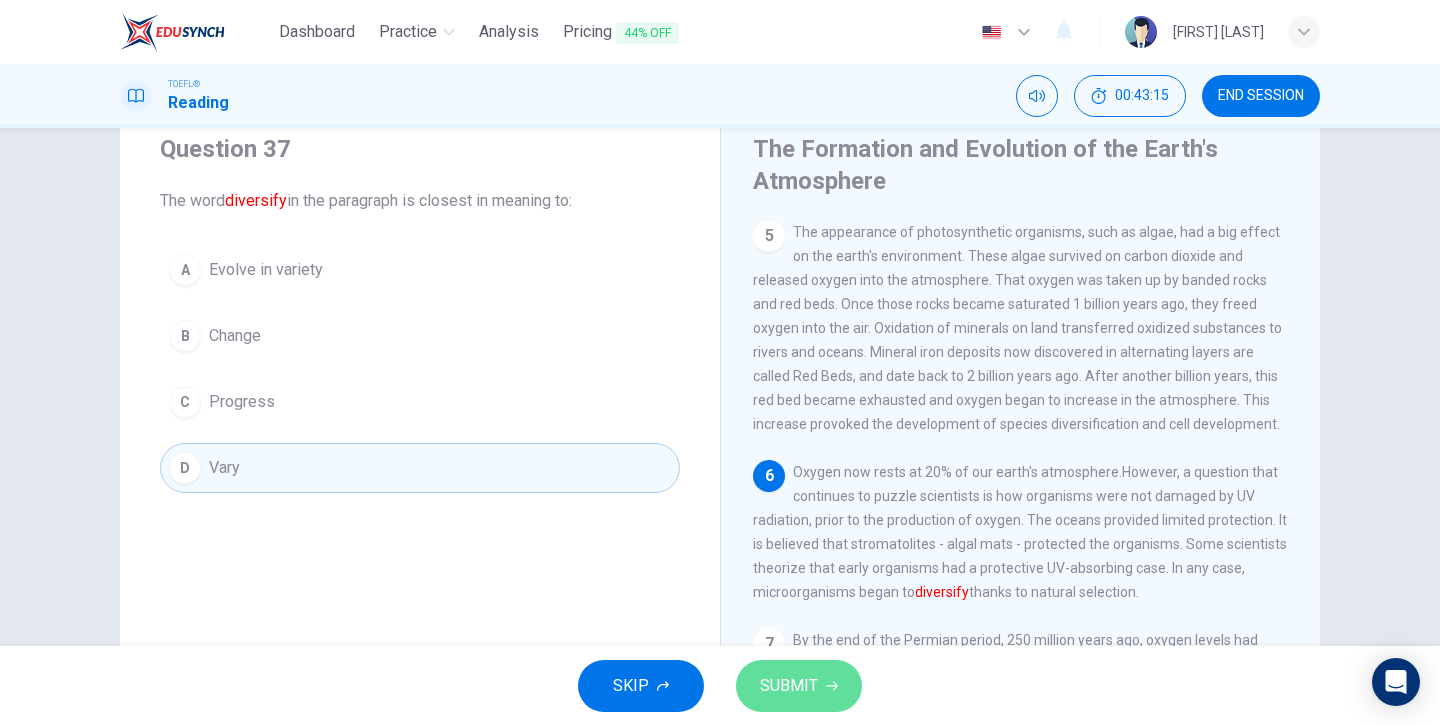 click at bounding box center [832, 686] 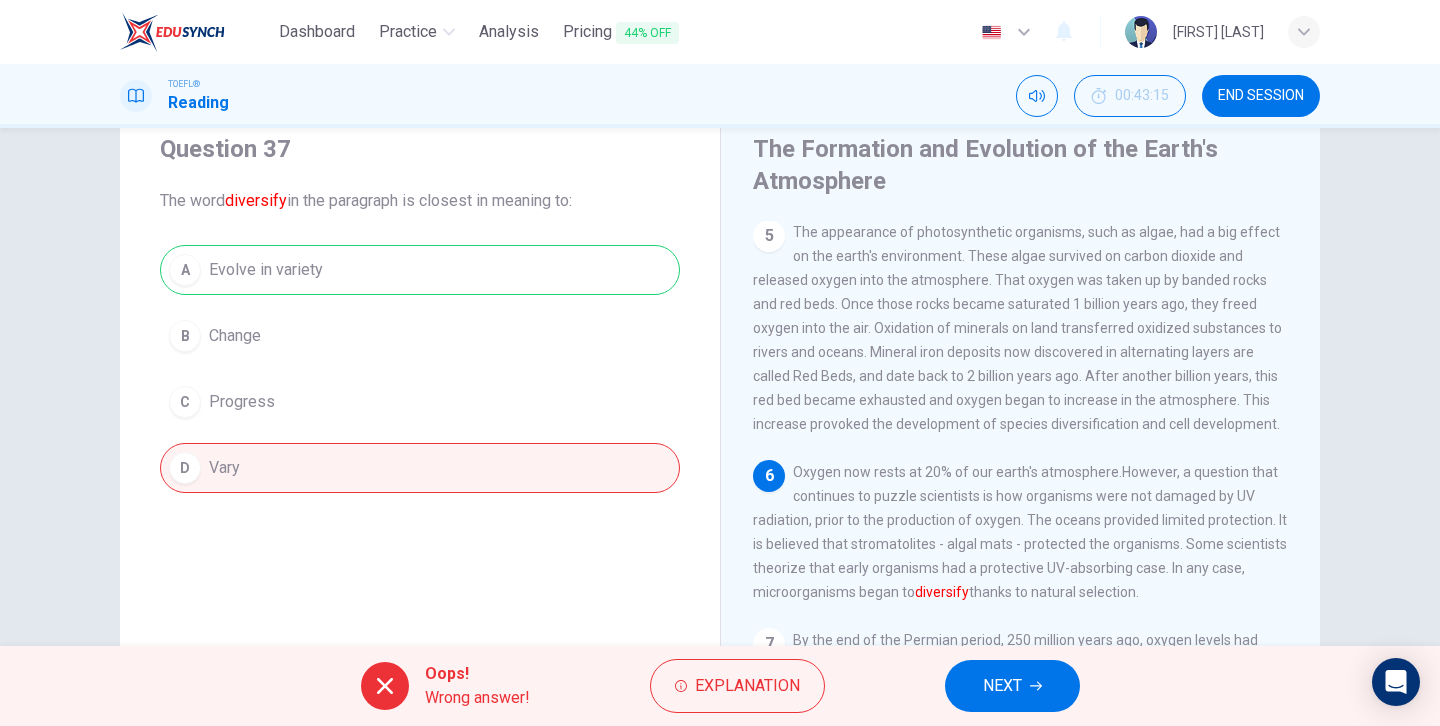 click on "NEXT" at bounding box center (1012, 686) 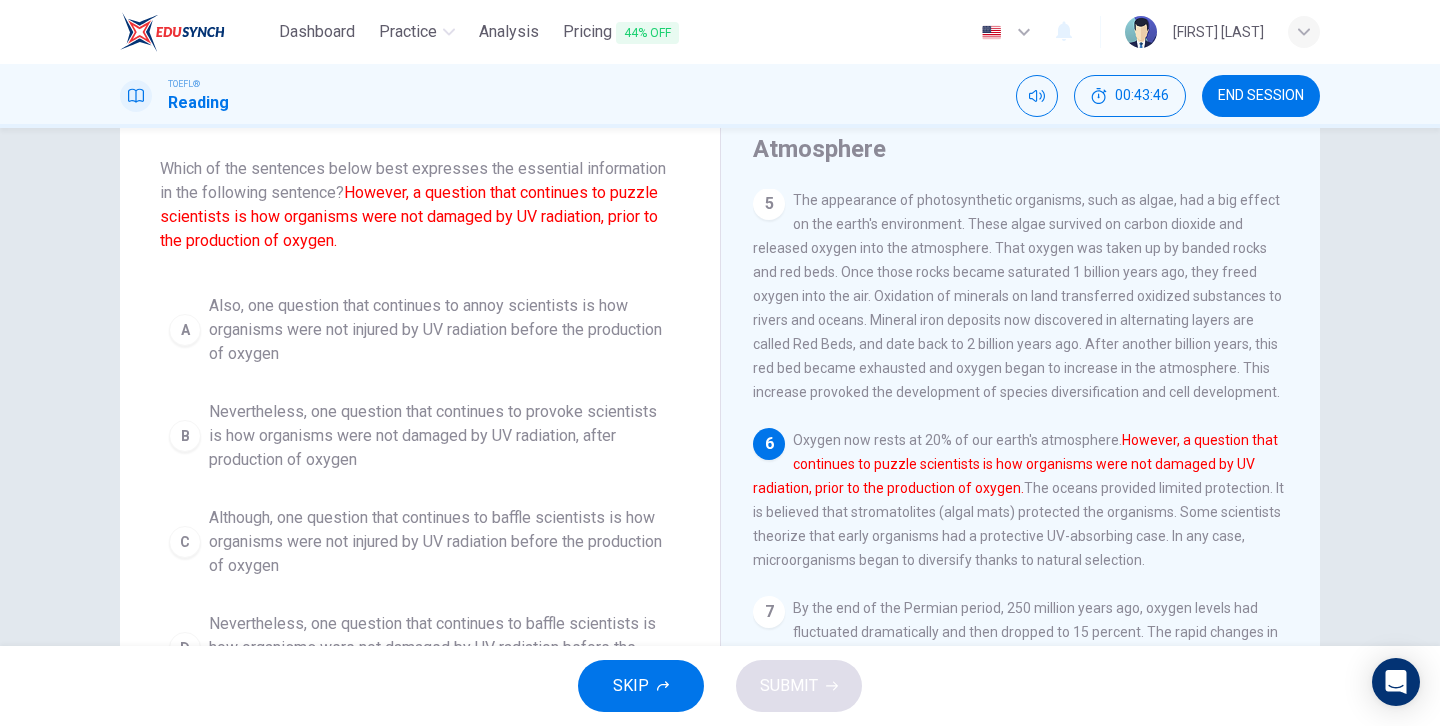 scroll, scrollTop: 111, scrollLeft: 0, axis: vertical 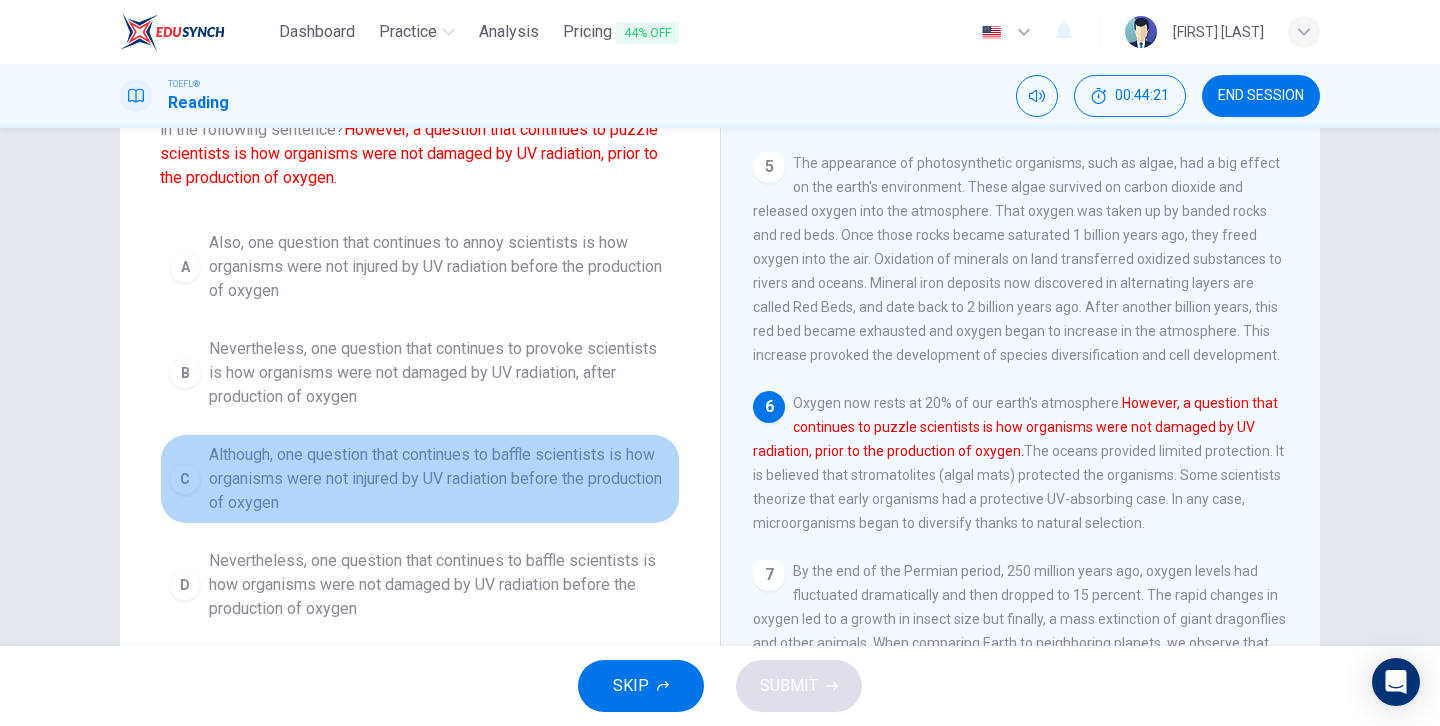 click on "C" at bounding box center (185, 267) 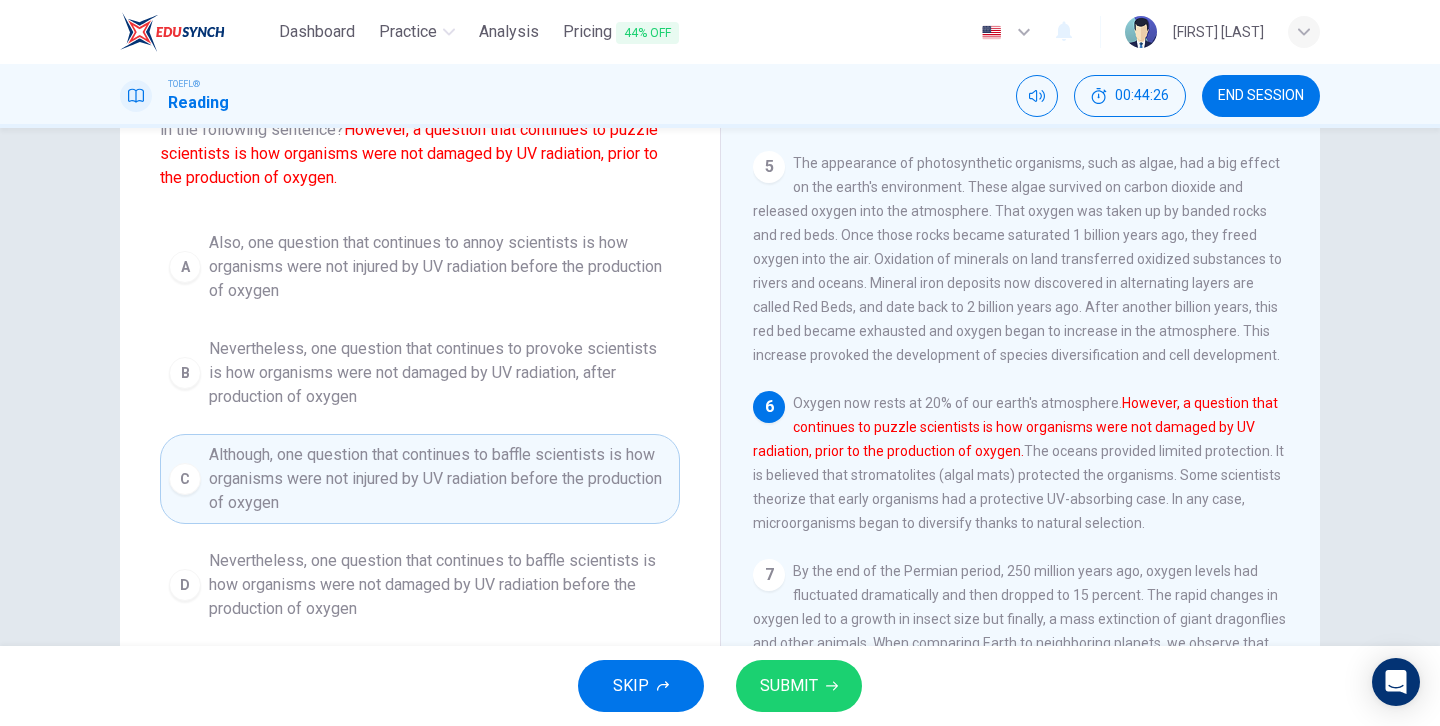 click on "SUBMIT" at bounding box center (799, 686) 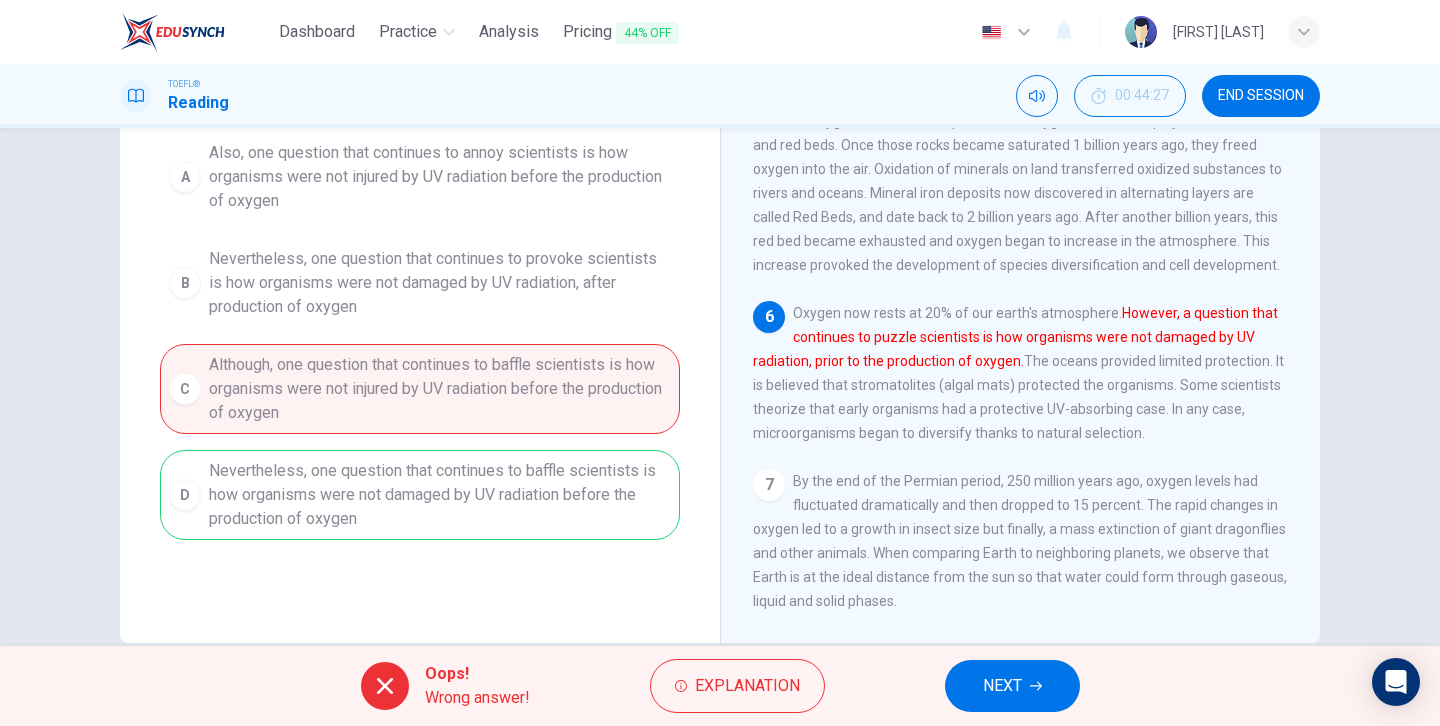 scroll, scrollTop: 253, scrollLeft: 0, axis: vertical 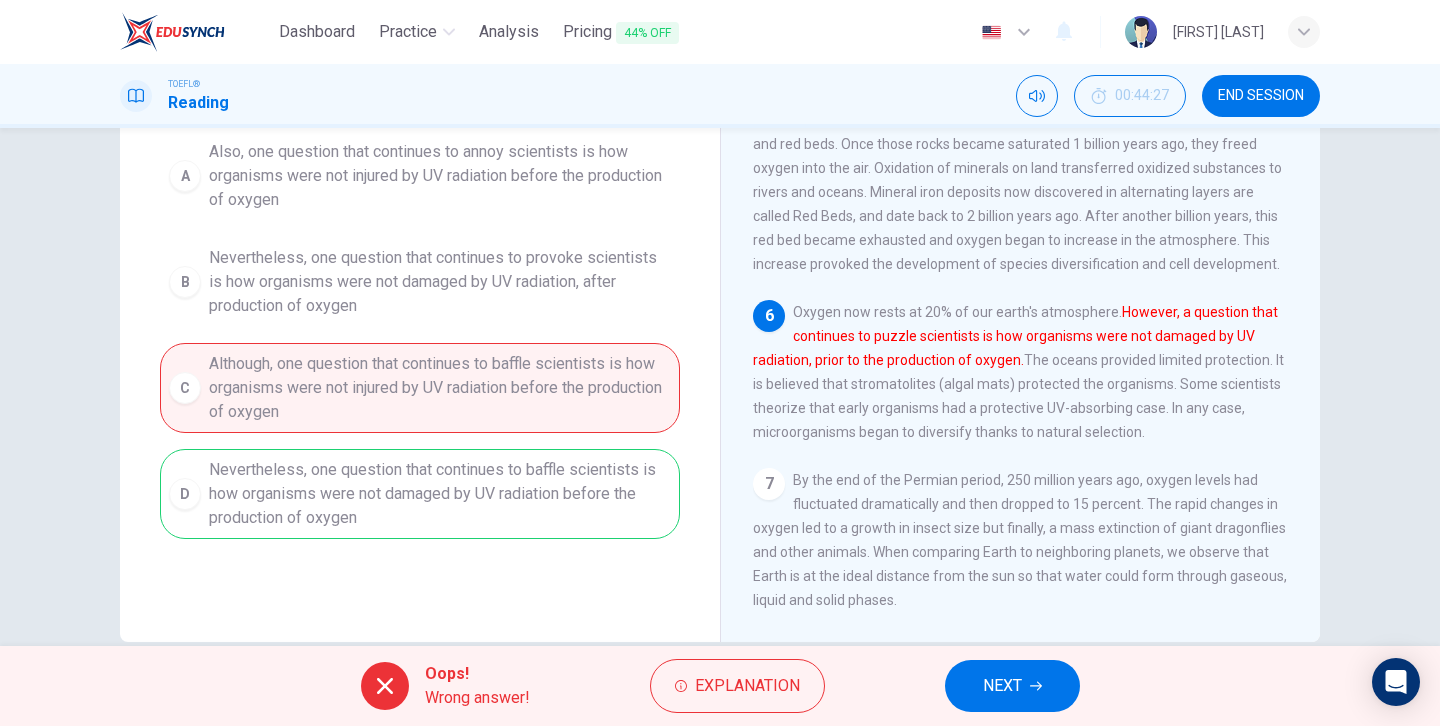 click on "NEXT" at bounding box center [1002, 686] 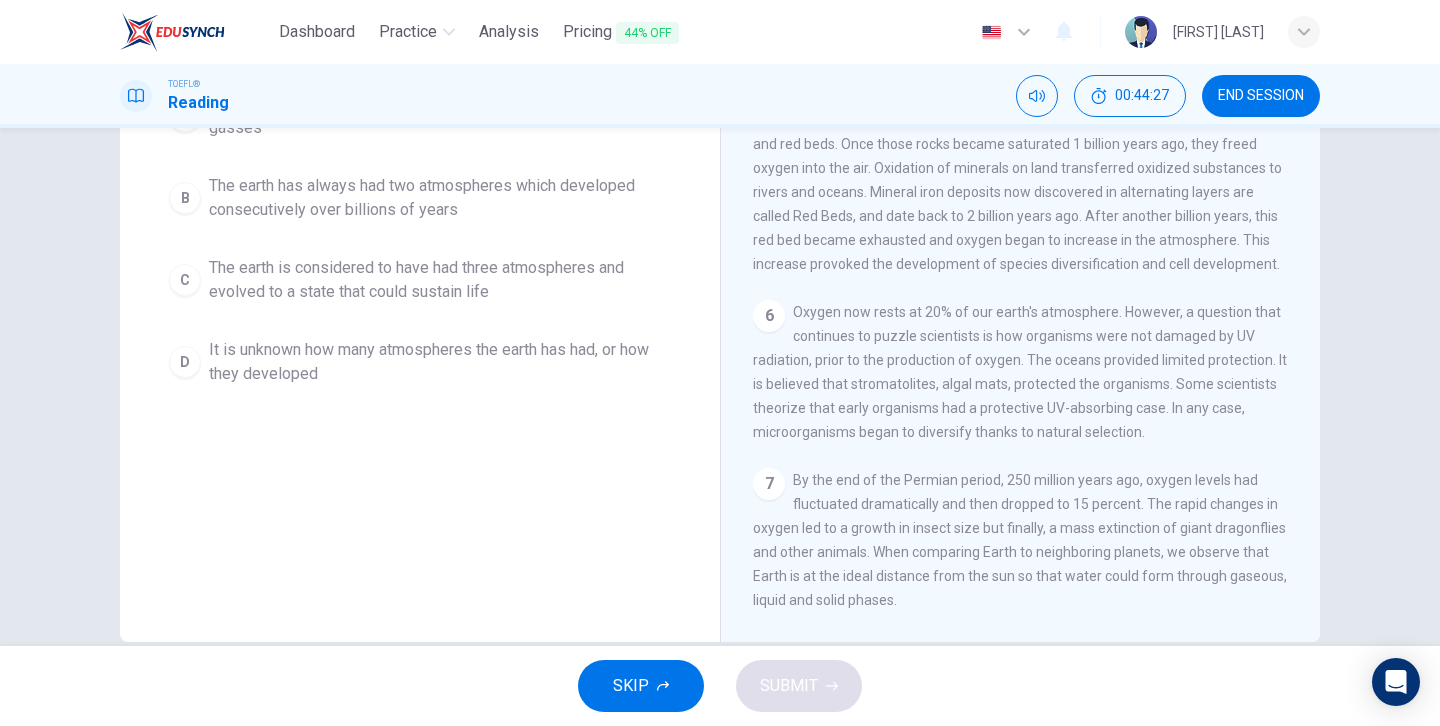 scroll, scrollTop: 205, scrollLeft: 0, axis: vertical 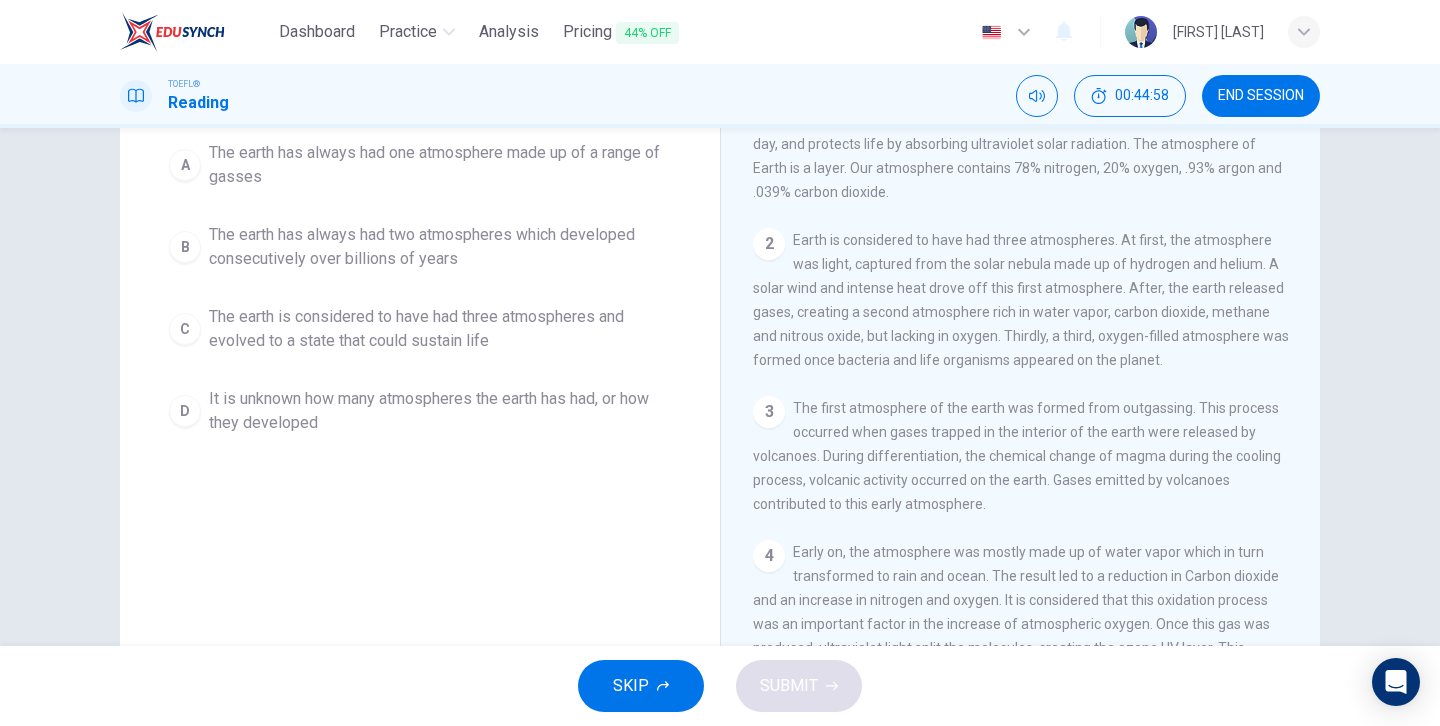 click on "C" at bounding box center (185, 165) 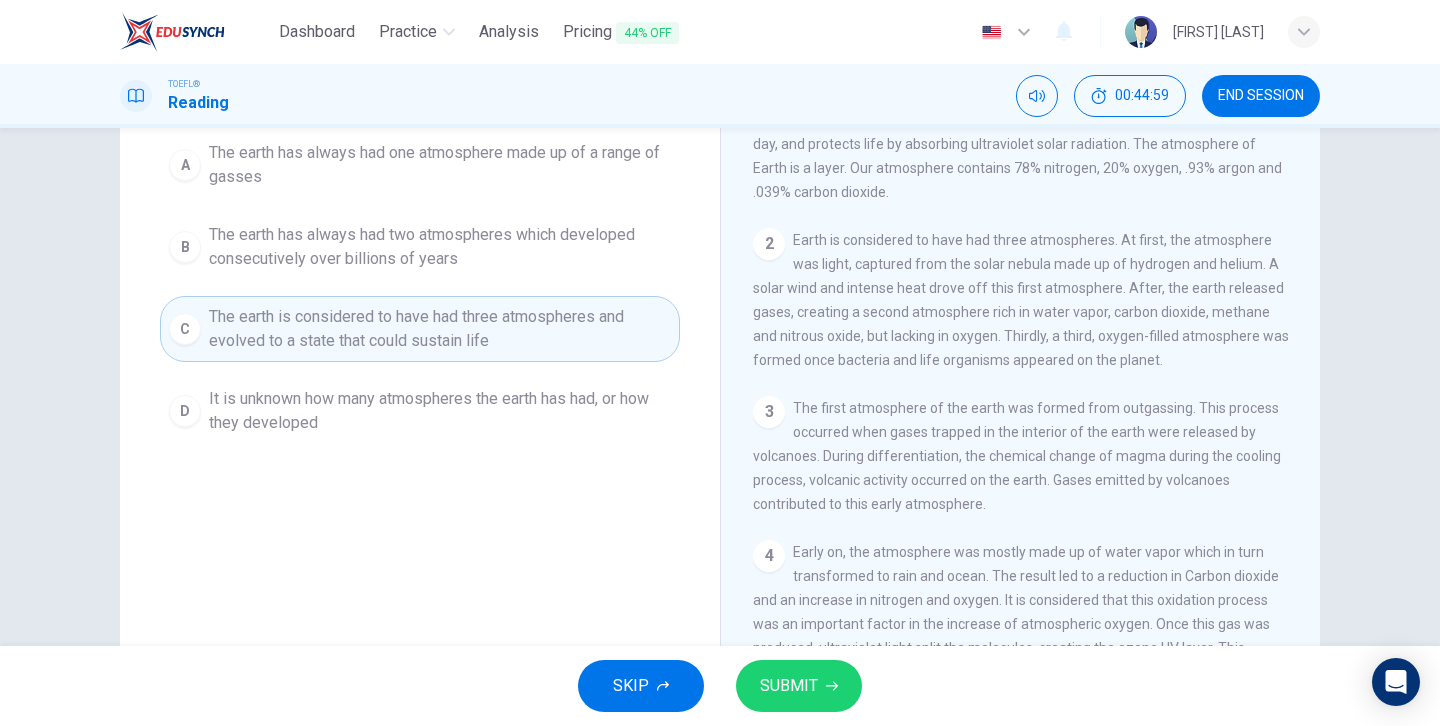click at bounding box center [832, 686] 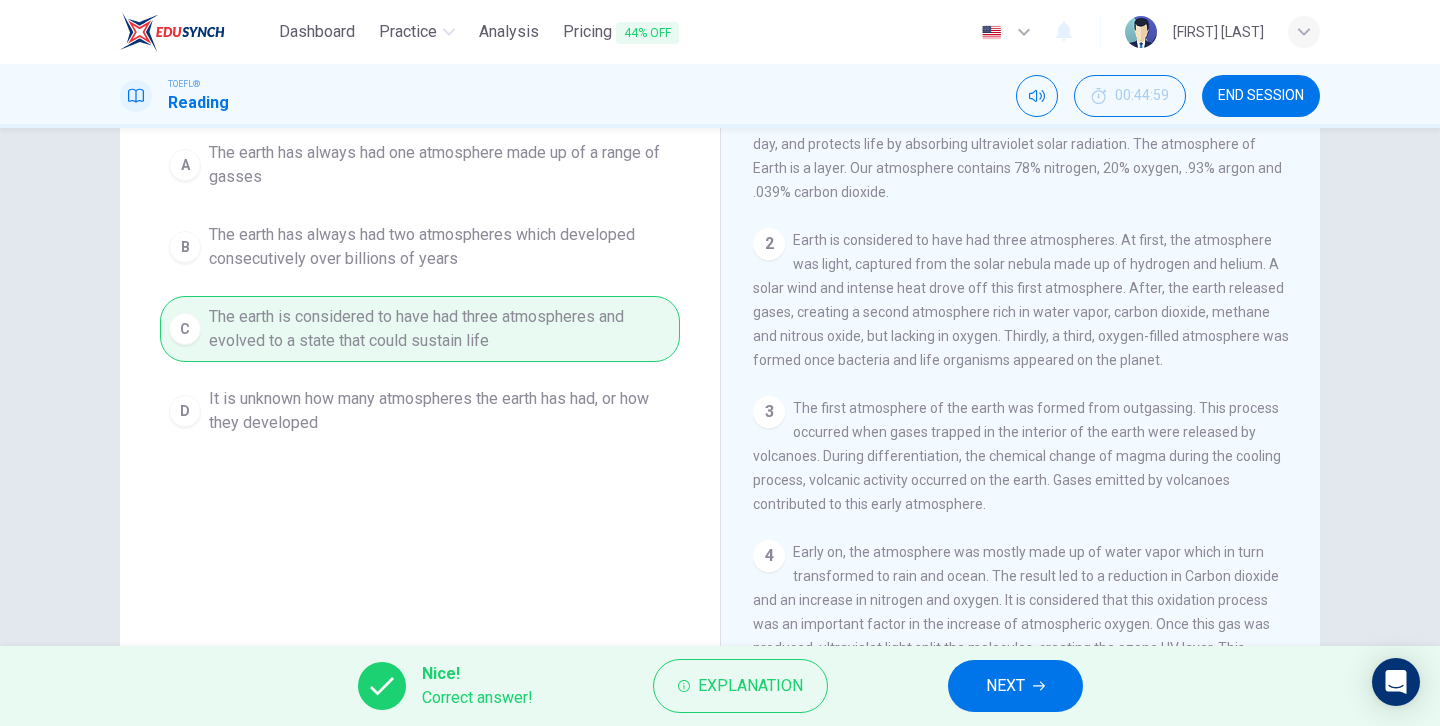 click on "NEXT" at bounding box center [1015, 686] 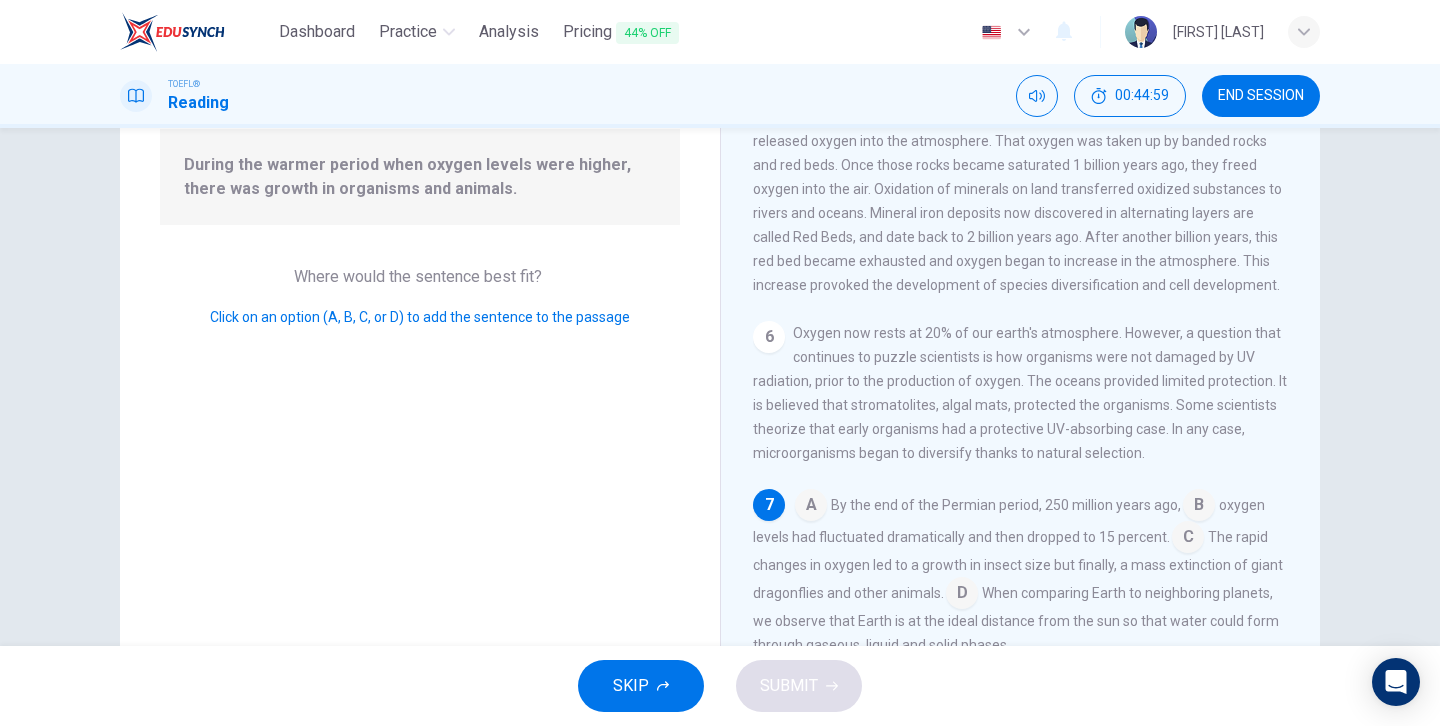 scroll, scrollTop: 697, scrollLeft: 0, axis: vertical 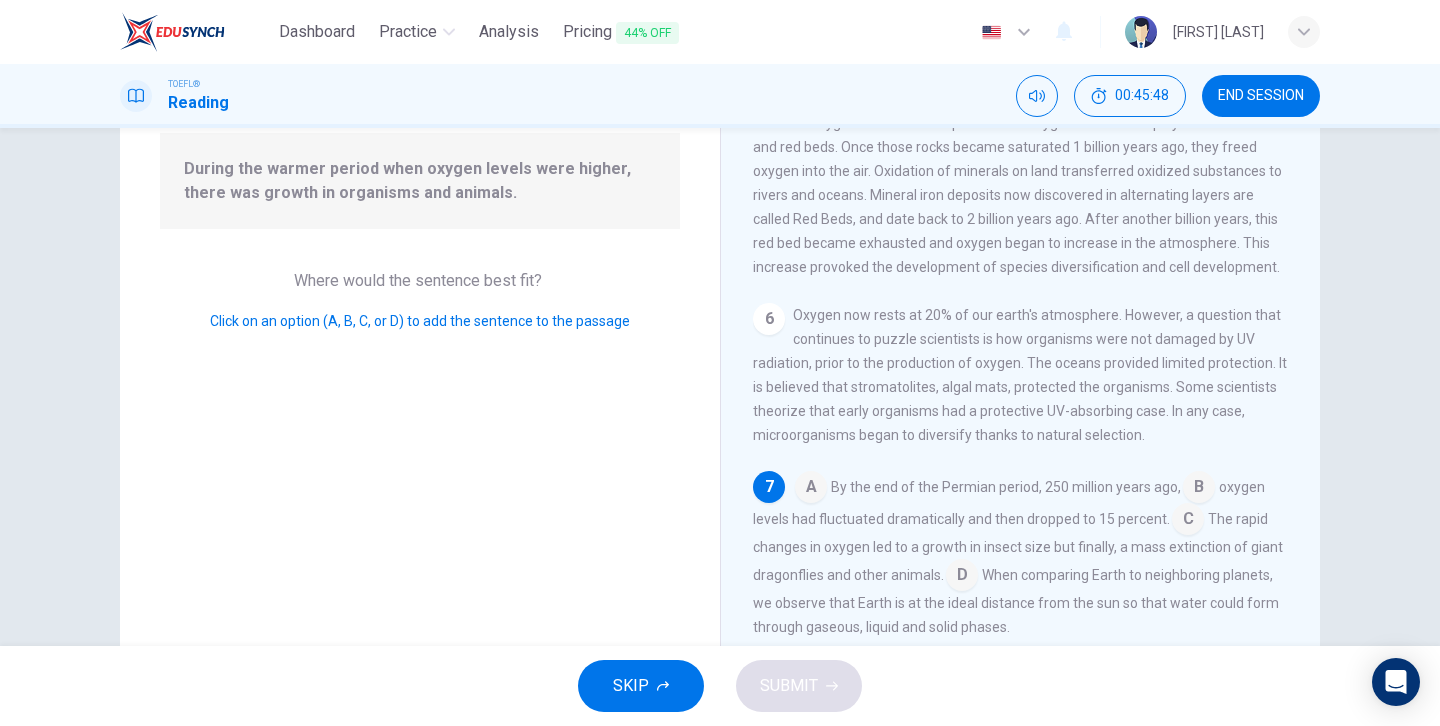click at bounding box center [811, 489] 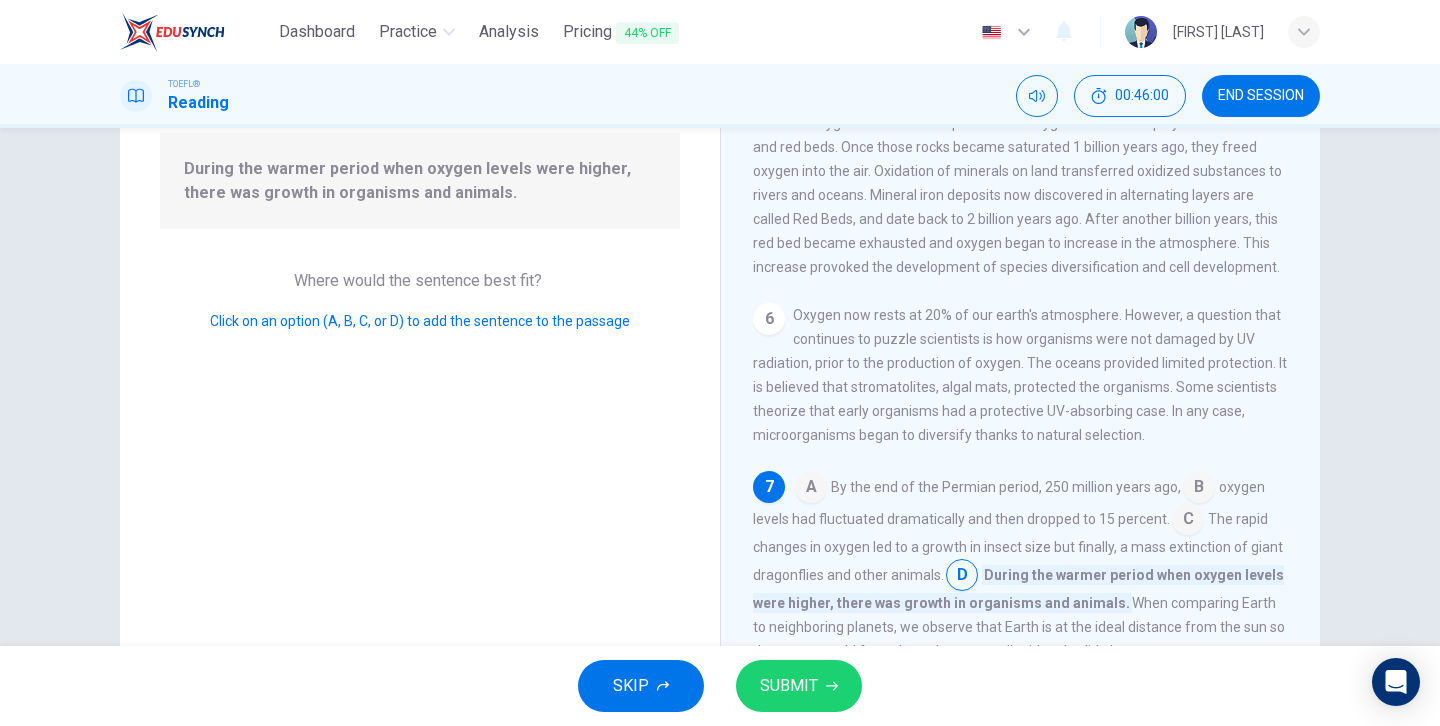 scroll, scrollTop: 721, scrollLeft: 0, axis: vertical 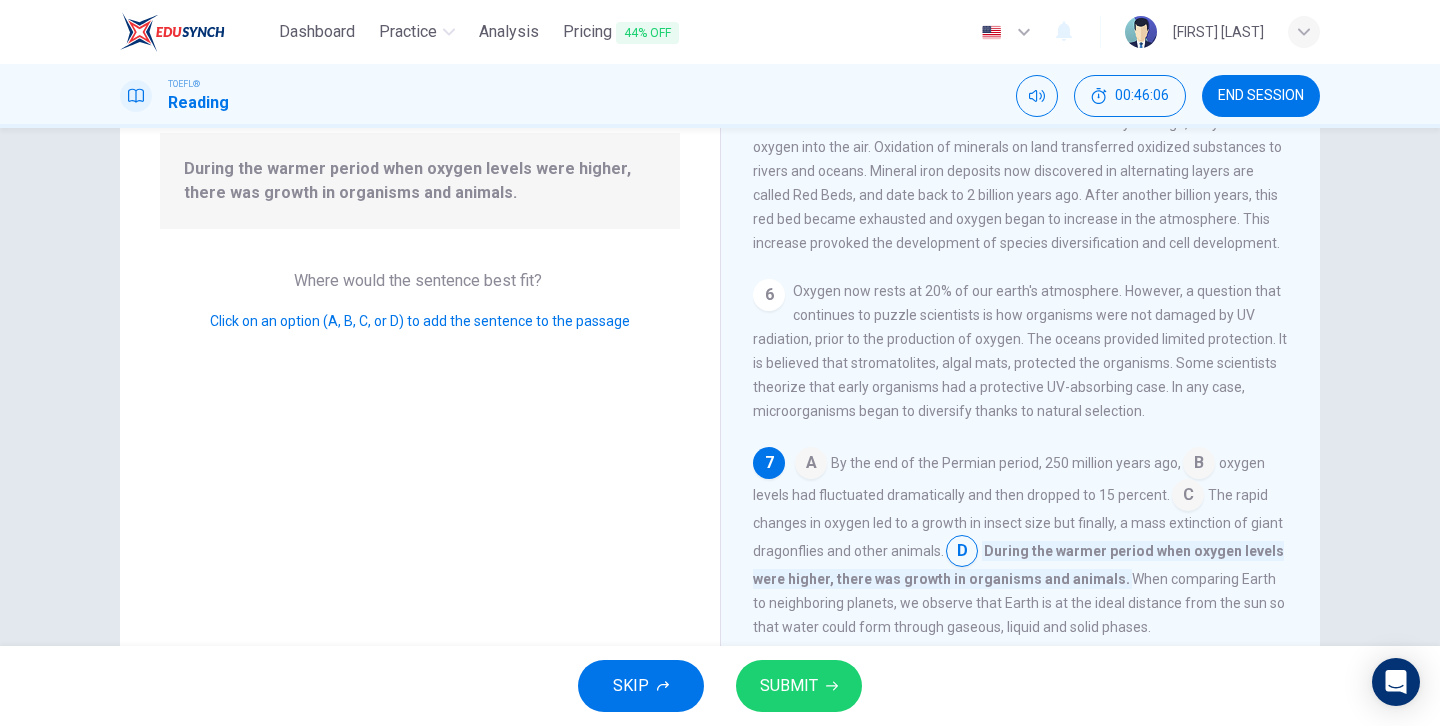 click at bounding box center (811, 465) 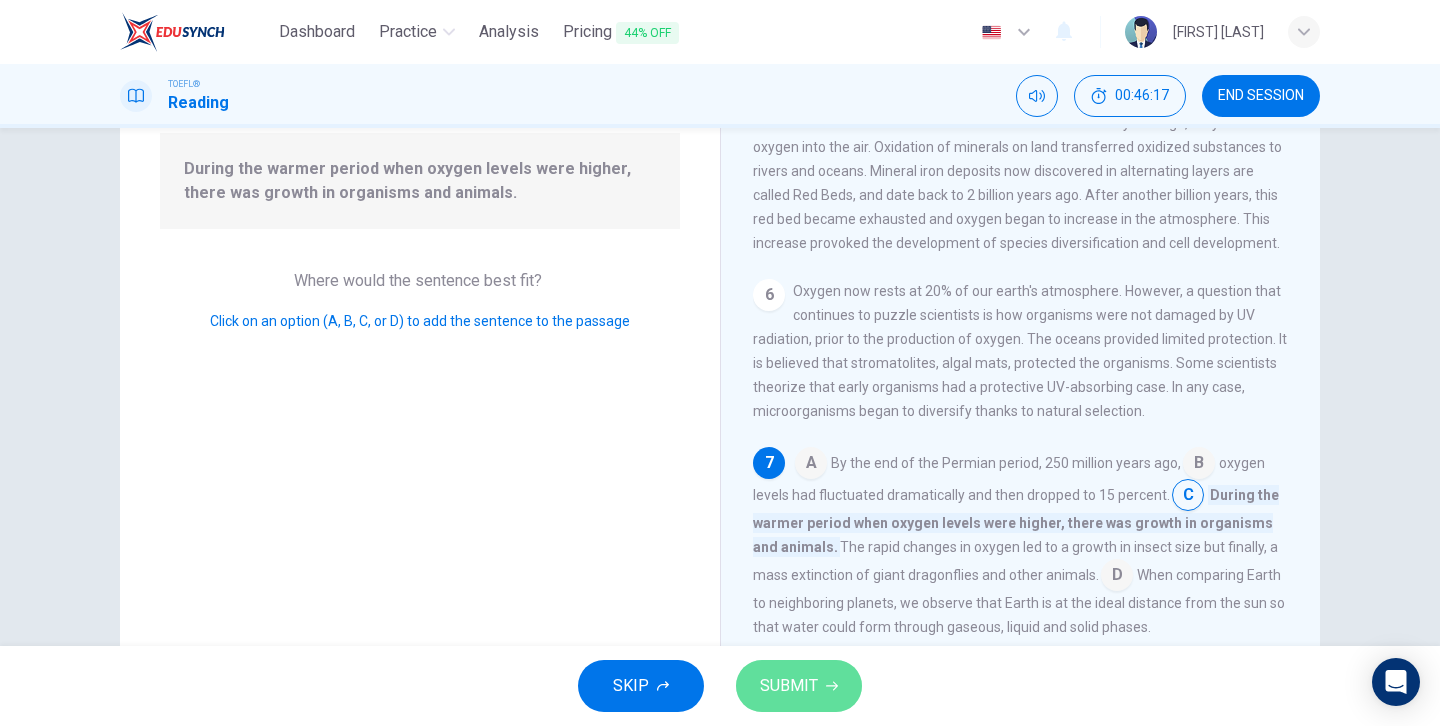 click on "SUBMIT" at bounding box center (789, 686) 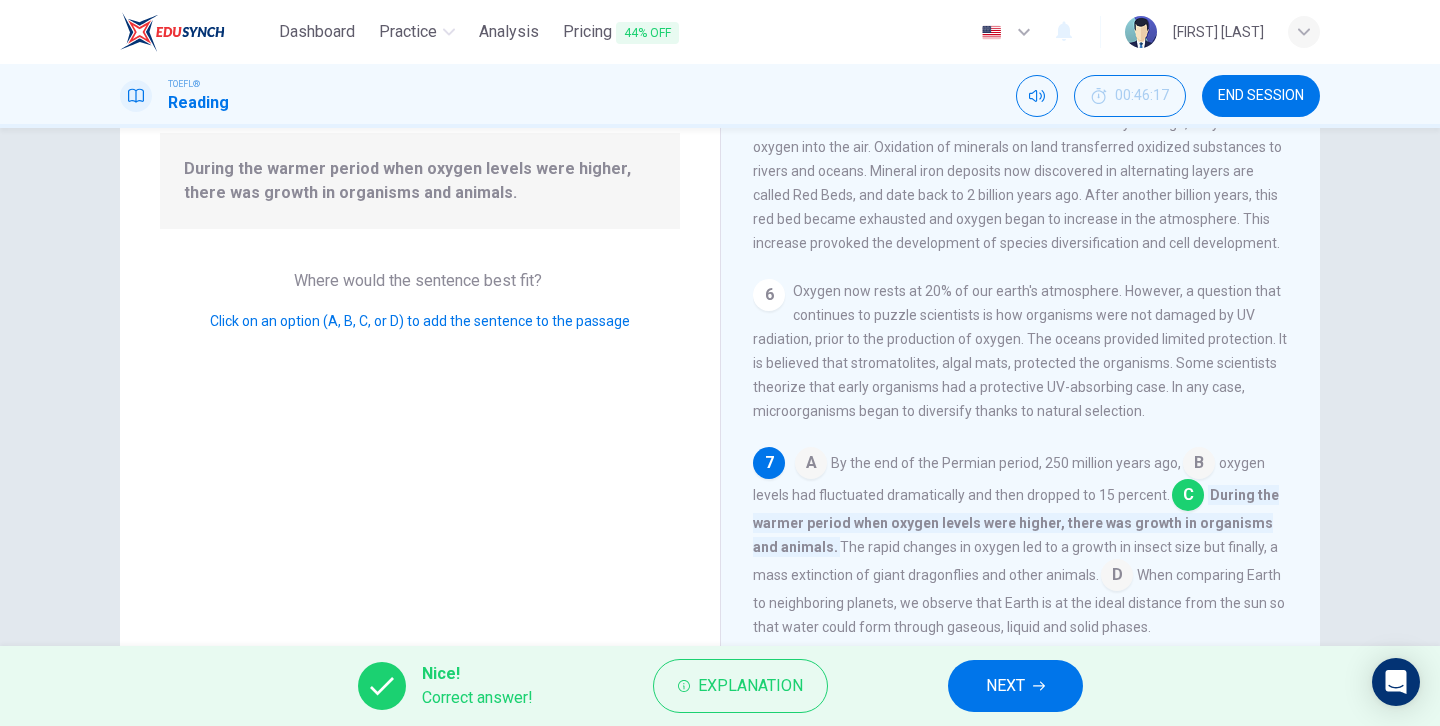 click on "NEXT" at bounding box center (1005, 686) 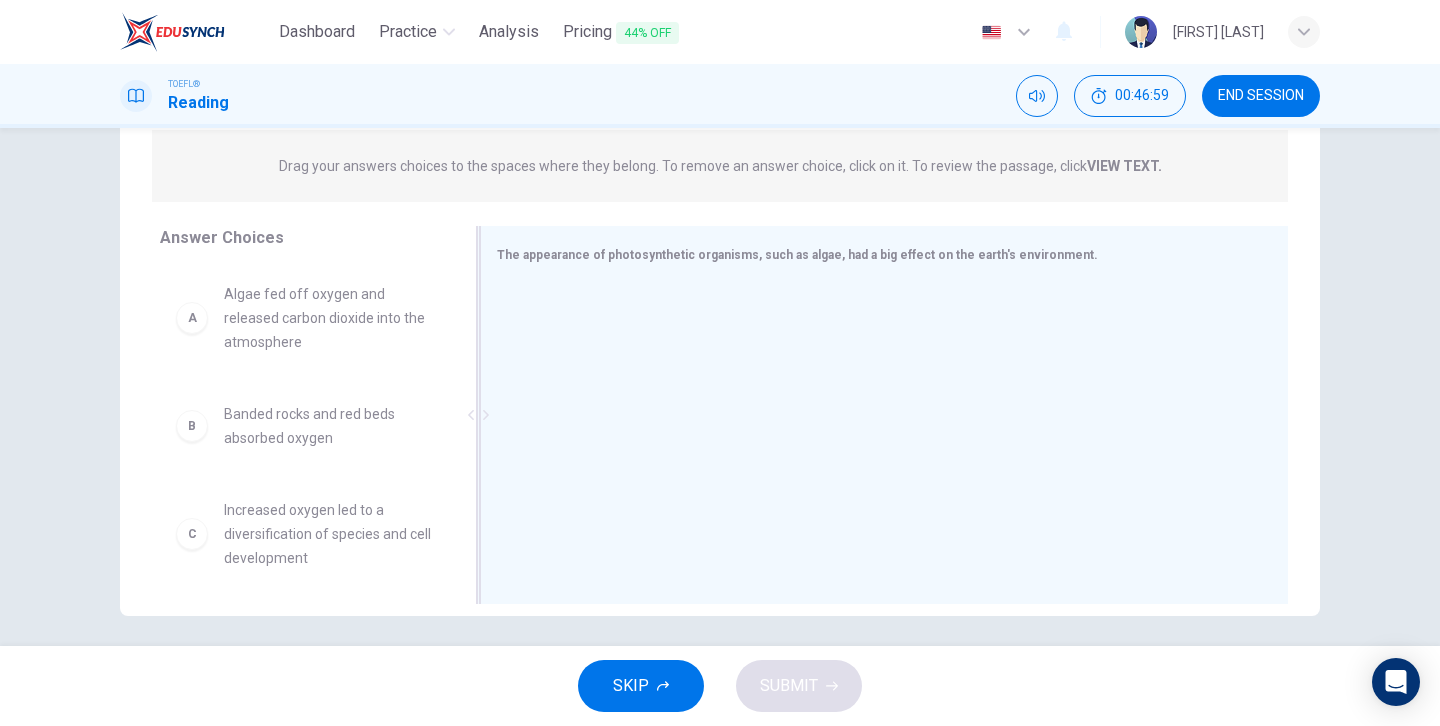 scroll, scrollTop: 249, scrollLeft: 0, axis: vertical 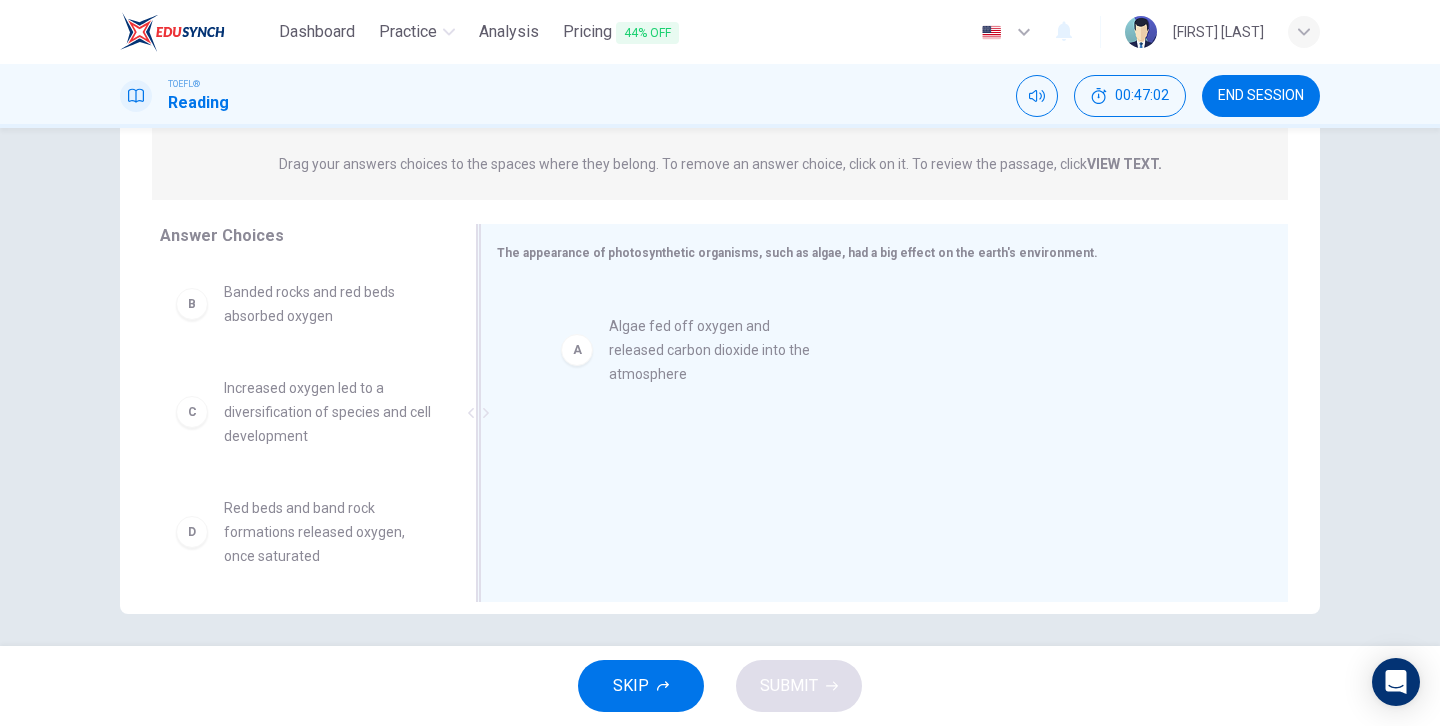 drag, startPoint x: 194, startPoint y: 325, endPoint x: 588, endPoint y: 359, distance: 395.4643 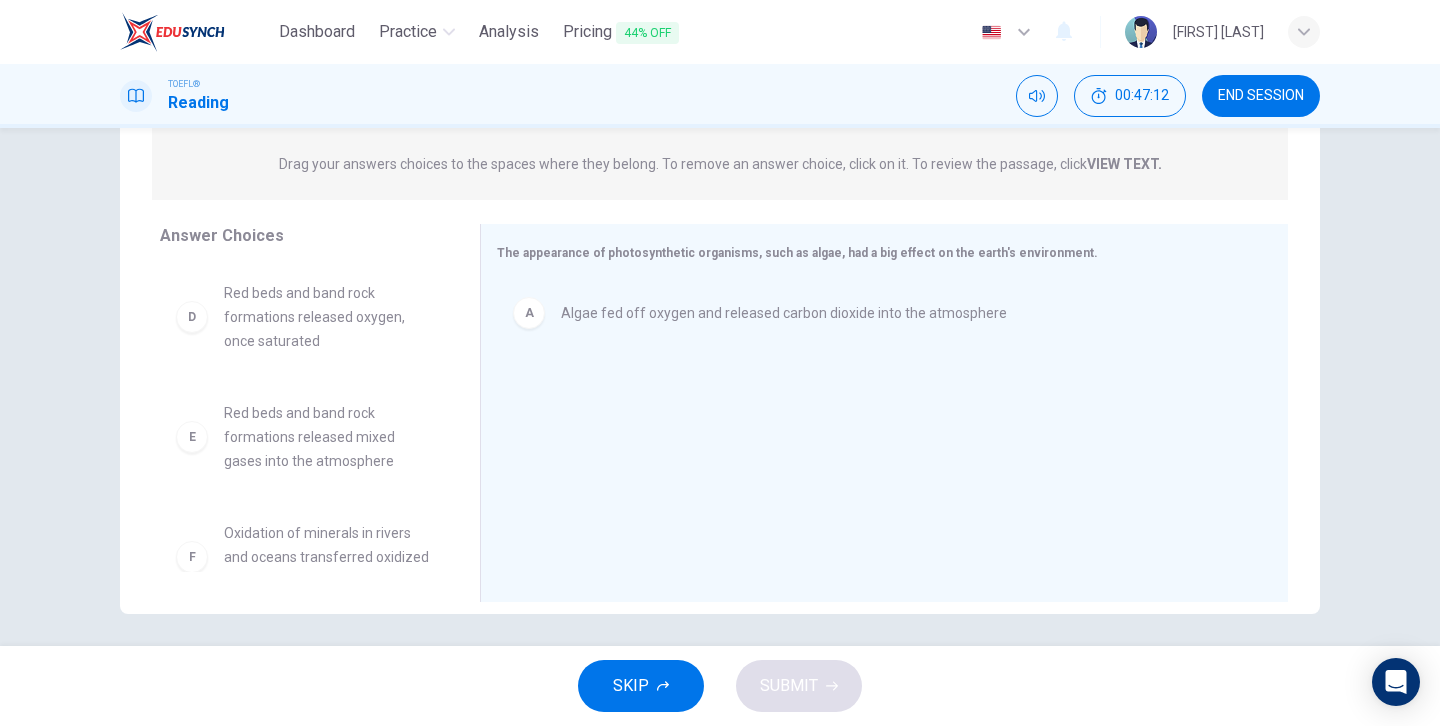 scroll, scrollTop: 221, scrollLeft: 0, axis: vertical 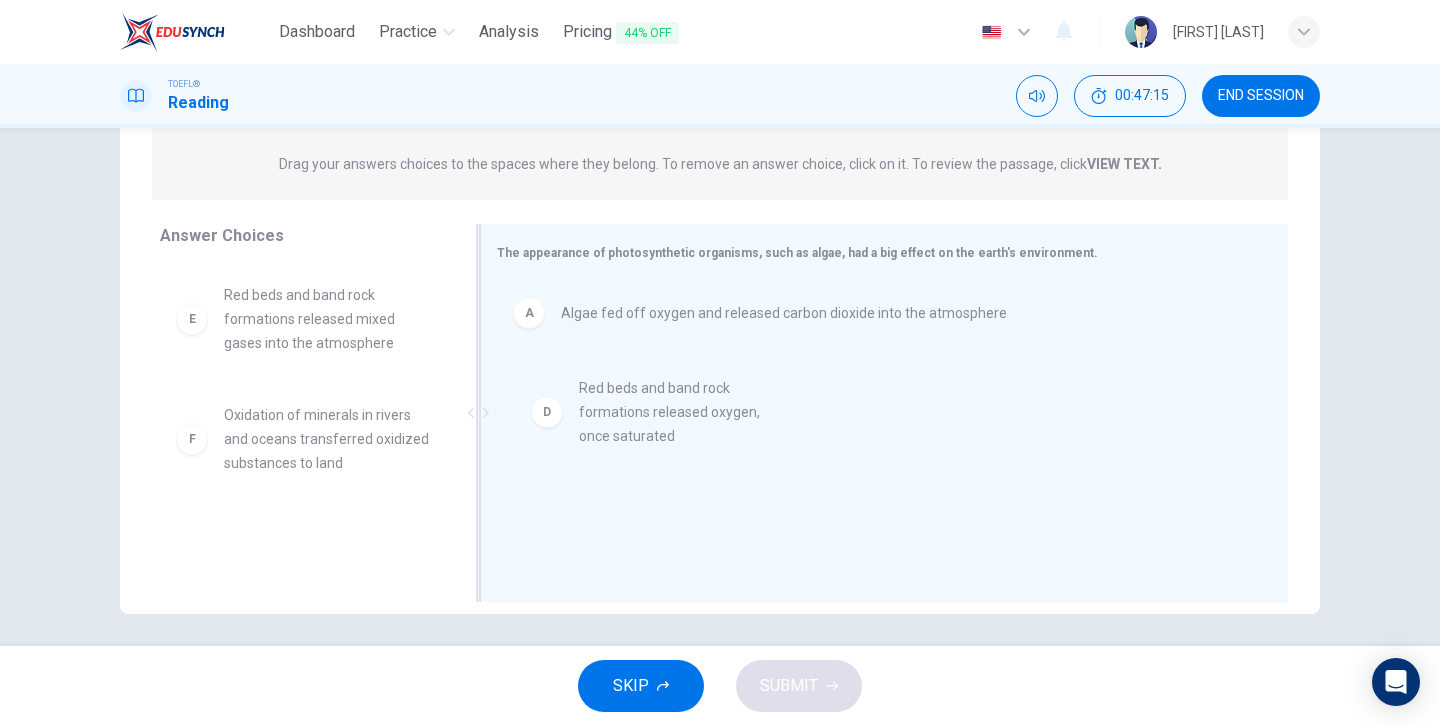 drag, startPoint x: 193, startPoint y: 316, endPoint x: 554, endPoint y: 415, distance: 374.32874 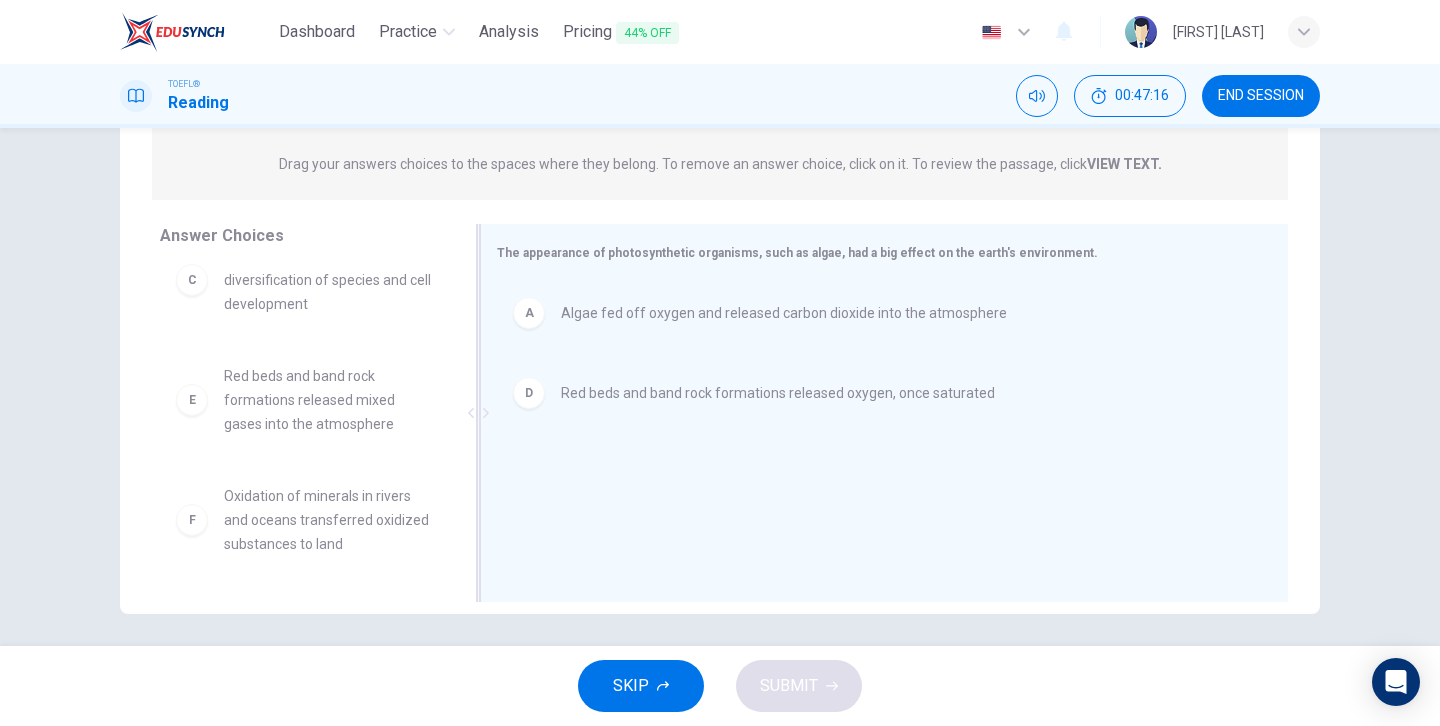 scroll, scrollTop: 132, scrollLeft: 0, axis: vertical 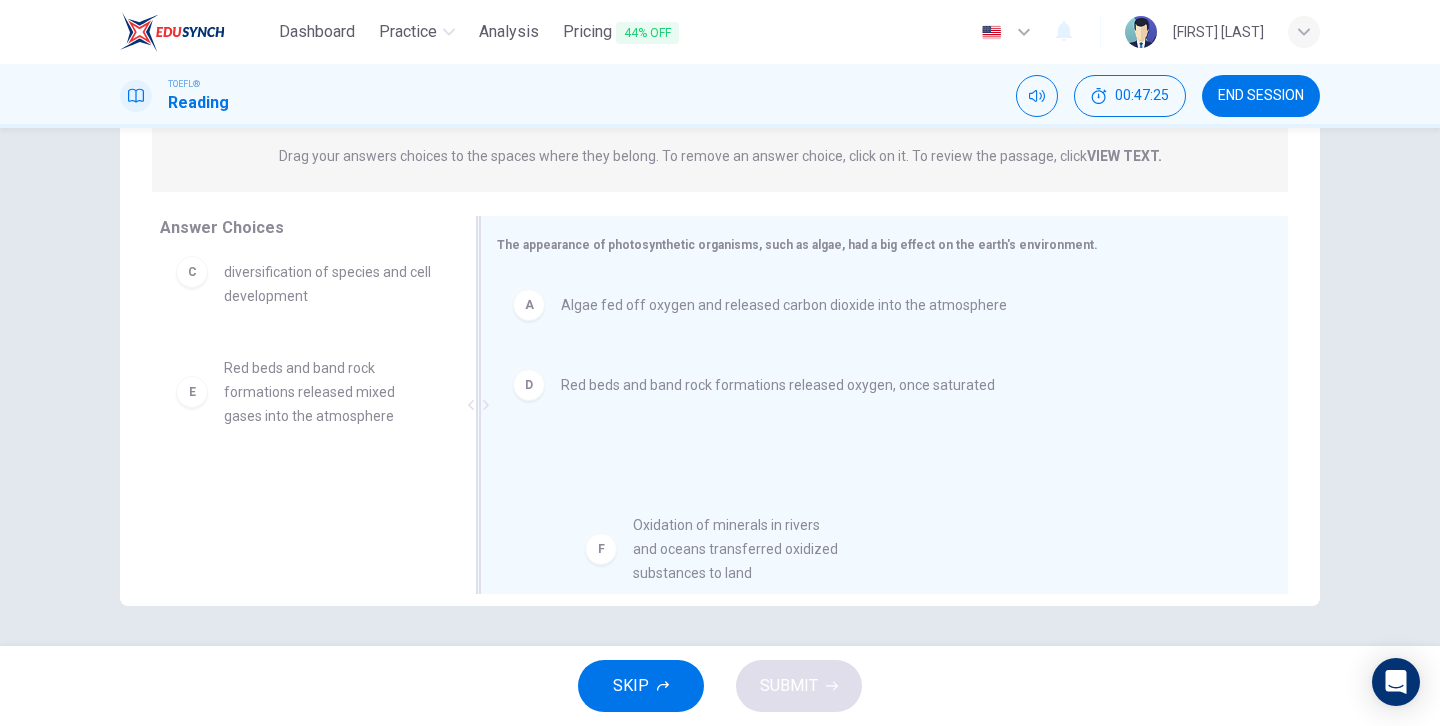 drag, startPoint x: 199, startPoint y: 521, endPoint x: 618, endPoint y: 558, distance: 420.6305 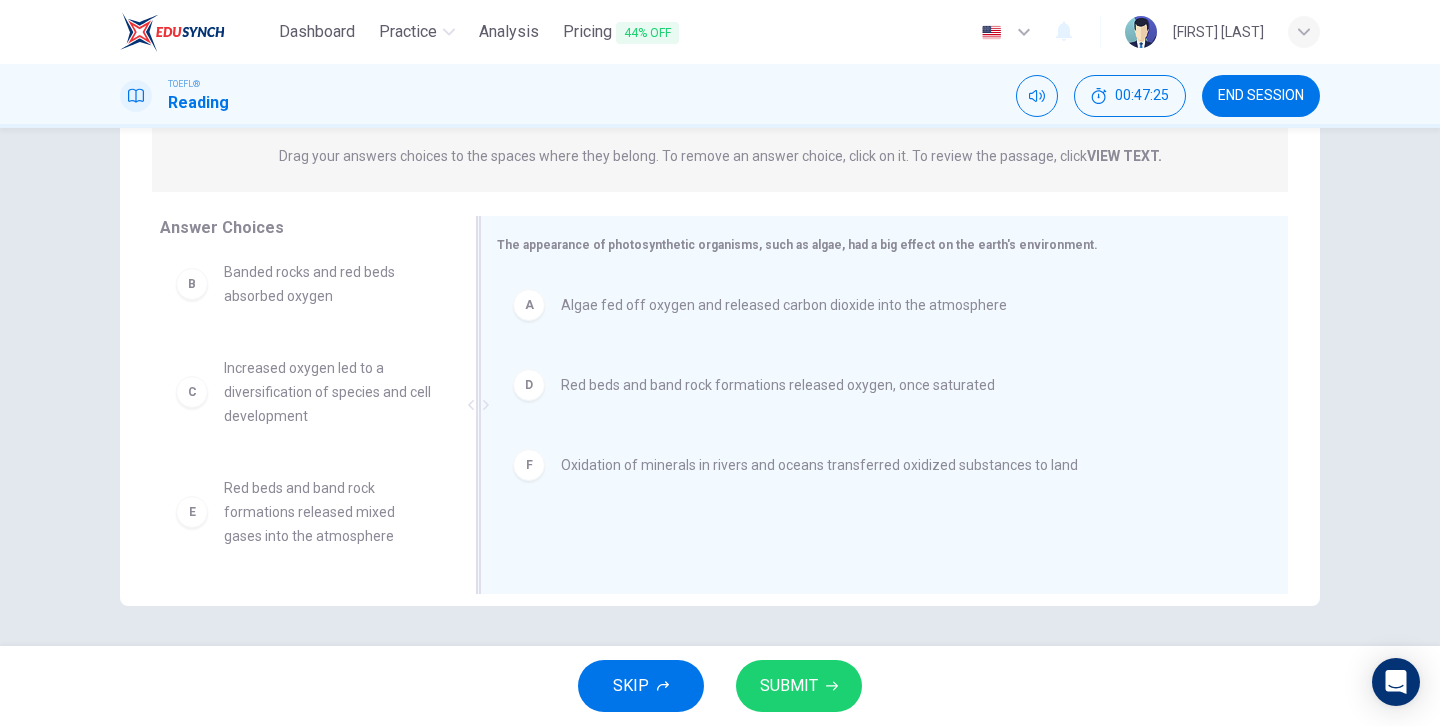 scroll, scrollTop: 12, scrollLeft: 0, axis: vertical 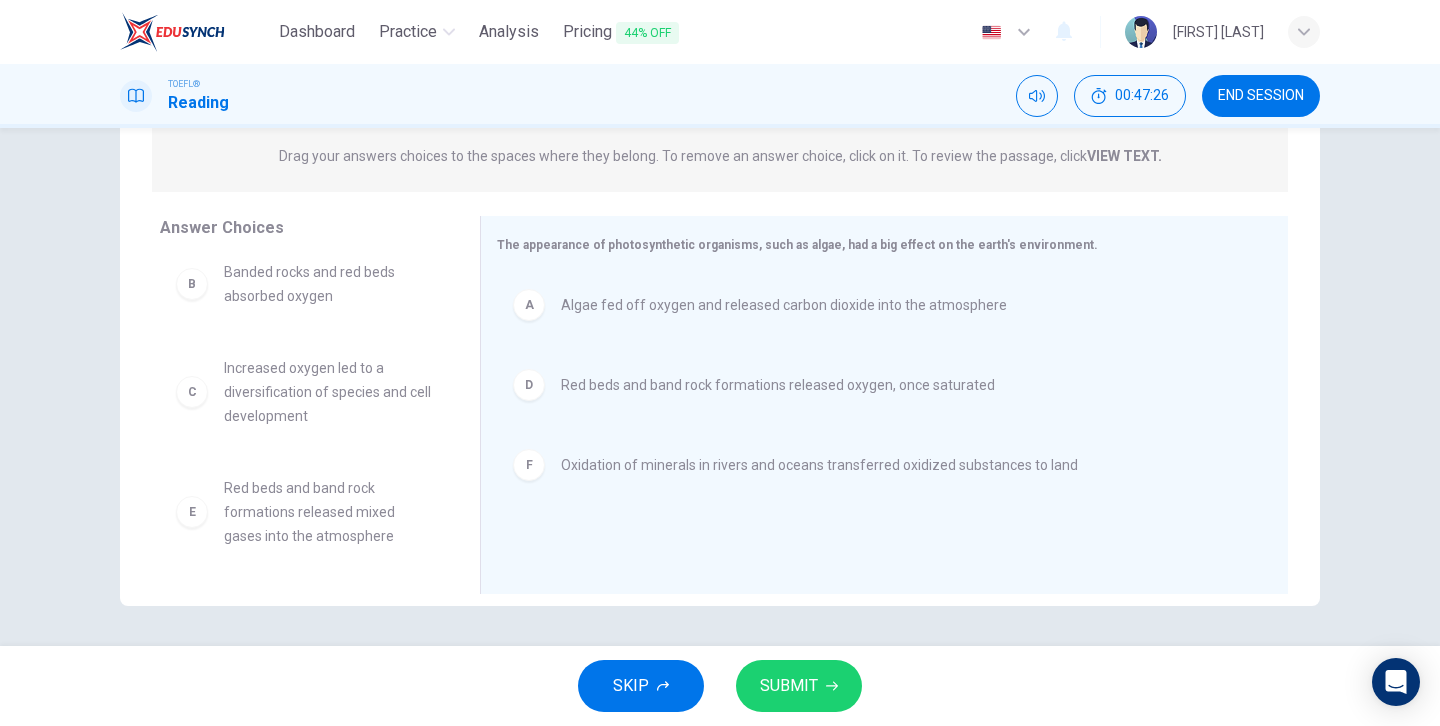 click on "SUBMIT" at bounding box center [789, 686] 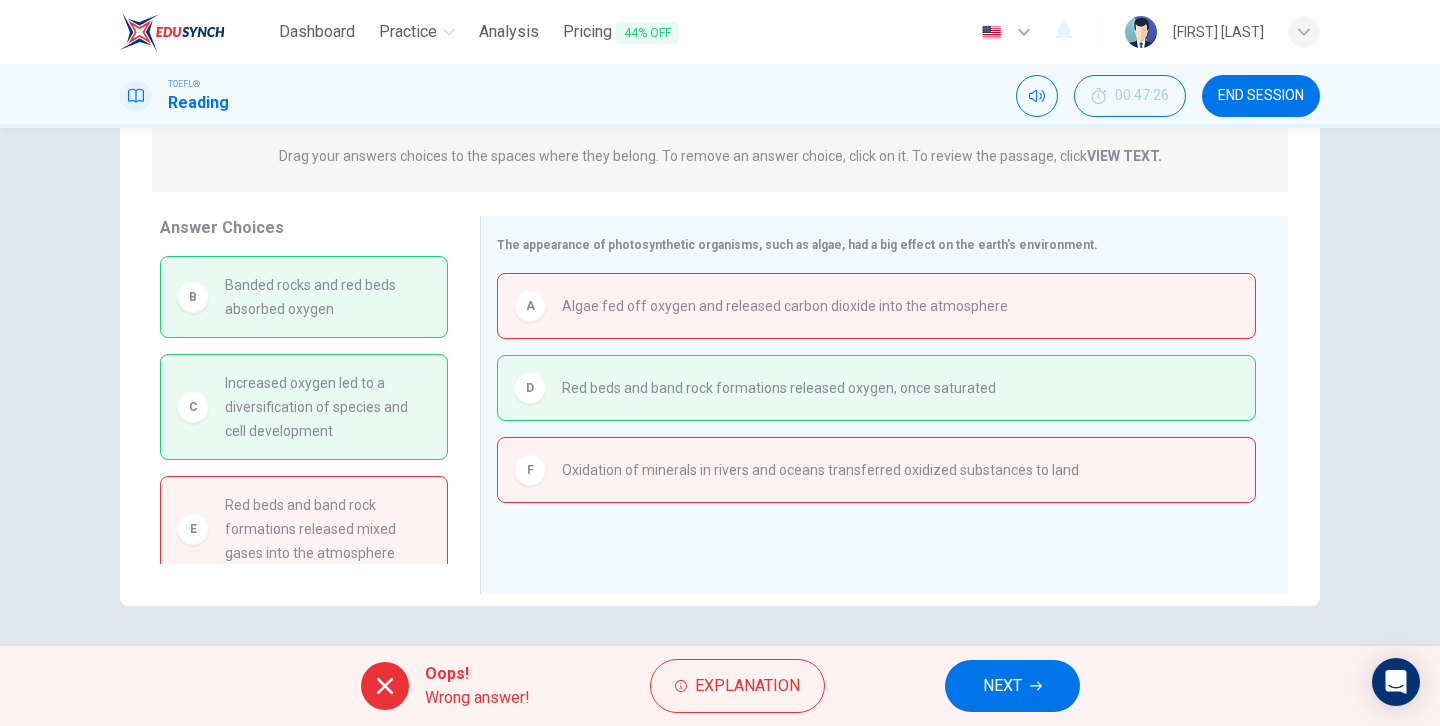 scroll, scrollTop: 18, scrollLeft: 0, axis: vertical 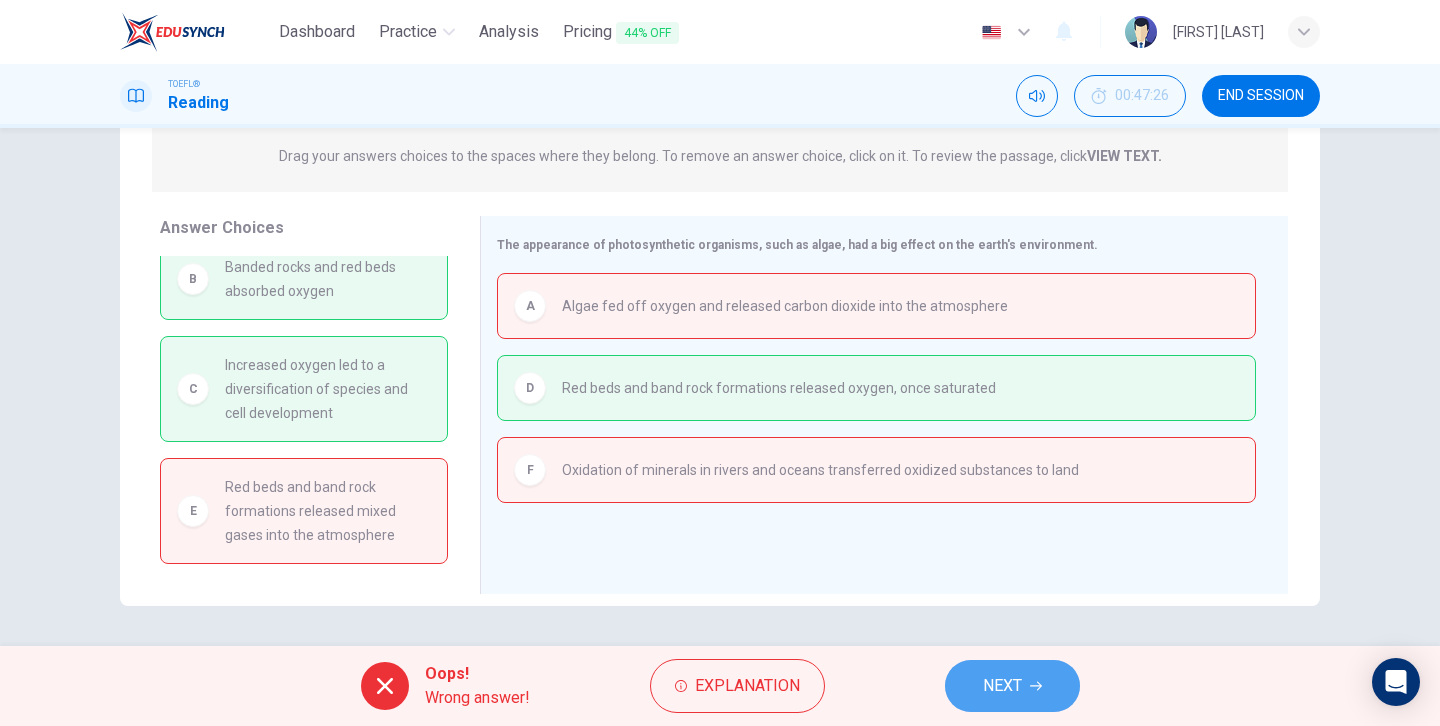 click on "NEXT" at bounding box center [1012, 686] 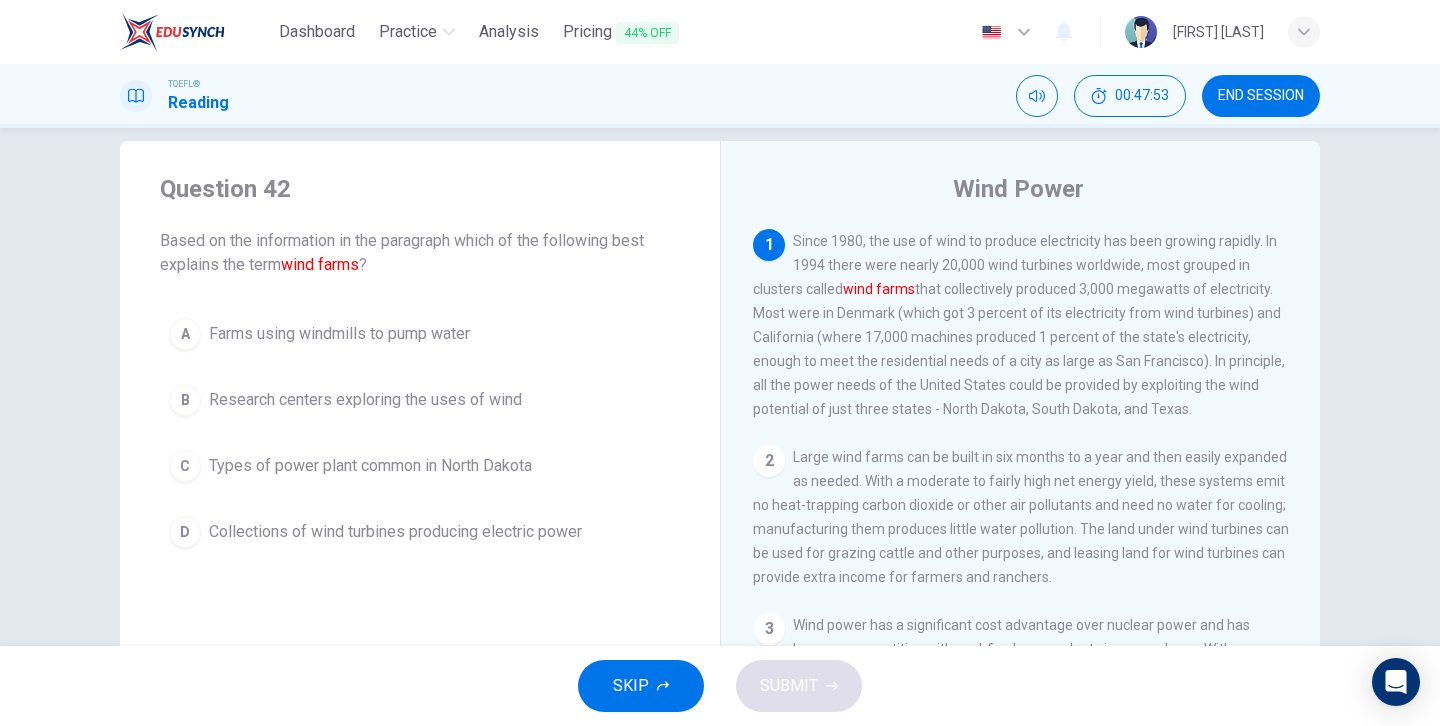 scroll, scrollTop: 31, scrollLeft: 0, axis: vertical 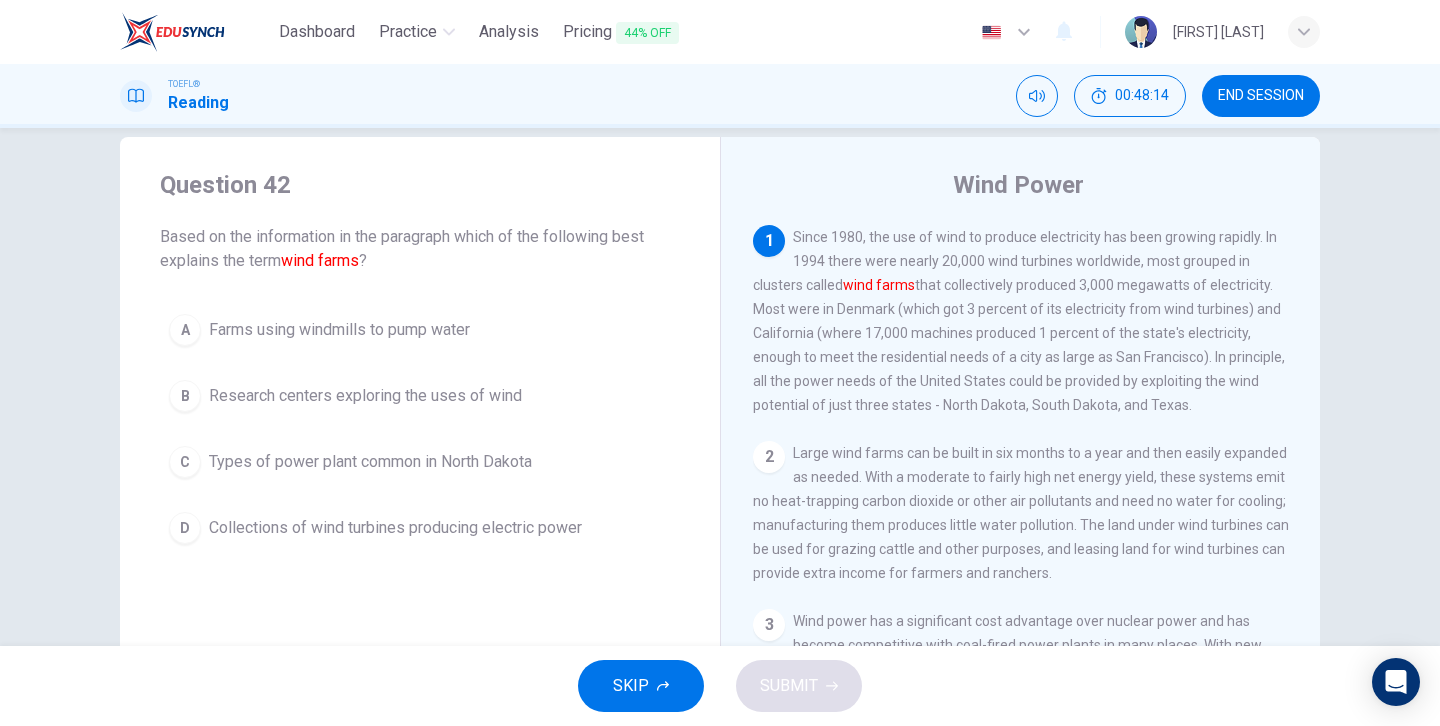 click on "D" at bounding box center [185, 330] 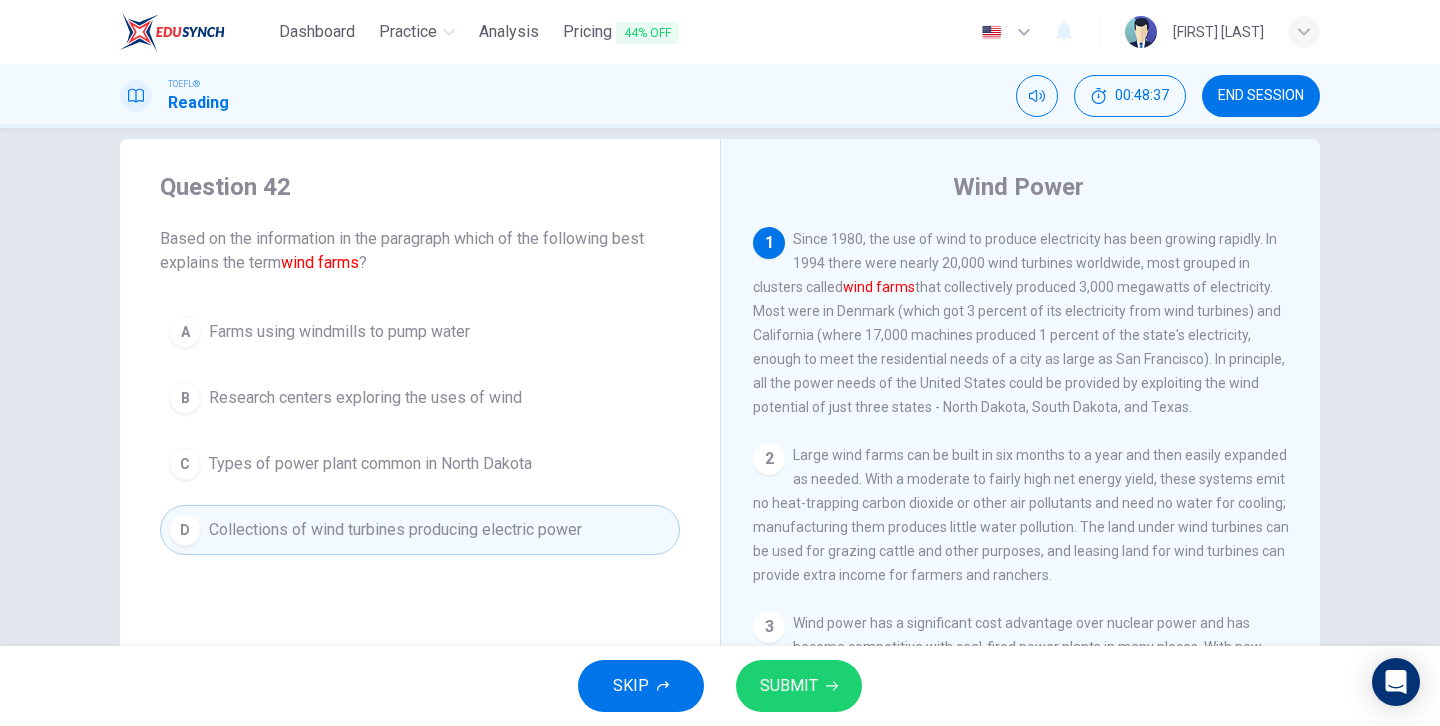 scroll, scrollTop: 48, scrollLeft: 0, axis: vertical 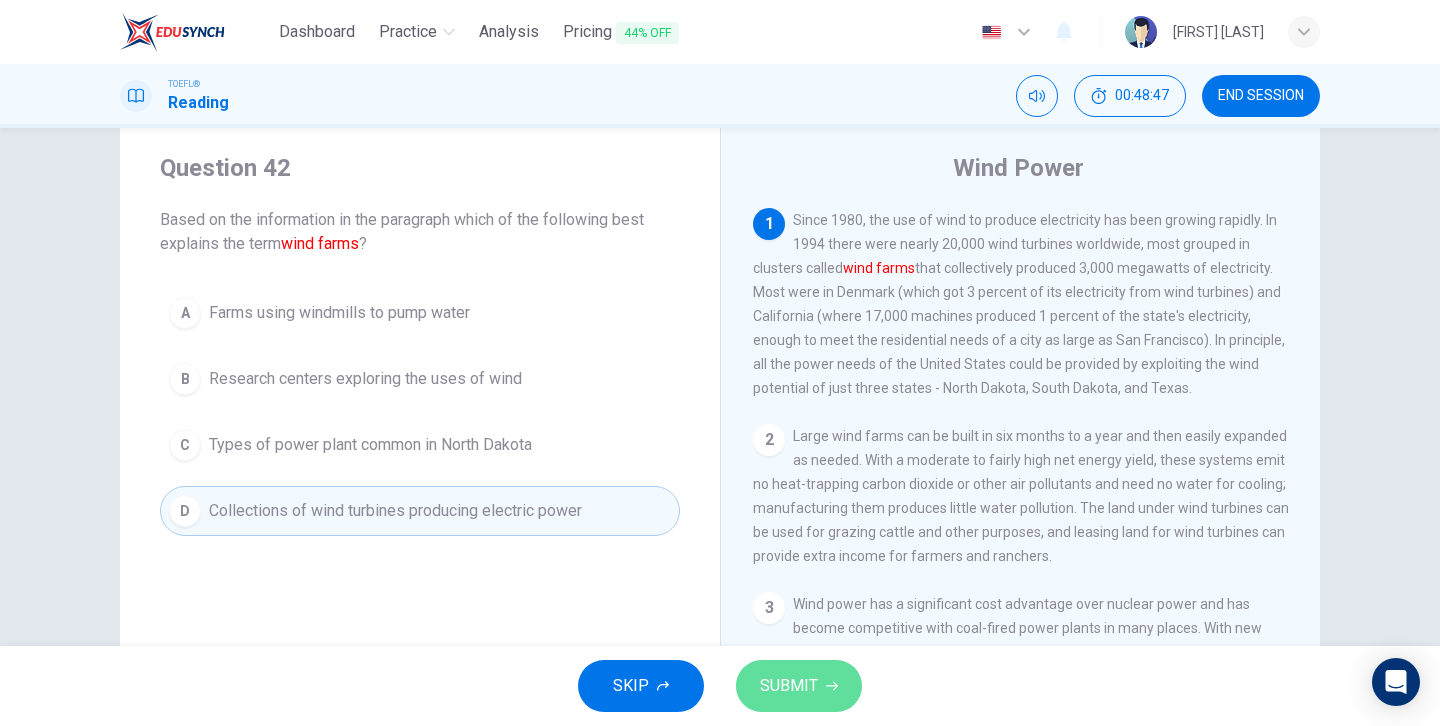click on "SUBMIT" at bounding box center [789, 686] 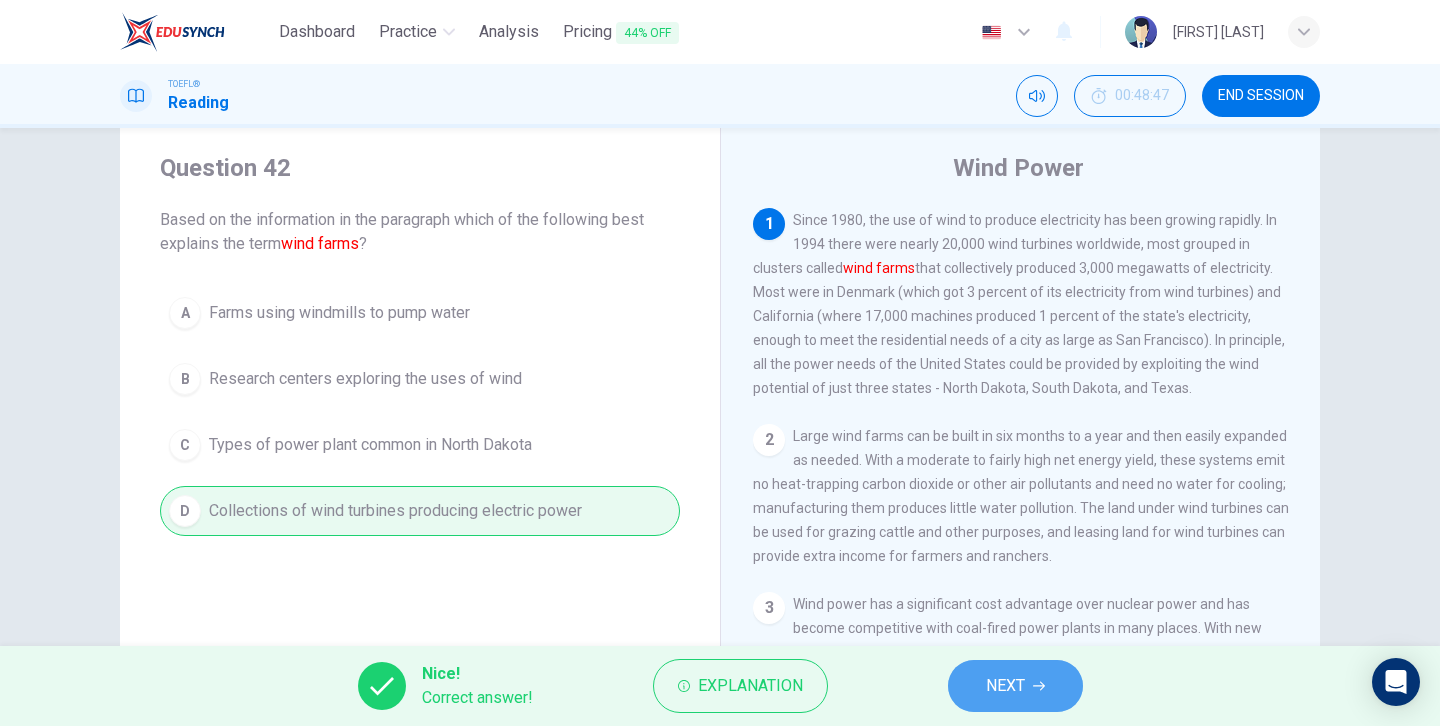 click on "NEXT" at bounding box center (1005, 686) 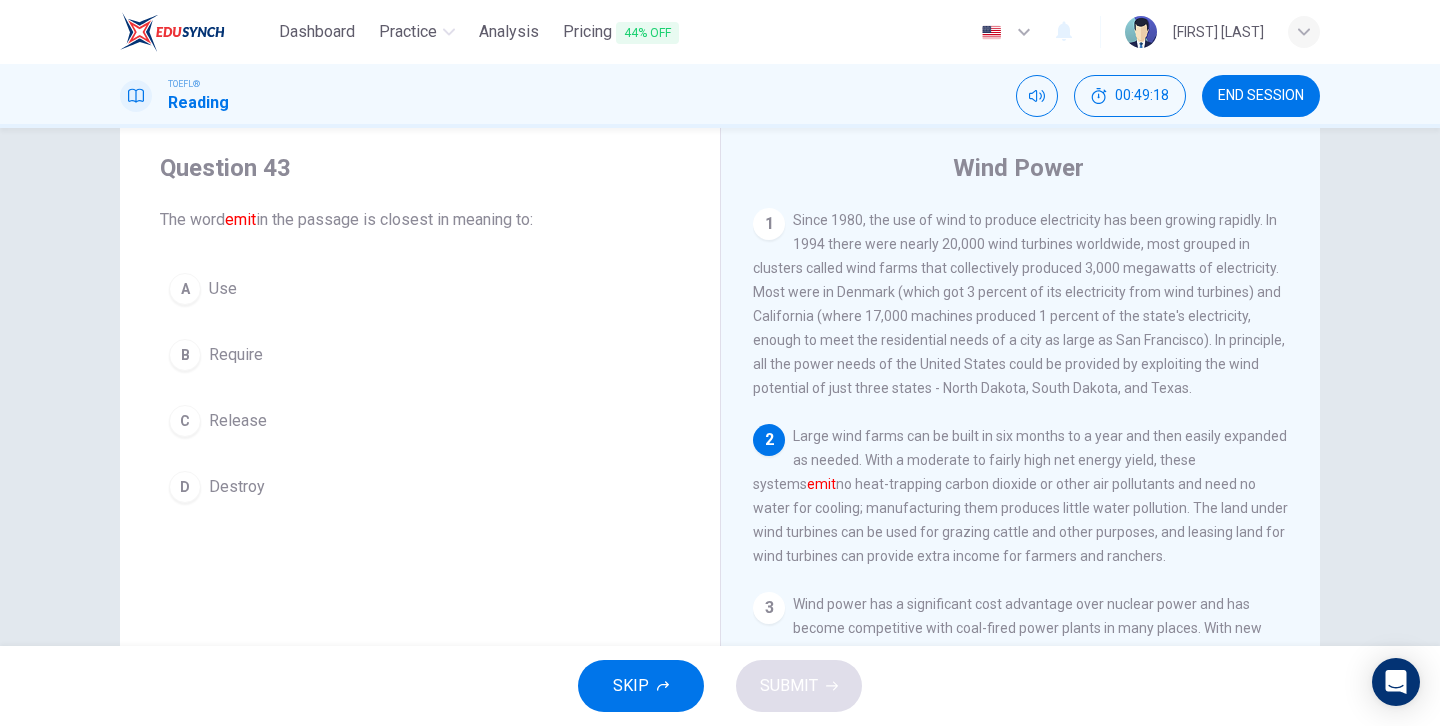 click on "C" at bounding box center [185, 289] 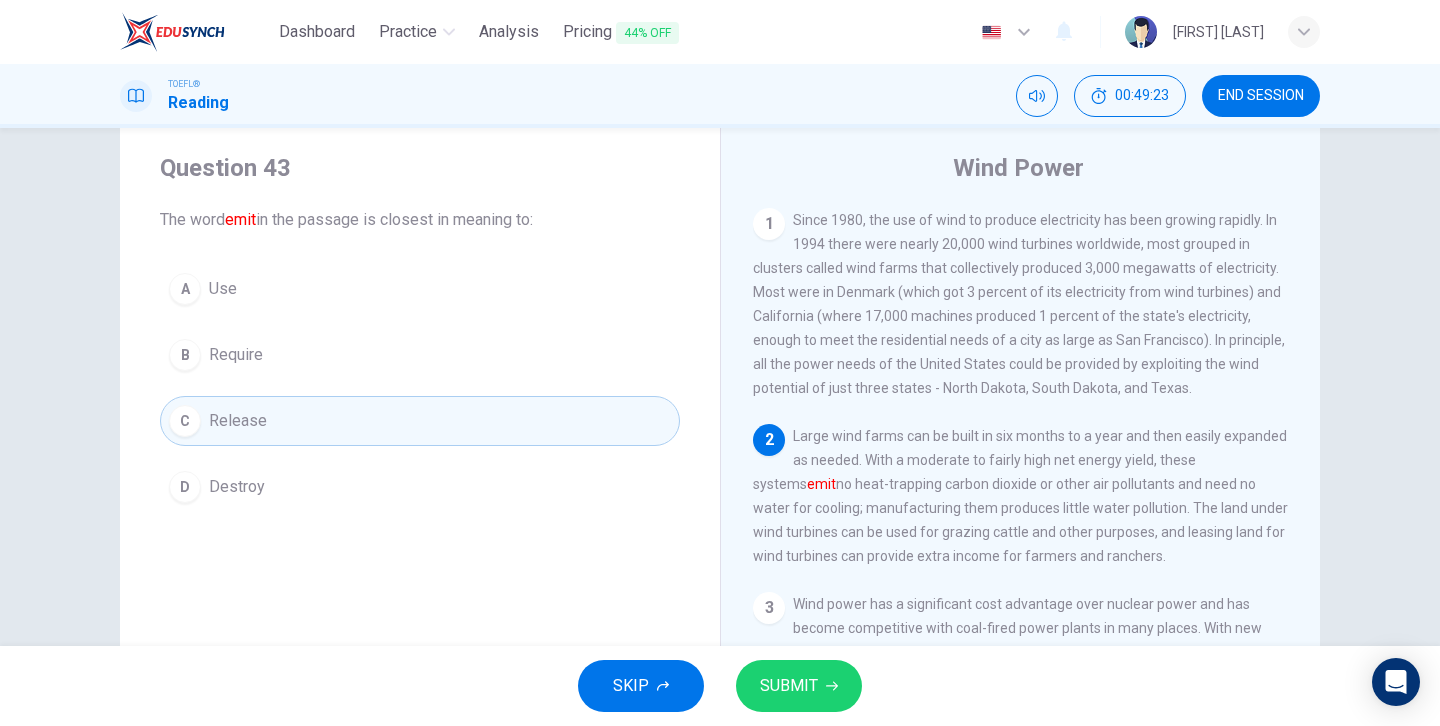 click on "SUBMIT" at bounding box center (789, 686) 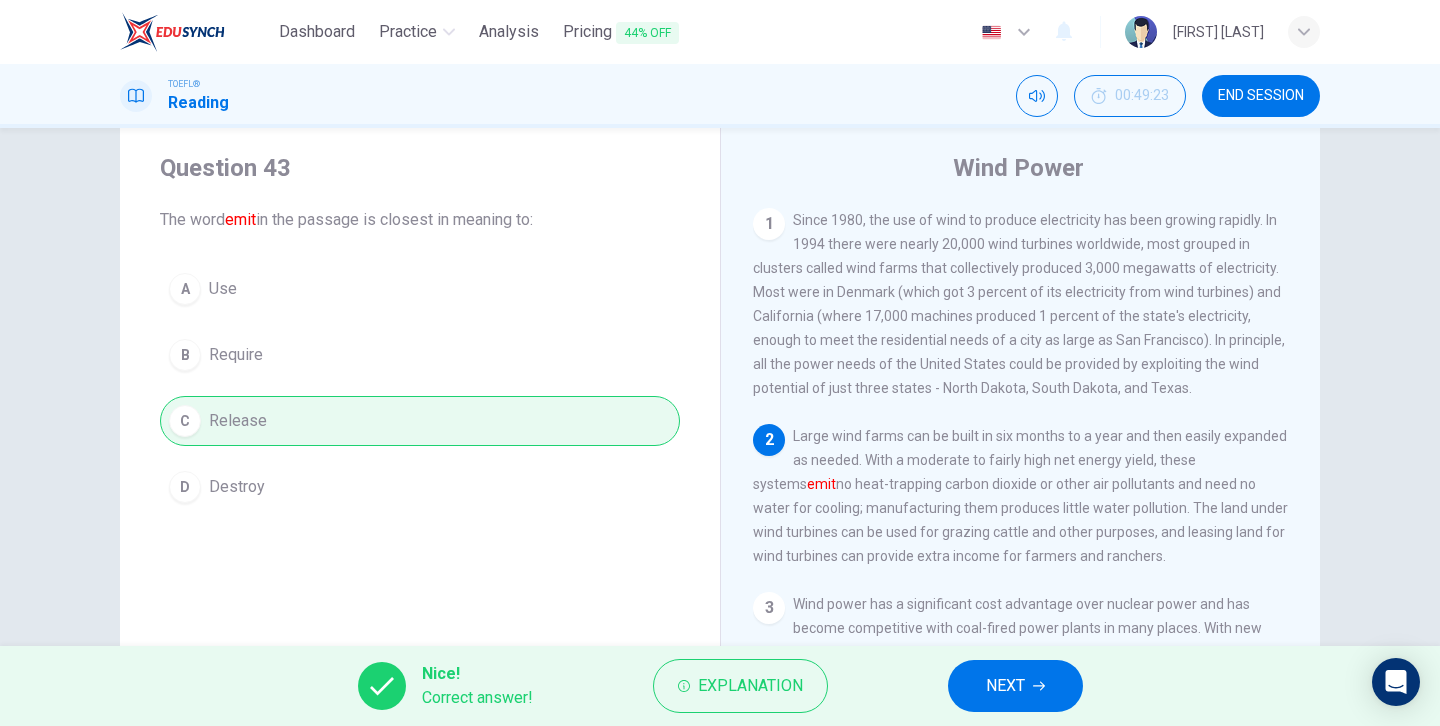 click on "NEXT" at bounding box center (1015, 686) 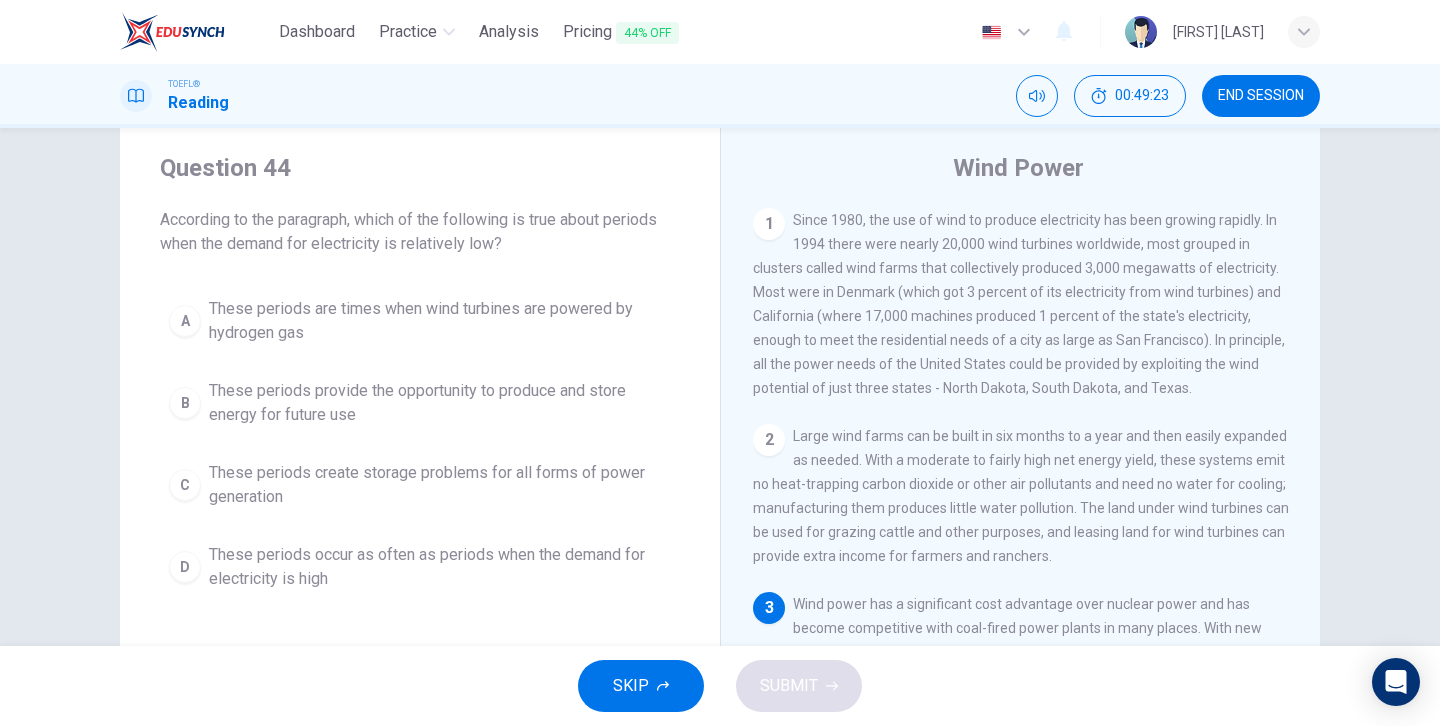 scroll, scrollTop: 201, scrollLeft: 0, axis: vertical 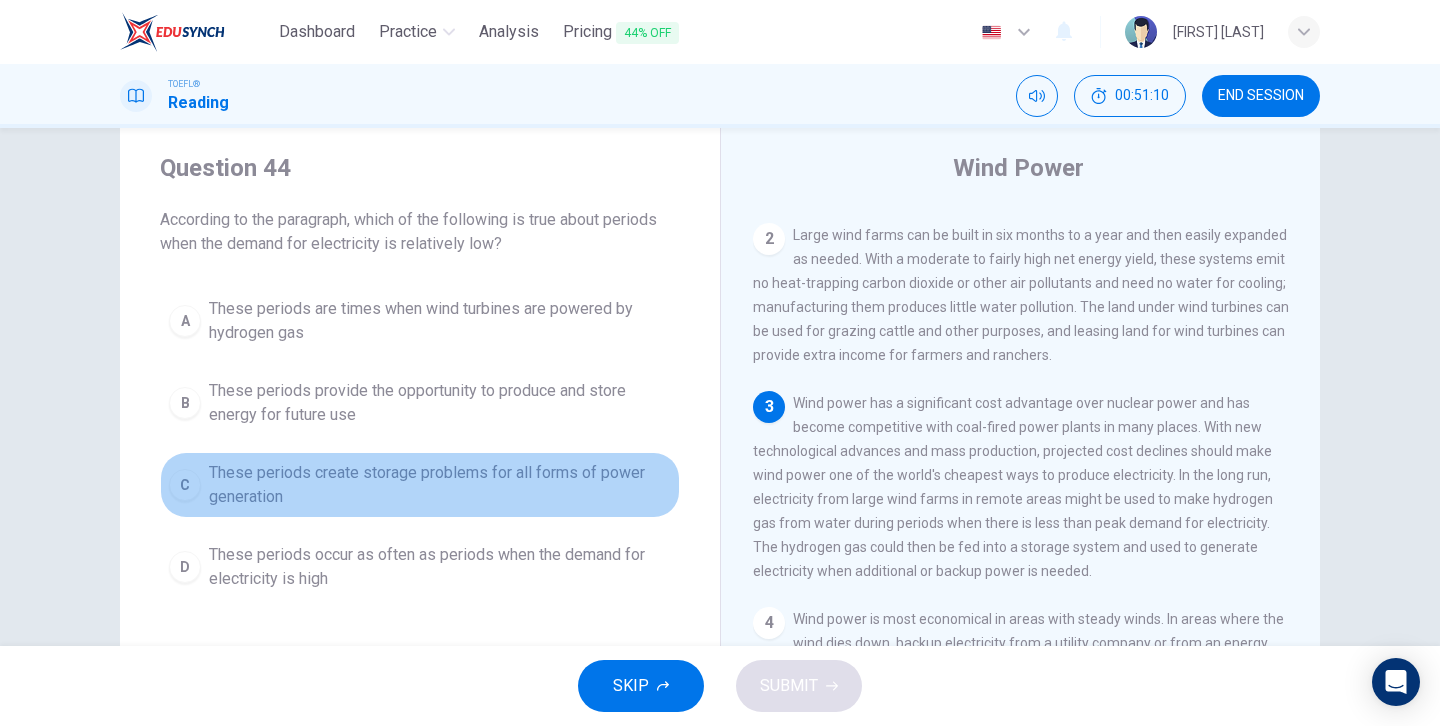 click on "C" at bounding box center [185, 321] 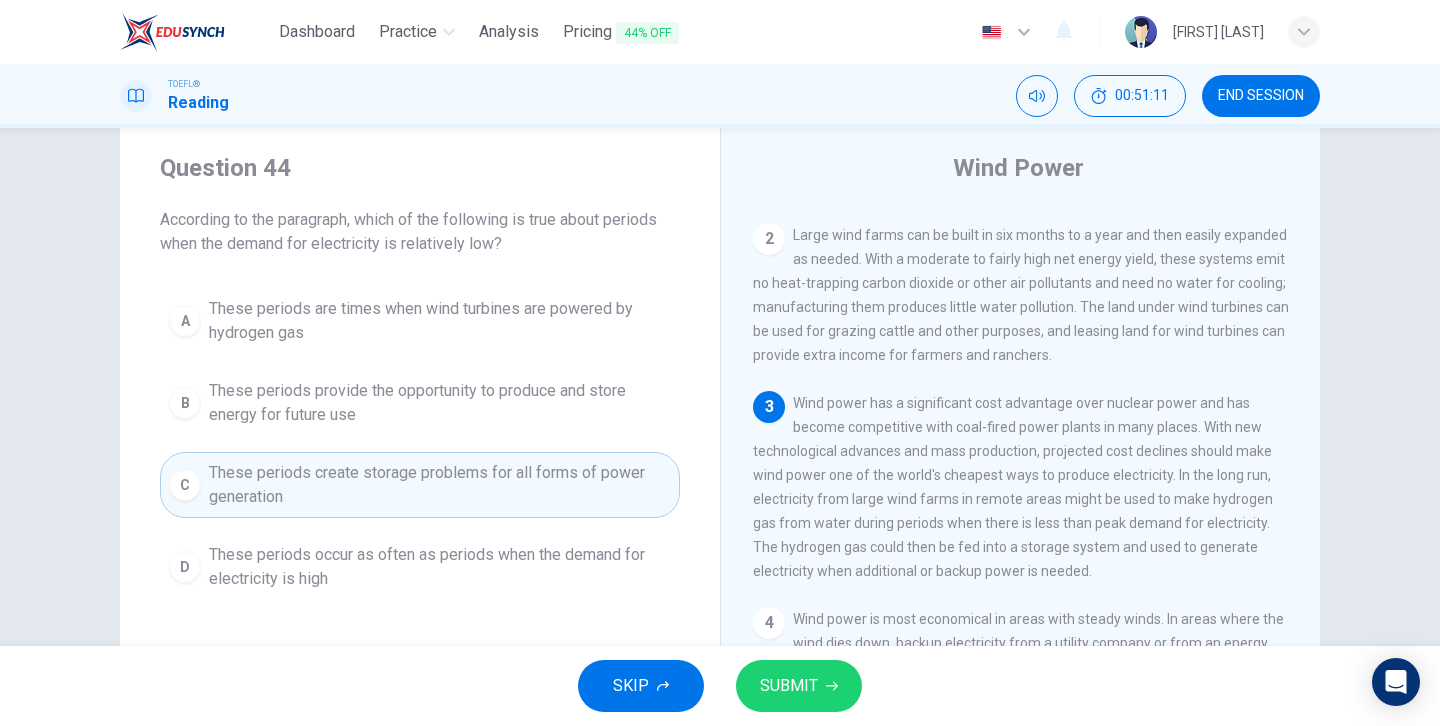 click on "SUBMIT" at bounding box center (799, 686) 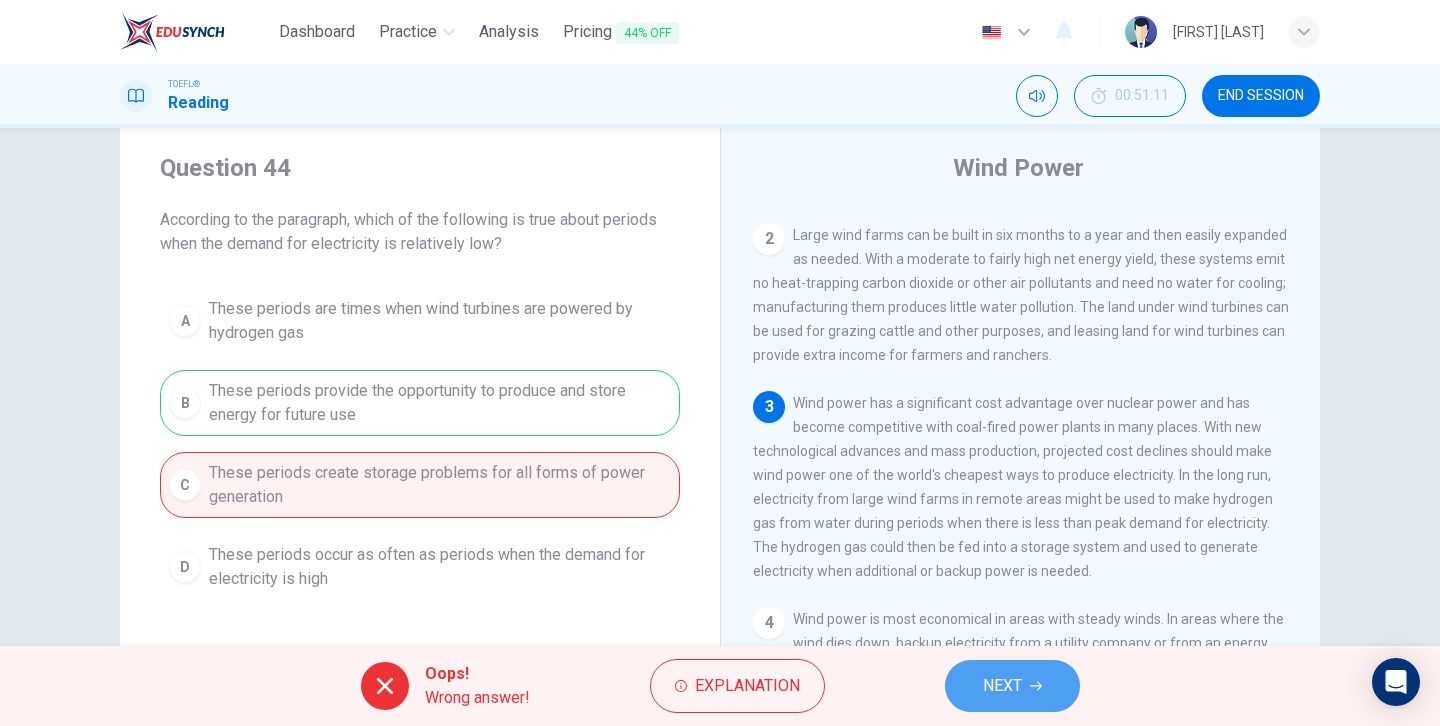 click on "NEXT" at bounding box center [1012, 686] 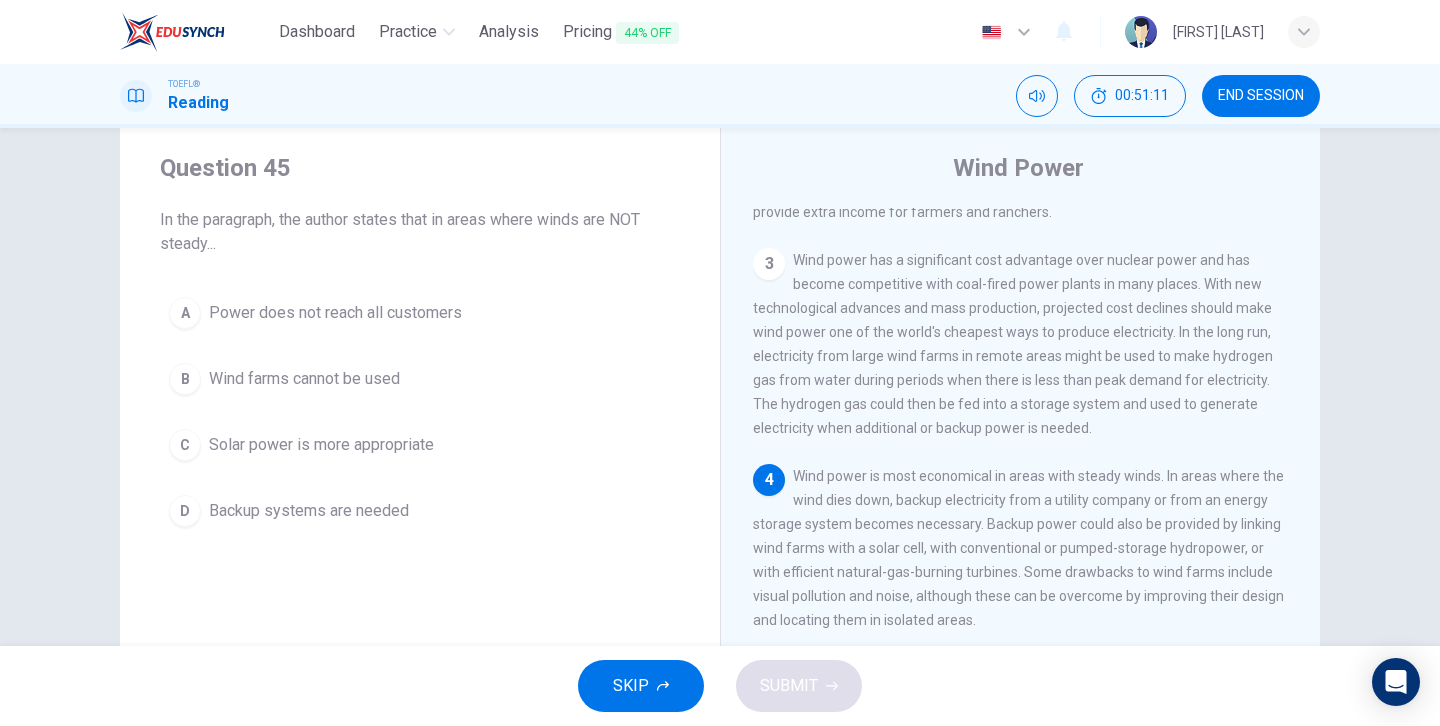scroll, scrollTop: 393, scrollLeft: 0, axis: vertical 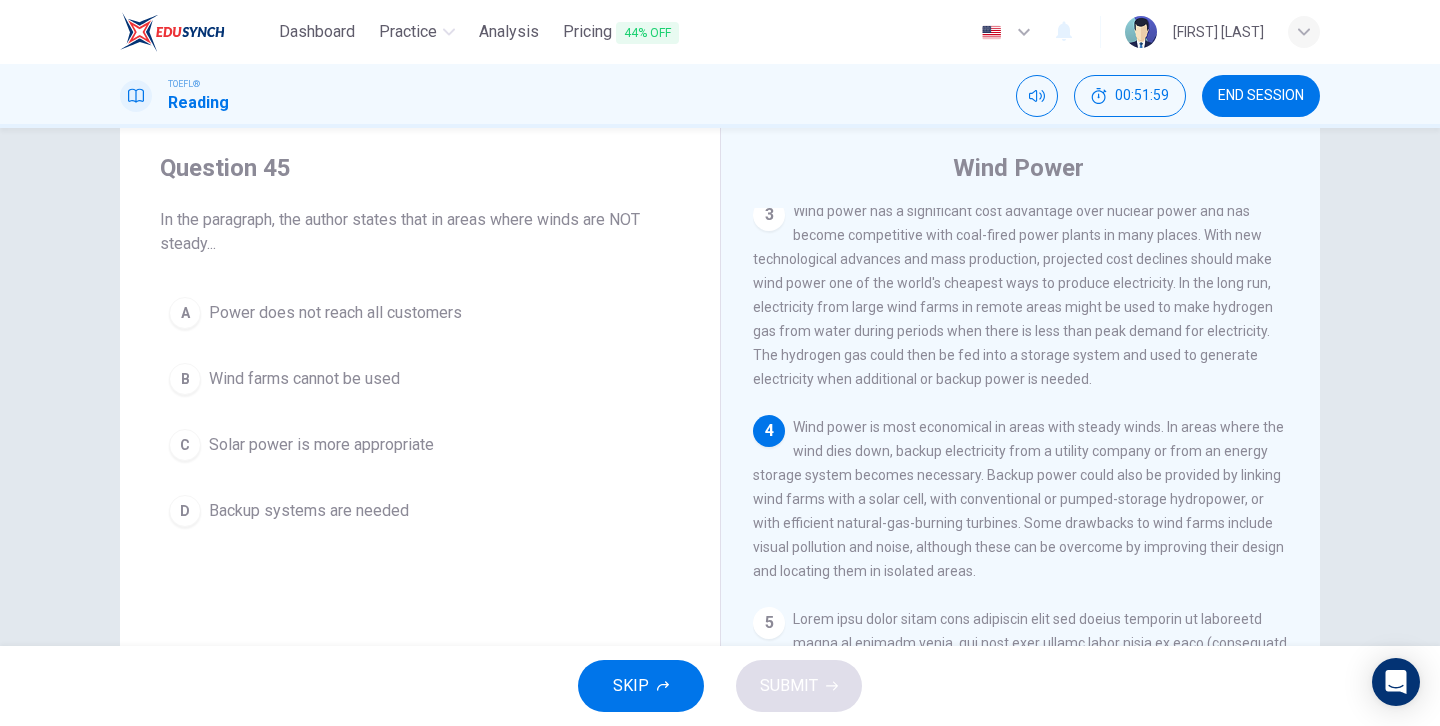 click on "D" at bounding box center [185, 313] 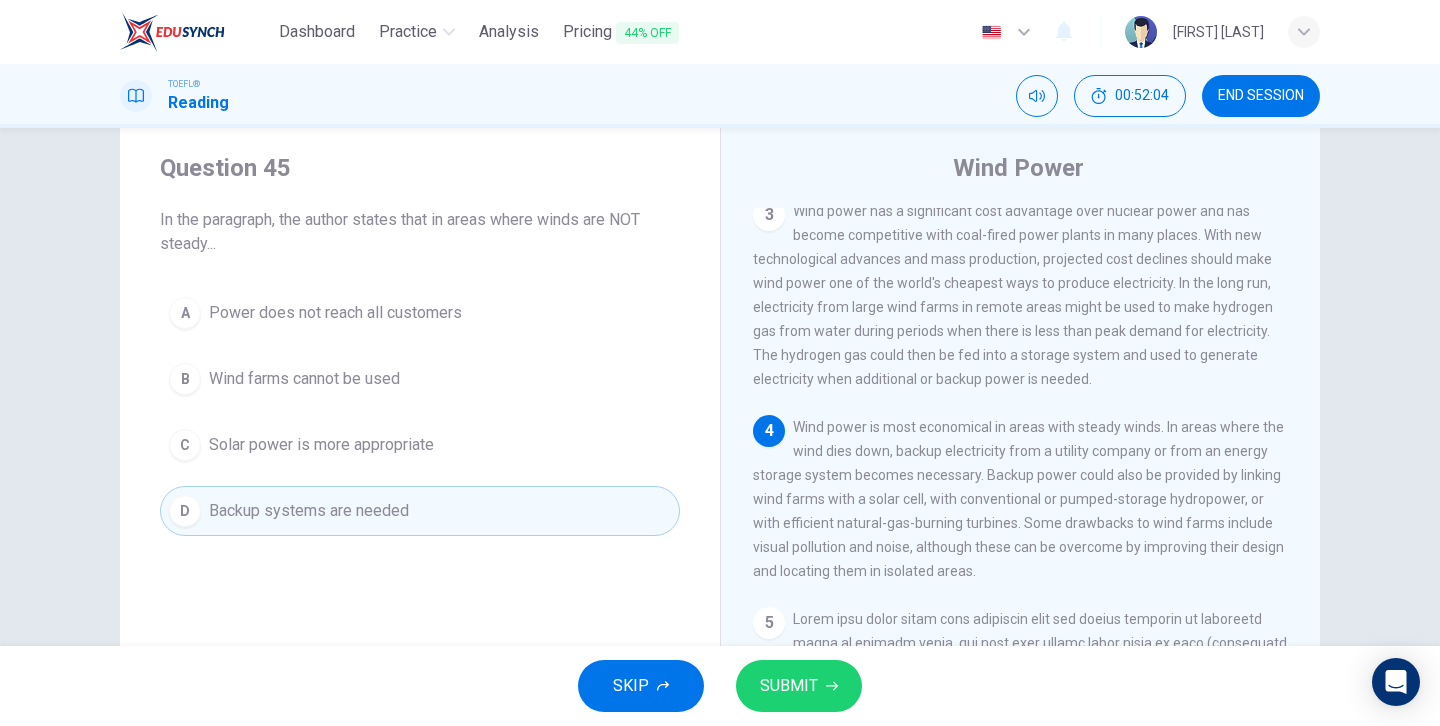 click on "SUBMIT" at bounding box center (789, 686) 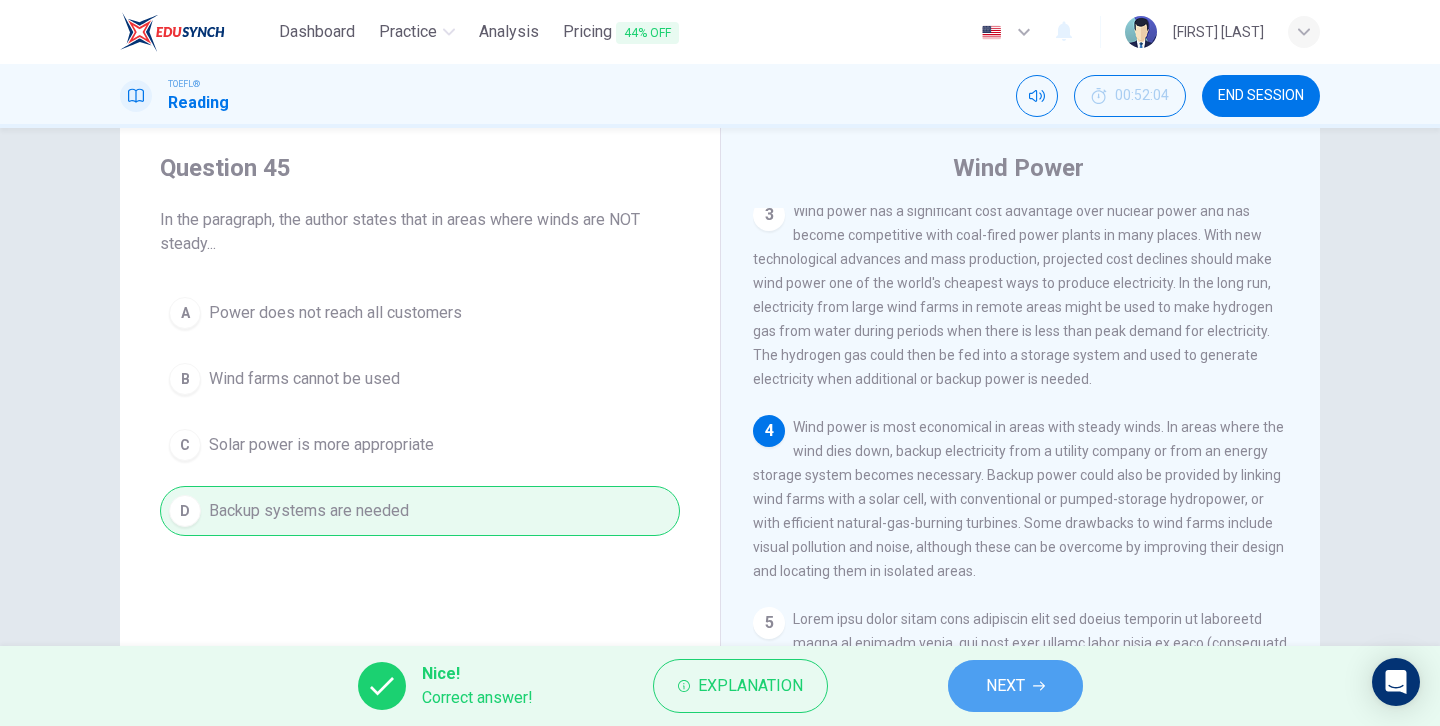 click on "NEXT" at bounding box center (1005, 686) 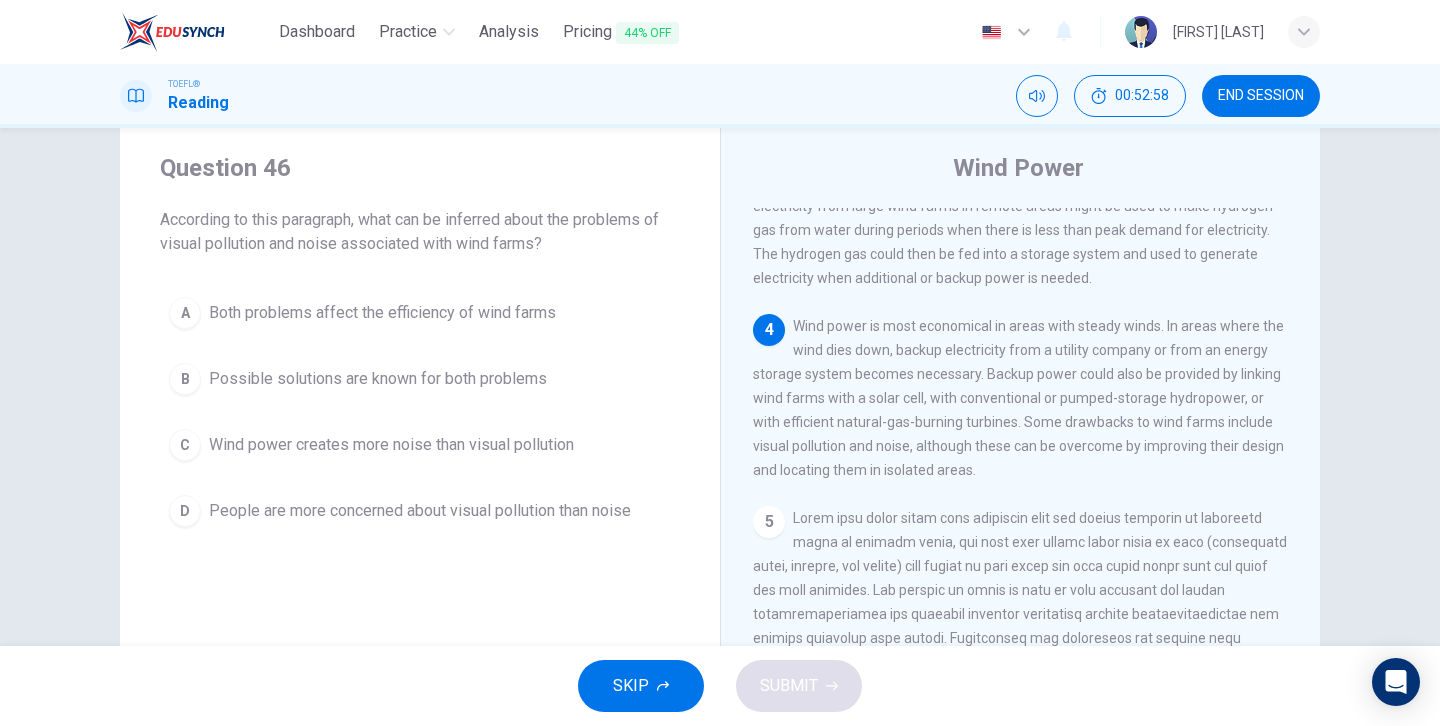 scroll, scrollTop: 495, scrollLeft: 0, axis: vertical 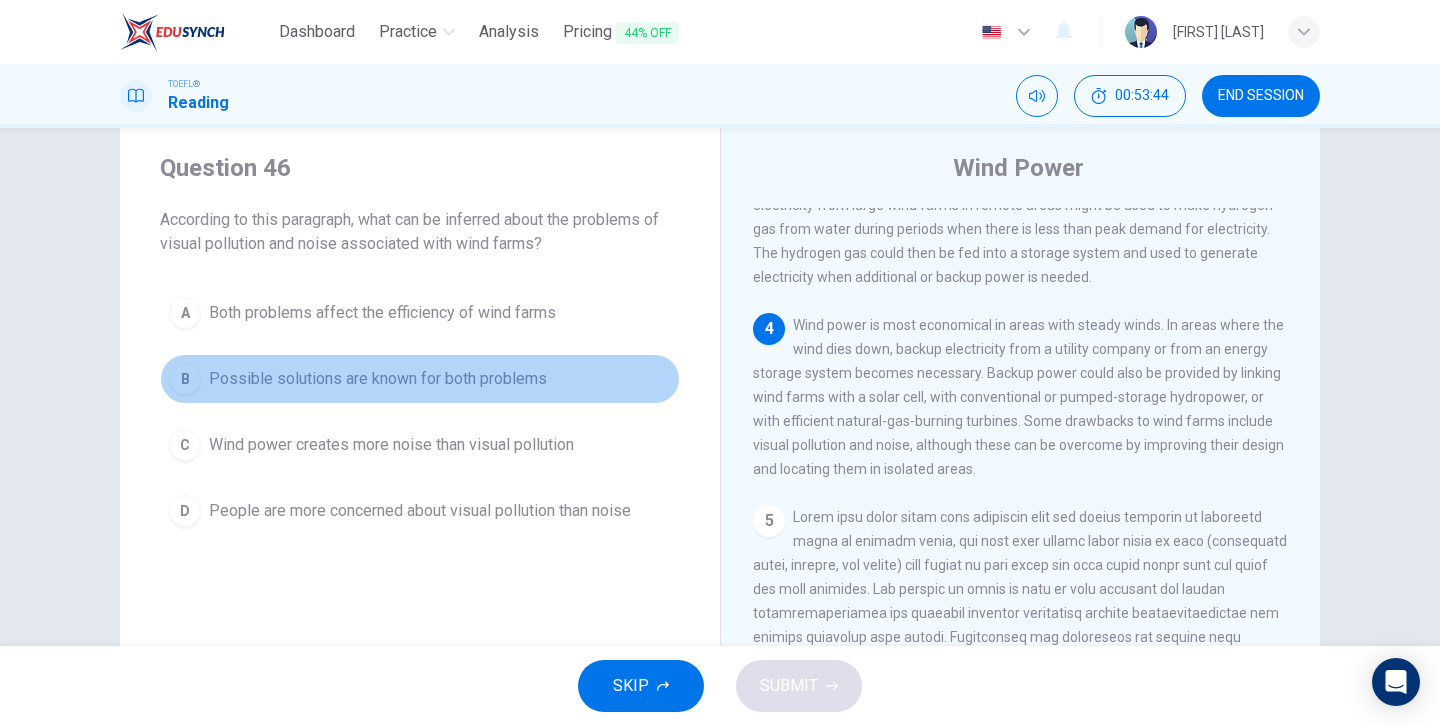 click on "B" at bounding box center [185, 313] 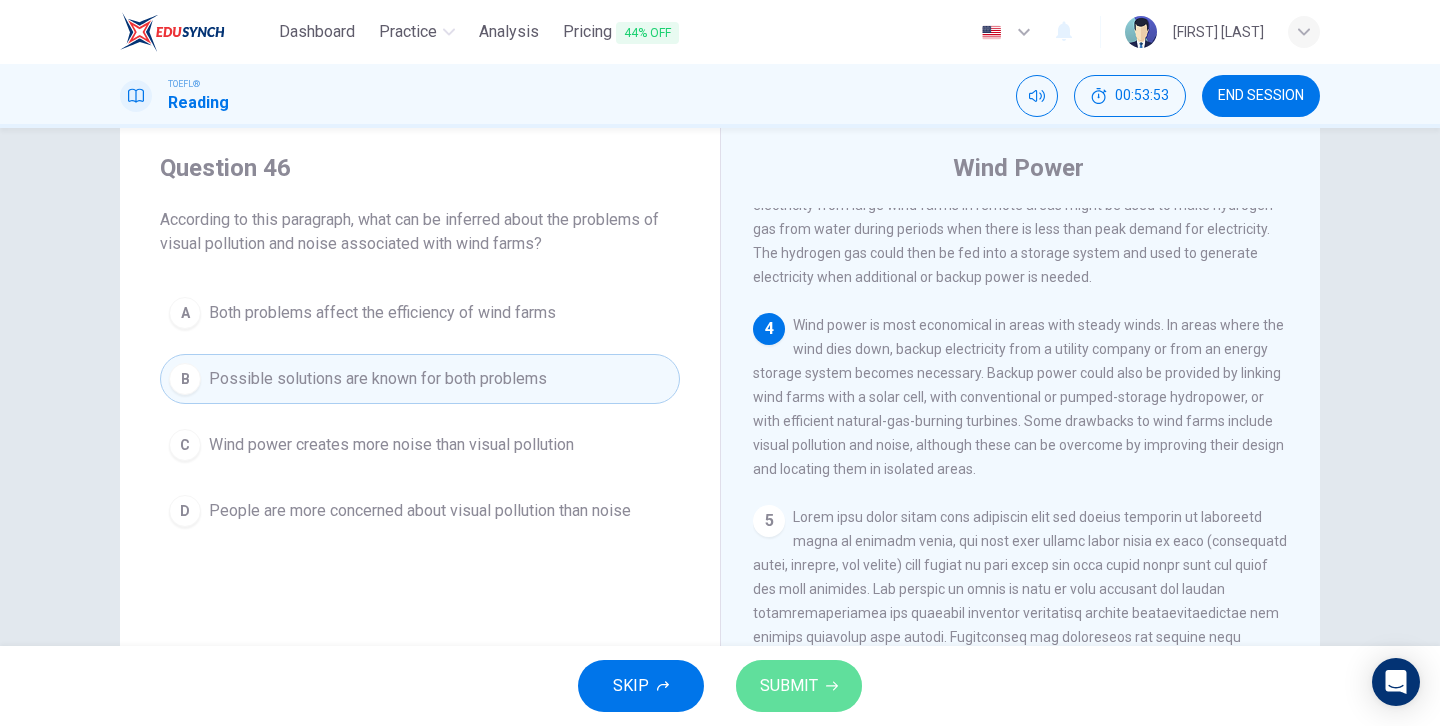 click on "SUBMIT" at bounding box center [789, 686] 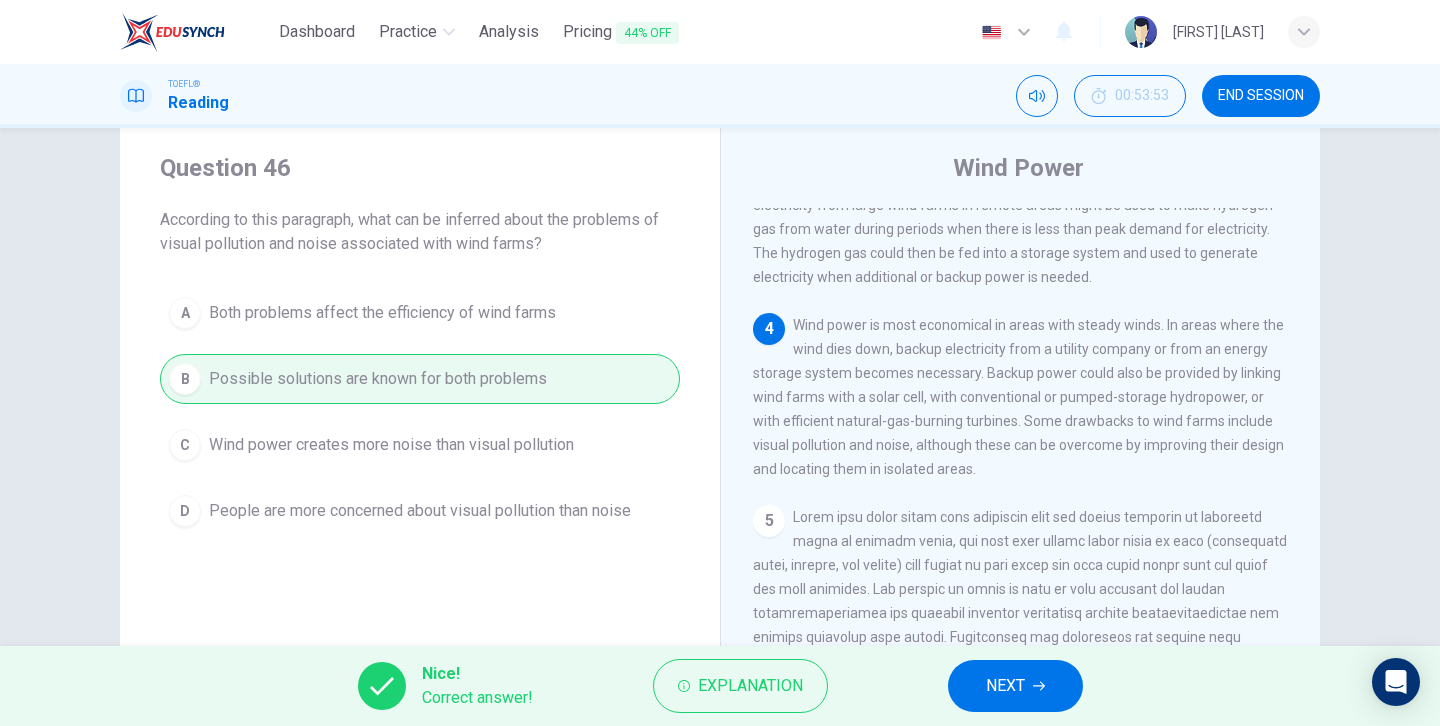 click on "NEXT" at bounding box center (1015, 686) 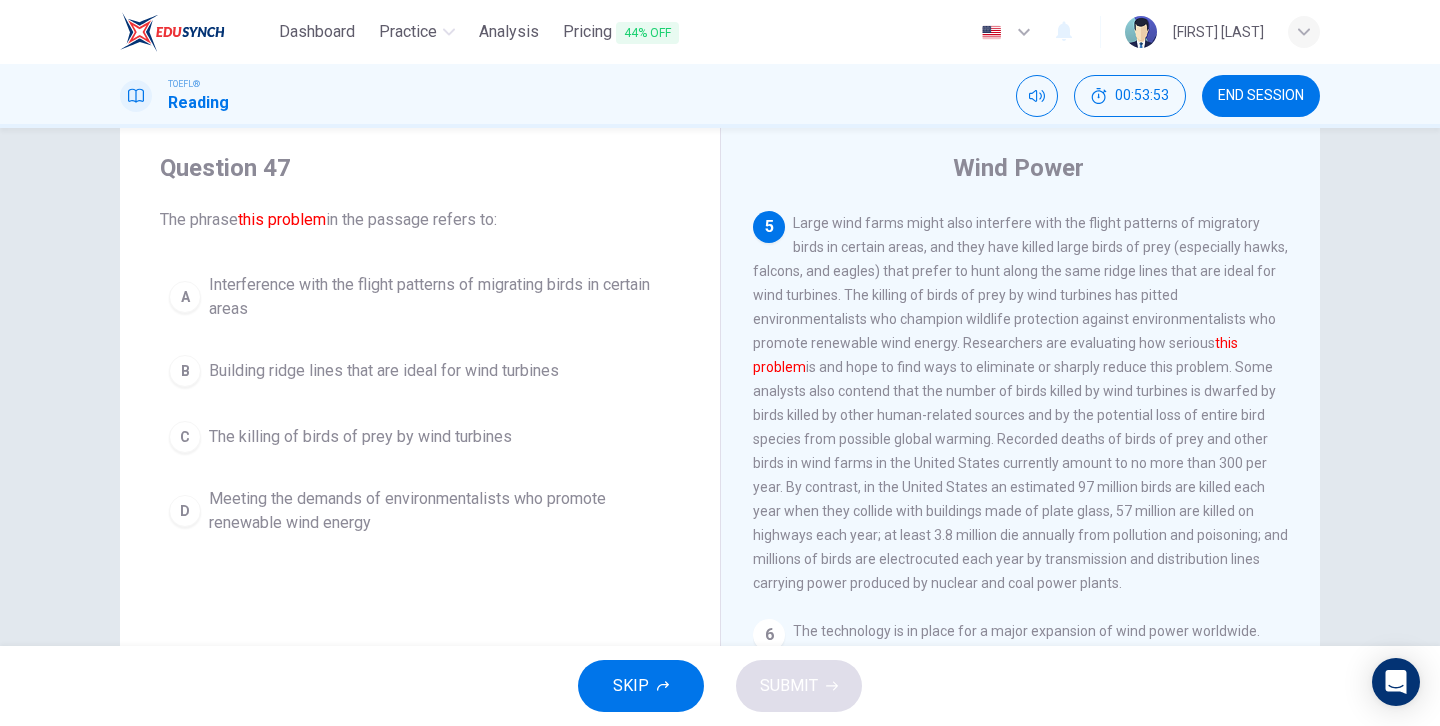 scroll, scrollTop: 801, scrollLeft: 0, axis: vertical 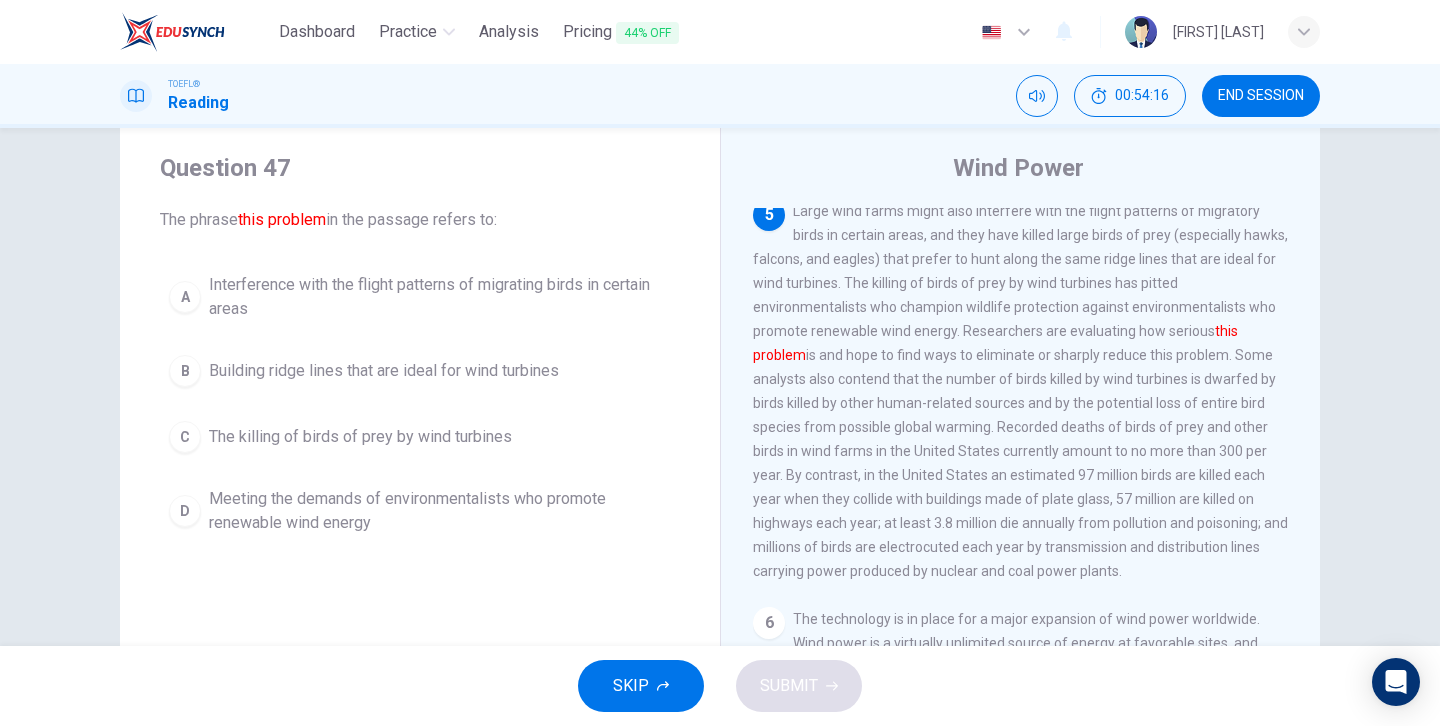 click on "C" at bounding box center [185, 297] 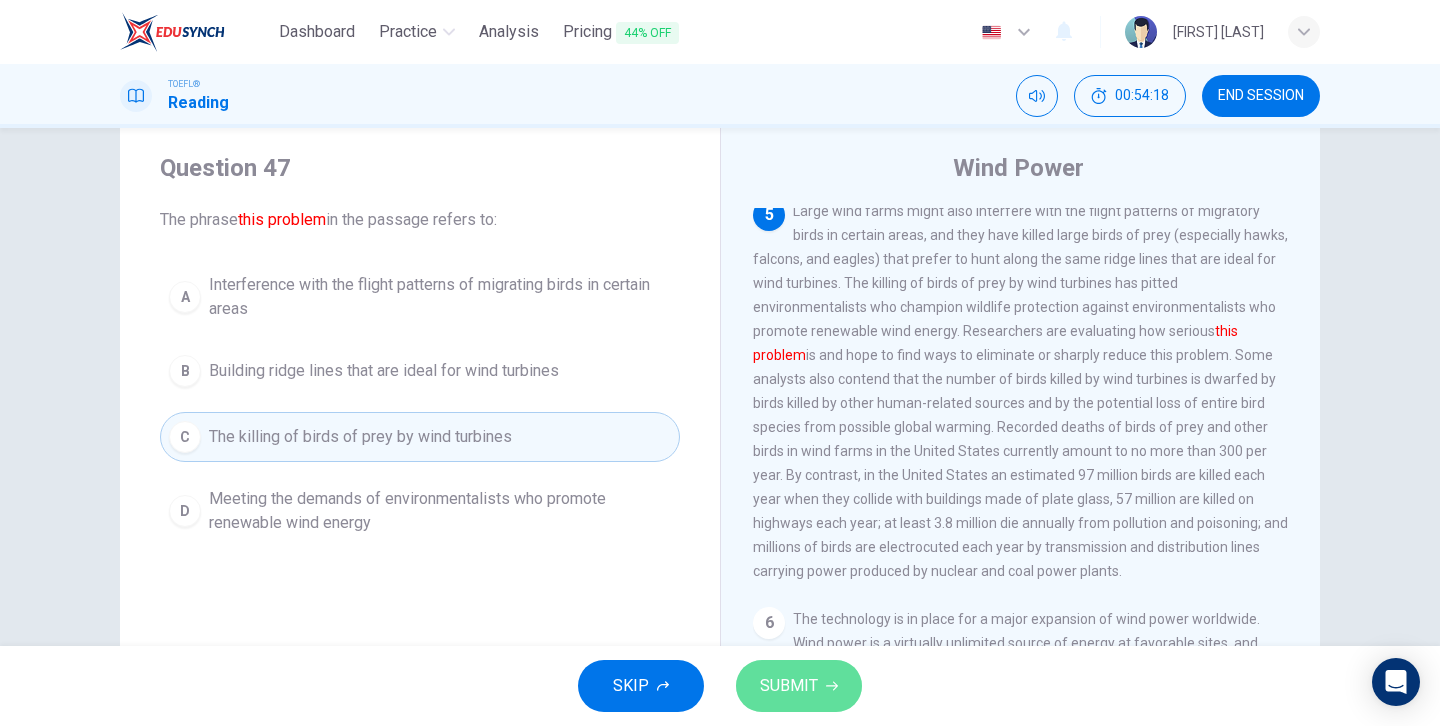 click on "SUBMIT" at bounding box center [789, 686] 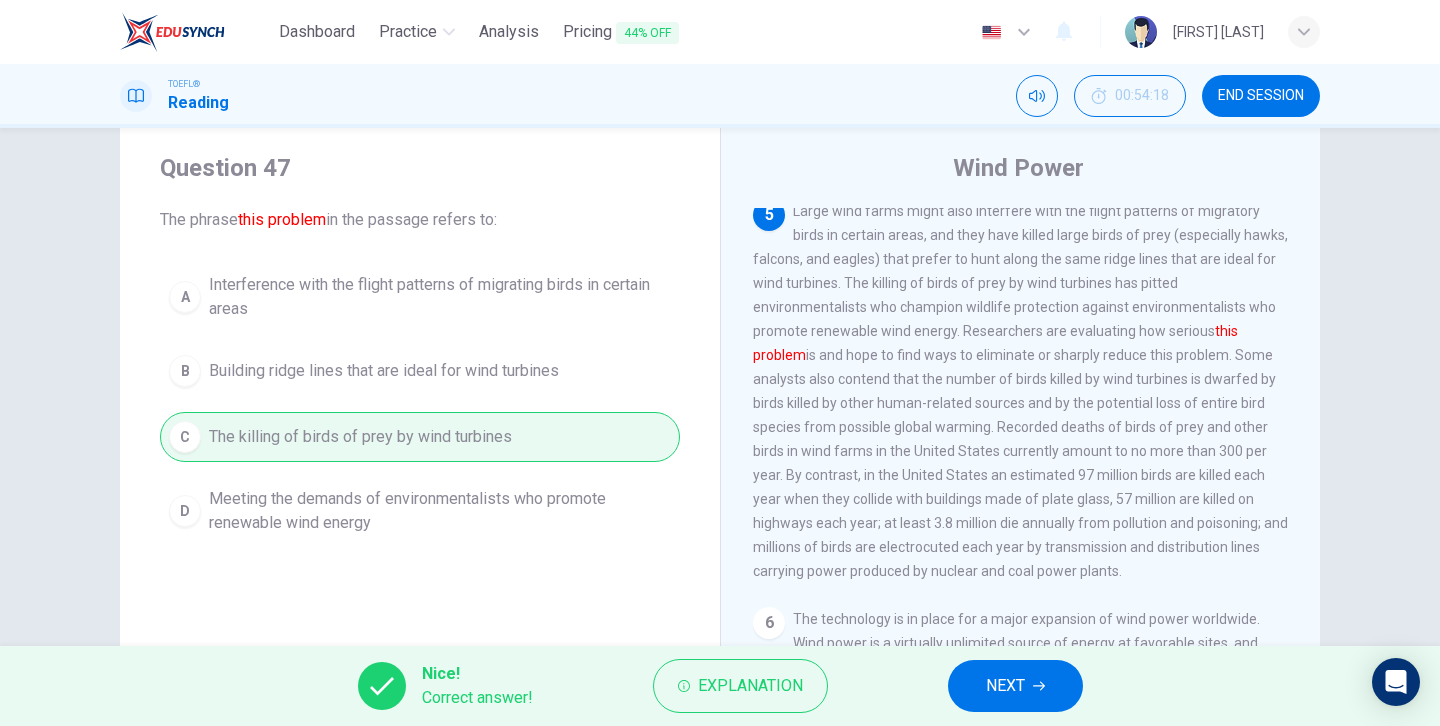 click on "NEXT" at bounding box center (1005, 686) 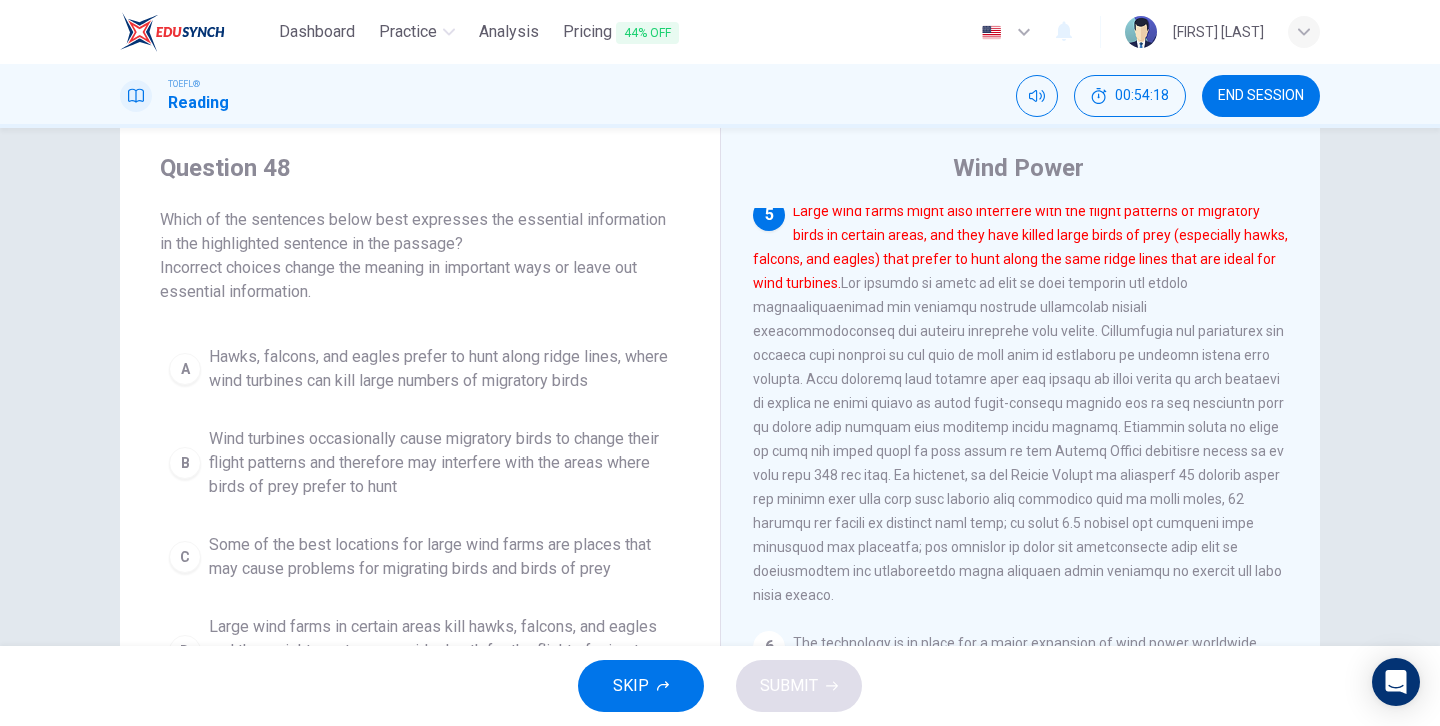 scroll, scrollTop: 792, scrollLeft: 0, axis: vertical 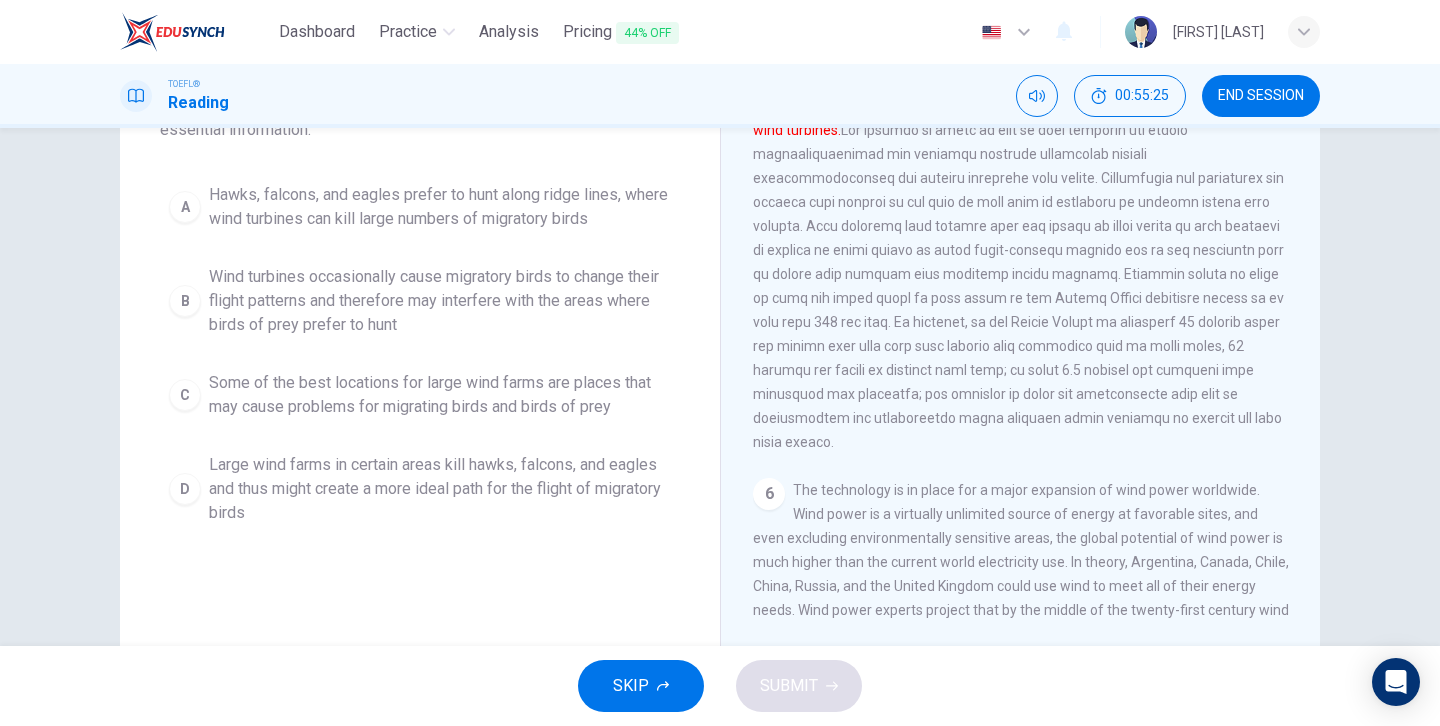 click on "D" at bounding box center (185, 207) 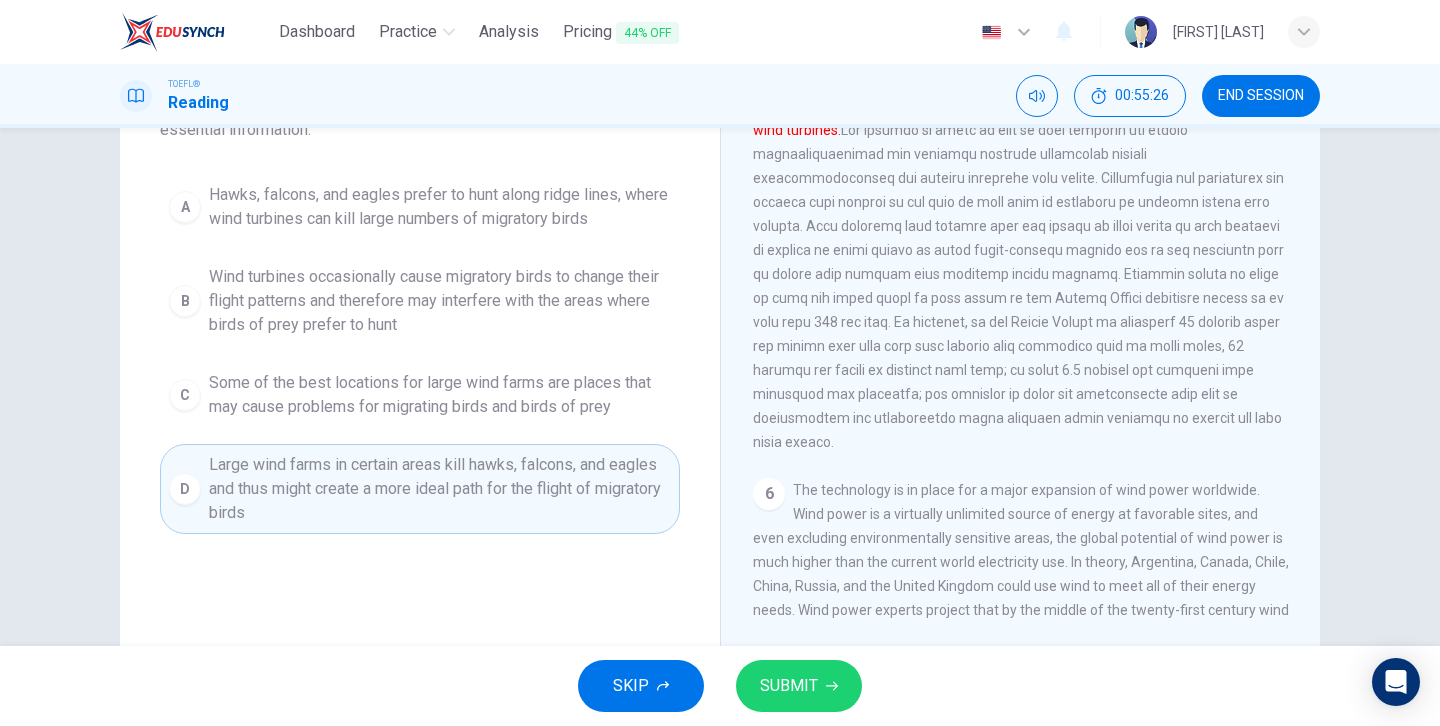 click on "SUBMIT" at bounding box center [789, 686] 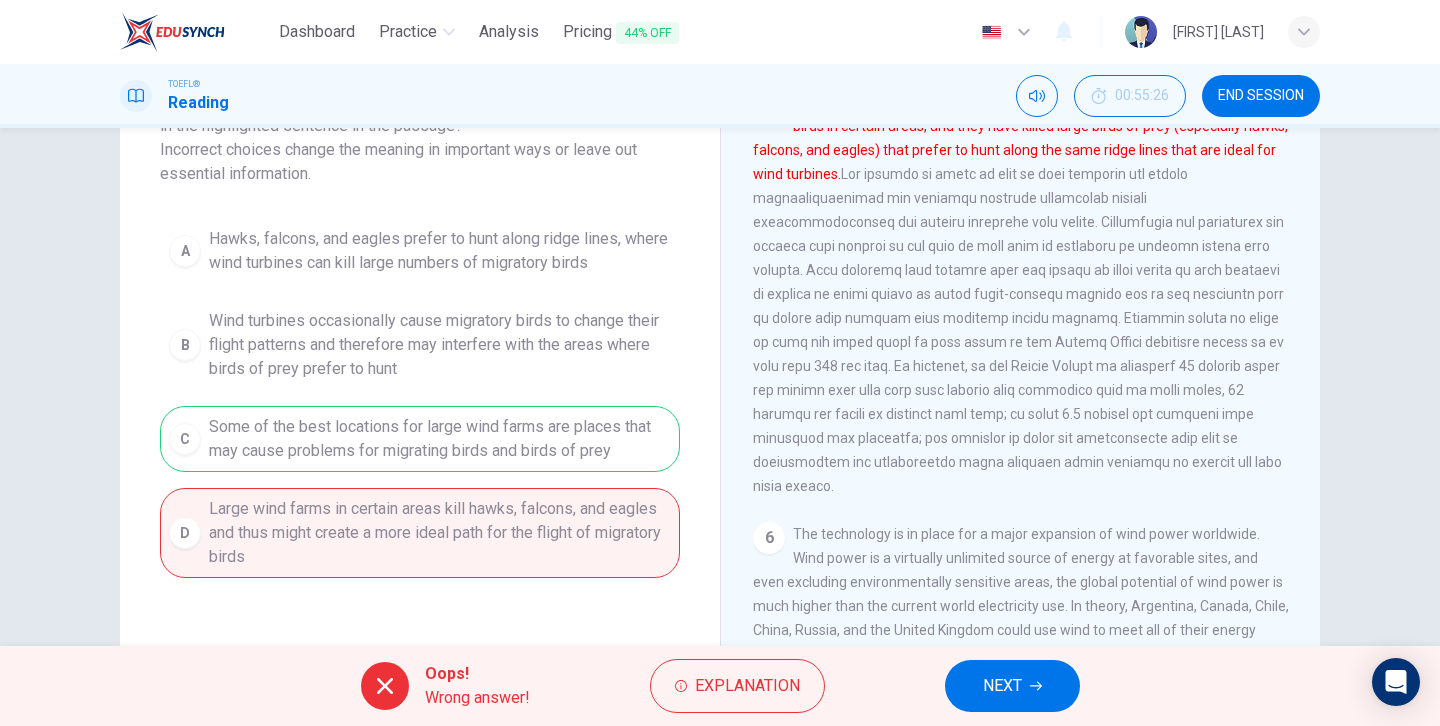 scroll, scrollTop: 137, scrollLeft: 0, axis: vertical 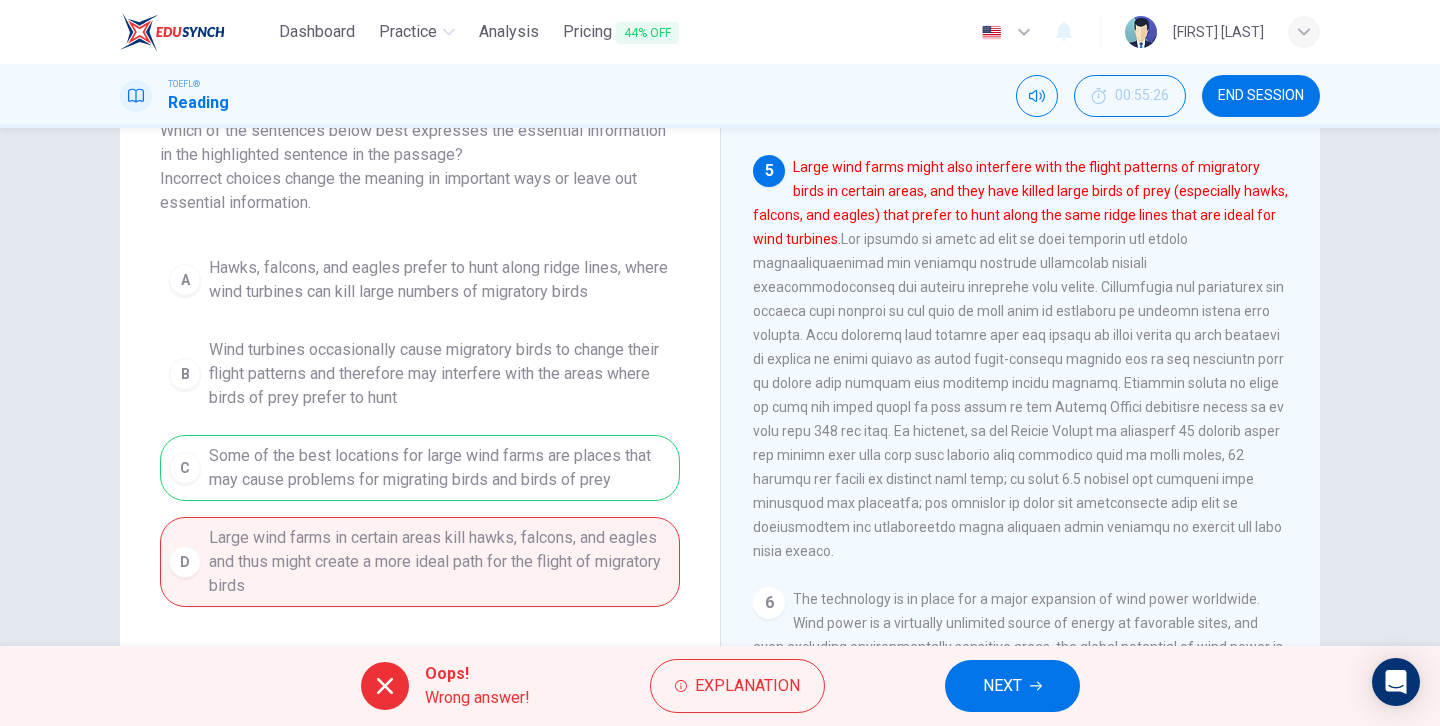 click on "NEXT" at bounding box center [1002, 686] 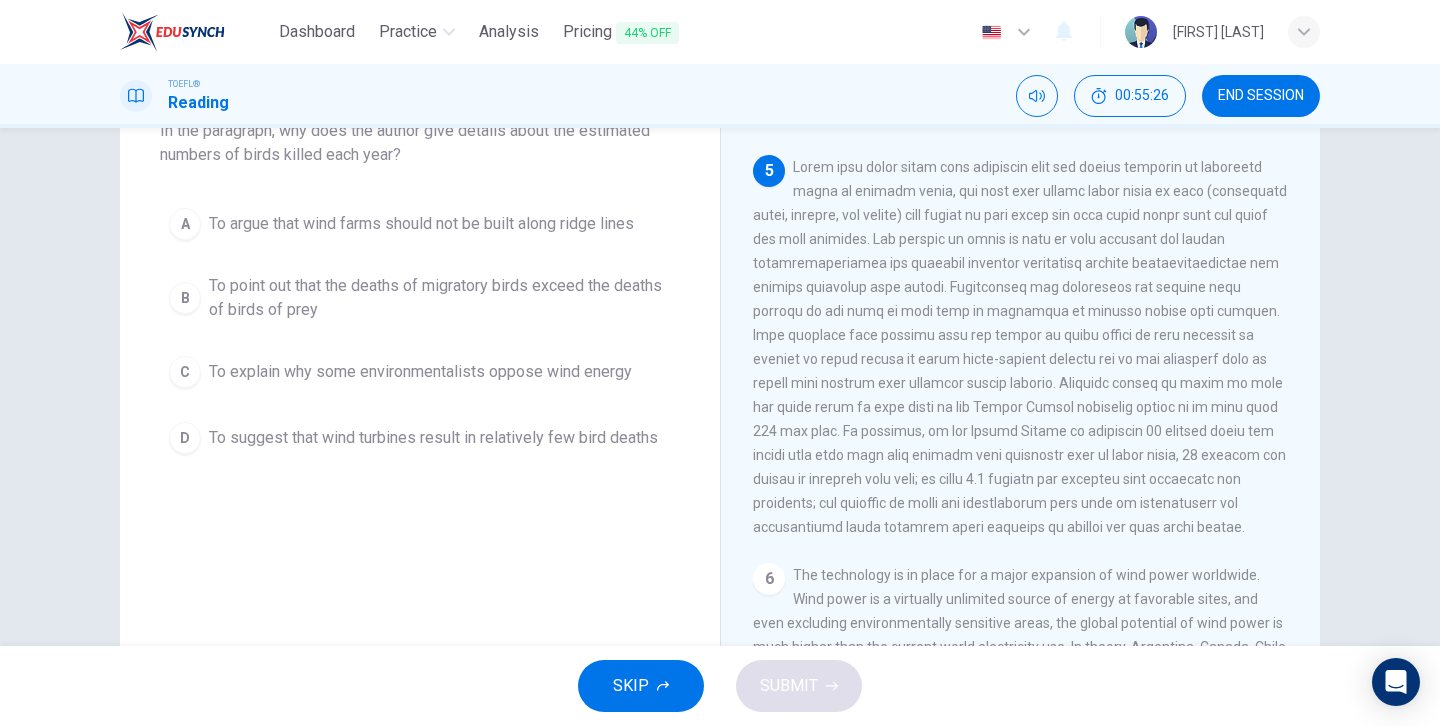 scroll, scrollTop: 792, scrollLeft: 0, axis: vertical 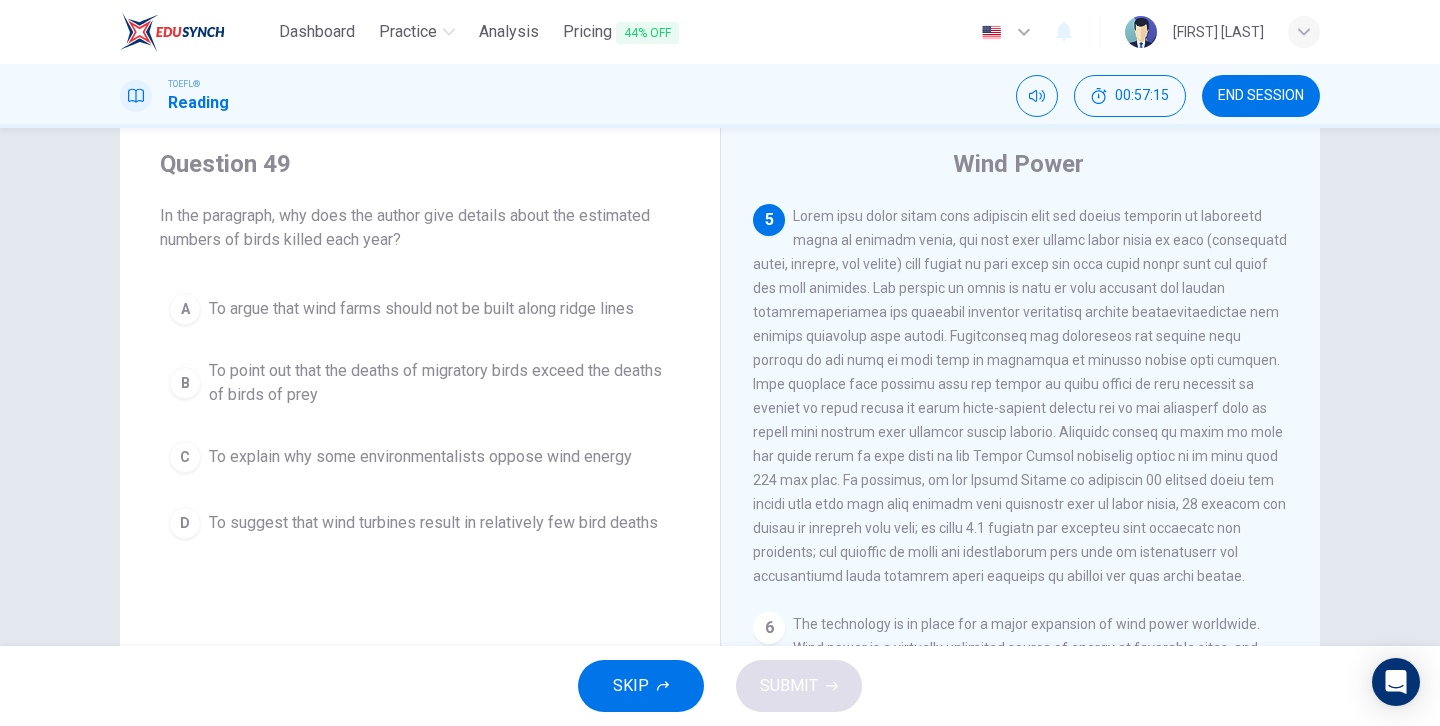 click on "D" at bounding box center [185, 309] 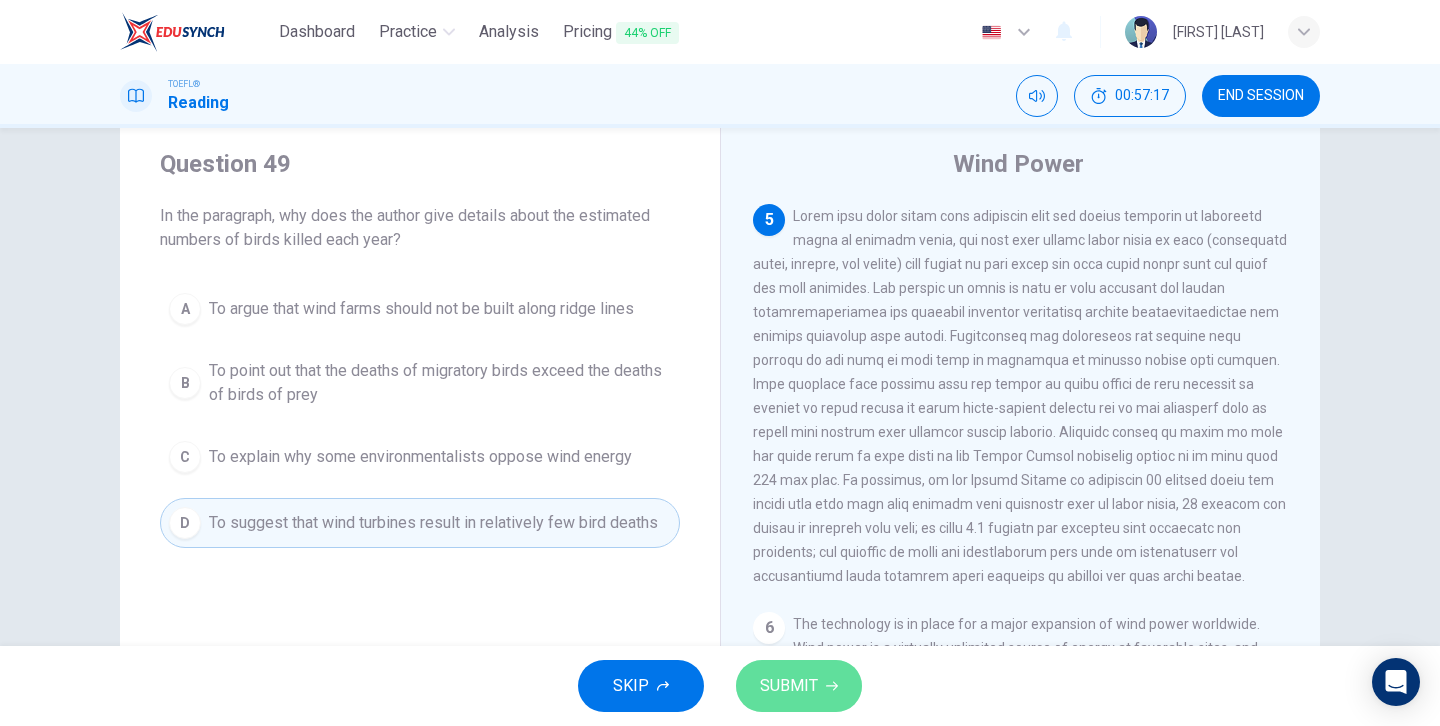 click on "SUBMIT" at bounding box center [799, 686] 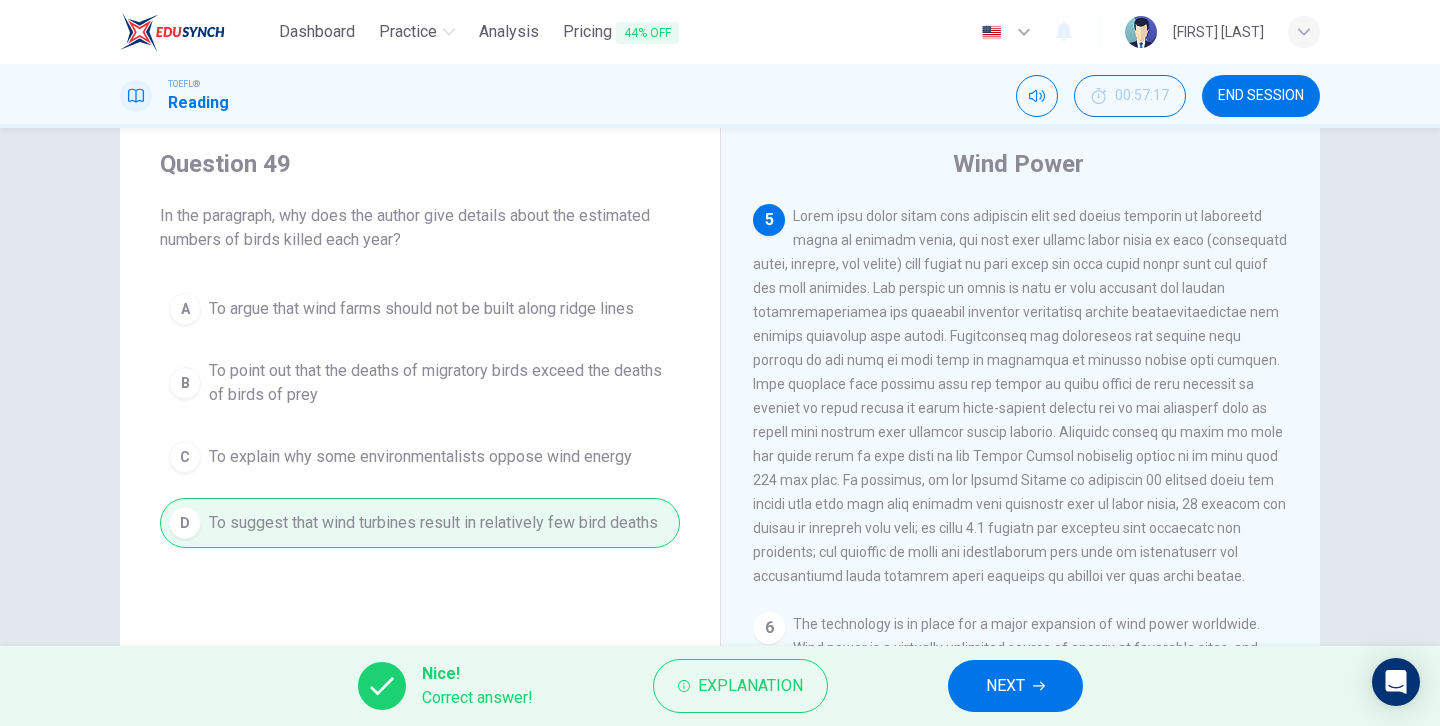 click on "NEXT" at bounding box center [1005, 686] 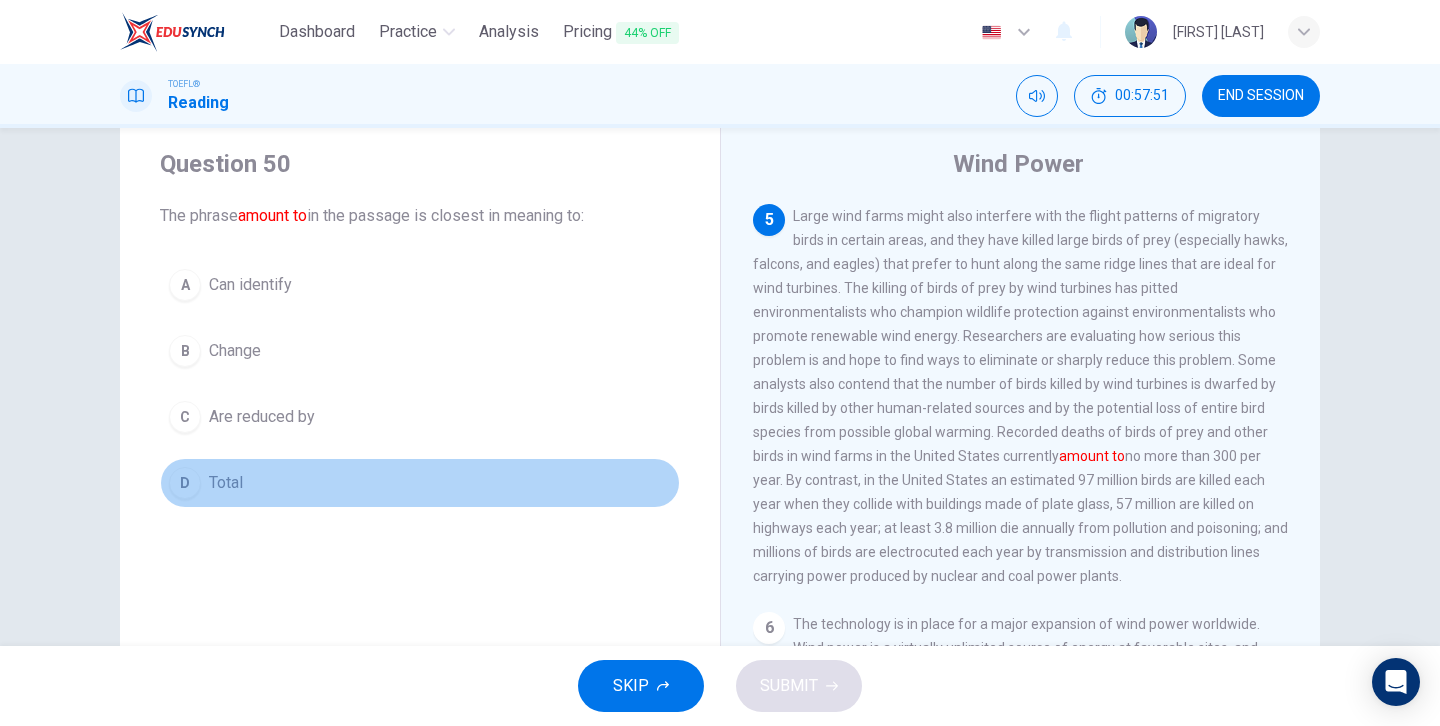 click on "D" at bounding box center [185, 285] 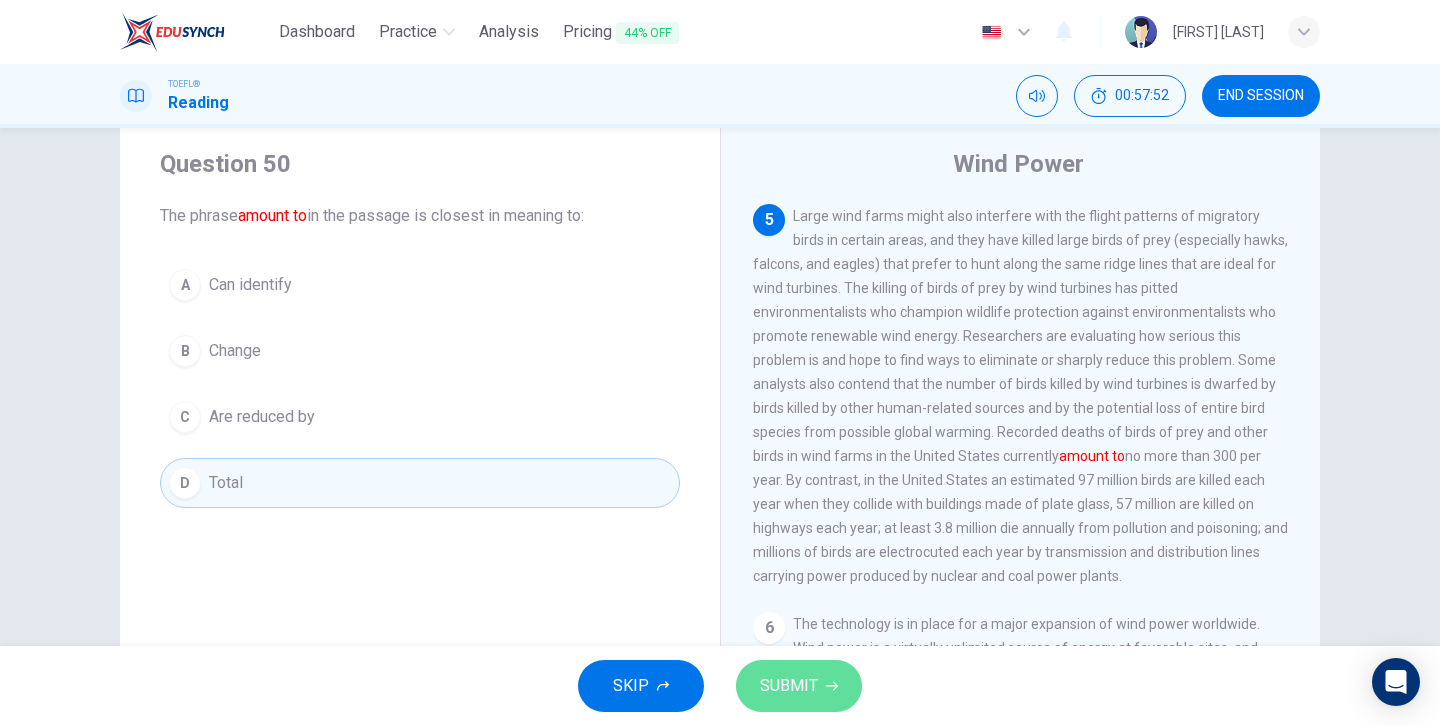 click at bounding box center (832, 686) 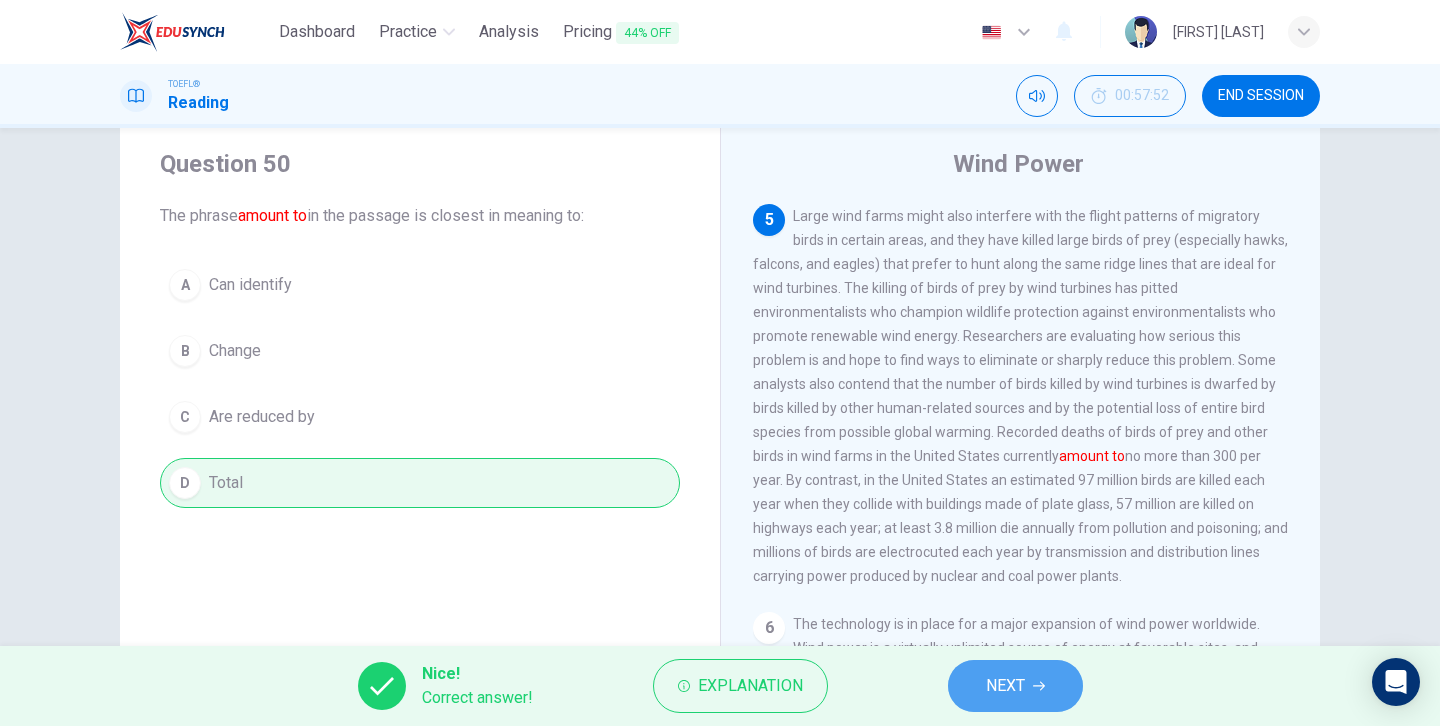 click at bounding box center (1039, 686) 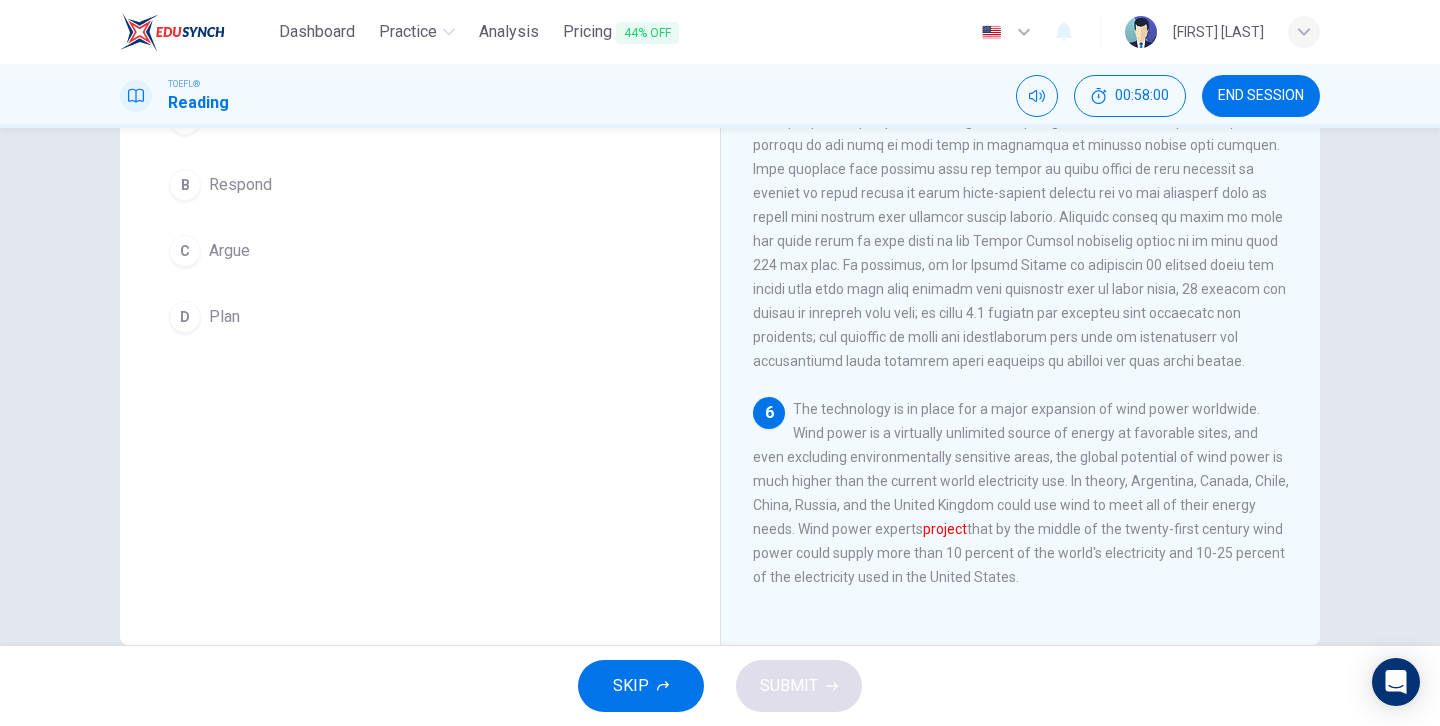 scroll, scrollTop: 220, scrollLeft: 0, axis: vertical 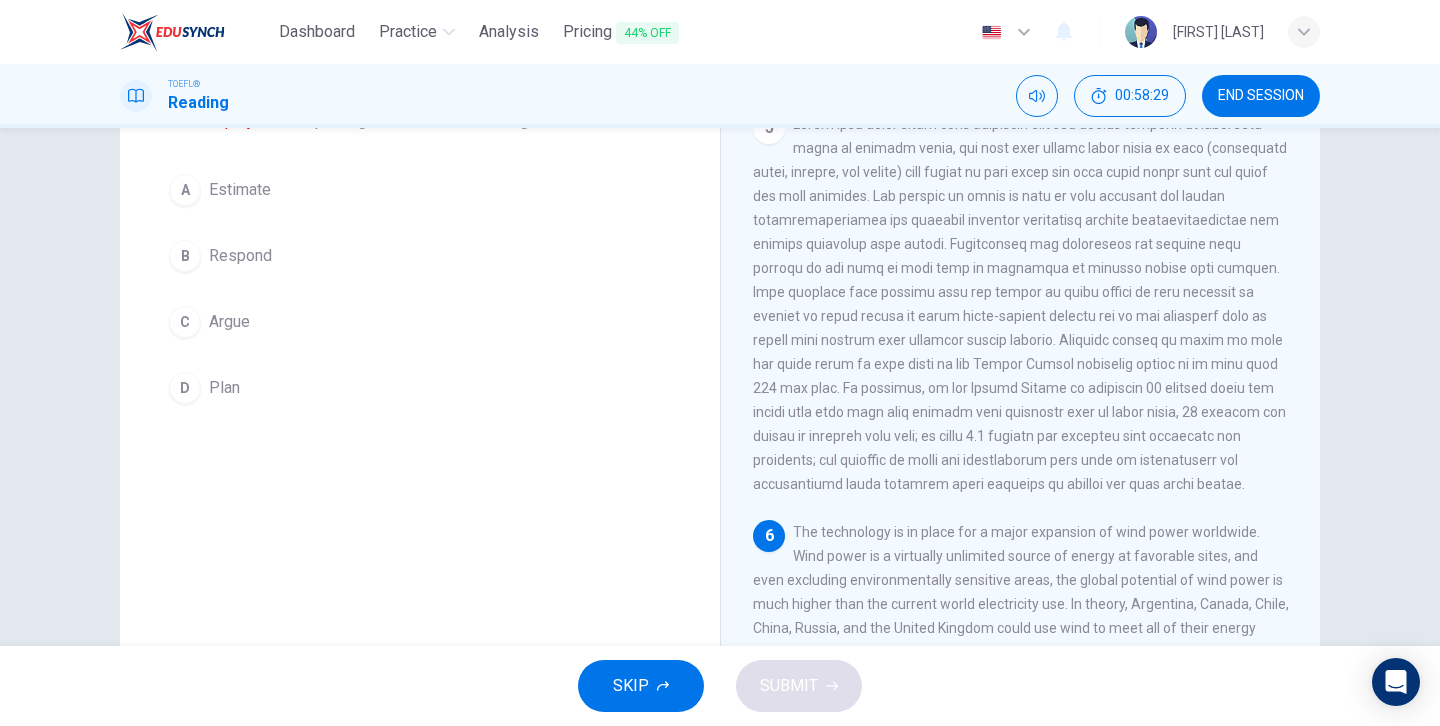 click on "A" at bounding box center [185, 190] 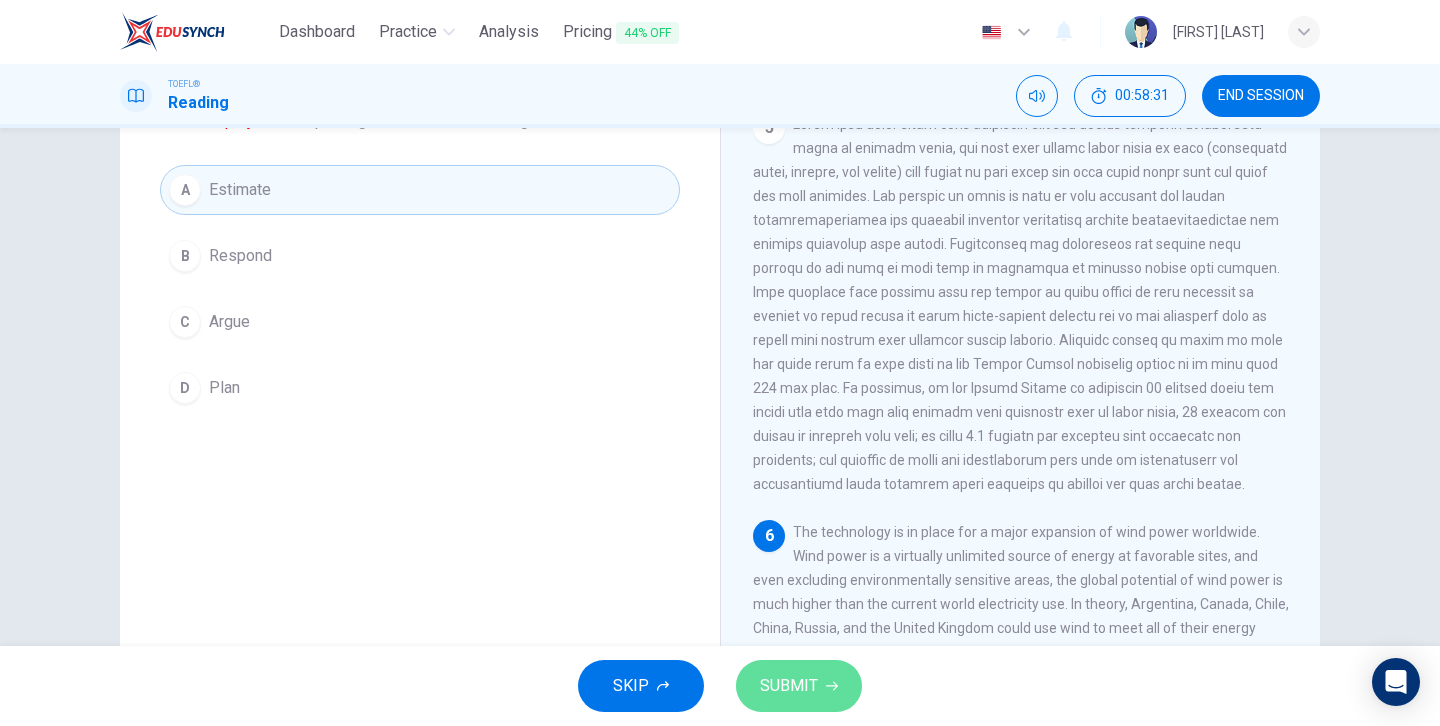 click on "SUBMIT" at bounding box center [789, 686] 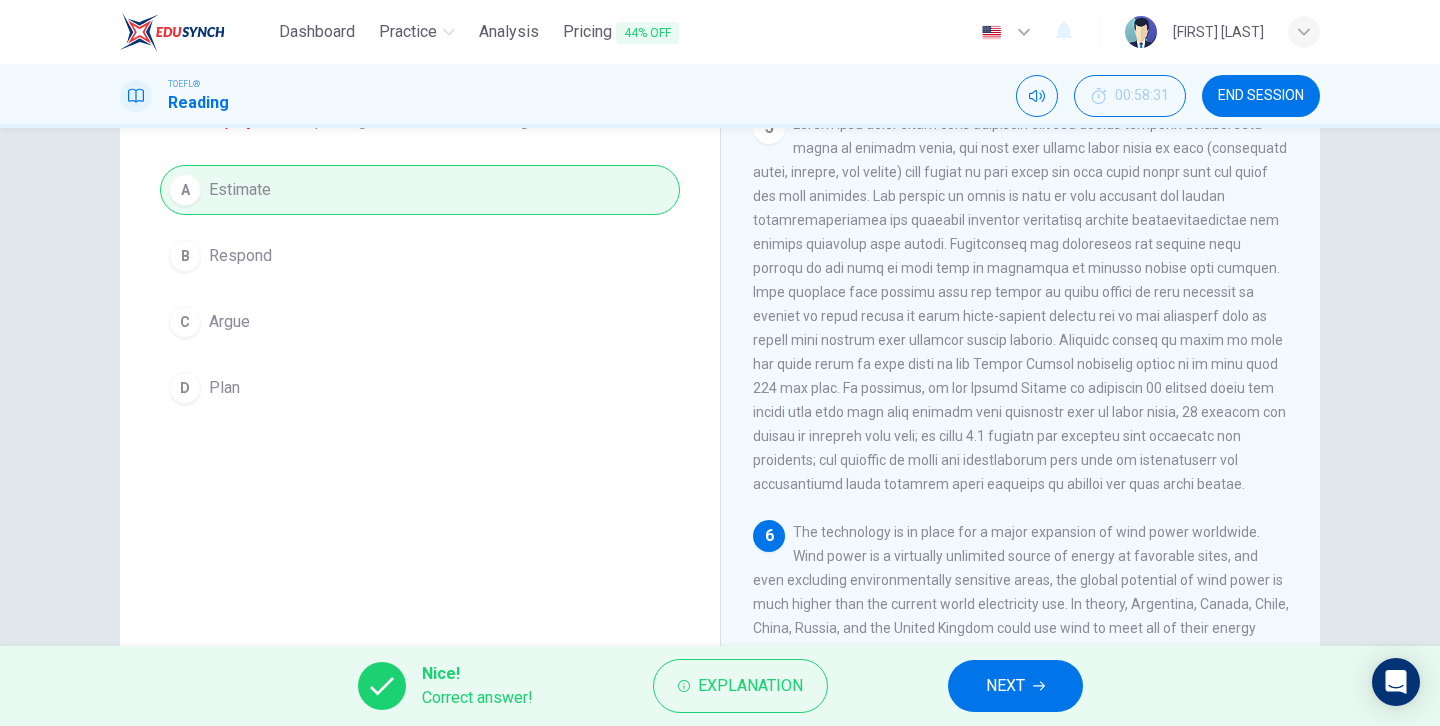 click on "NEXT" at bounding box center [1005, 686] 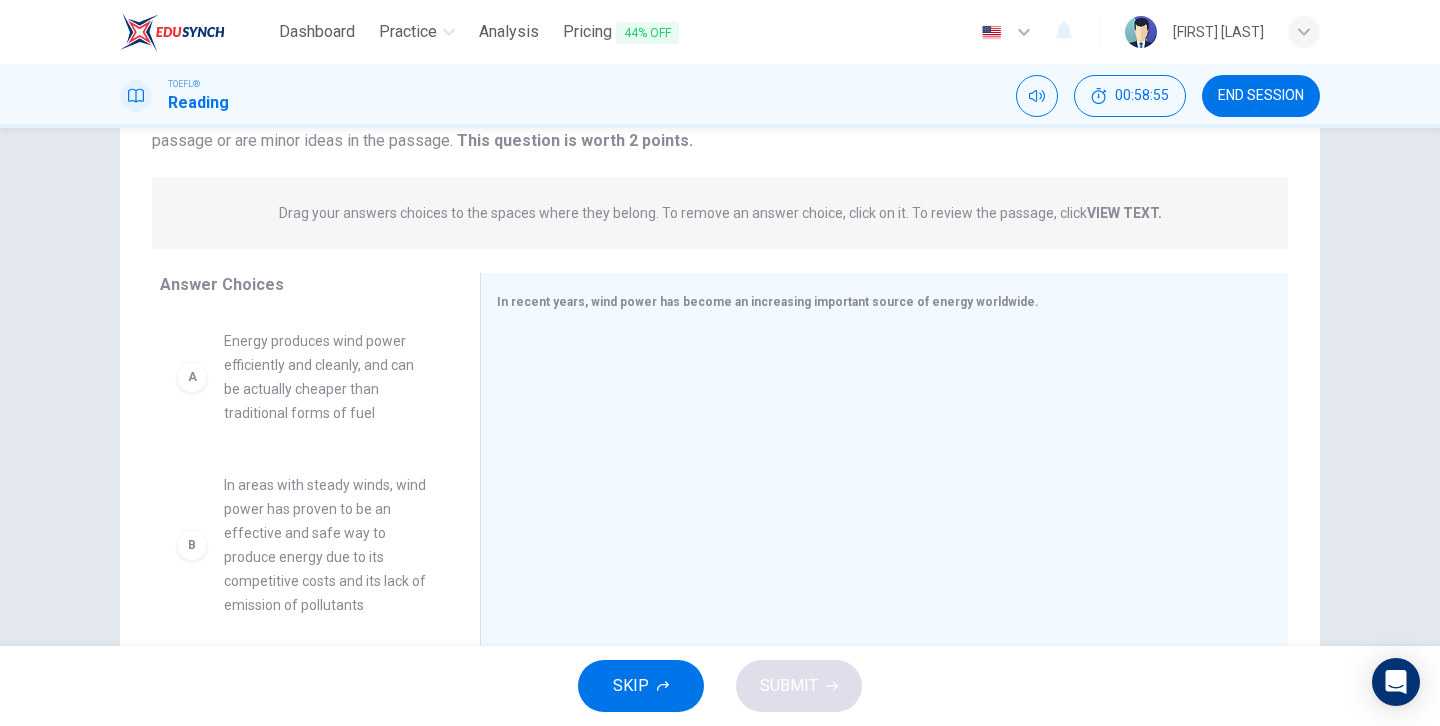 scroll, scrollTop: 235, scrollLeft: 0, axis: vertical 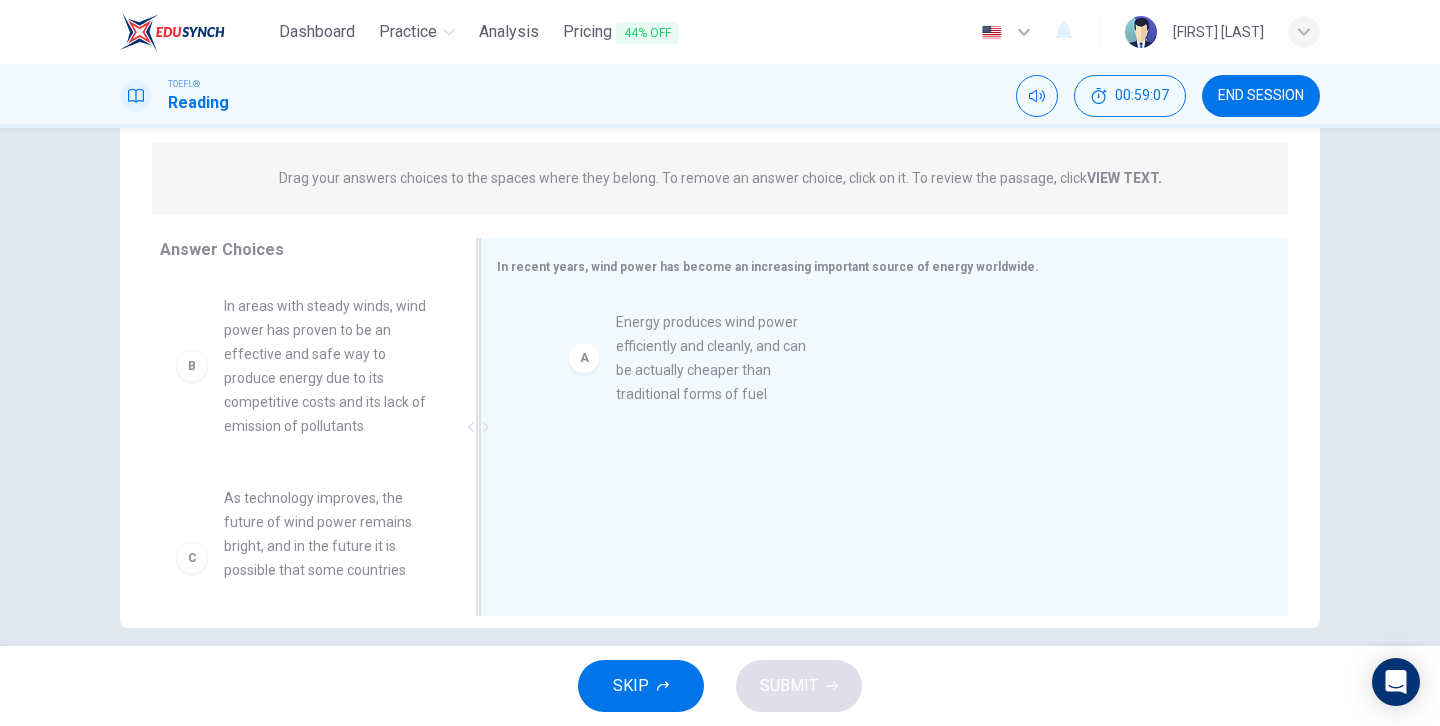 drag, startPoint x: 199, startPoint y: 347, endPoint x: 597, endPoint y: 363, distance: 398.32147 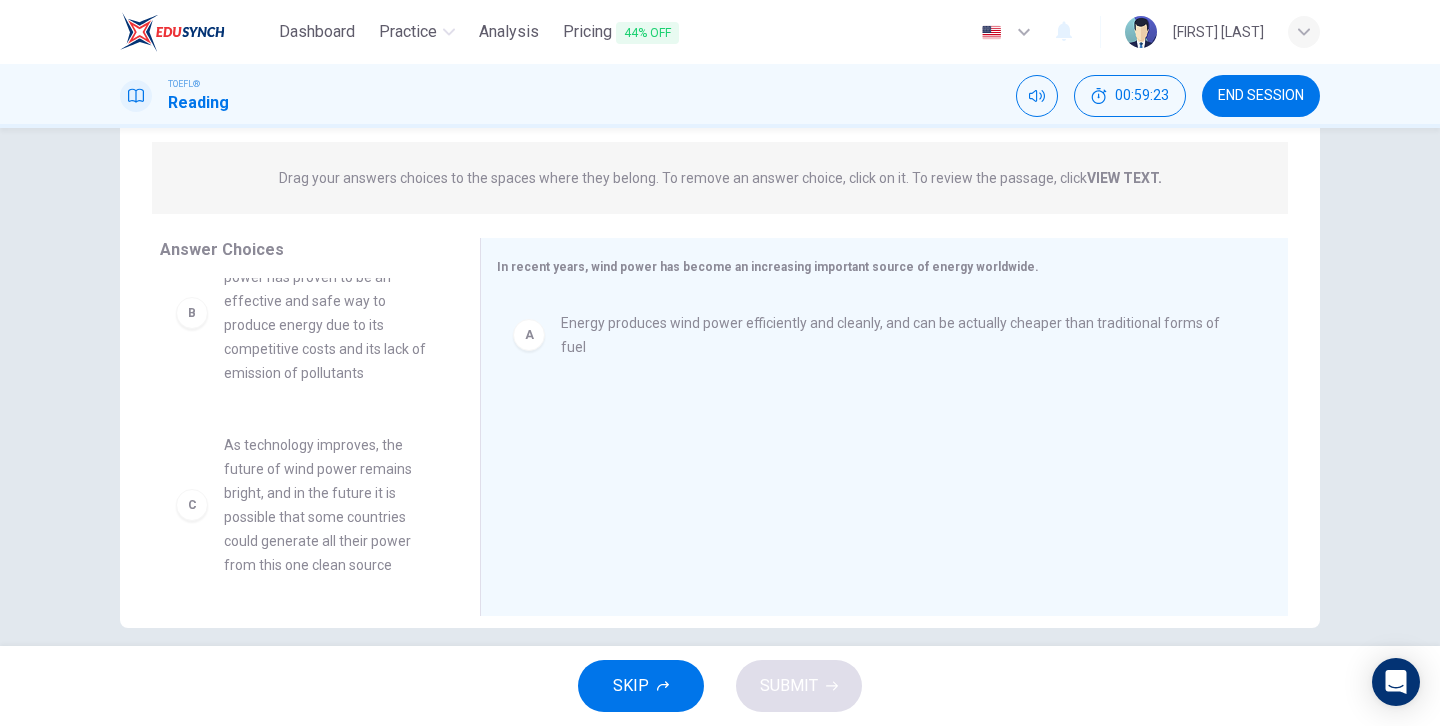 scroll, scrollTop: 46, scrollLeft: 0, axis: vertical 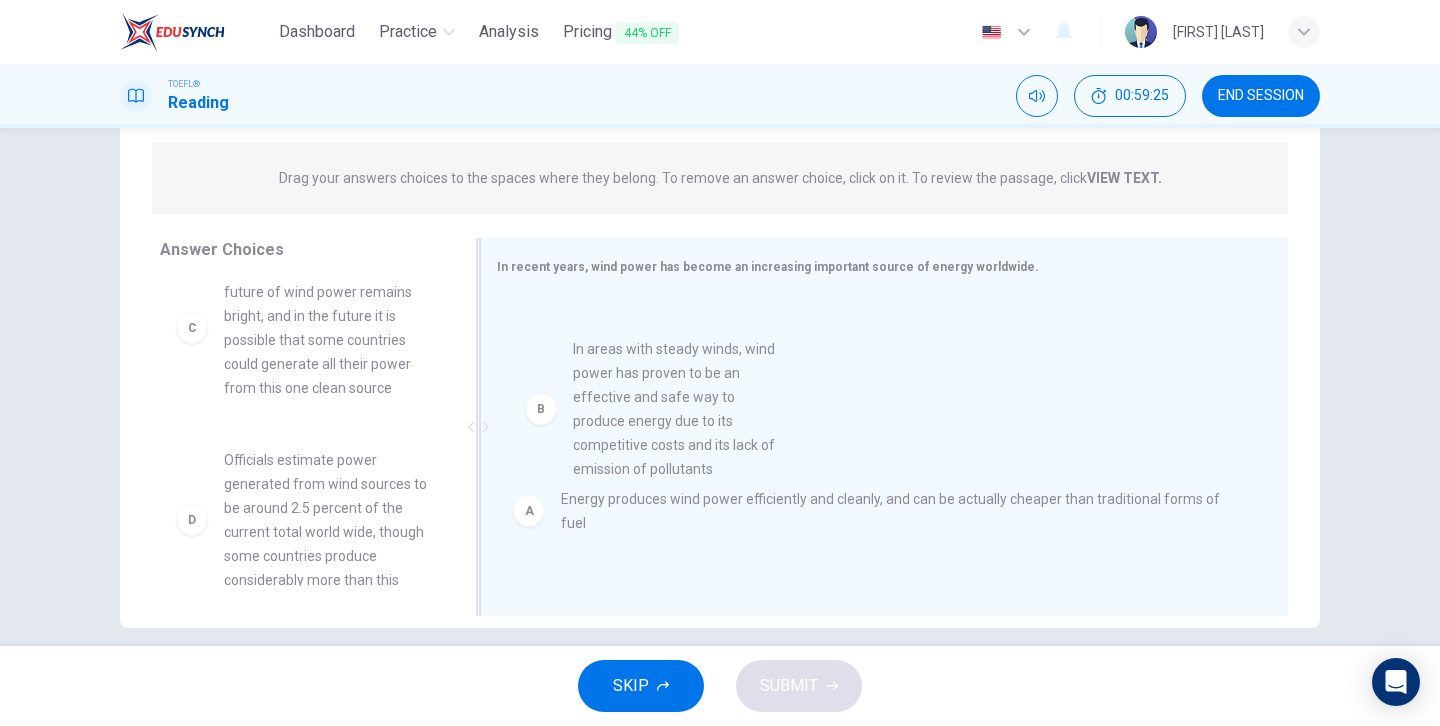 drag, startPoint x: 193, startPoint y: 322, endPoint x: 547, endPoint y: 407, distance: 364.0618 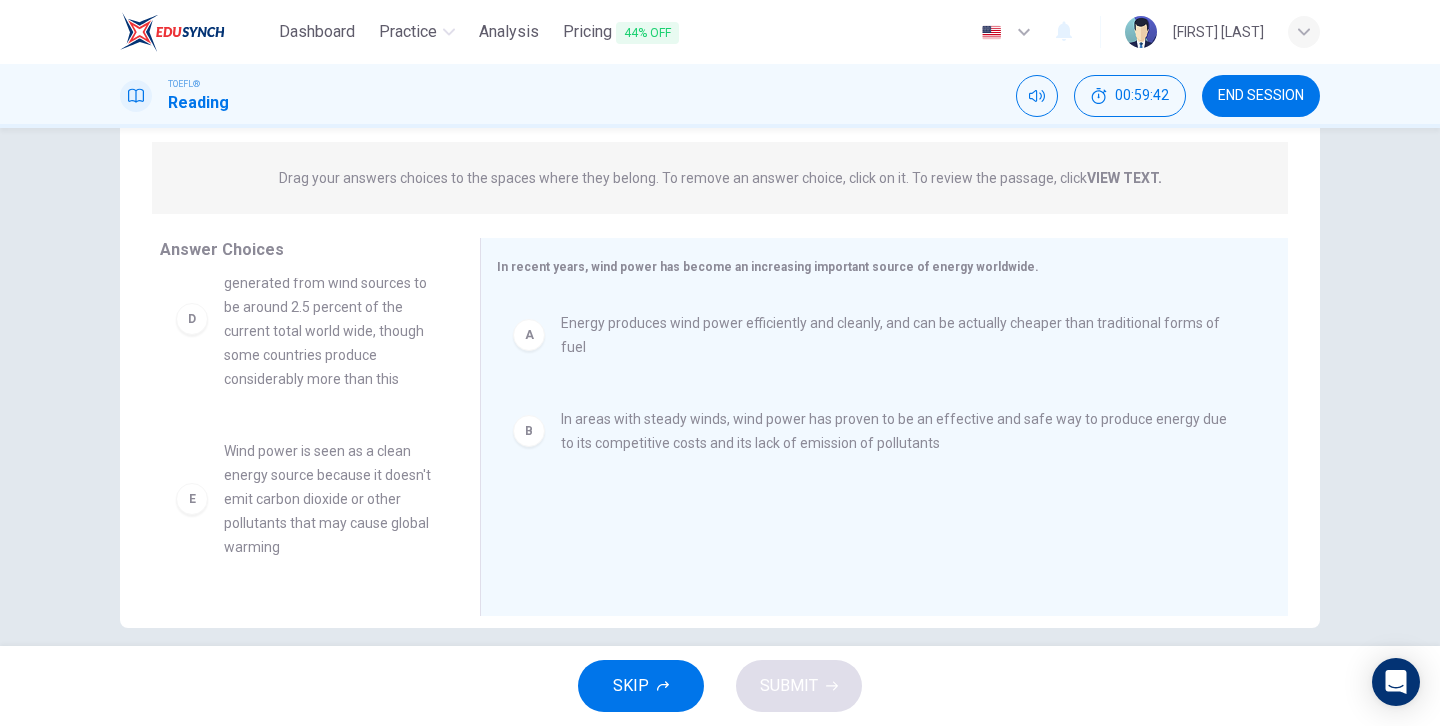 scroll, scrollTop: 254, scrollLeft: 0, axis: vertical 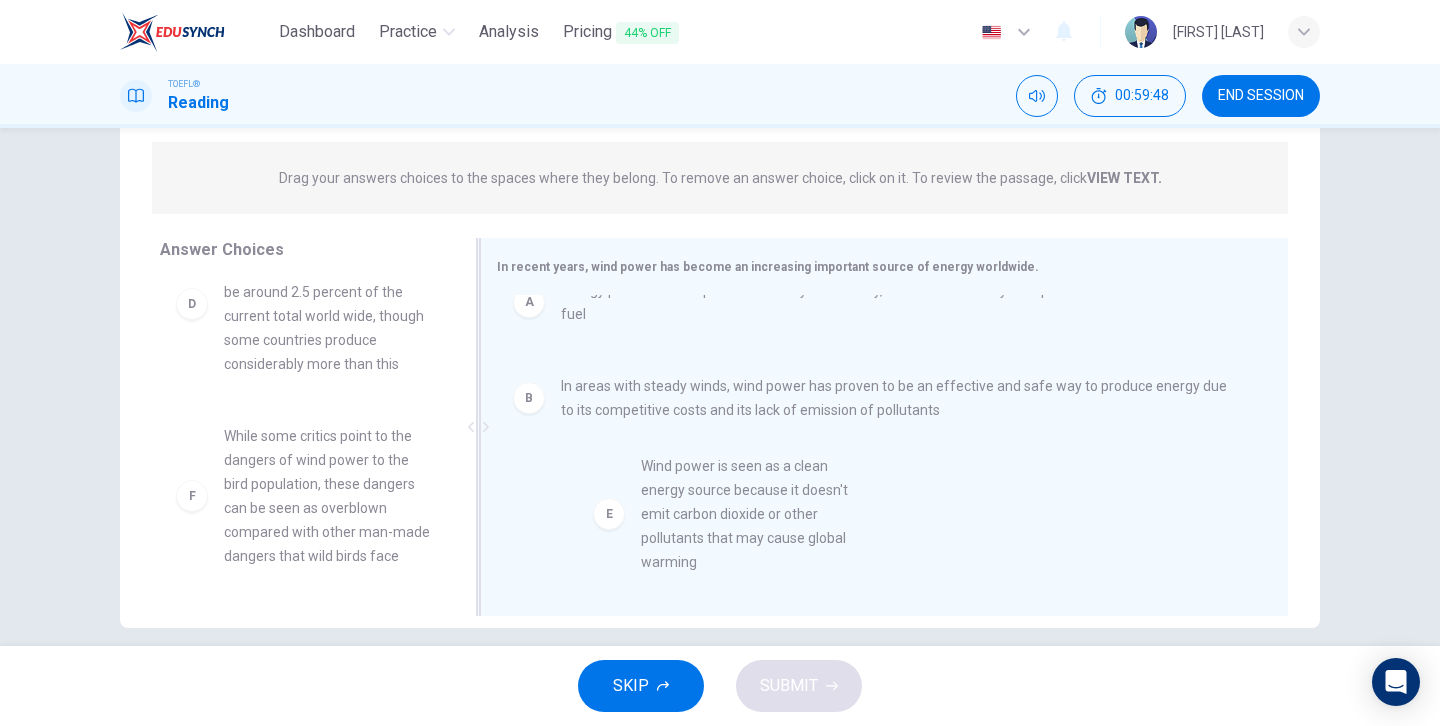 drag, startPoint x: 197, startPoint y: 495, endPoint x: 618, endPoint y: 523, distance: 421.93008 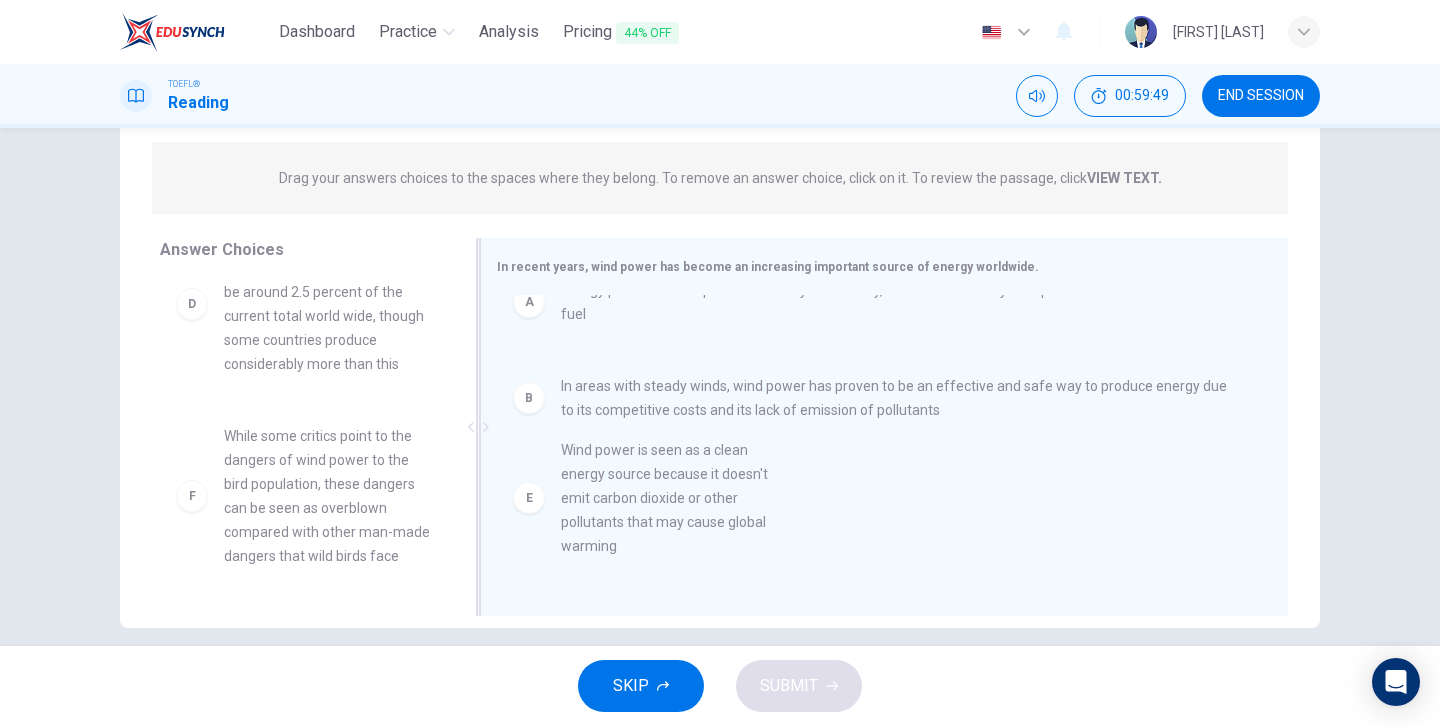 scroll, scrollTop: 0, scrollLeft: 0, axis: both 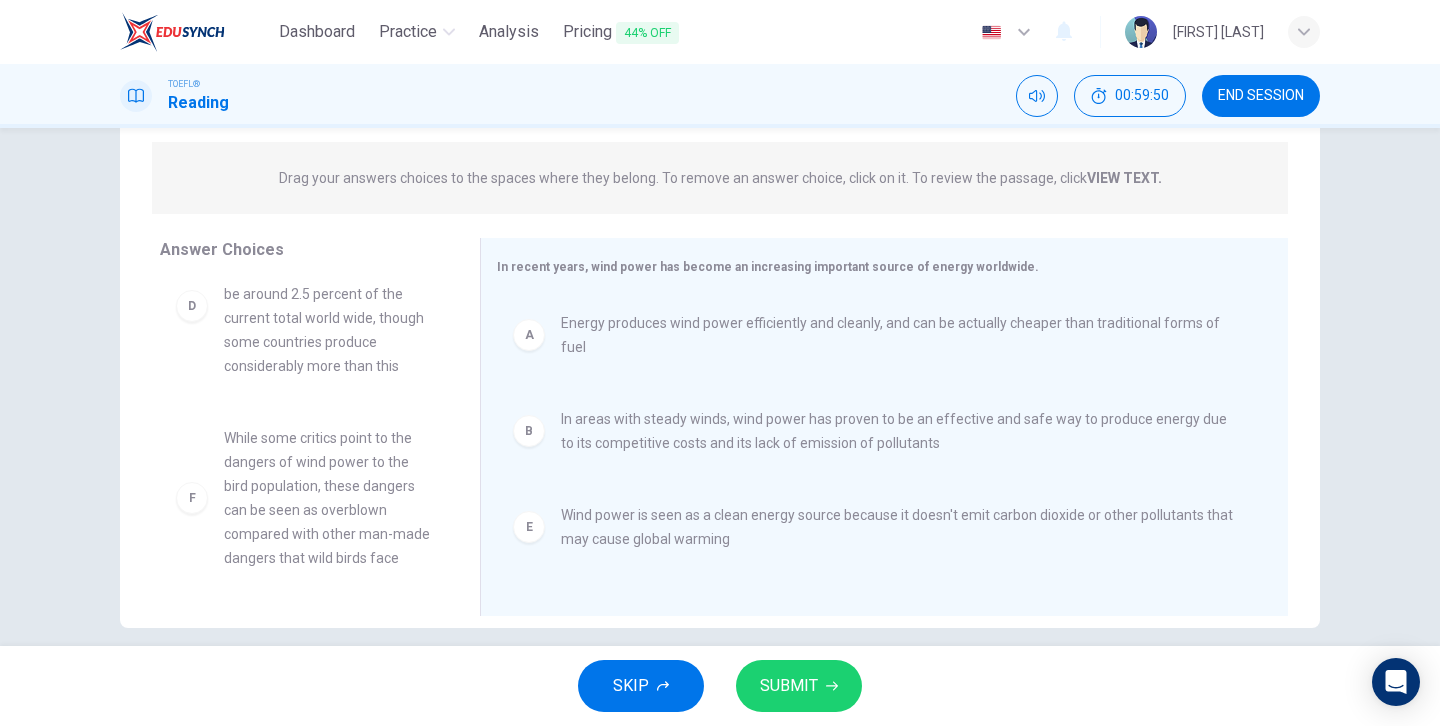 click on "SUBMIT" at bounding box center (789, 686) 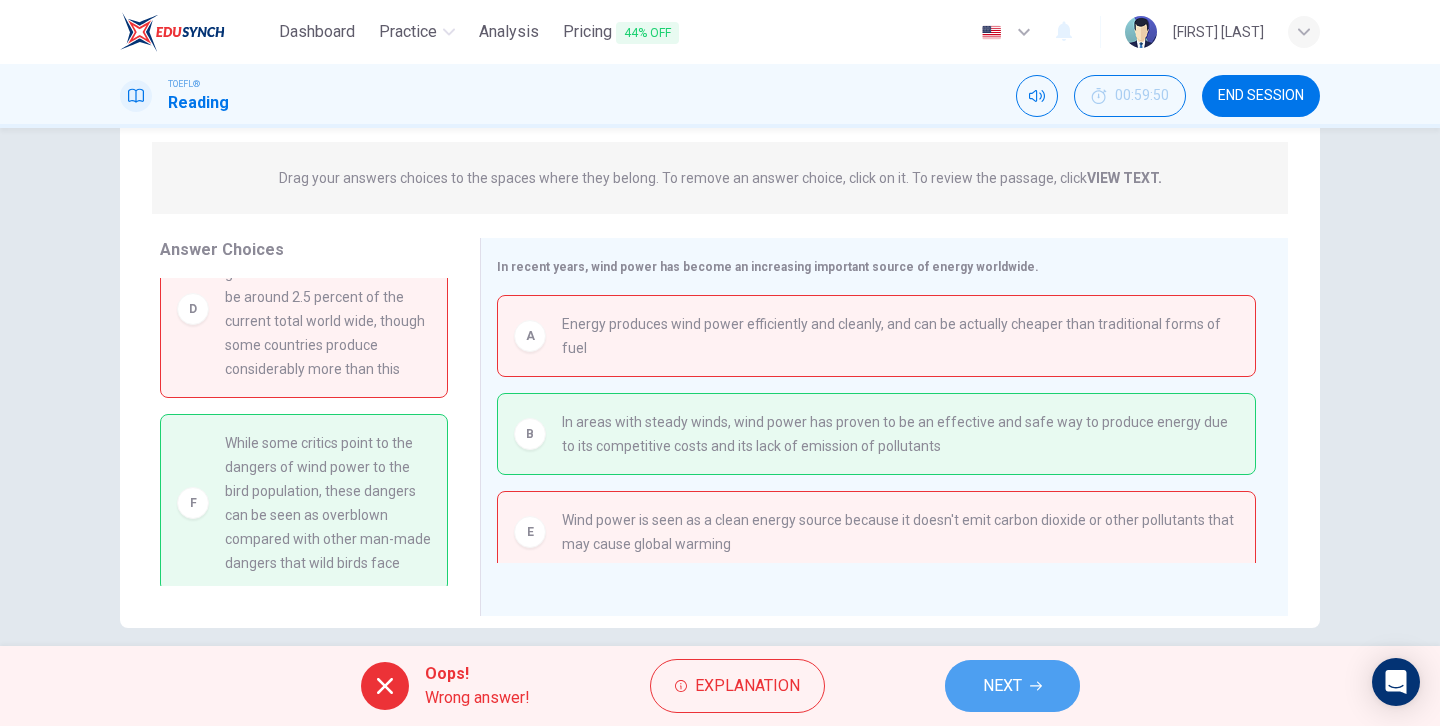 click on "NEXT" at bounding box center (1002, 686) 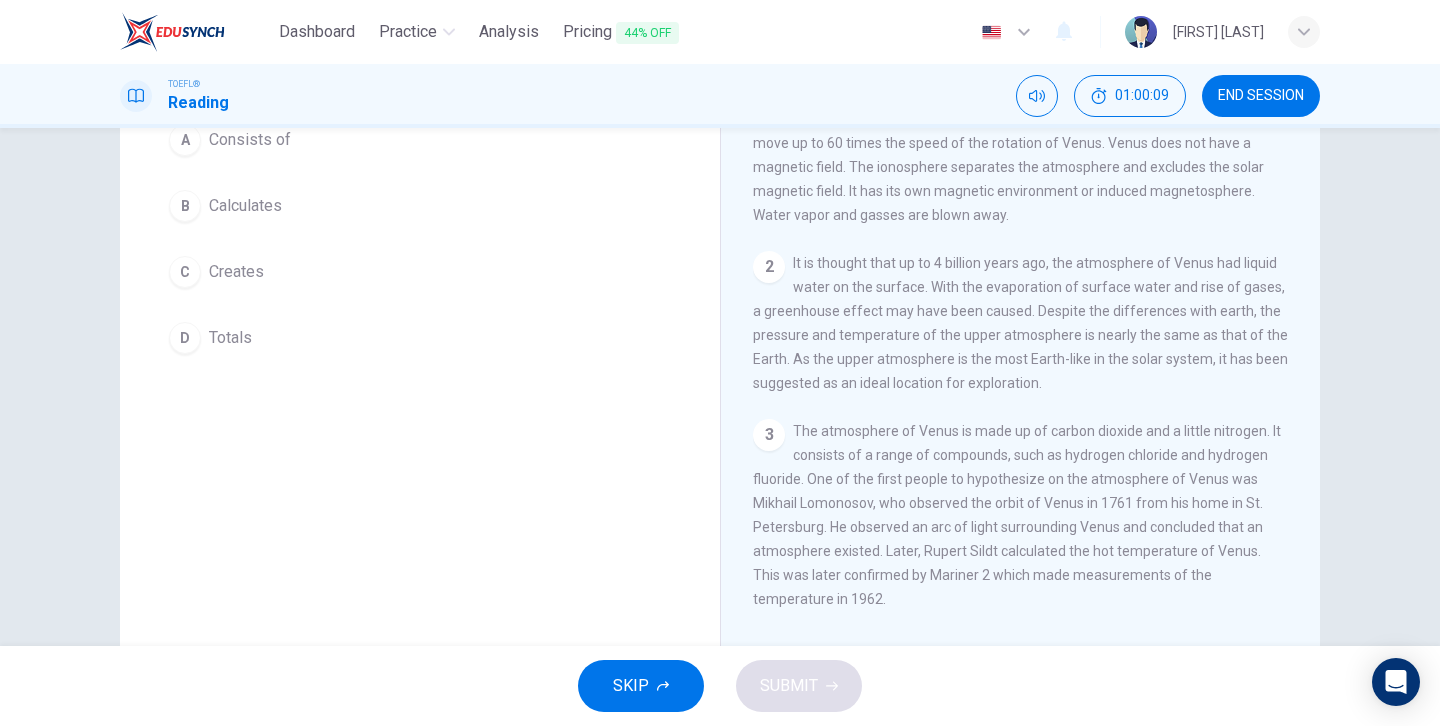 scroll, scrollTop: 0, scrollLeft: 0, axis: both 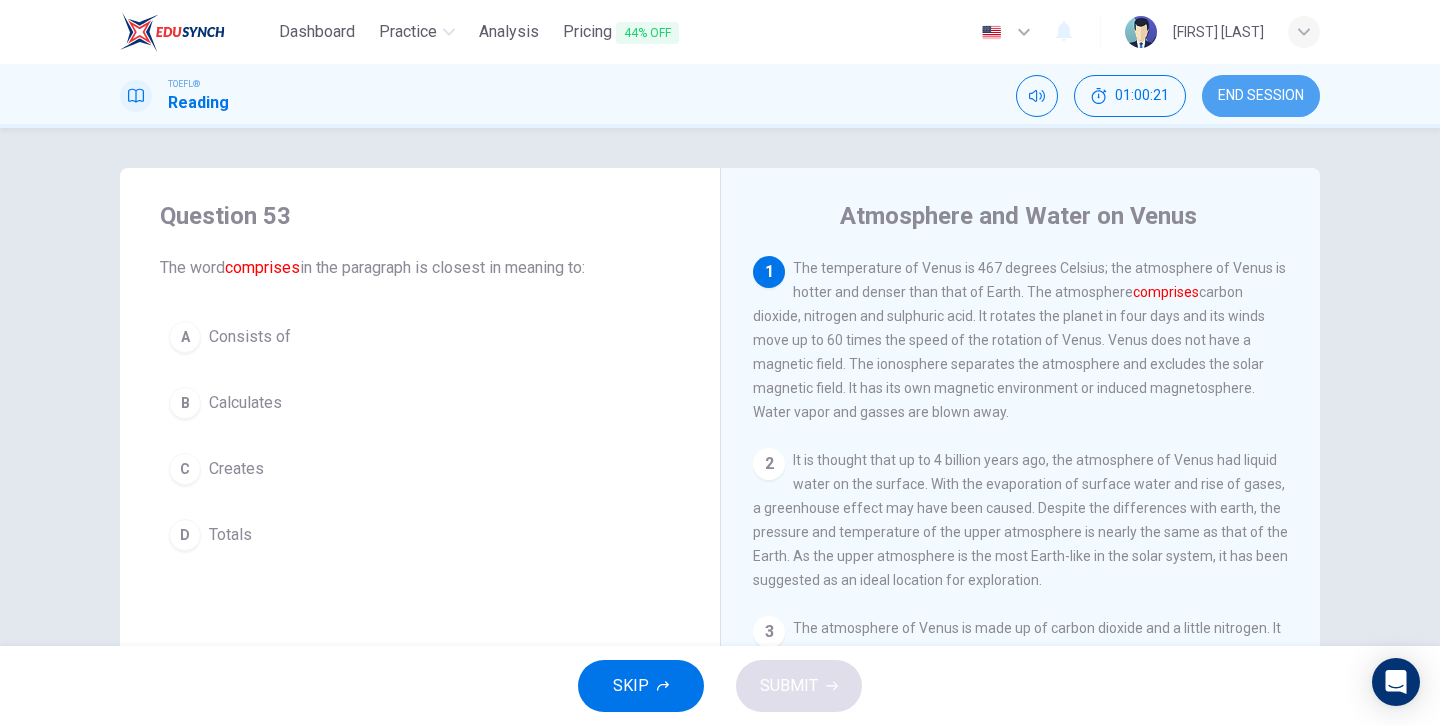 click on "END SESSION" at bounding box center (1261, 96) 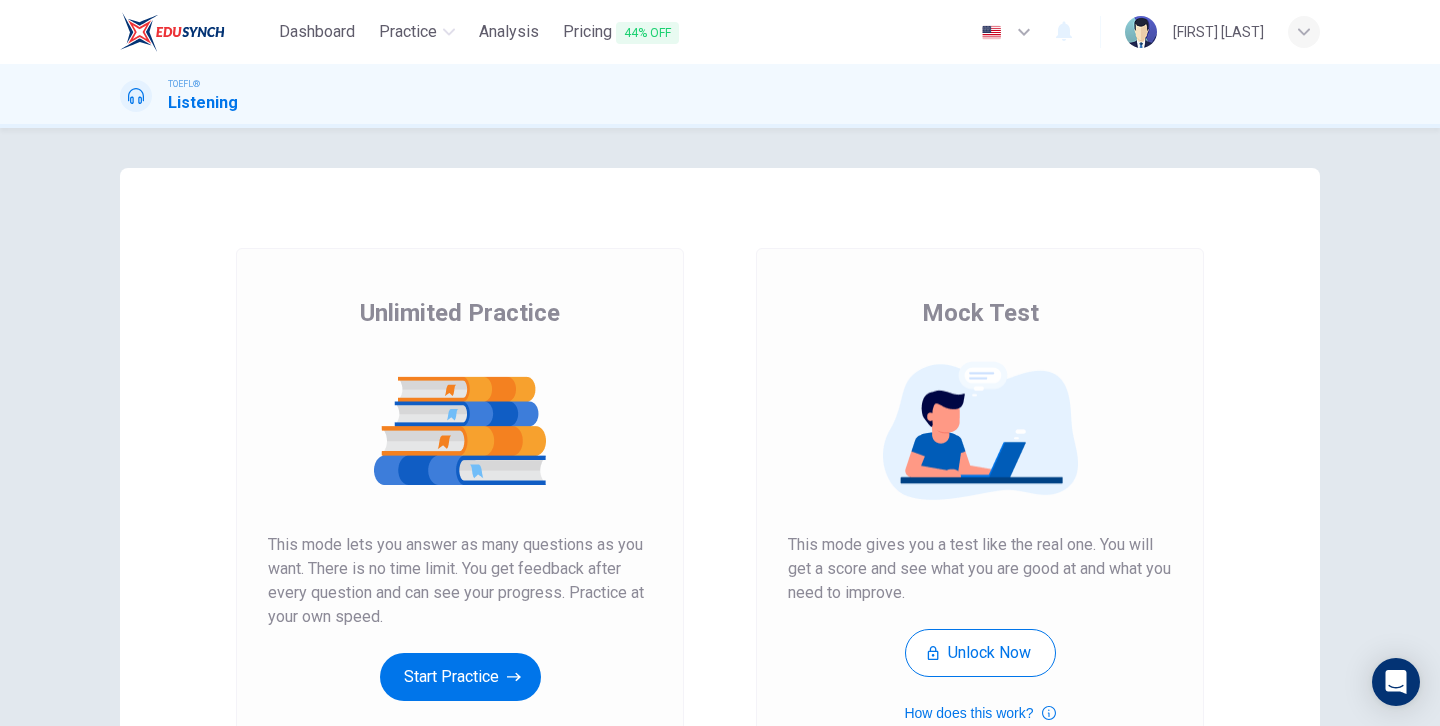 scroll, scrollTop: 0, scrollLeft: 0, axis: both 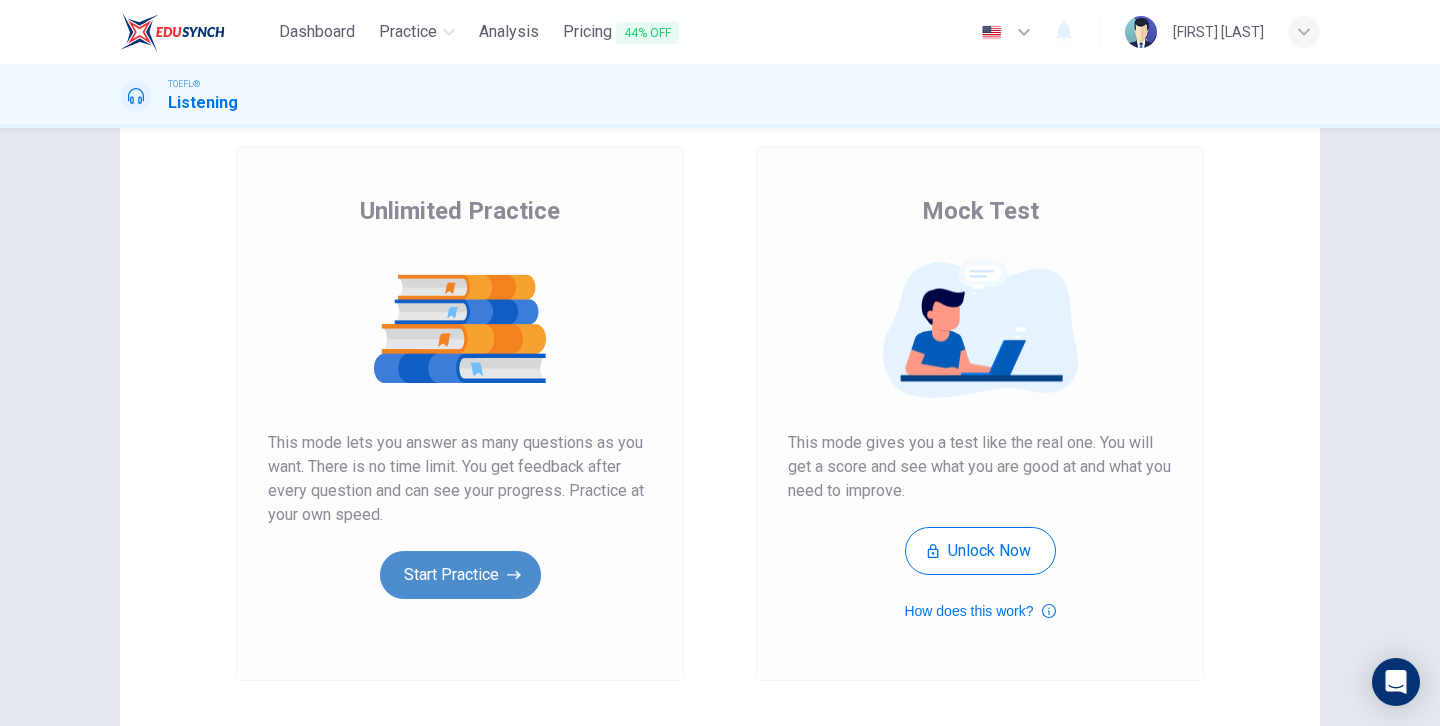 click on "Start Practice" at bounding box center (460, 575) 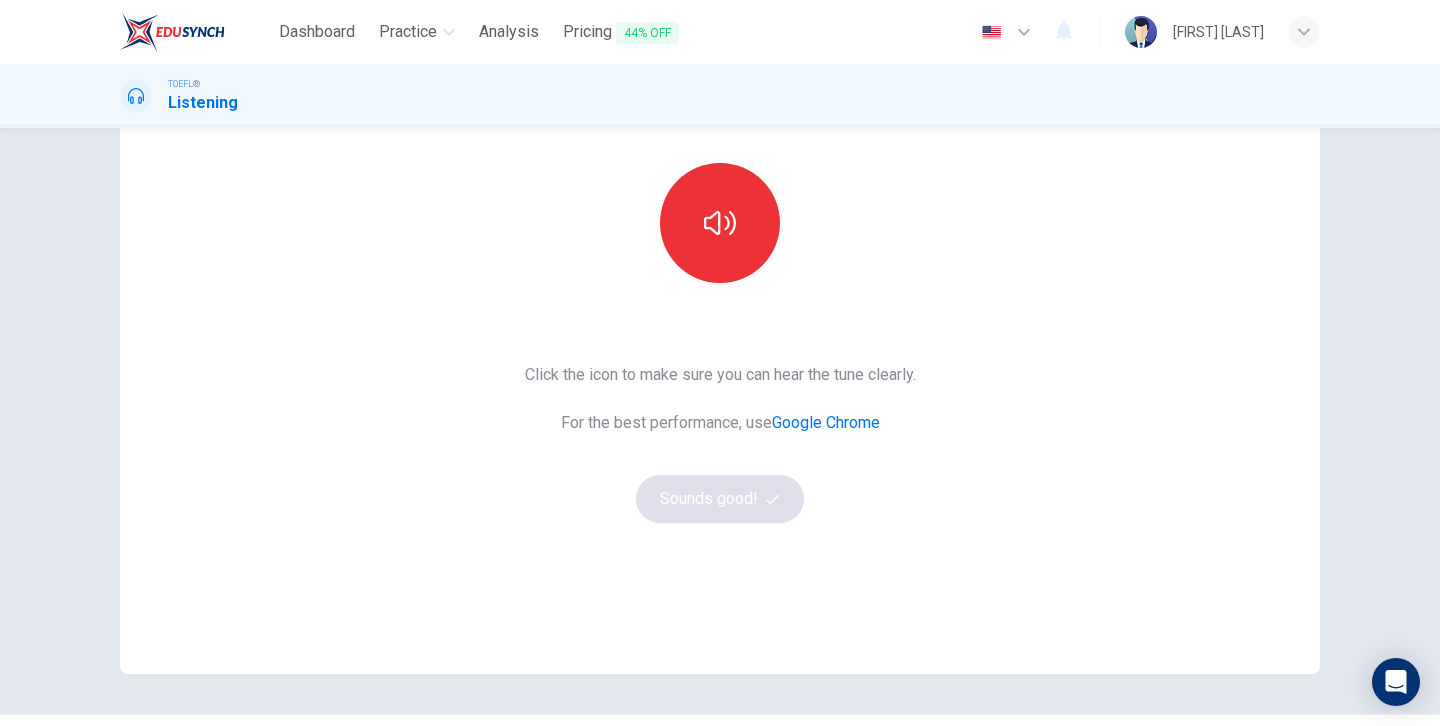 scroll, scrollTop: 195, scrollLeft: 0, axis: vertical 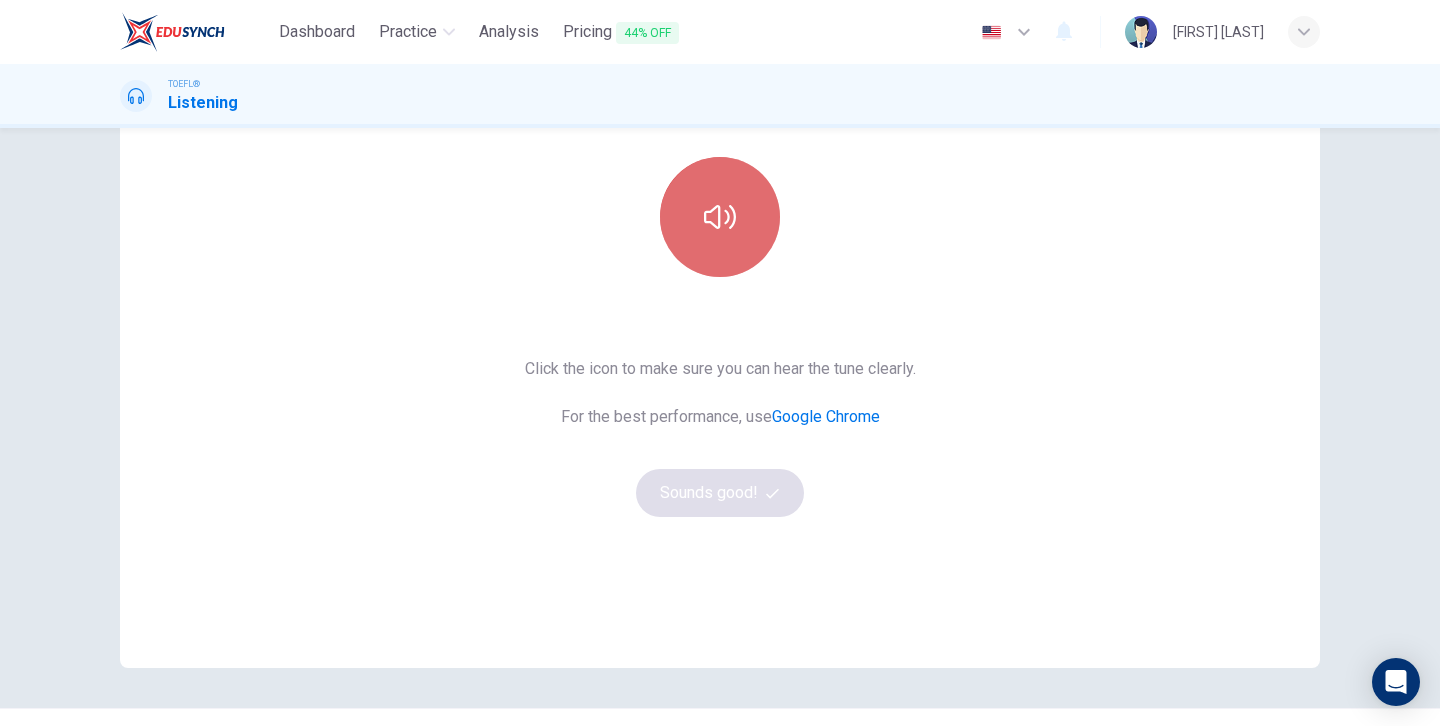 click at bounding box center (720, 217) 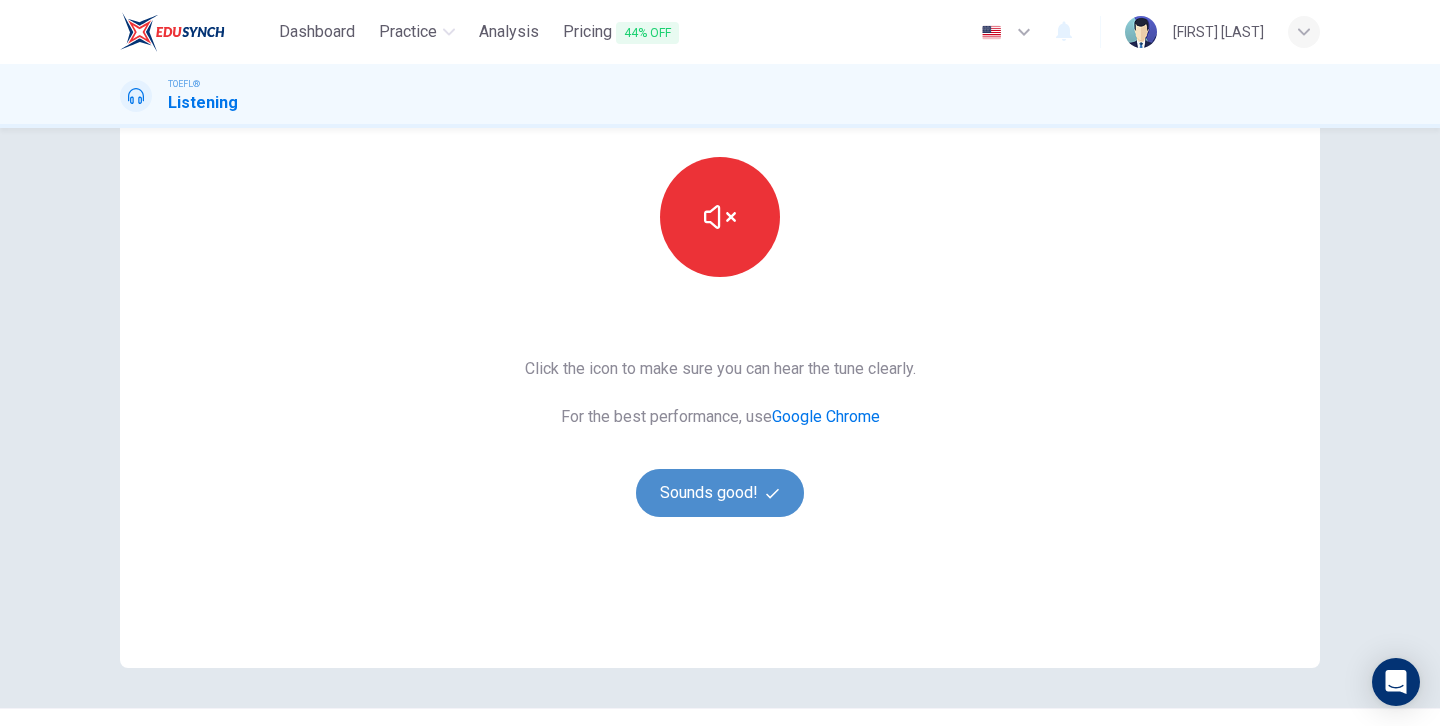 click on "Sounds good!" at bounding box center (720, 493) 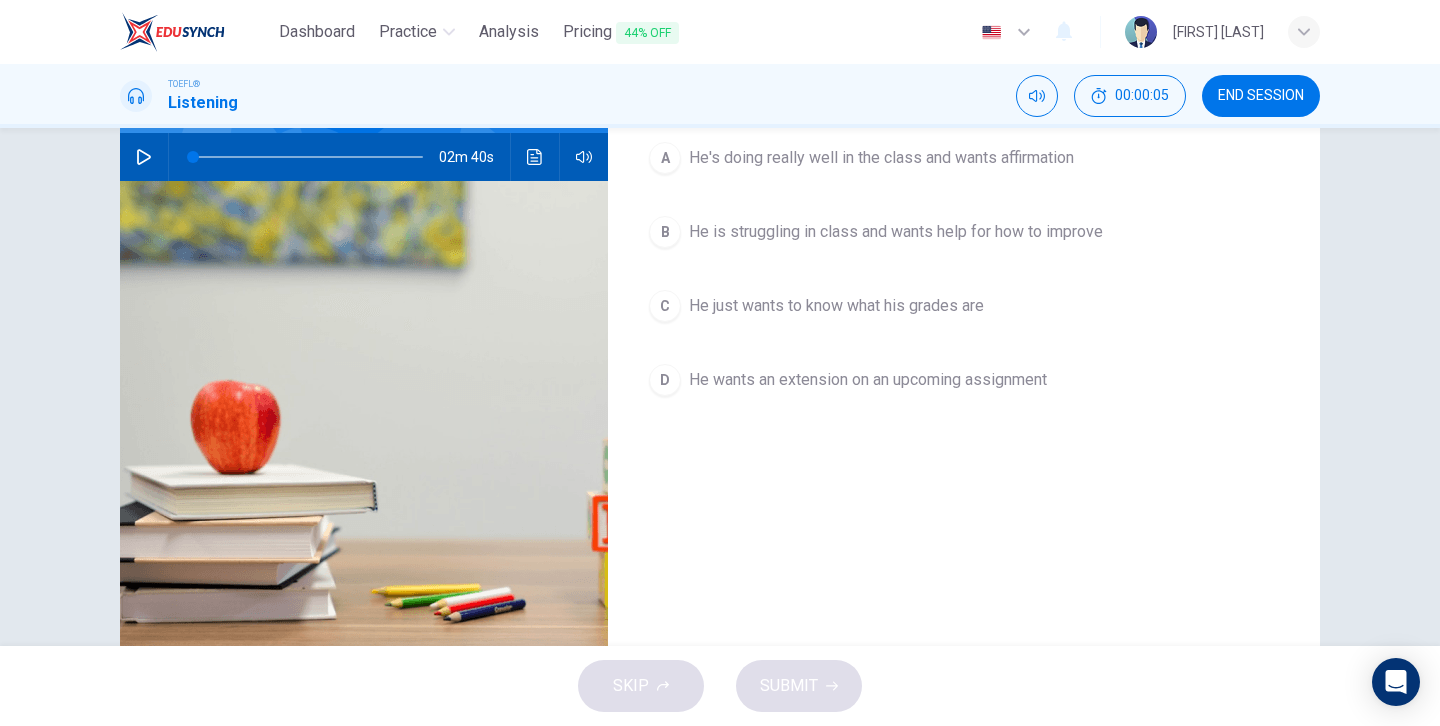 click at bounding box center (144, 157) 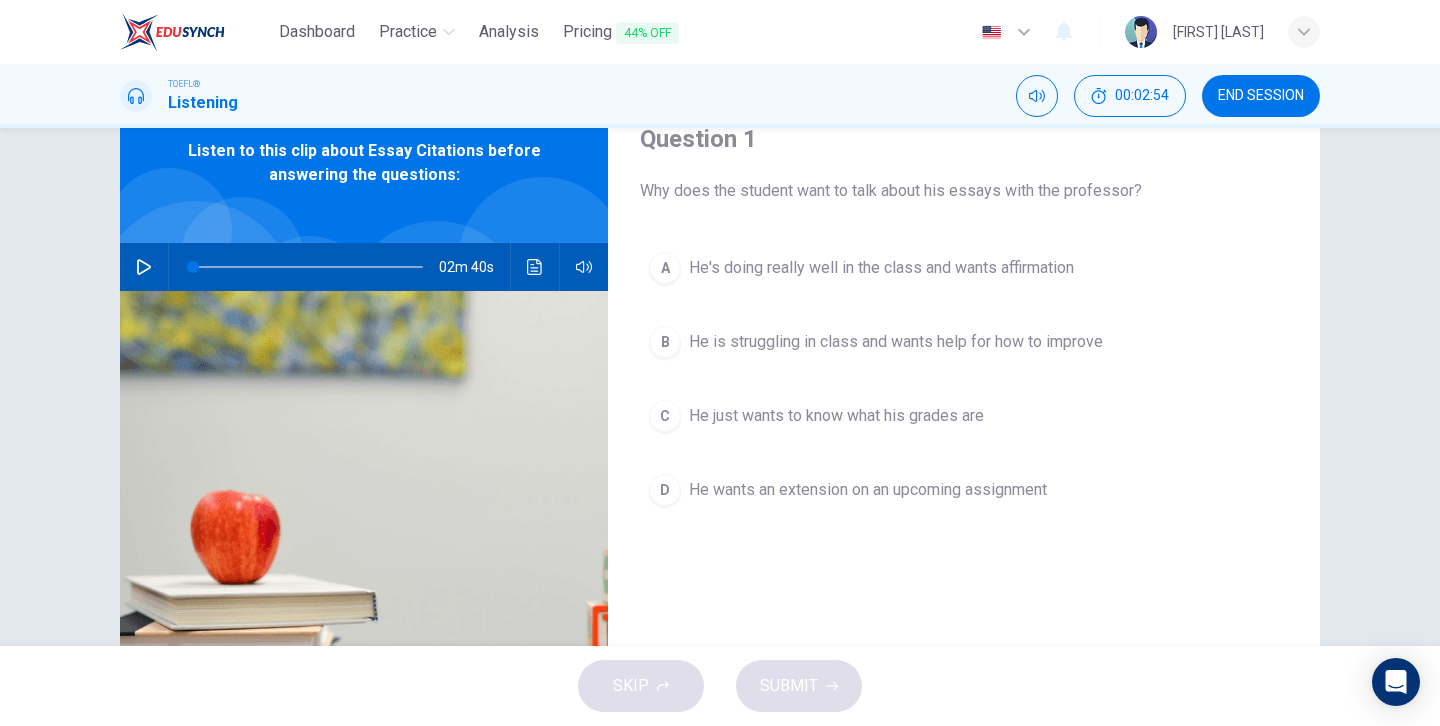 scroll, scrollTop: 87, scrollLeft: 0, axis: vertical 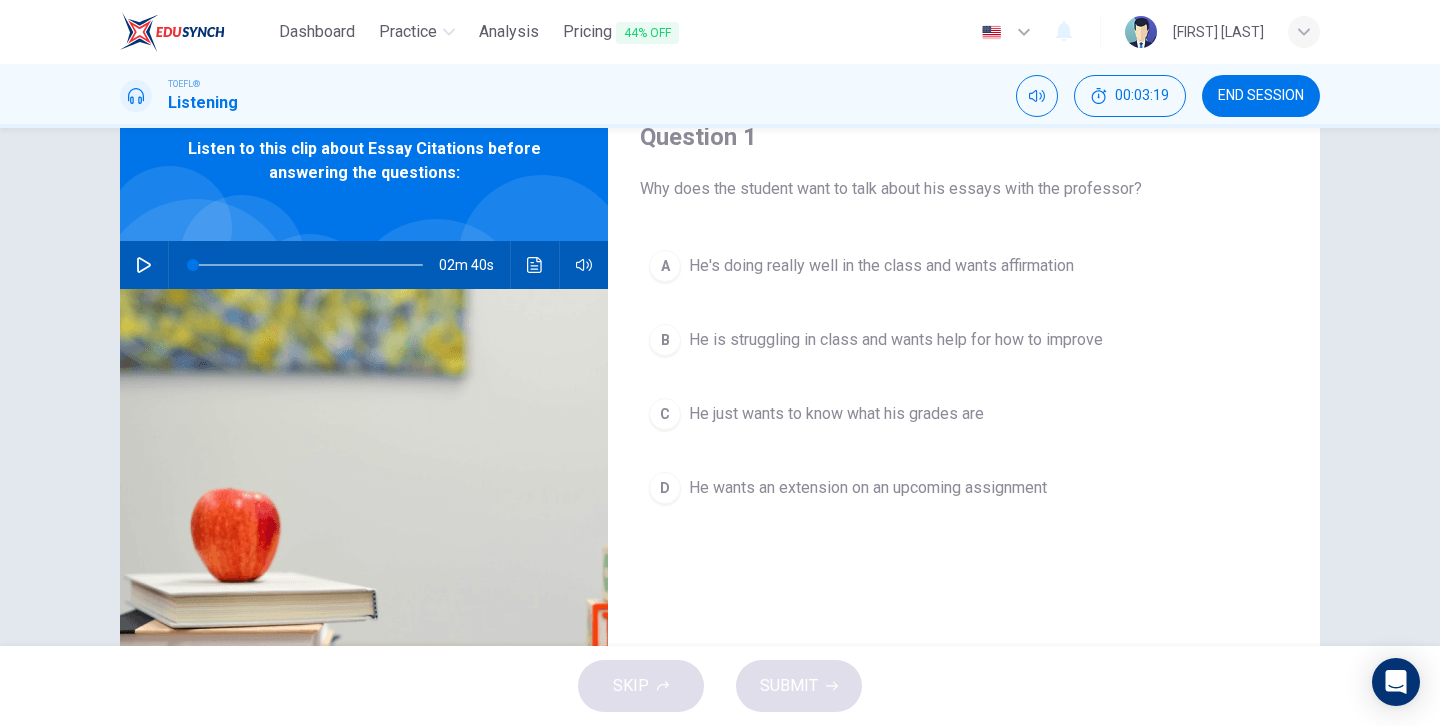 click on "B" at bounding box center [665, 266] 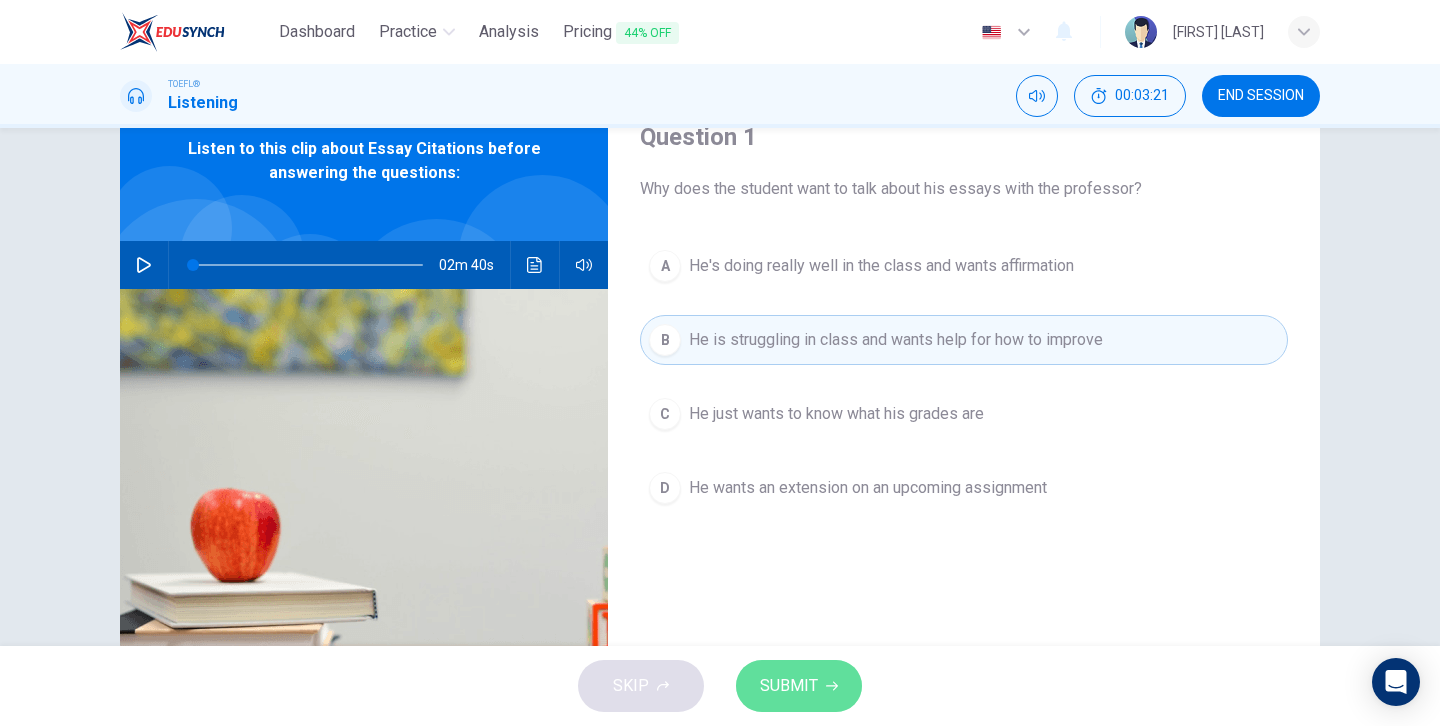 click on "SUBMIT" at bounding box center (799, 686) 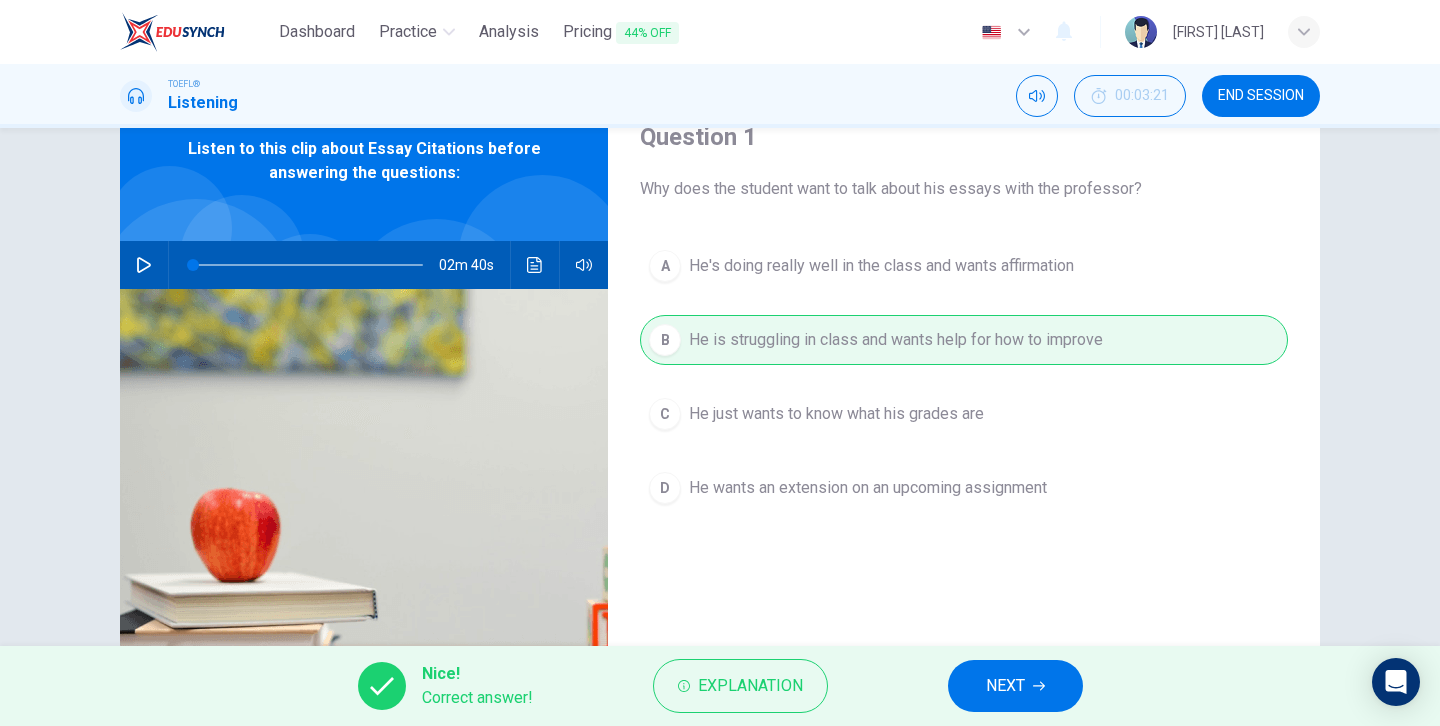 click on "NEXT" at bounding box center [1005, 686] 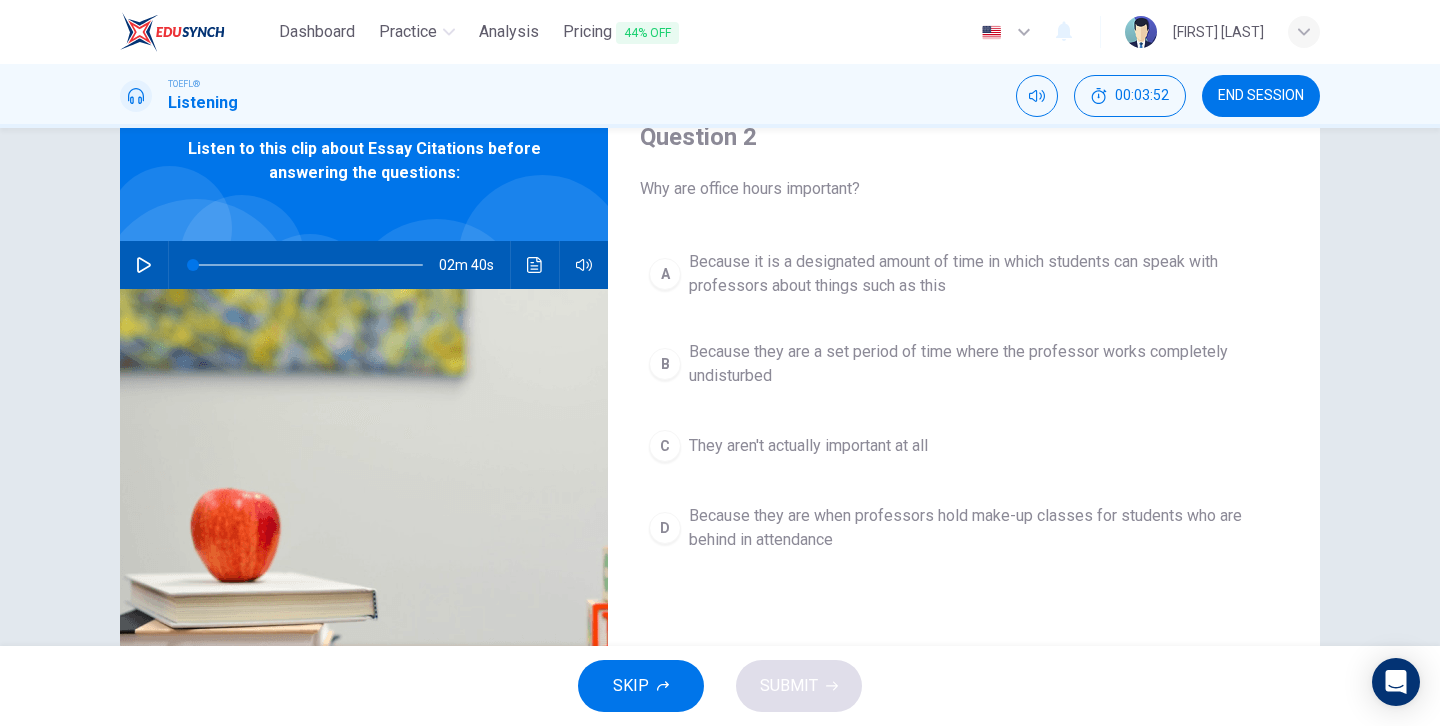 click on "A" at bounding box center [665, 274] 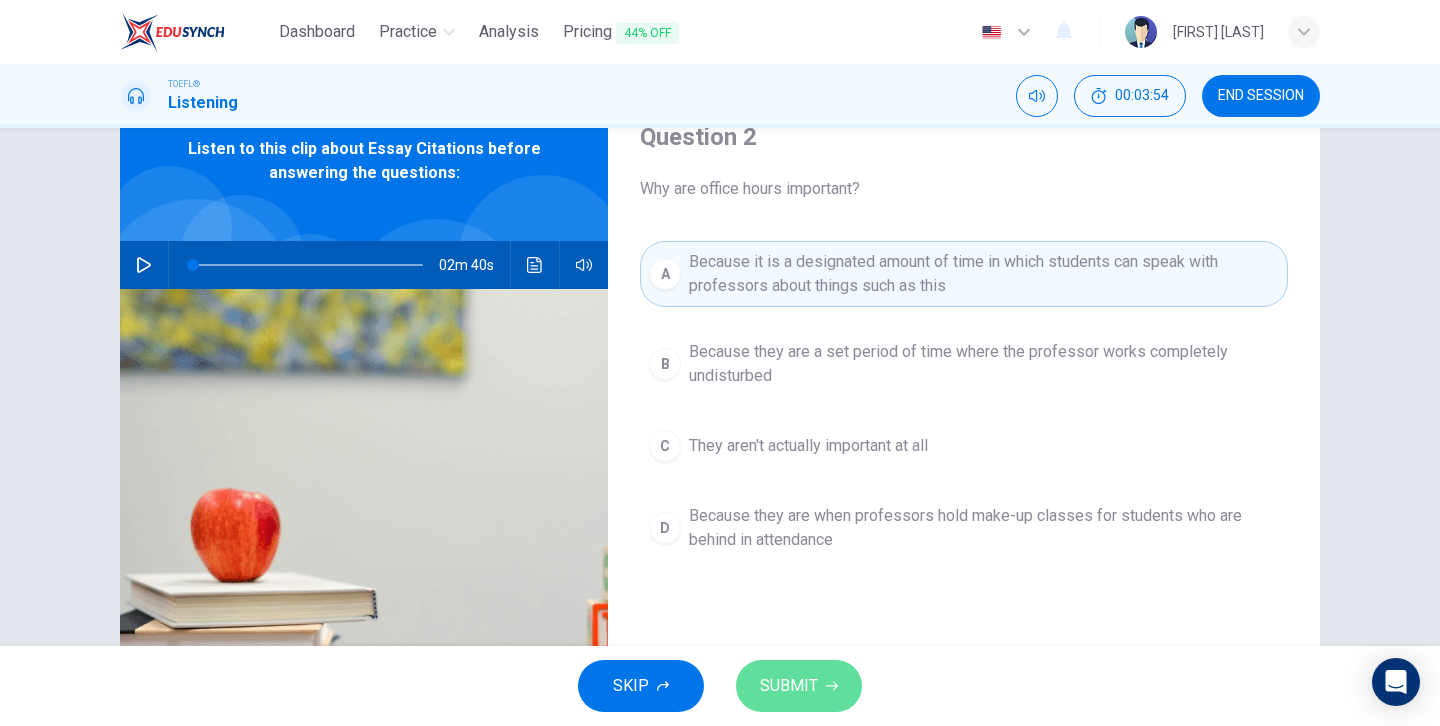 click on "SUBMIT" at bounding box center [799, 686] 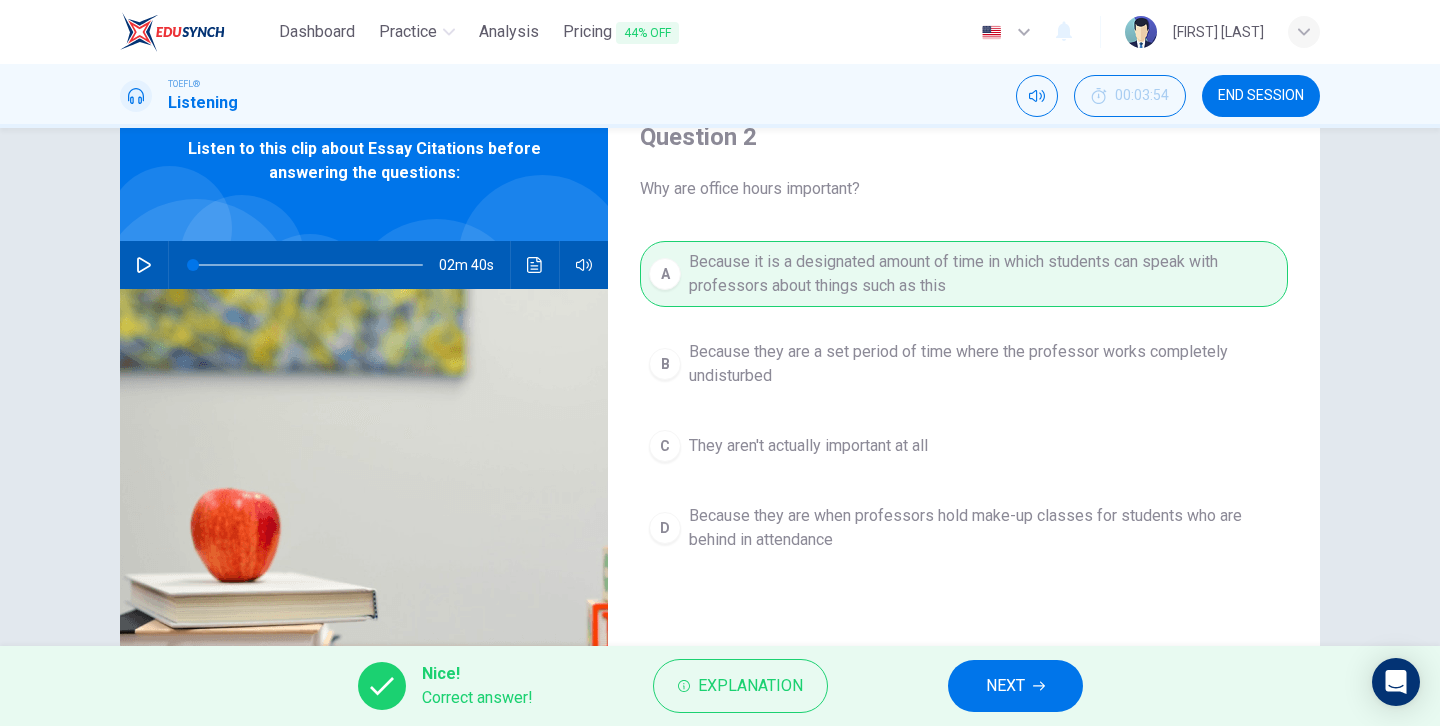 click on "NEXT" at bounding box center (1005, 686) 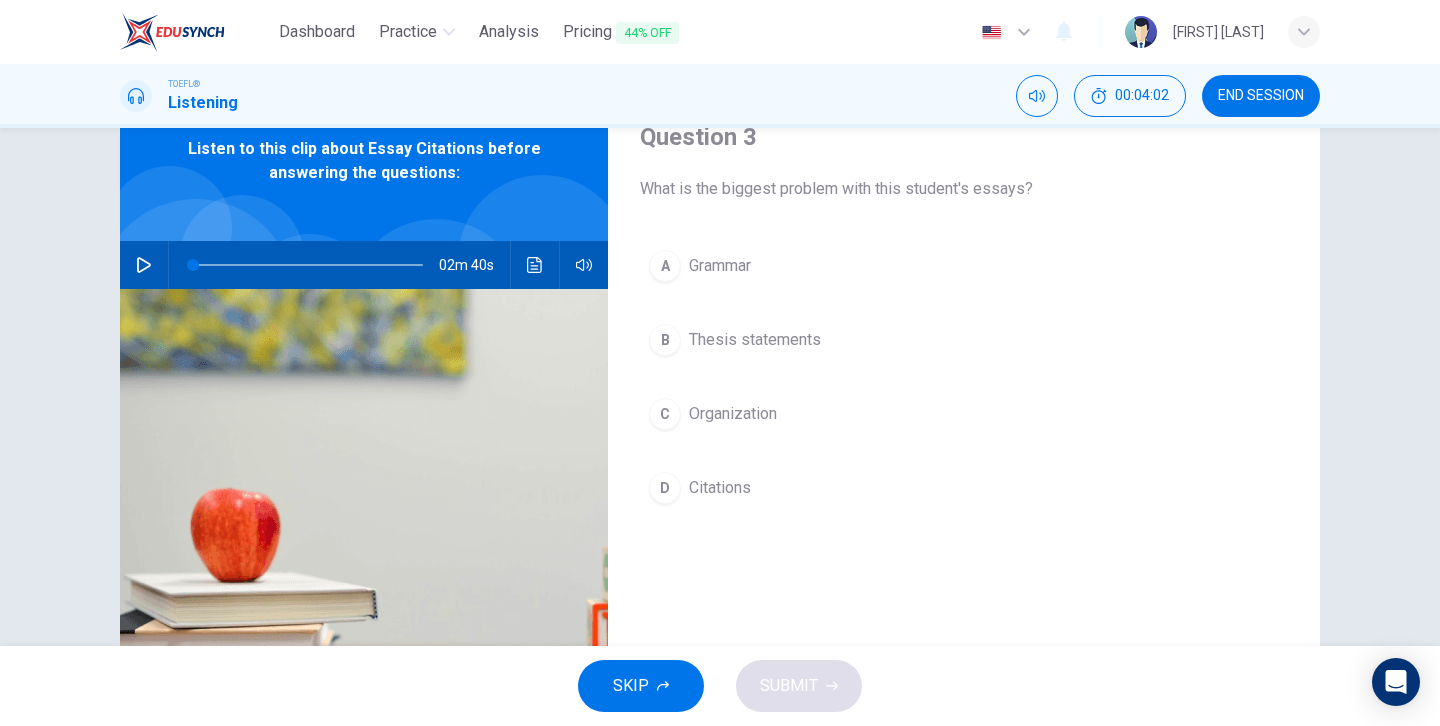 click on "D" at bounding box center (665, 266) 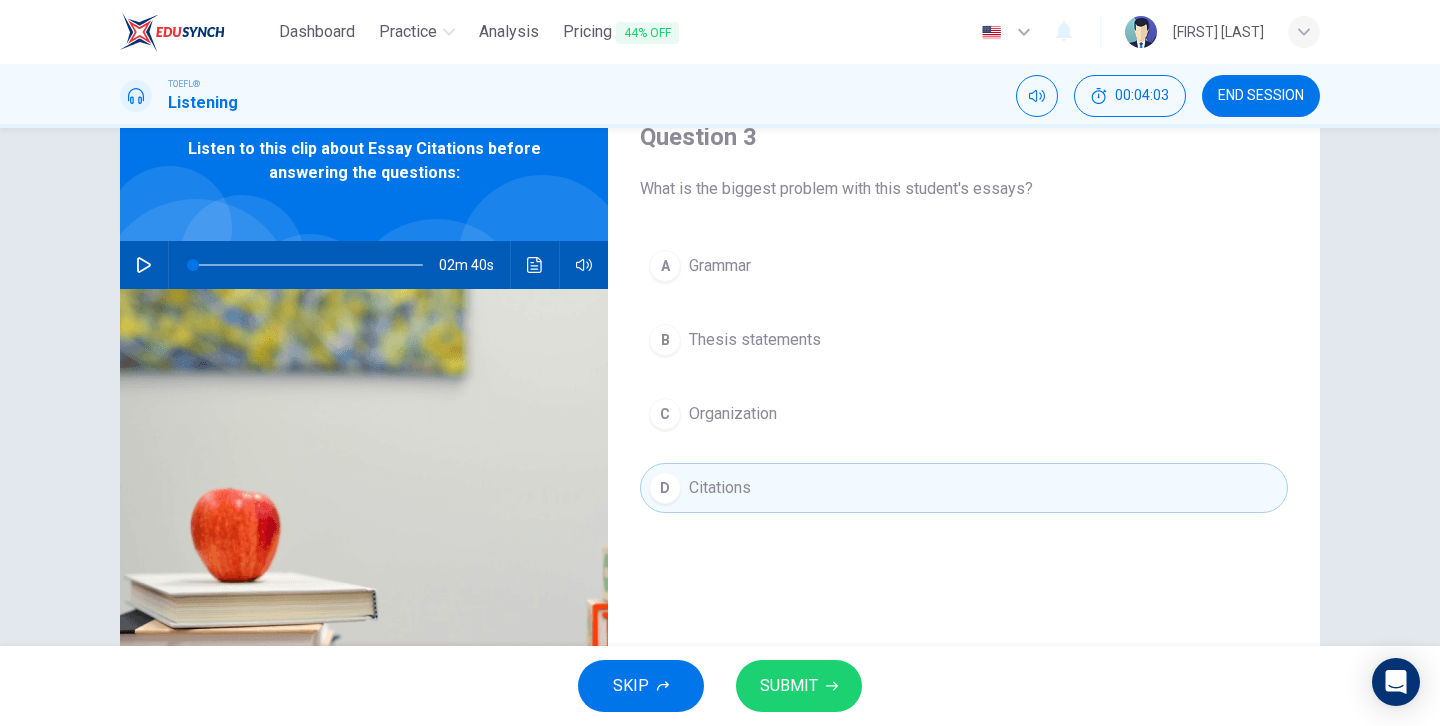 click on "SUBMIT" at bounding box center (789, 686) 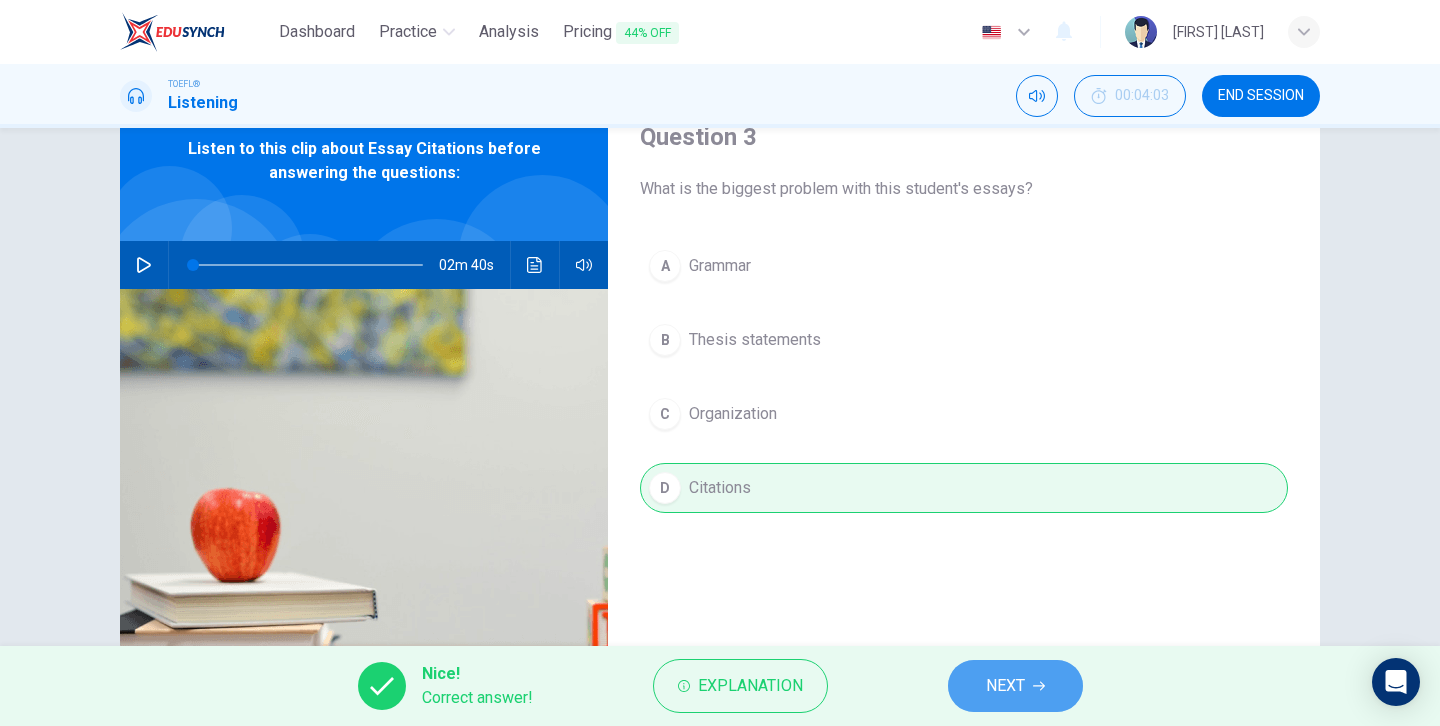 click on "NEXT" at bounding box center (1005, 686) 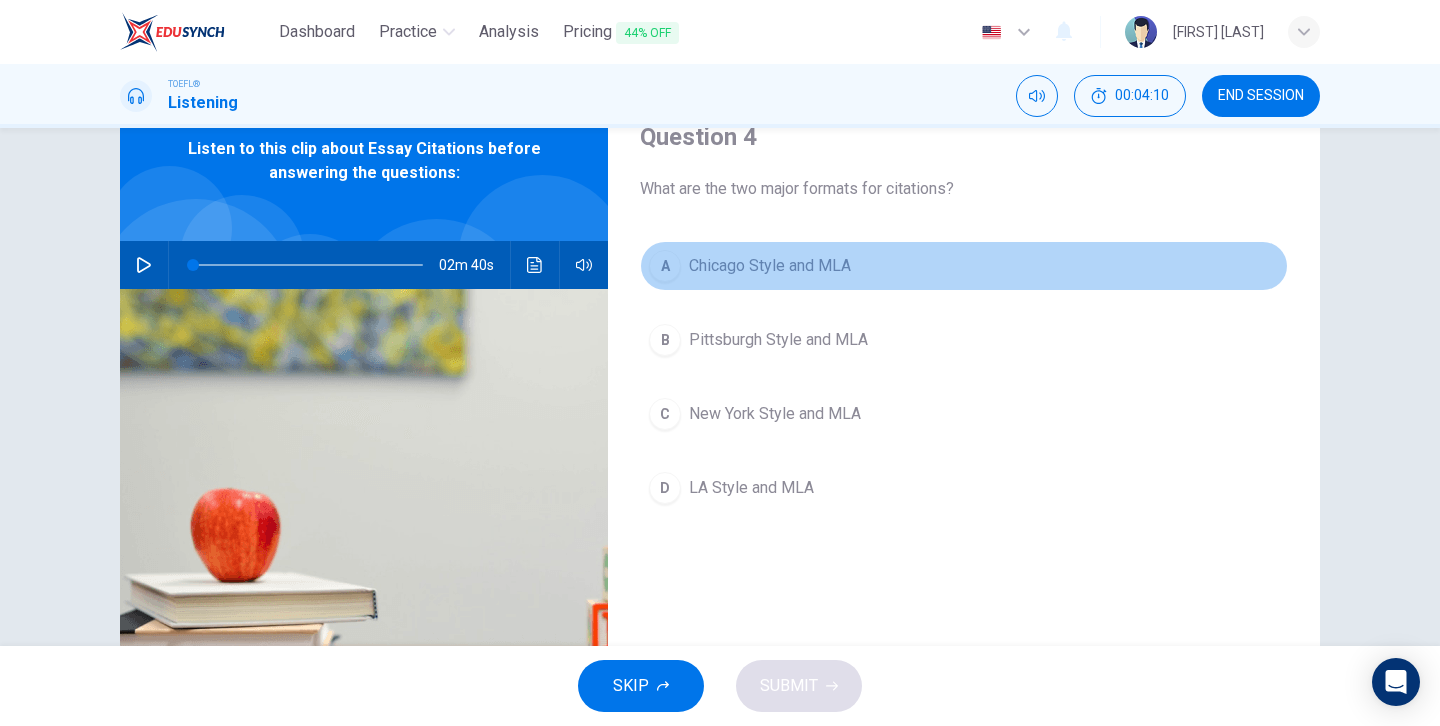 click on "A" at bounding box center (665, 266) 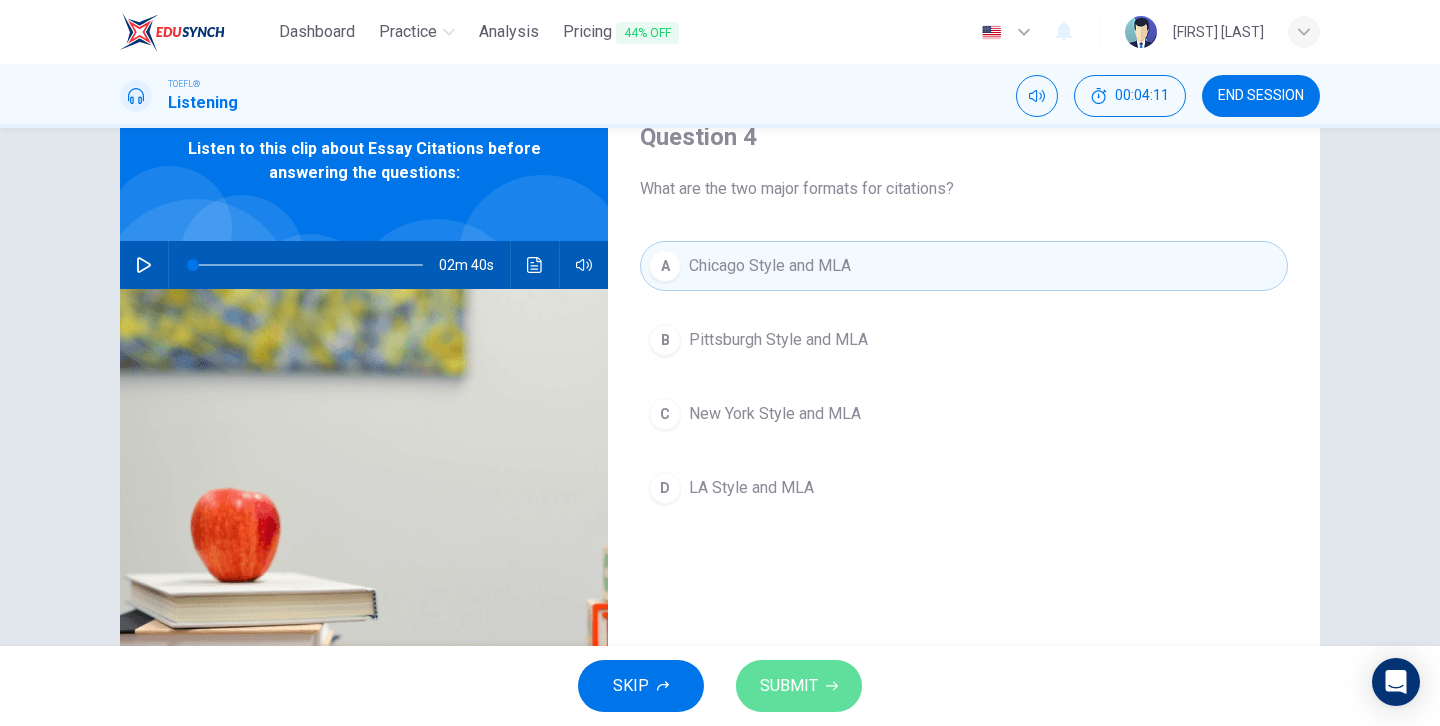 click on "SUBMIT" at bounding box center [789, 686] 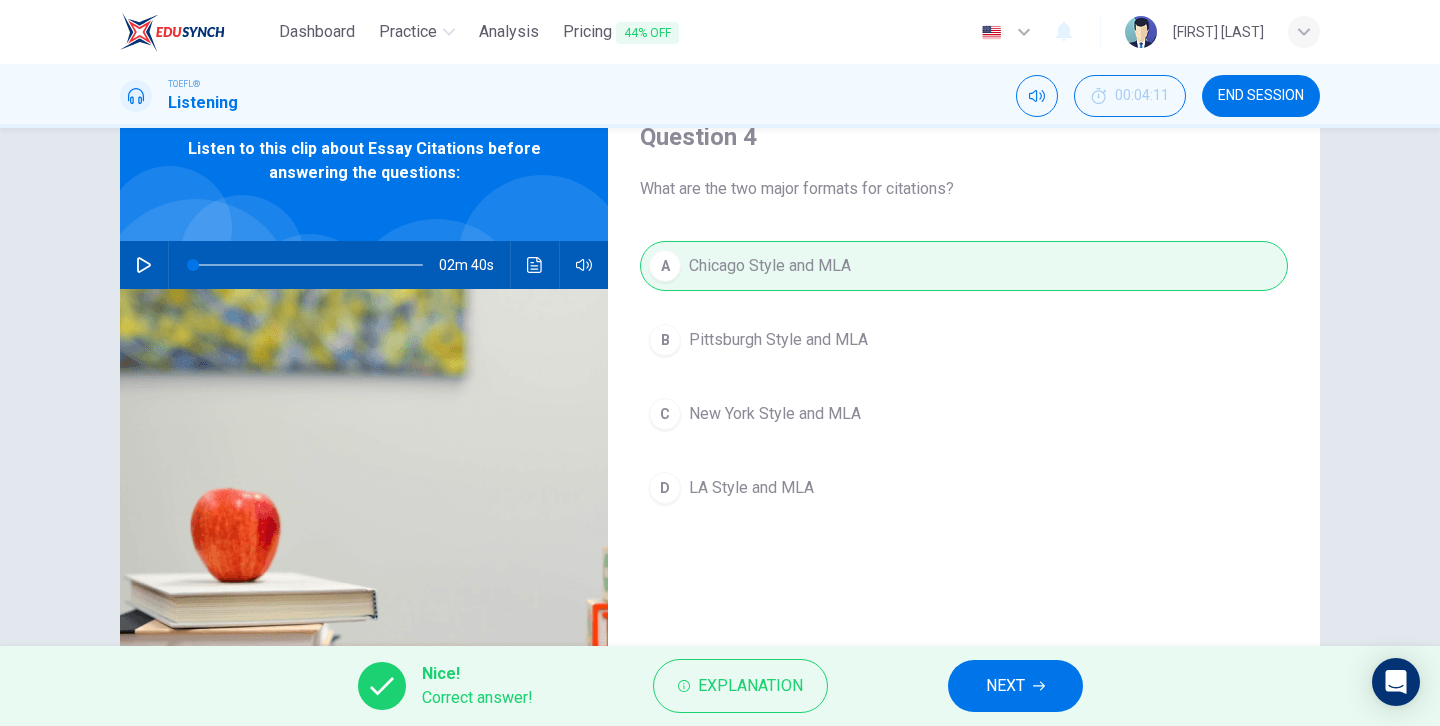 click on "NEXT" at bounding box center (1005, 686) 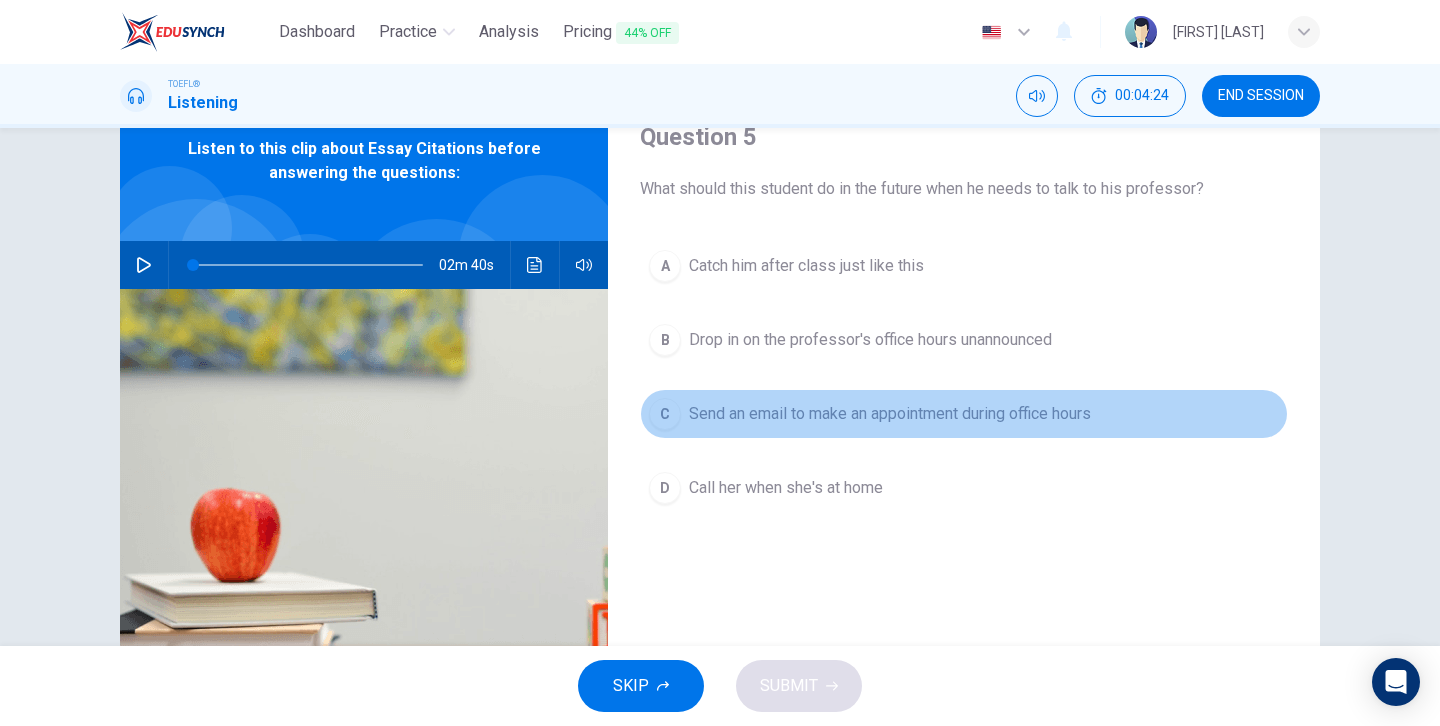 click on "C" at bounding box center (665, 266) 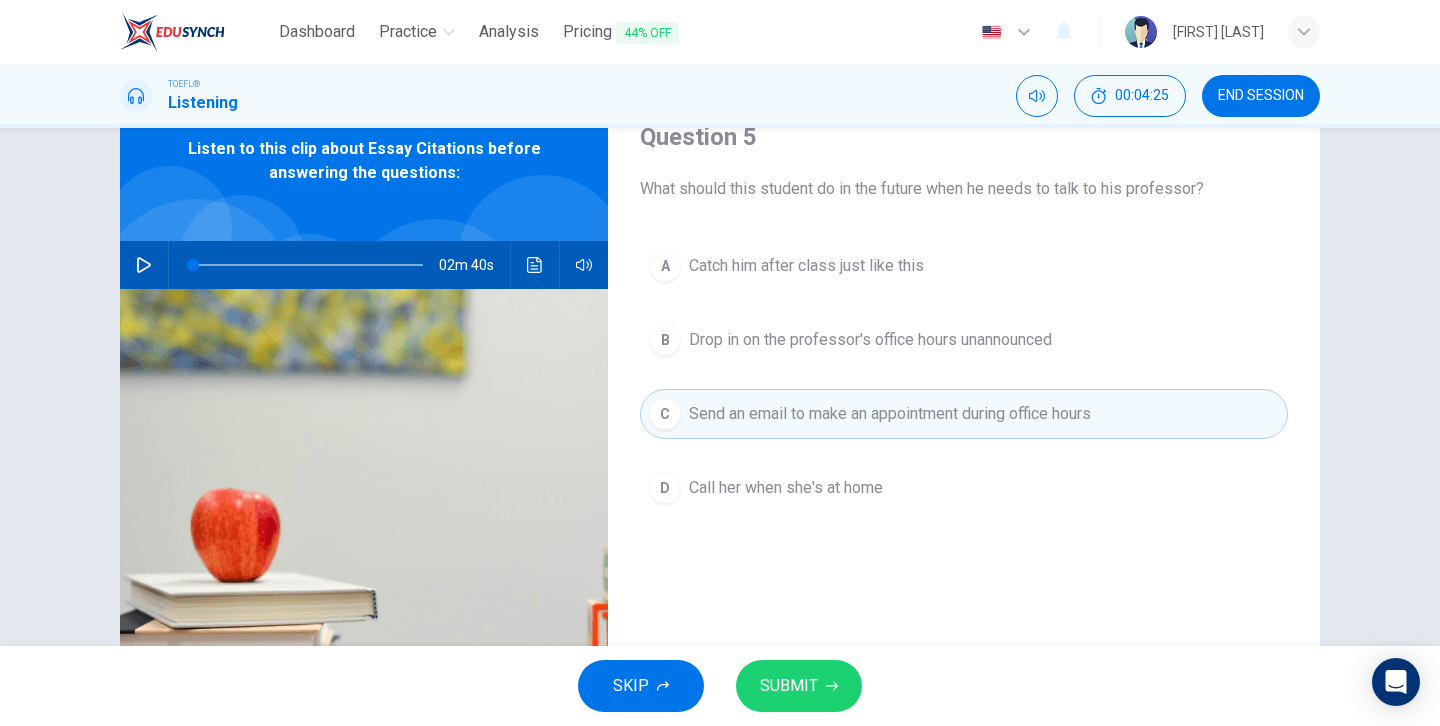 click at bounding box center (832, 686) 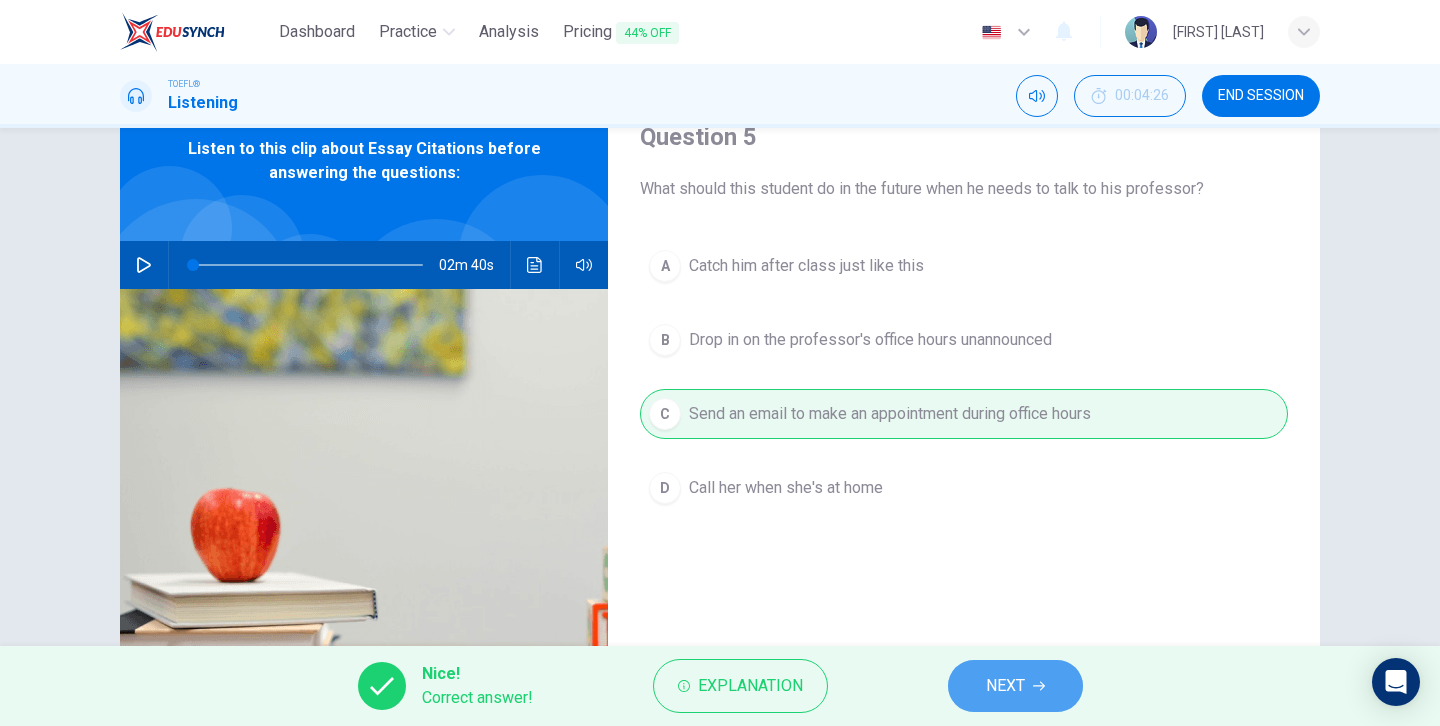 click on "NEXT" at bounding box center [1015, 686] 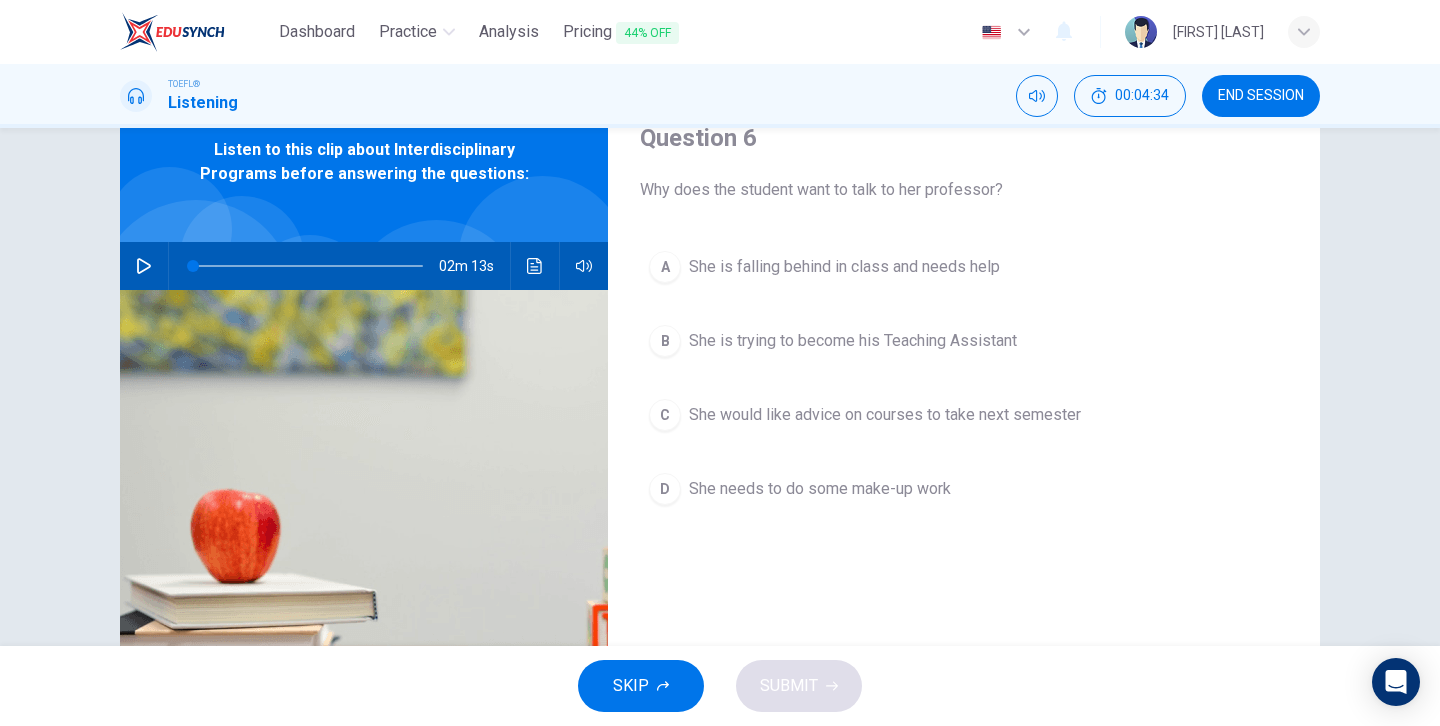 scroll, scrollTop: 55, scrollLeft: 0, axis: vertical 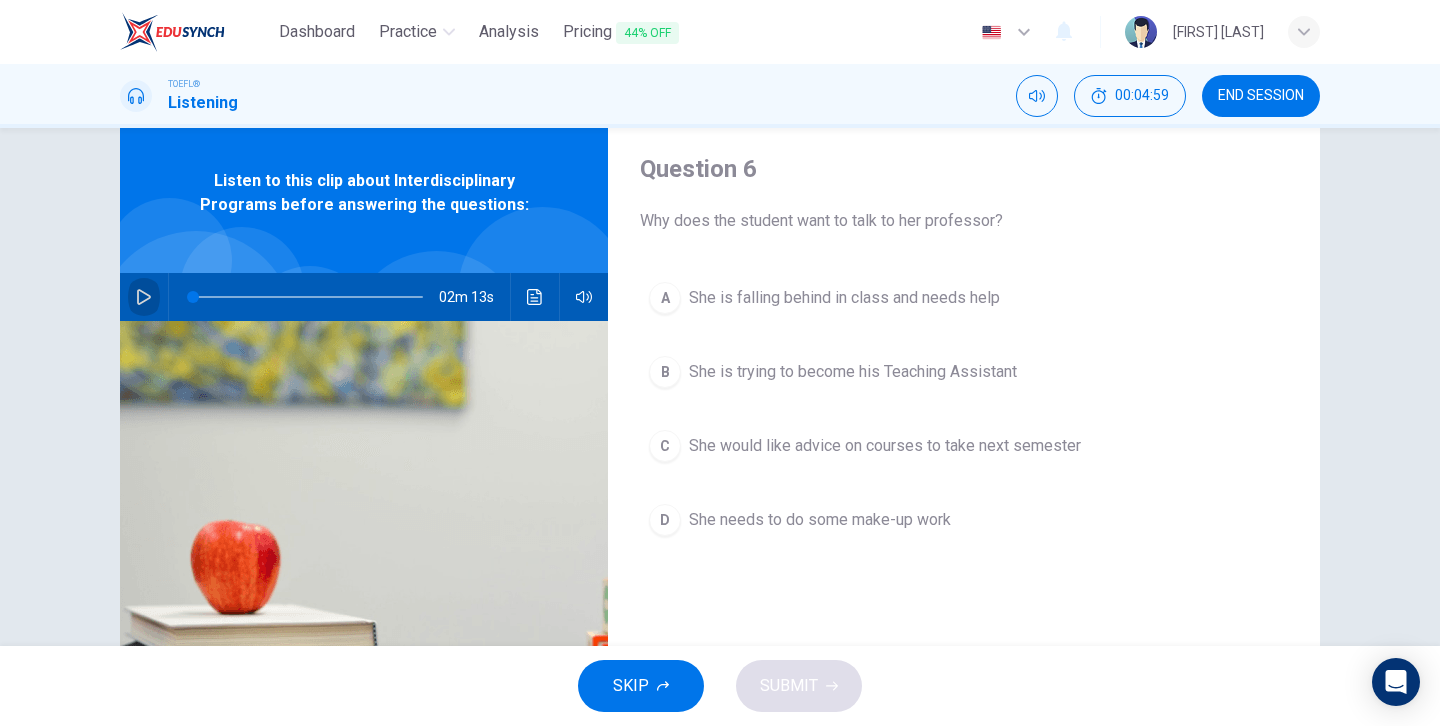 click at bounding box center (144, 297) 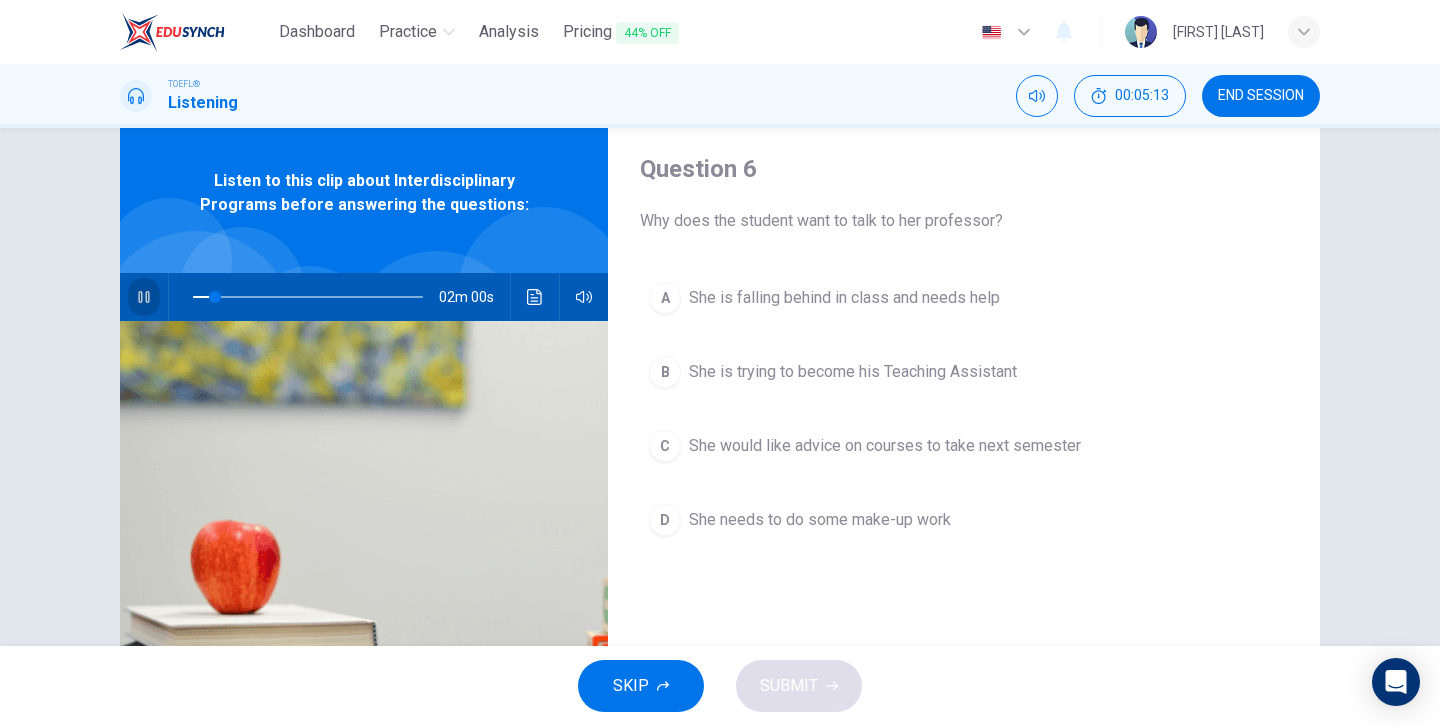 click at bounding box center [144, 297] 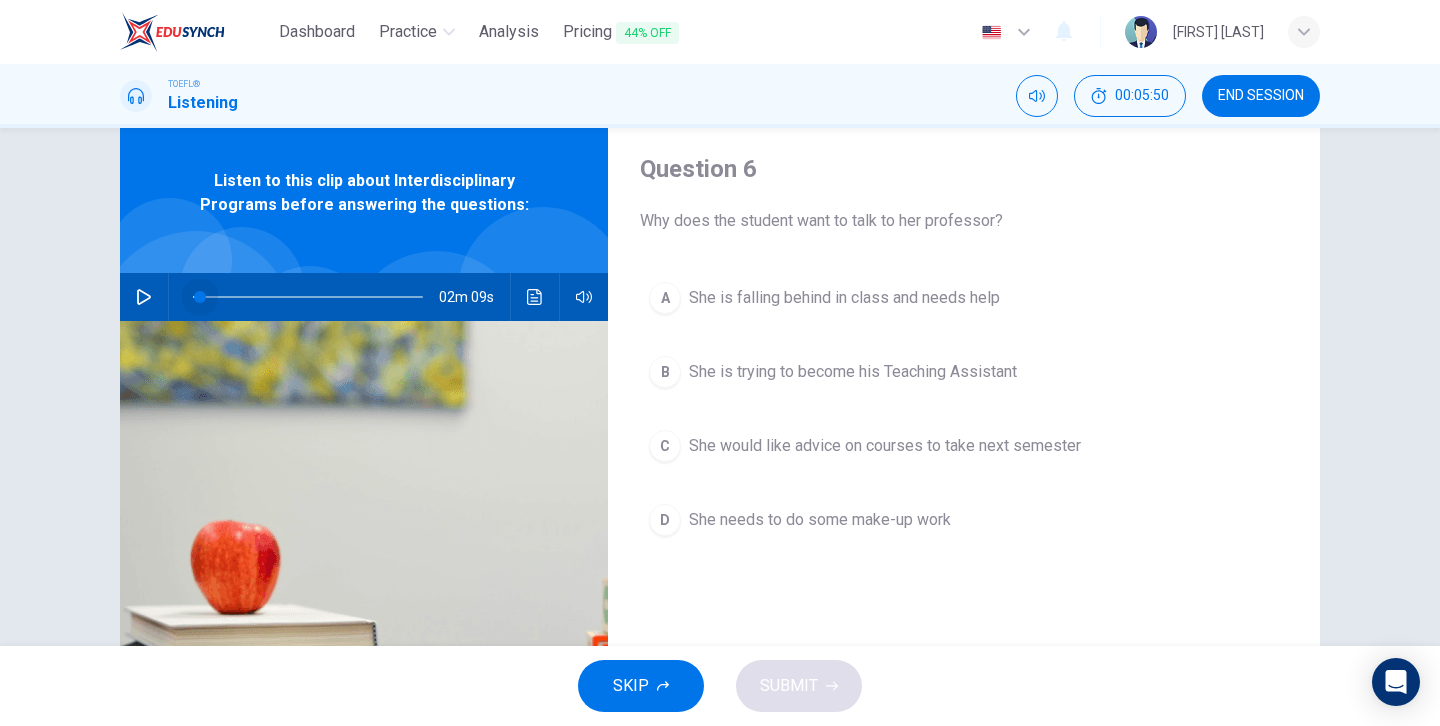 click at bounding box center [200, 297] 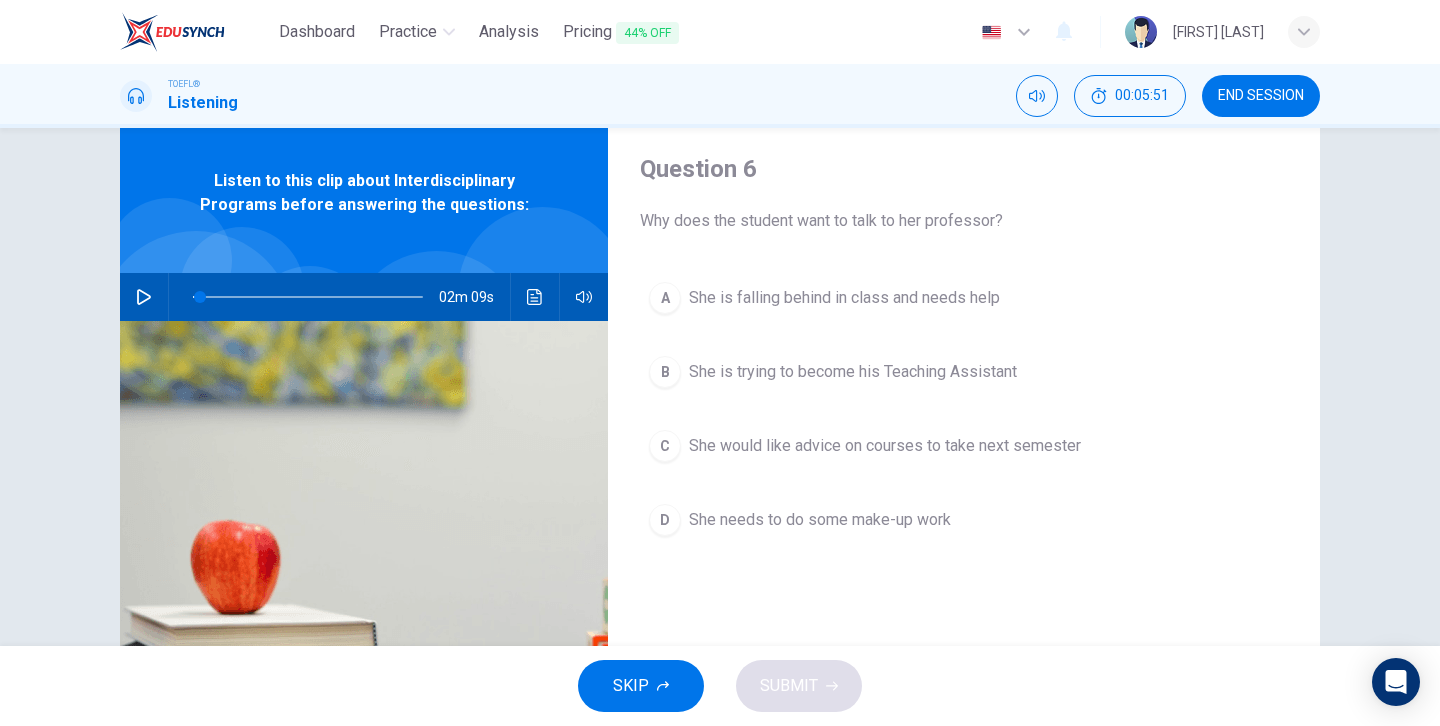 click at bounding box center (144, 297) 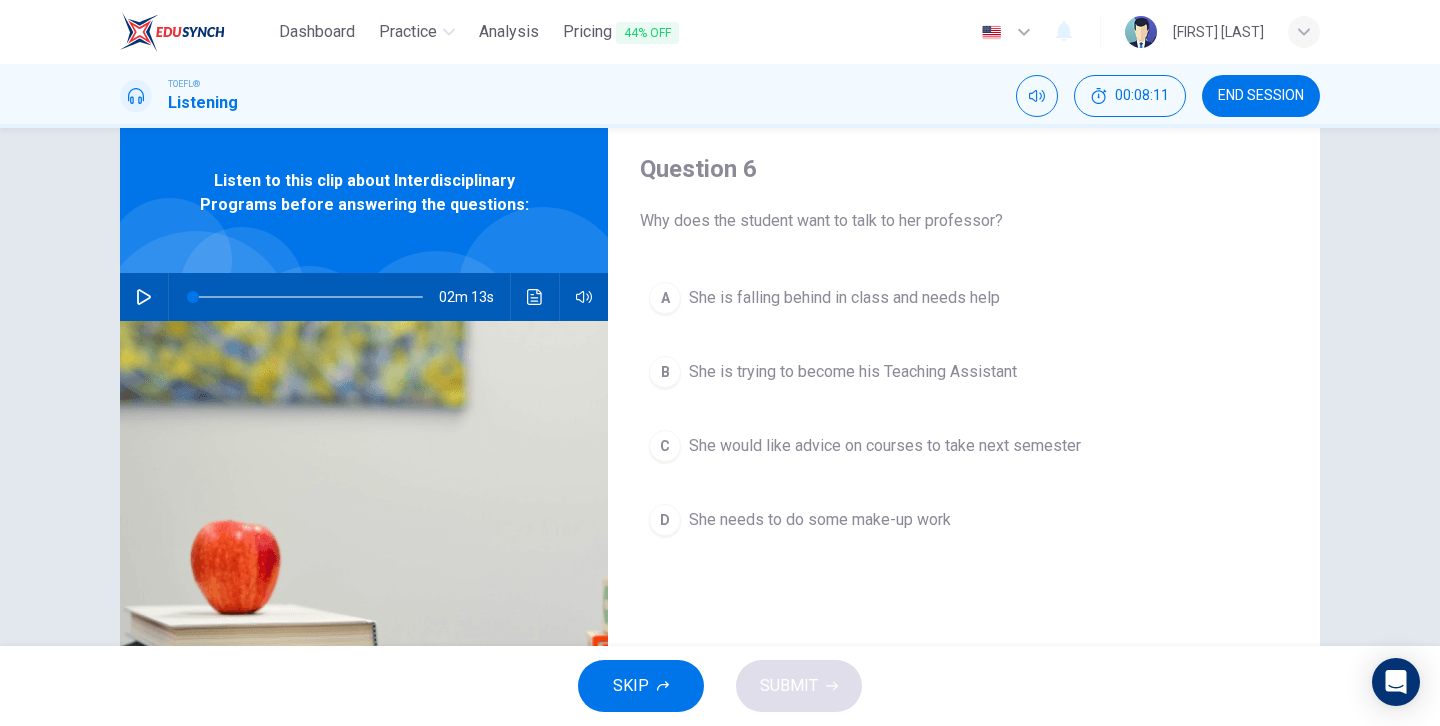 click on "C" at bounding box center (665, 298) 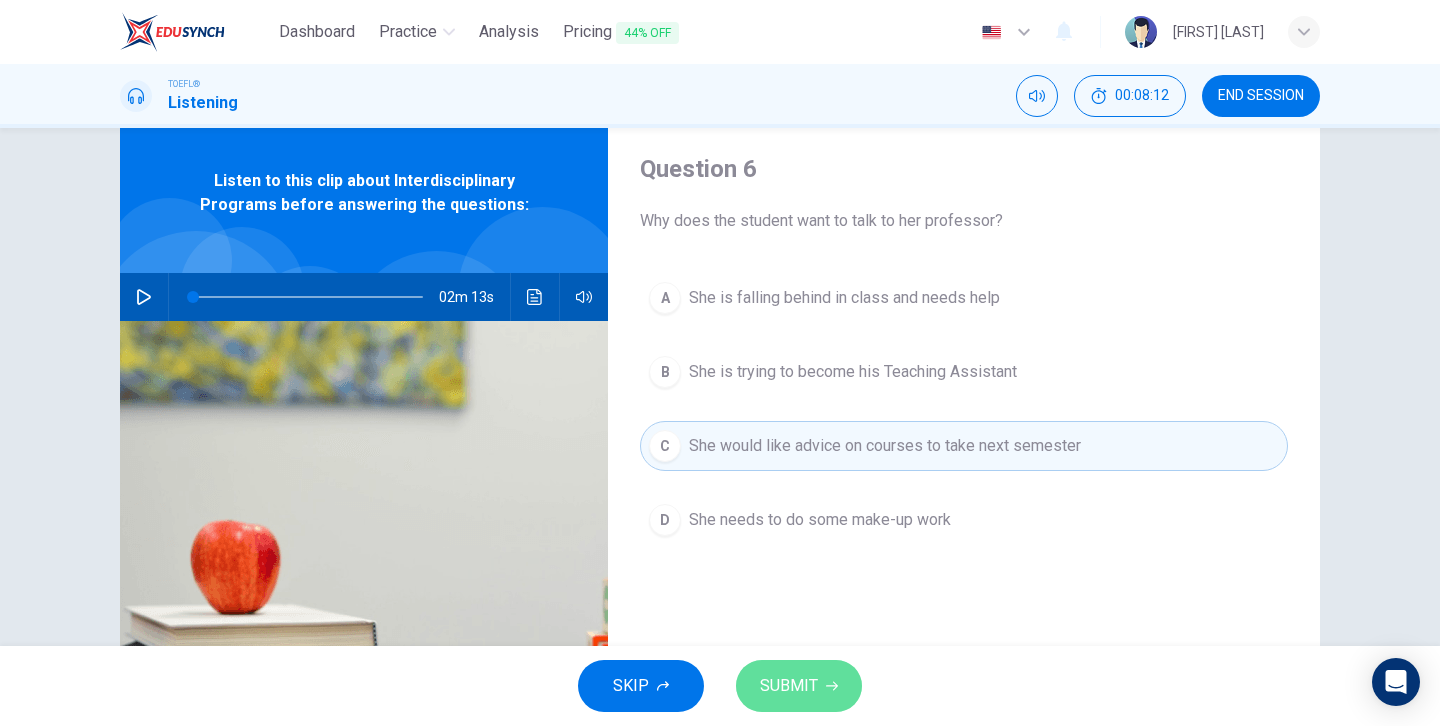 click on "SUBMIT" at bounding box center [799, 686] 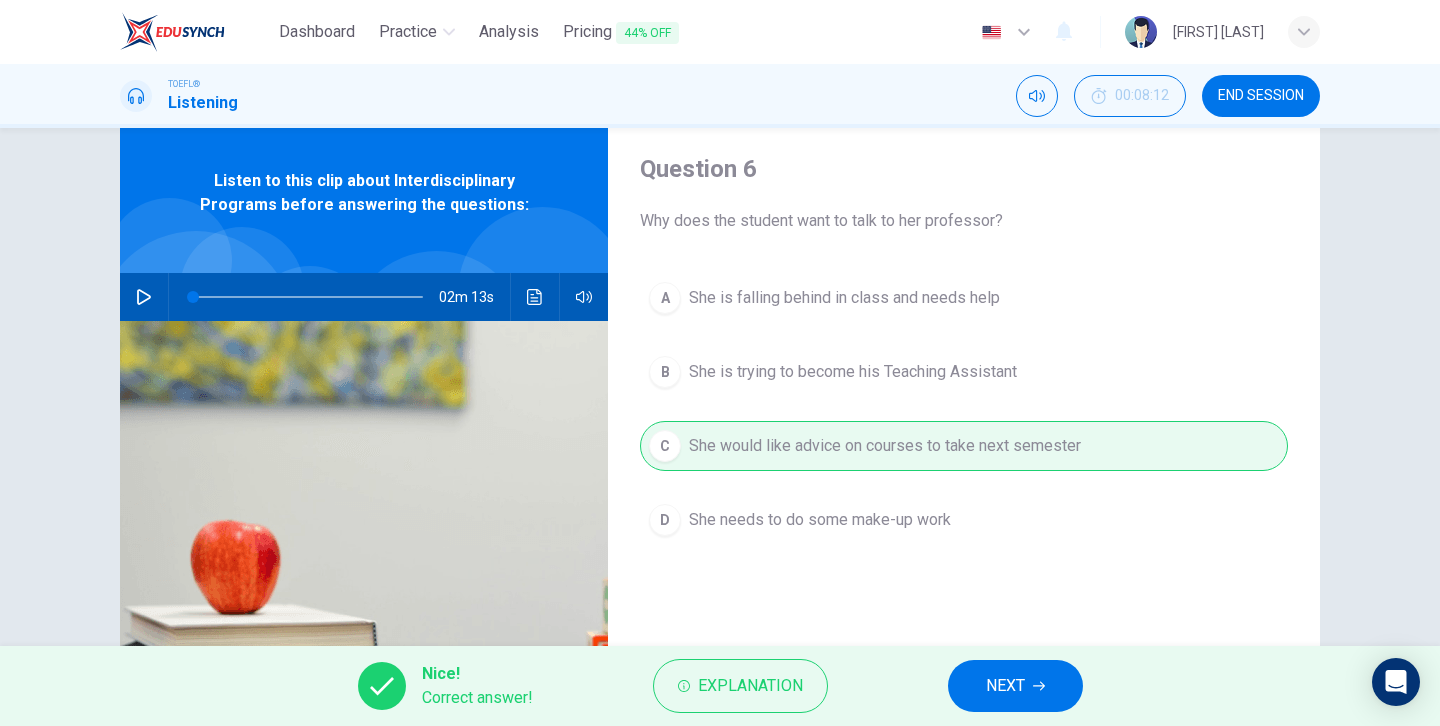 click on "NEXT" at bounding box center (1015, 686) 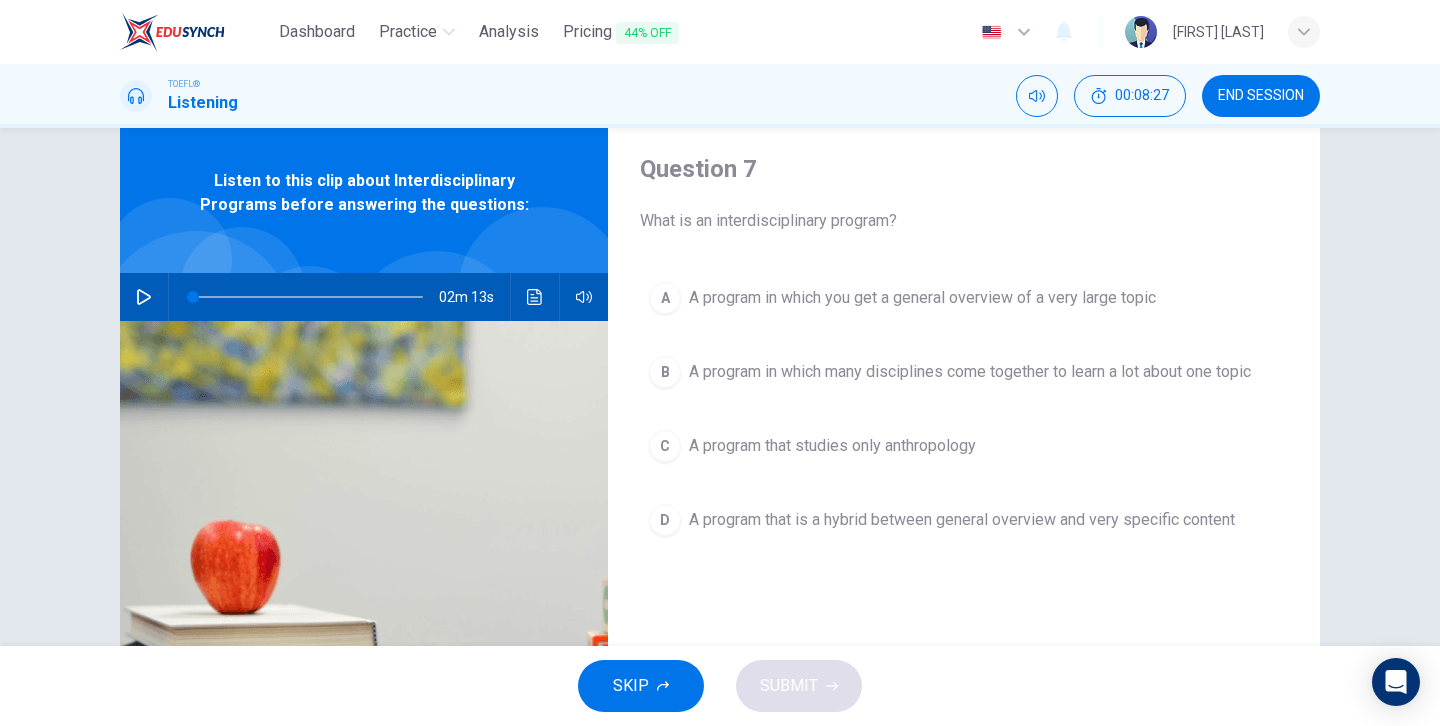 click on "B" at bounding box center [665, 298] 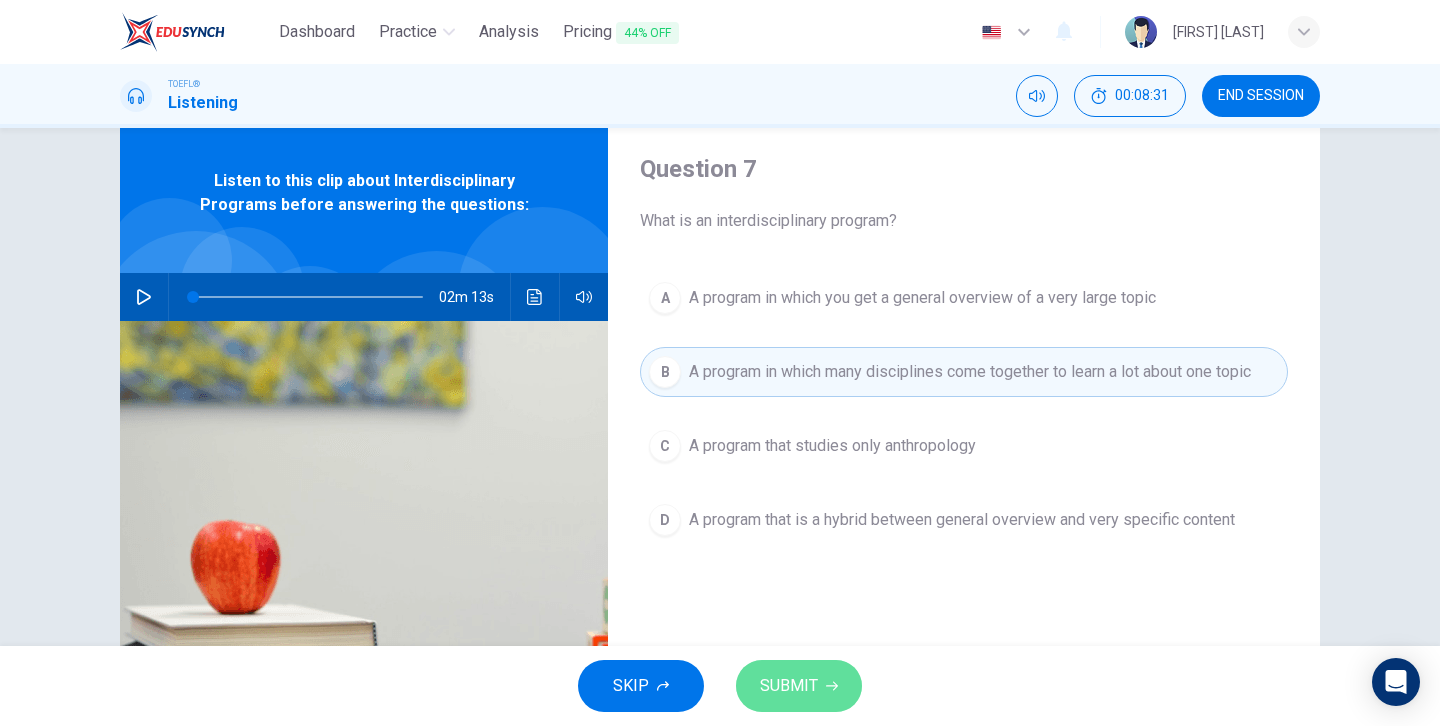 click on "SUBMIT" at bounding box center [789, 686] 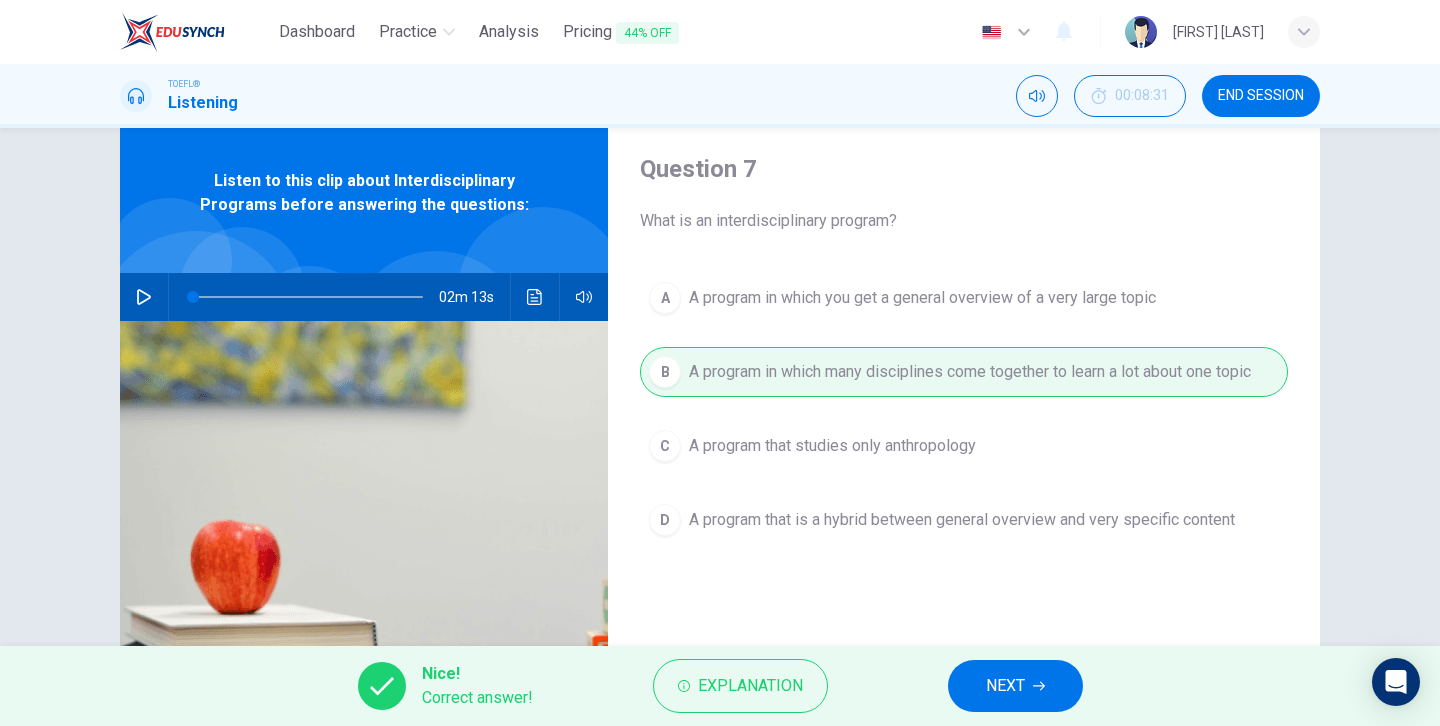 click on "NEXT" at bounding box center [1015, 686] 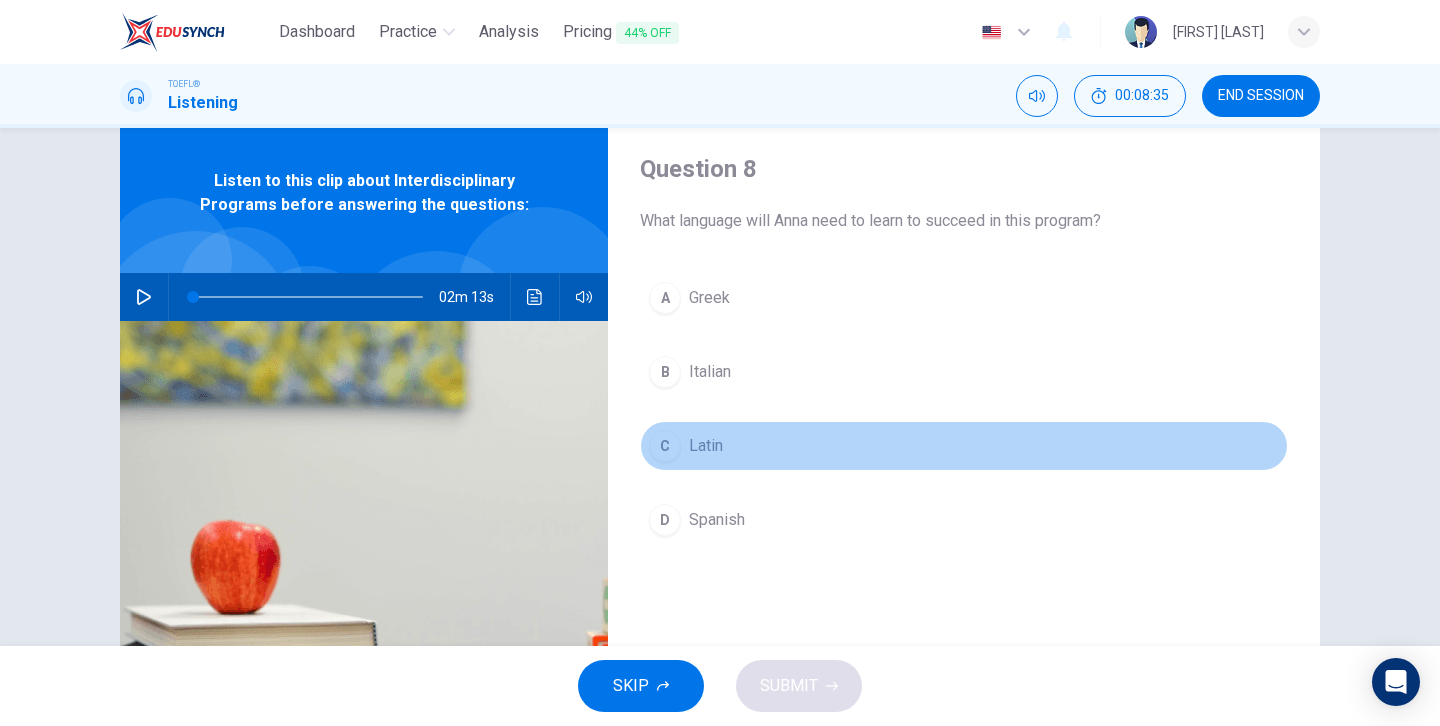 click on "C" at bounding box center (665, 298) 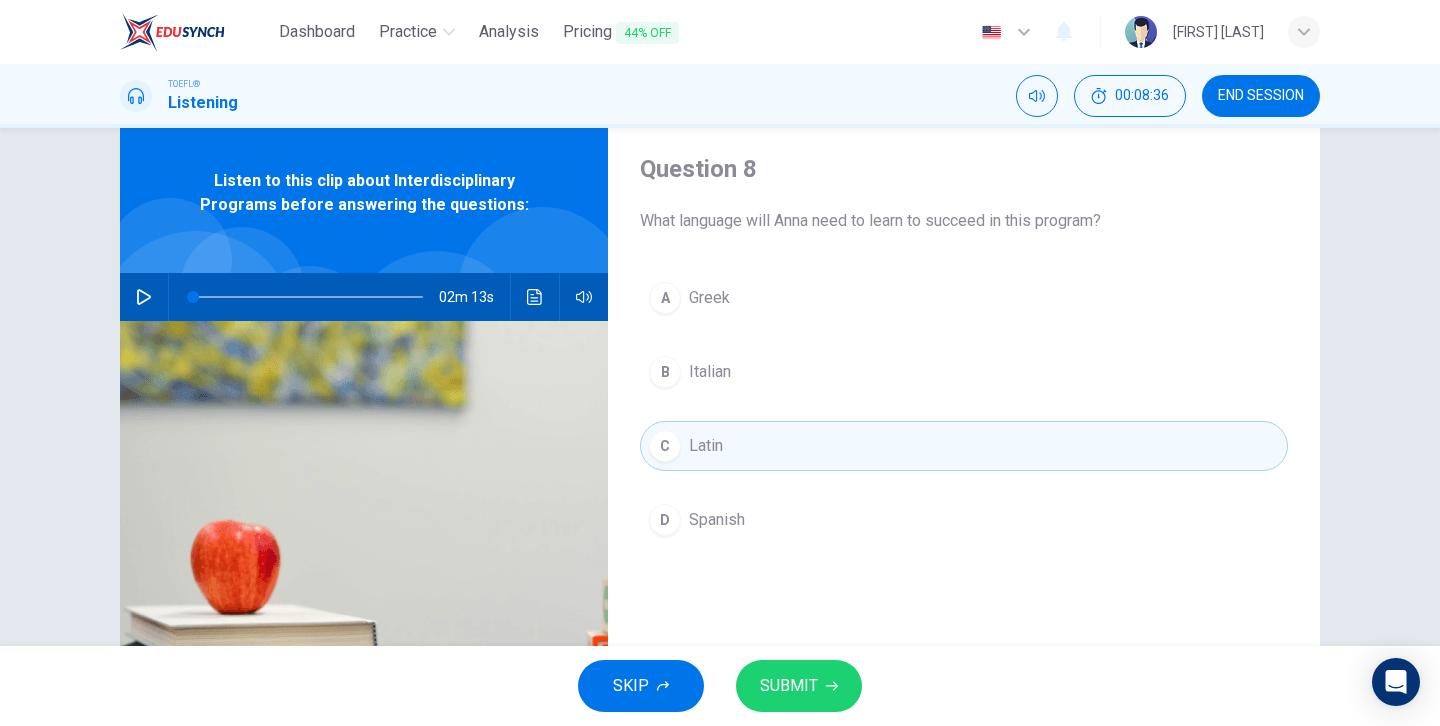 click on "SUBMIT" at bounding box center (789, 686) 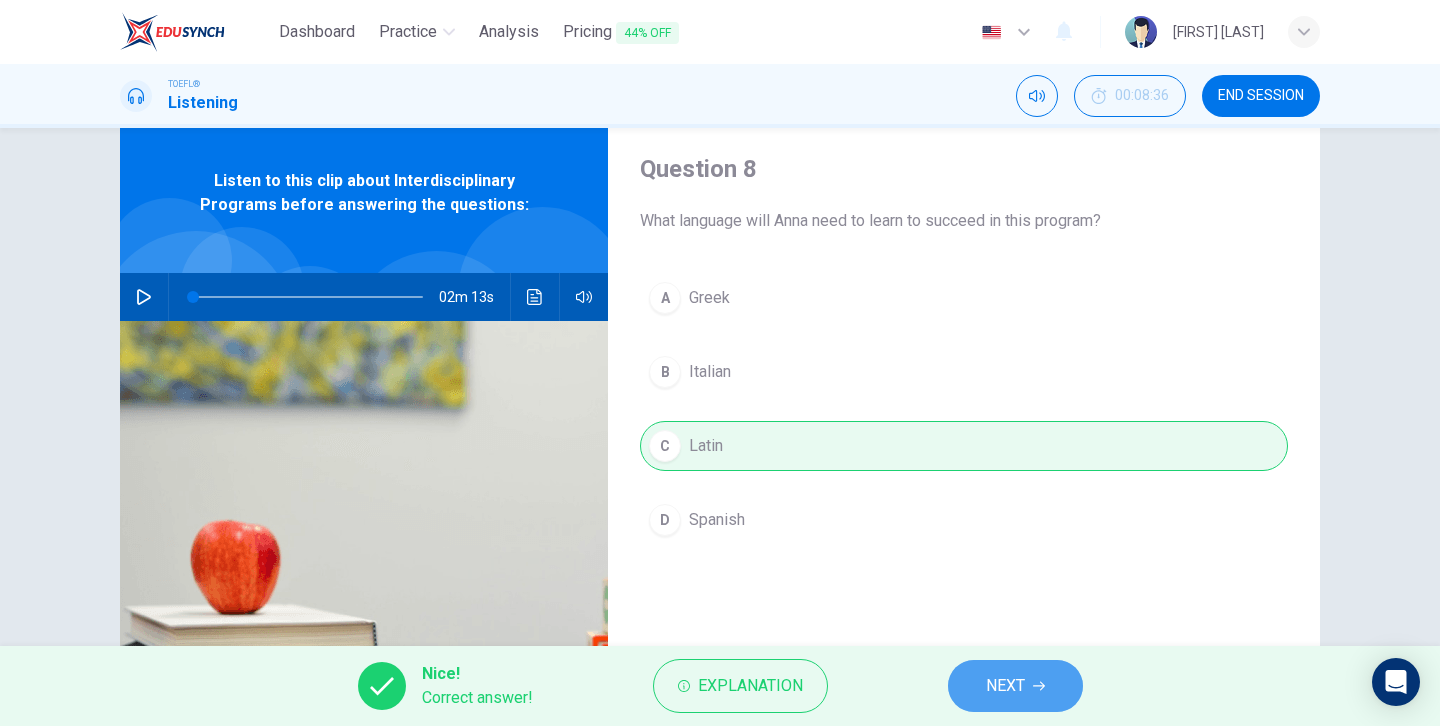 click on "NEXT" at bounding box center (1005, 686) 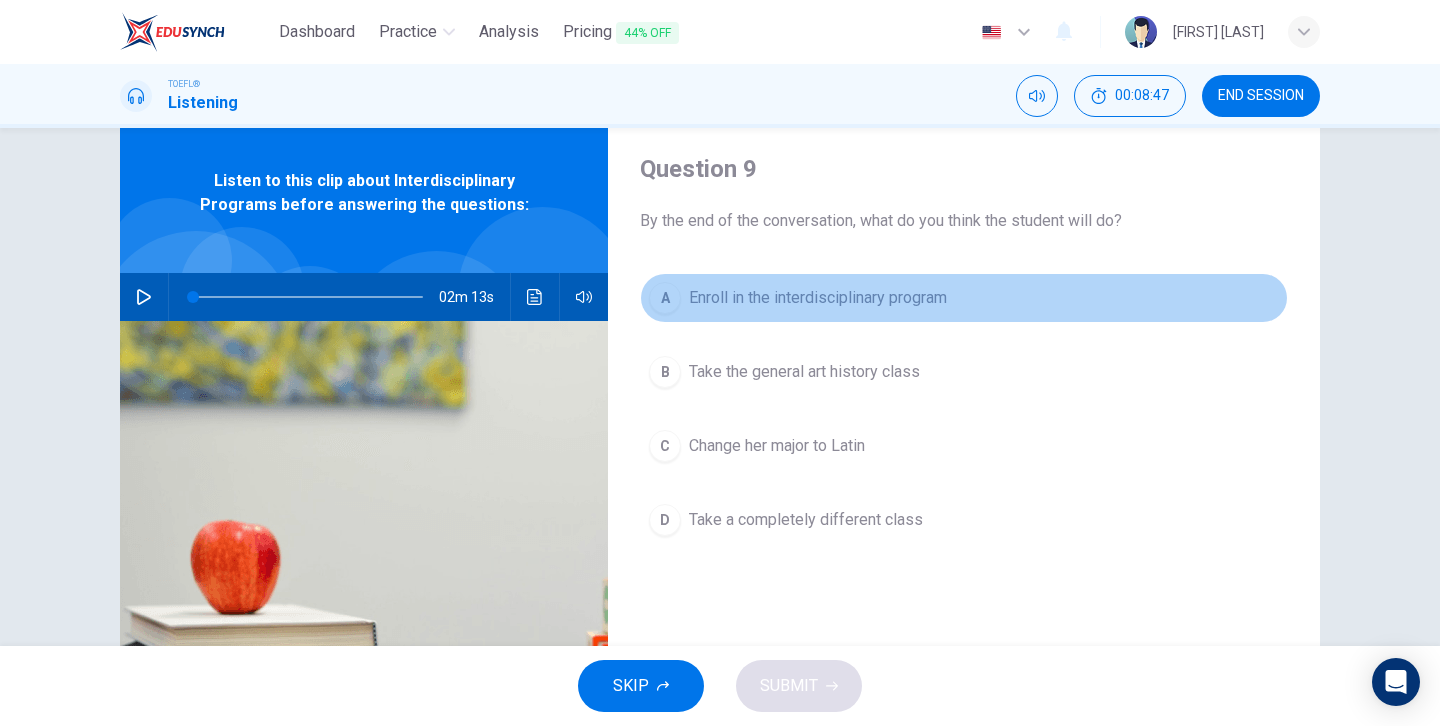 click on "A" at bounding box center (665, 298) 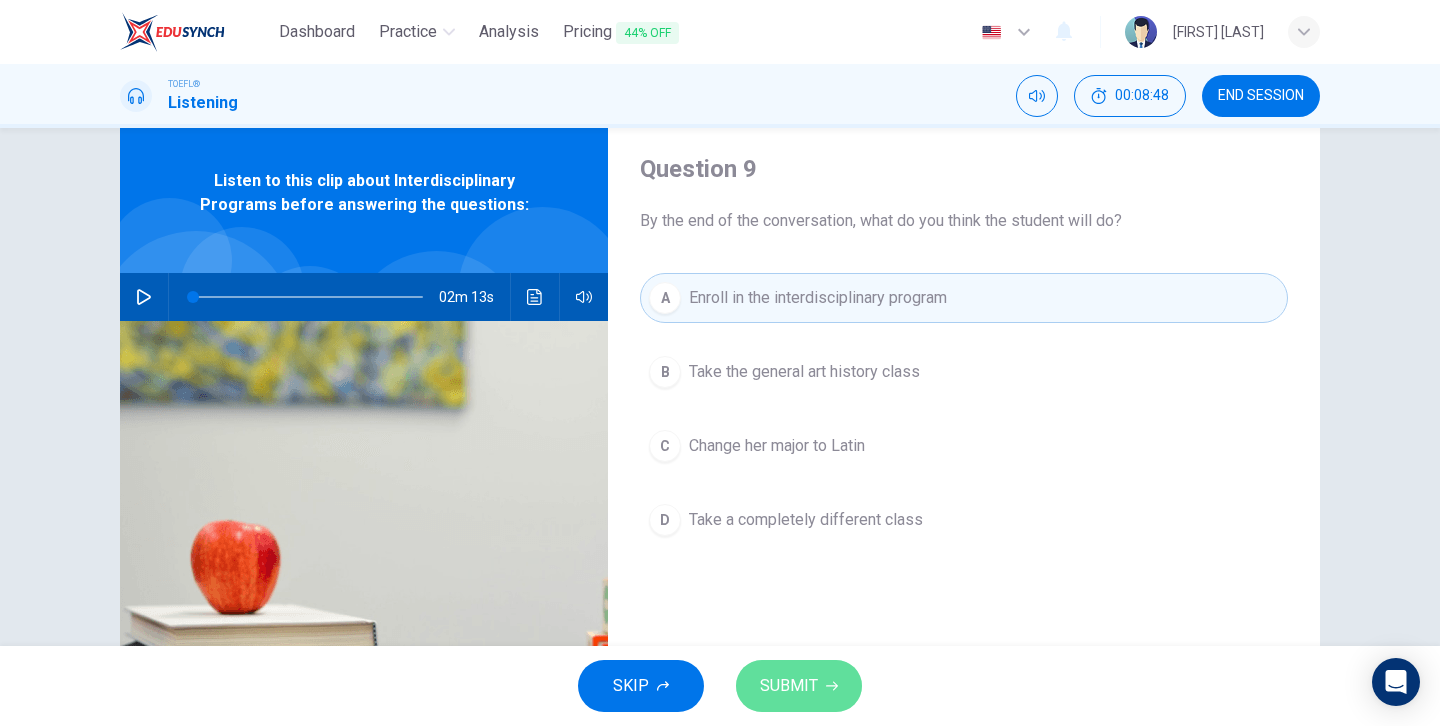 click on "SUBMIT" at bounding box center (799, 686) 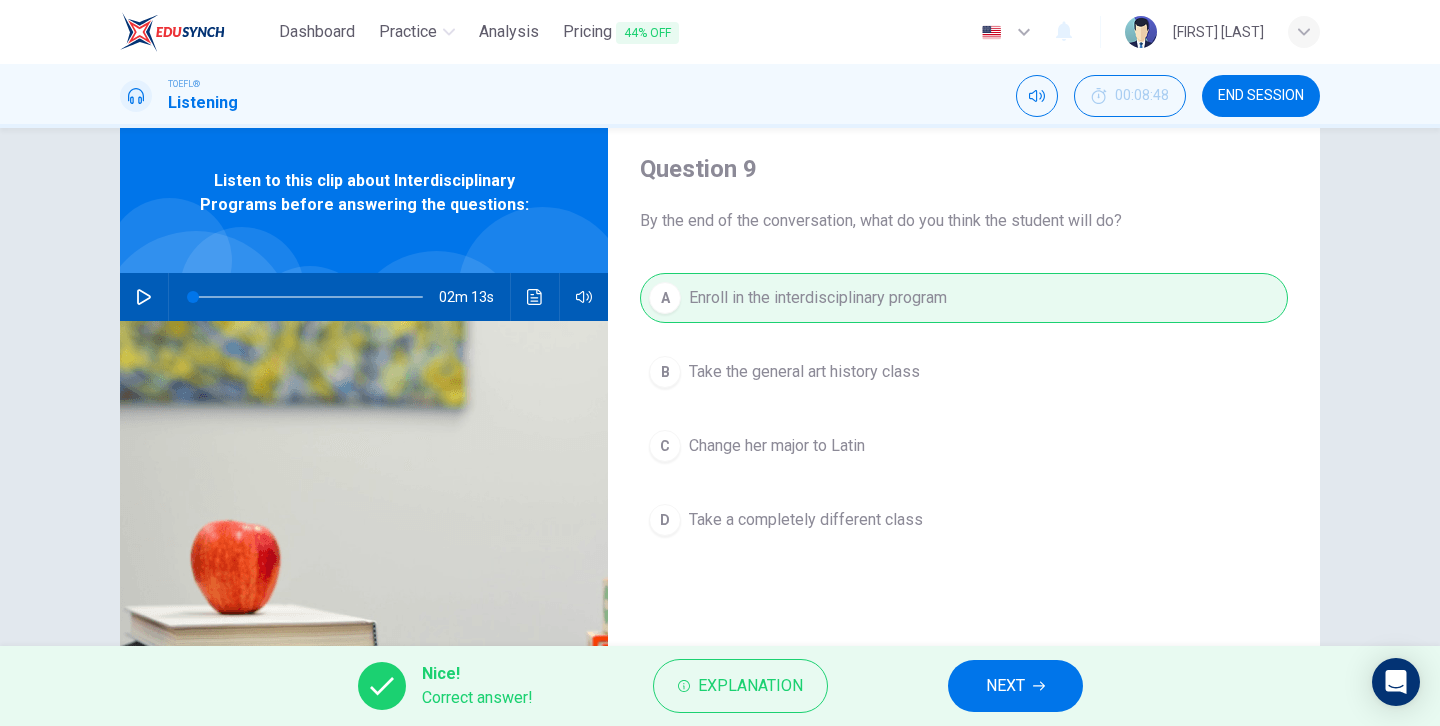 click on "NEXT" at bounding box center [1005, 686] 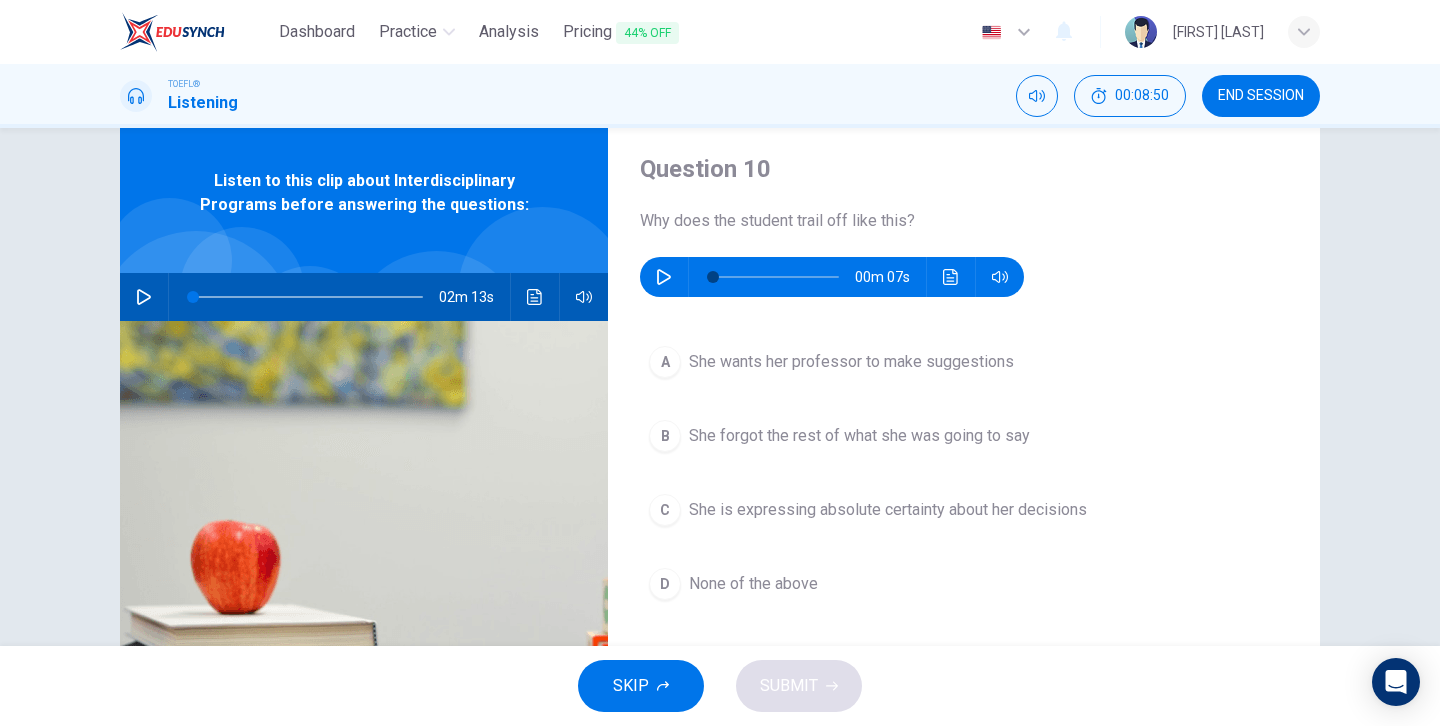 click at bounding box center (664, 277) 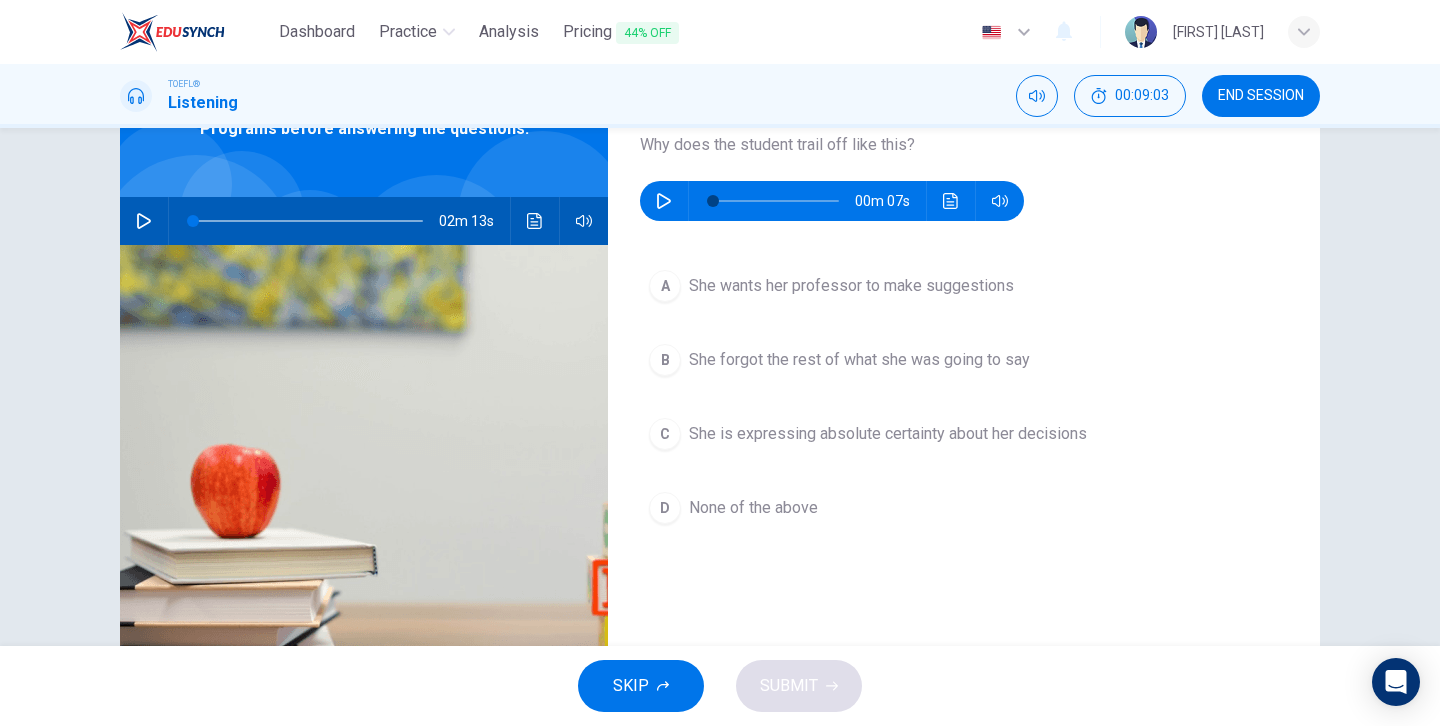 scroll, scrollTop: 136, scrollLeft: 0, axis: vertical 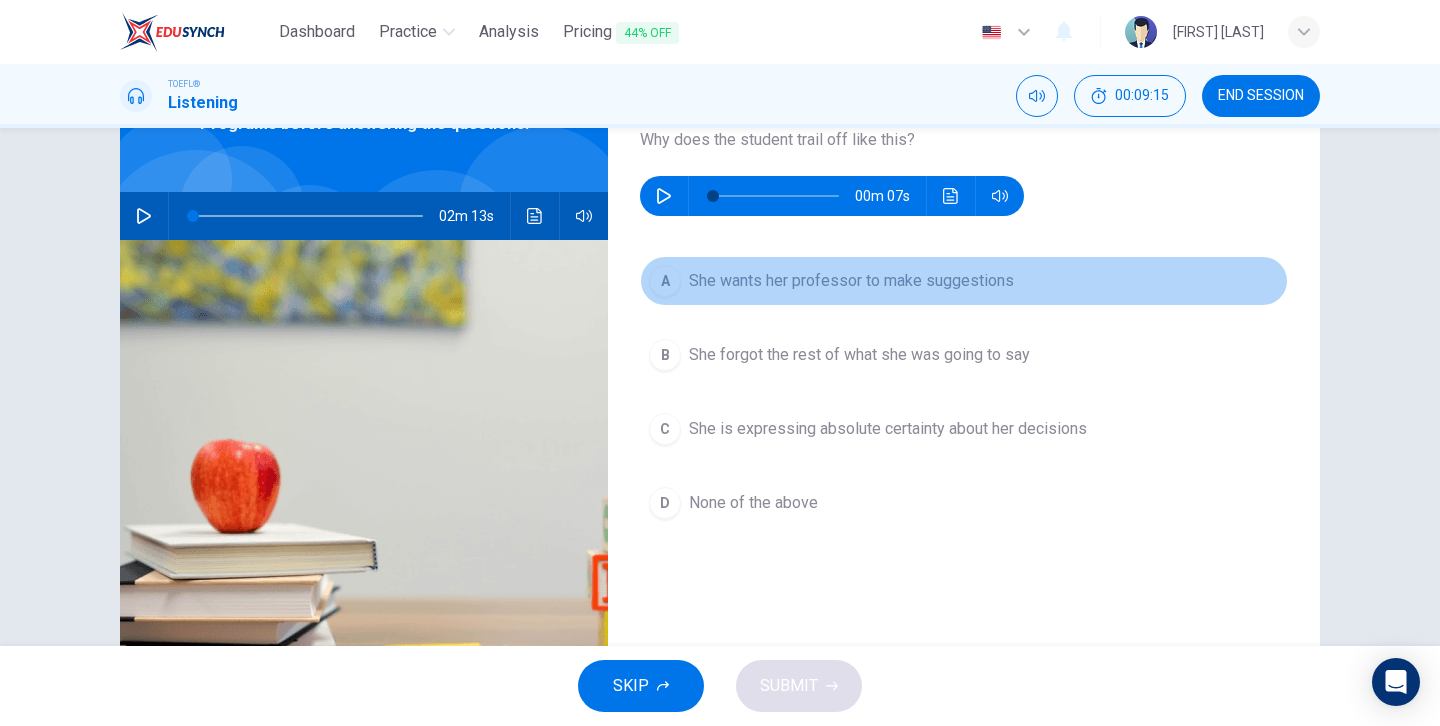 click on "A" at bounding box center [665, 281] 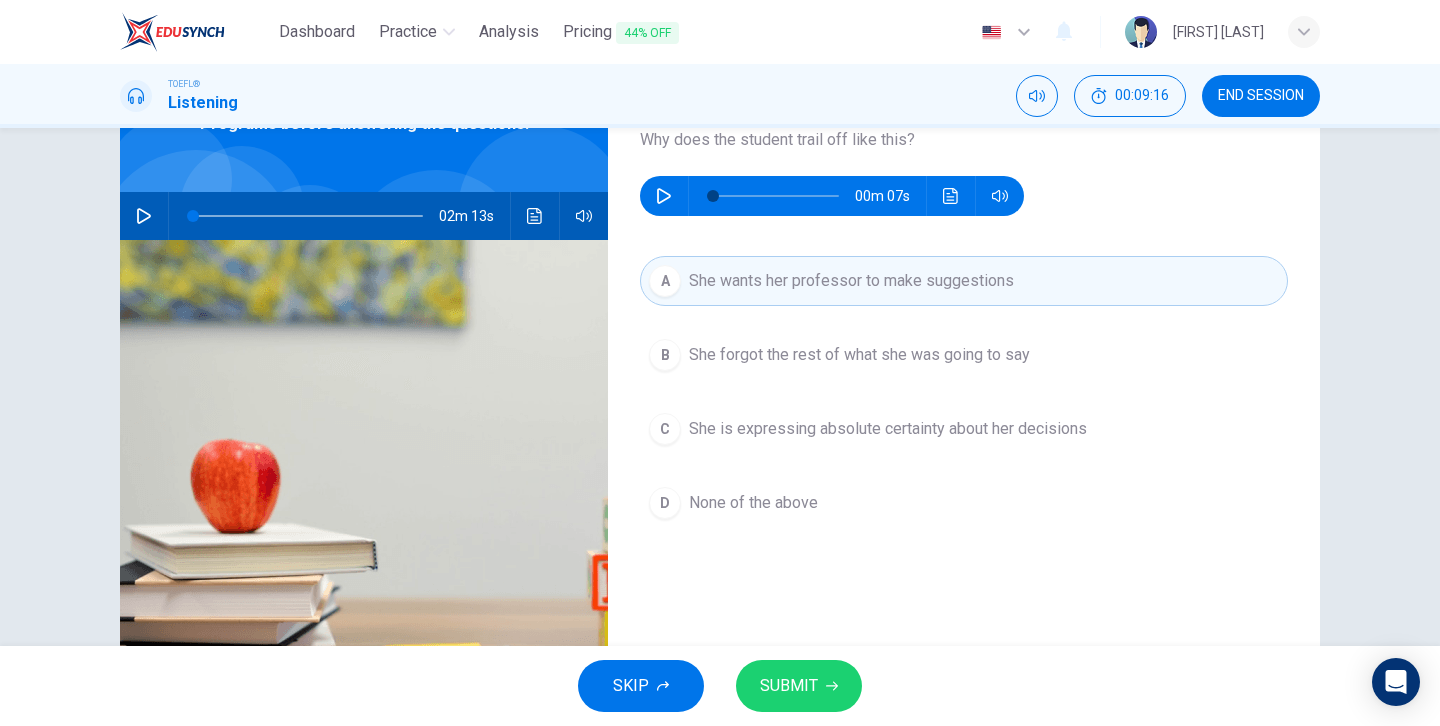 click on "SUBMIT" at bounding box center [789, 686] 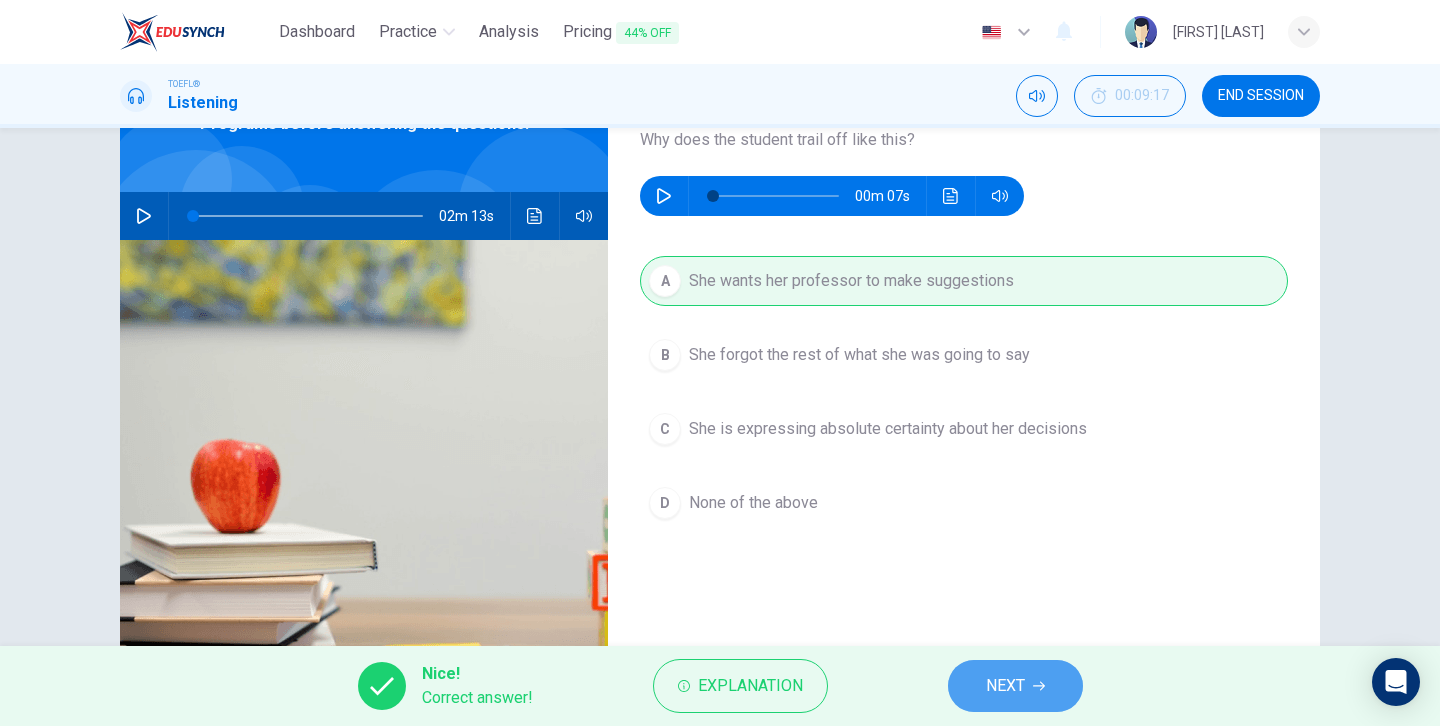 click on "NEXT" at bounding box center (1005, 686) 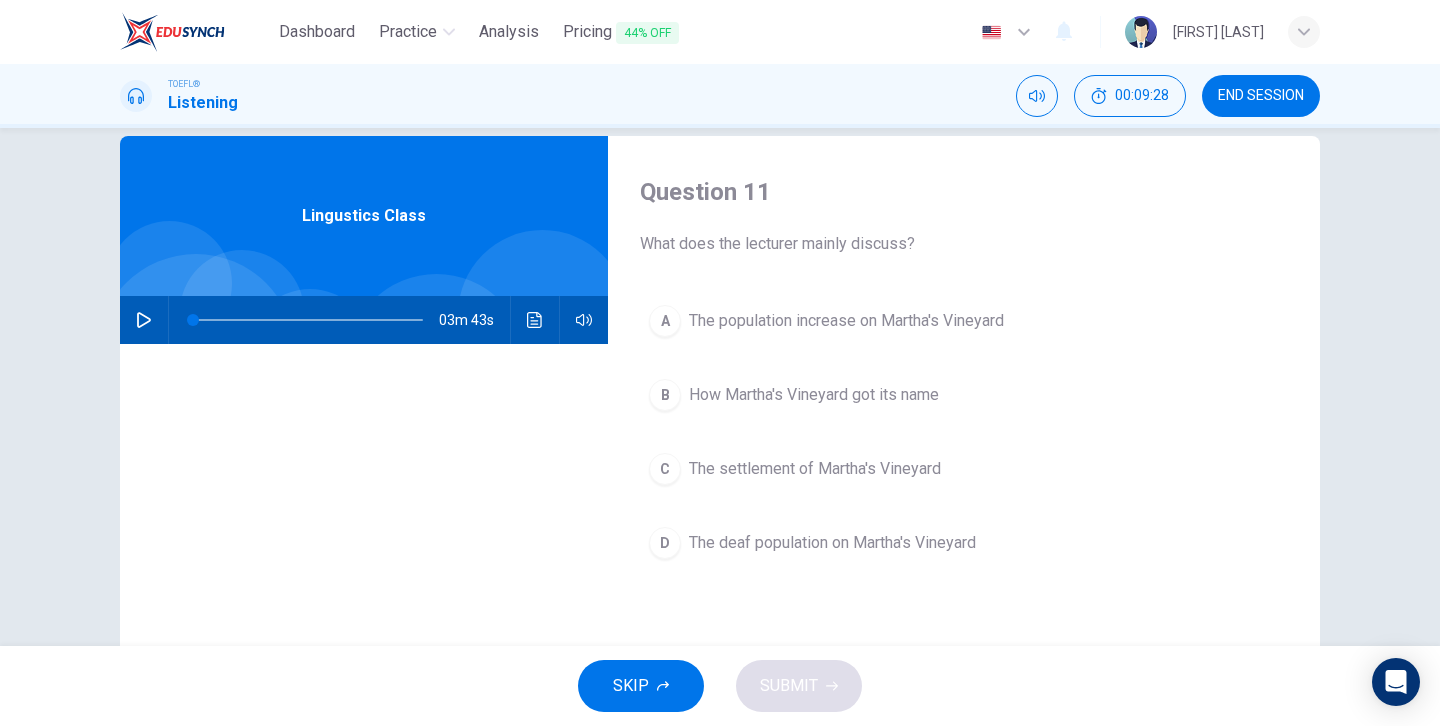 scroll, scrollTop: 19, scrollLeft: 0, axis: vertical 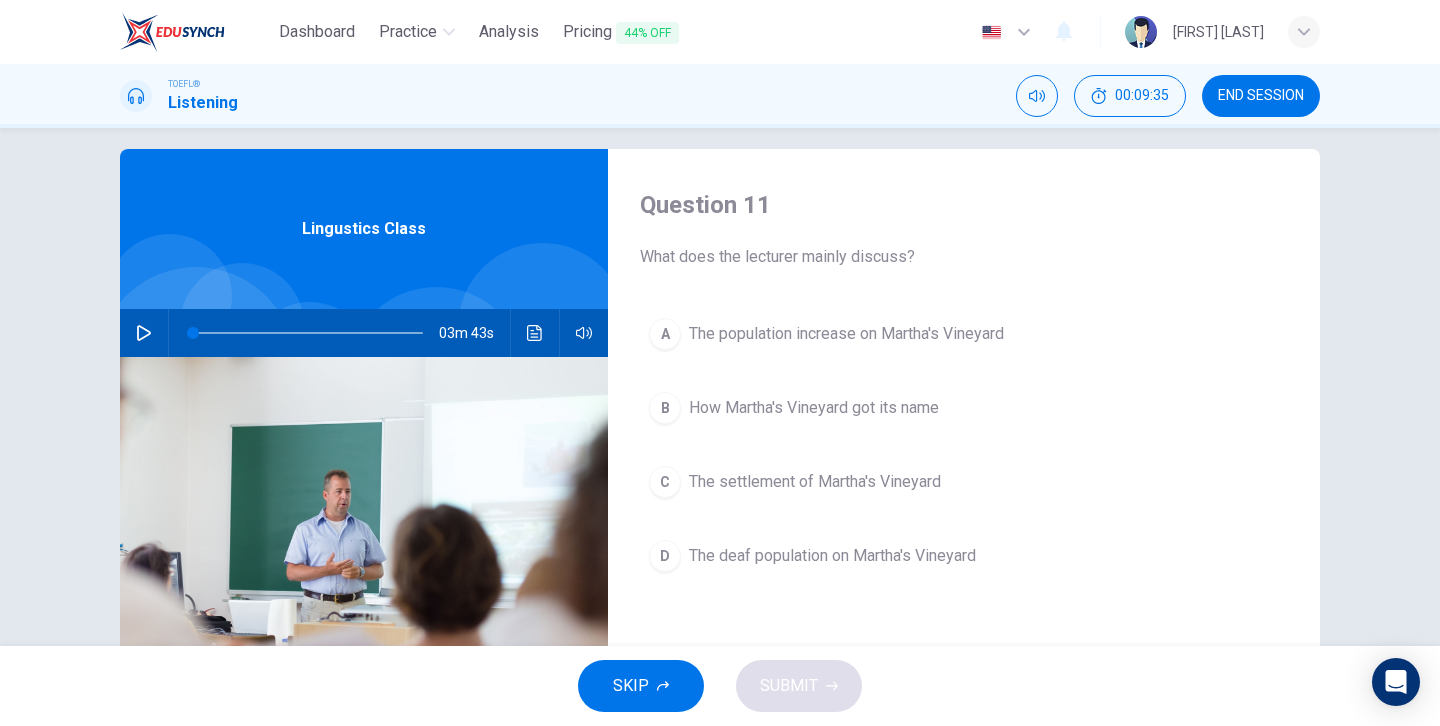 click on "END SESSION" at bounding box center [1261, 96] 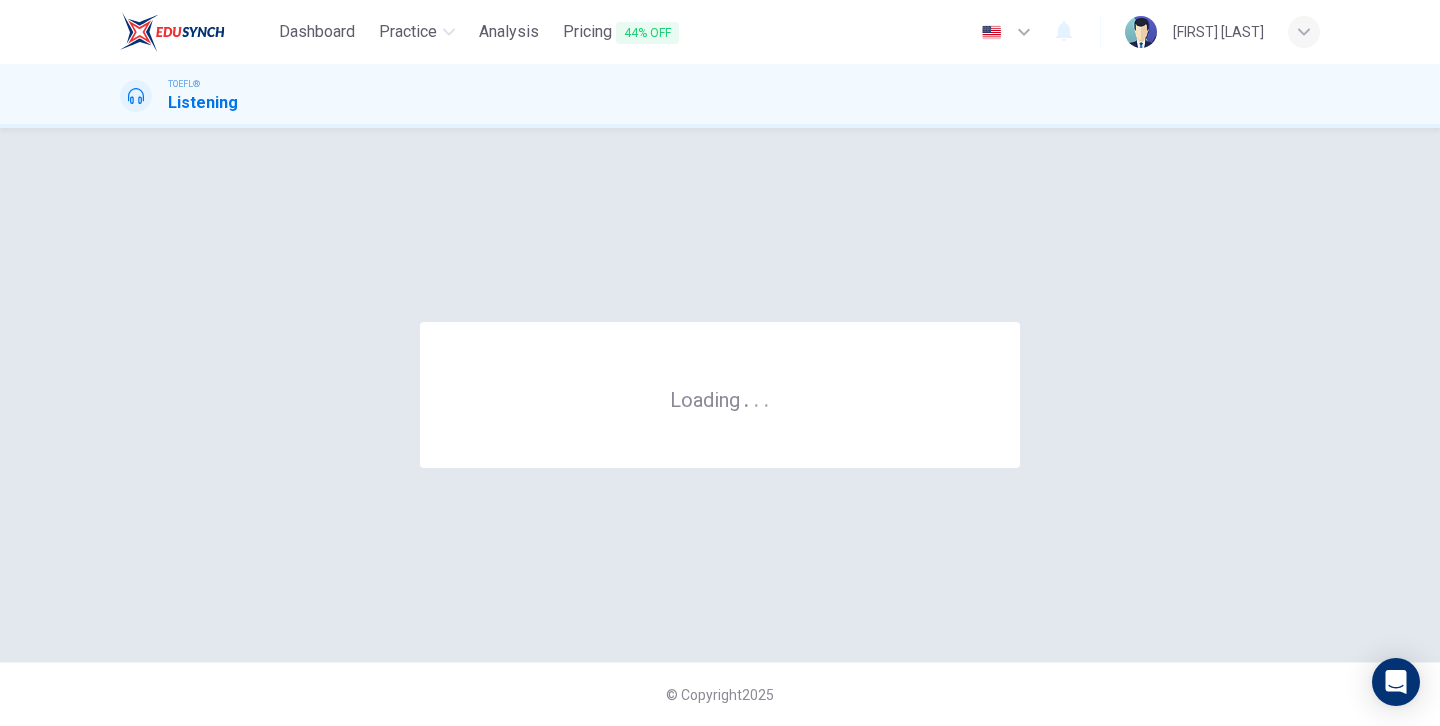 scroll, scrollTop: 0, scrollLeft: 0, axis: both 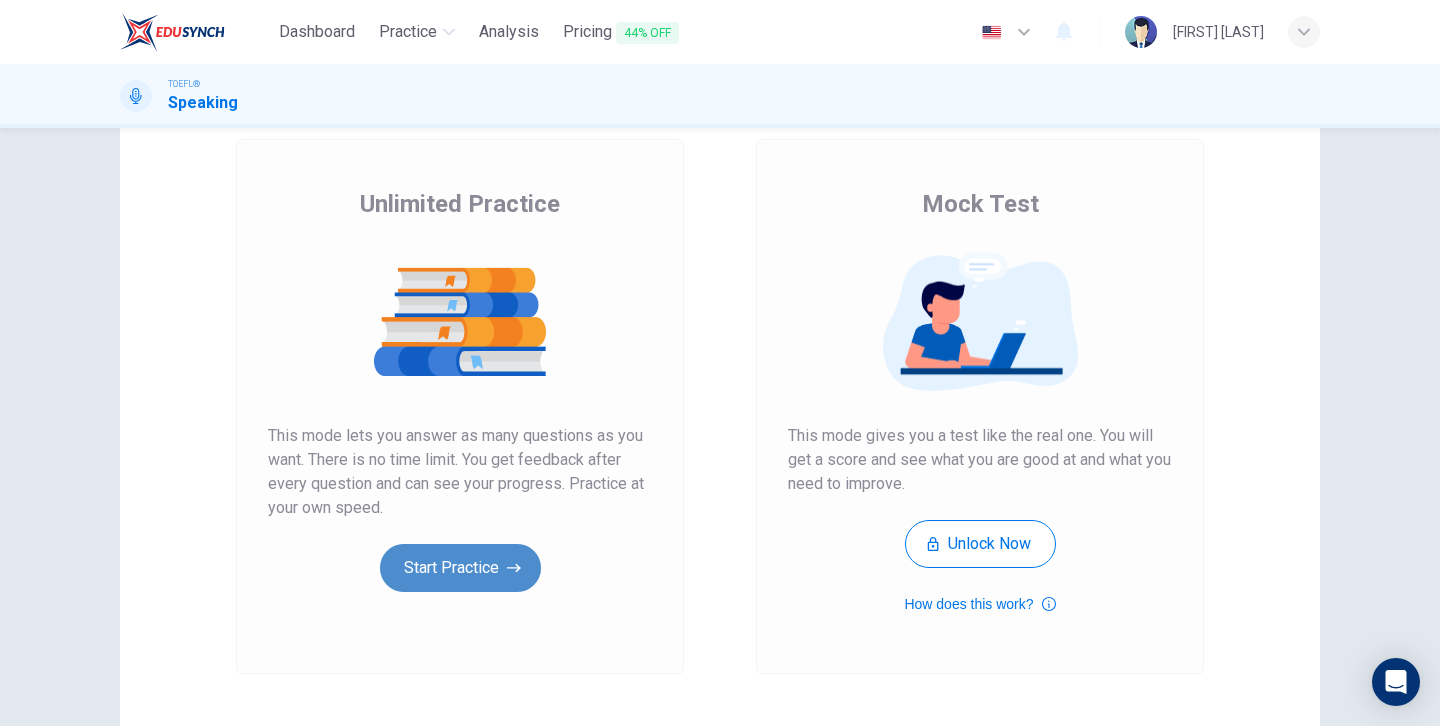 click on "Start Practice" at bounding box center [460, 568] 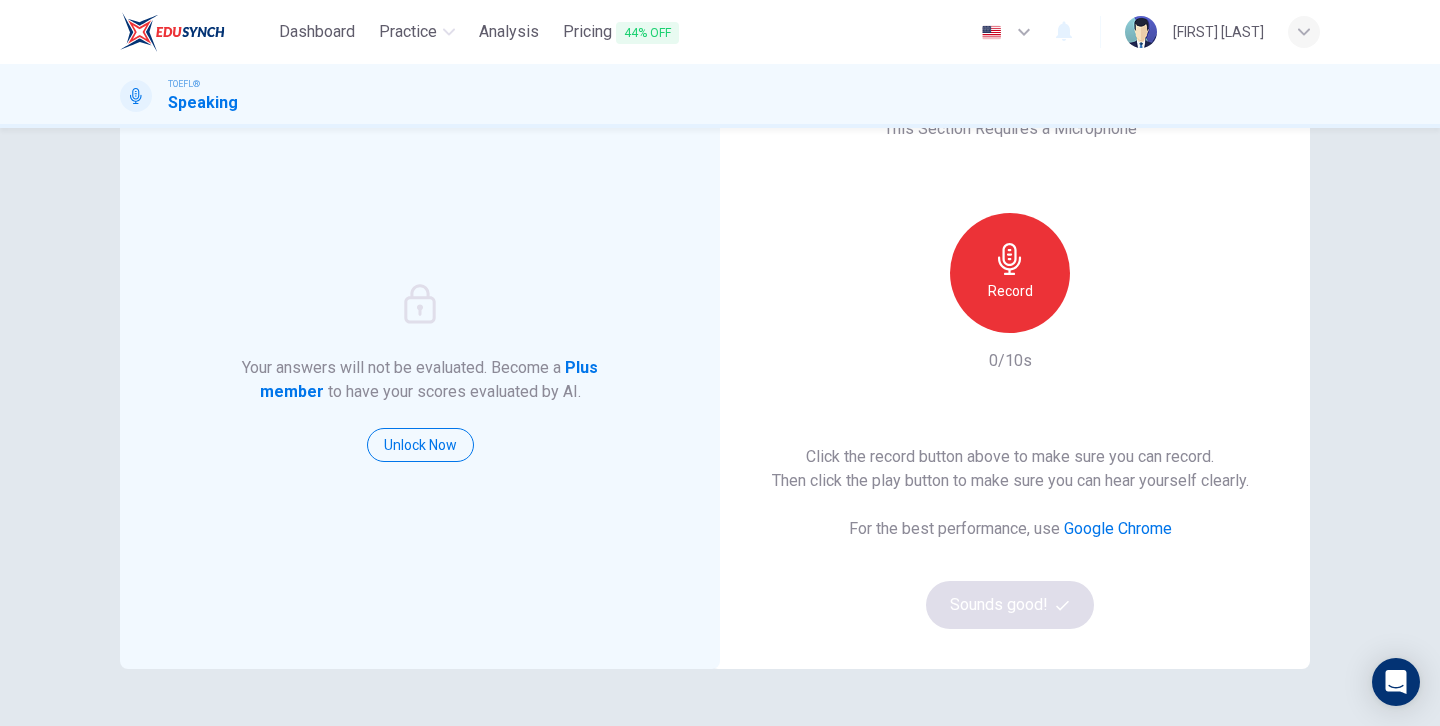 scroll, scrollTop: 90, scrollLeft: 0, axis: vertical 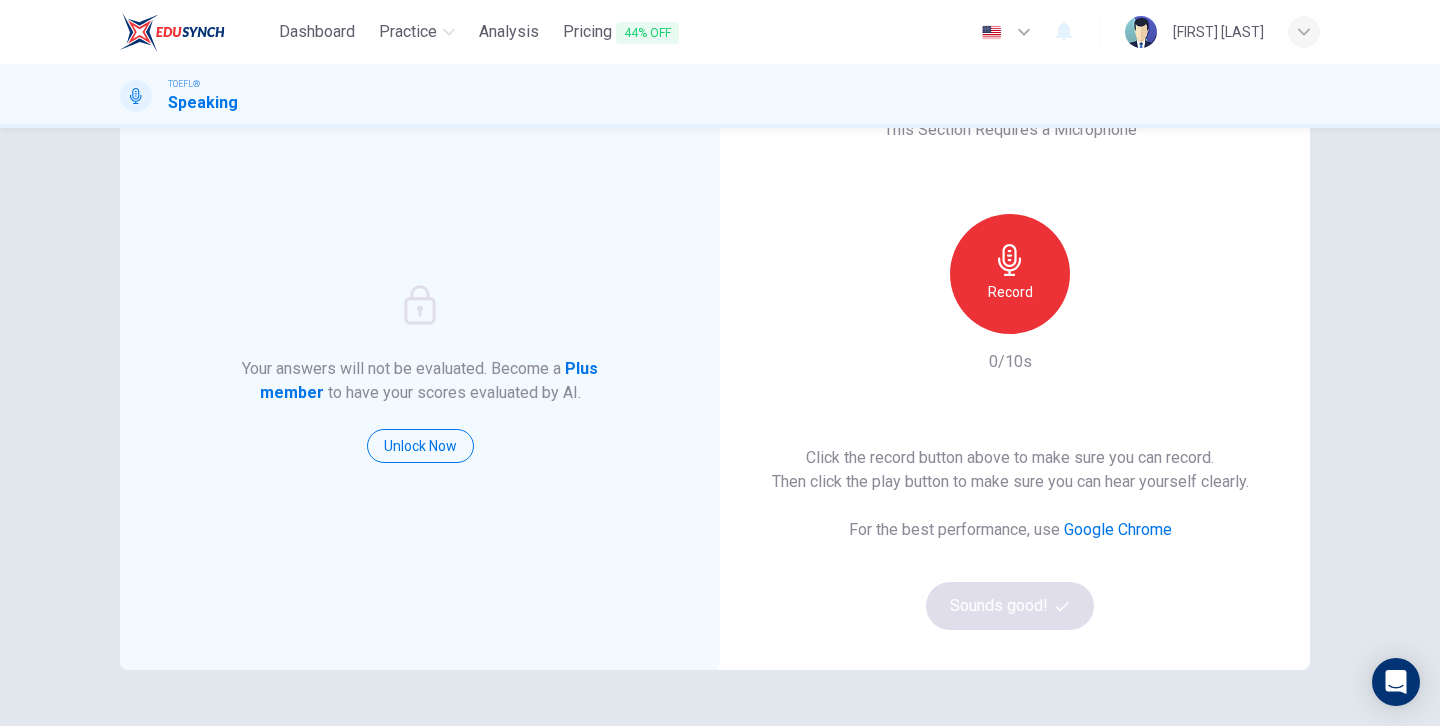 click on "Record" at bounding box center (1010, 292) 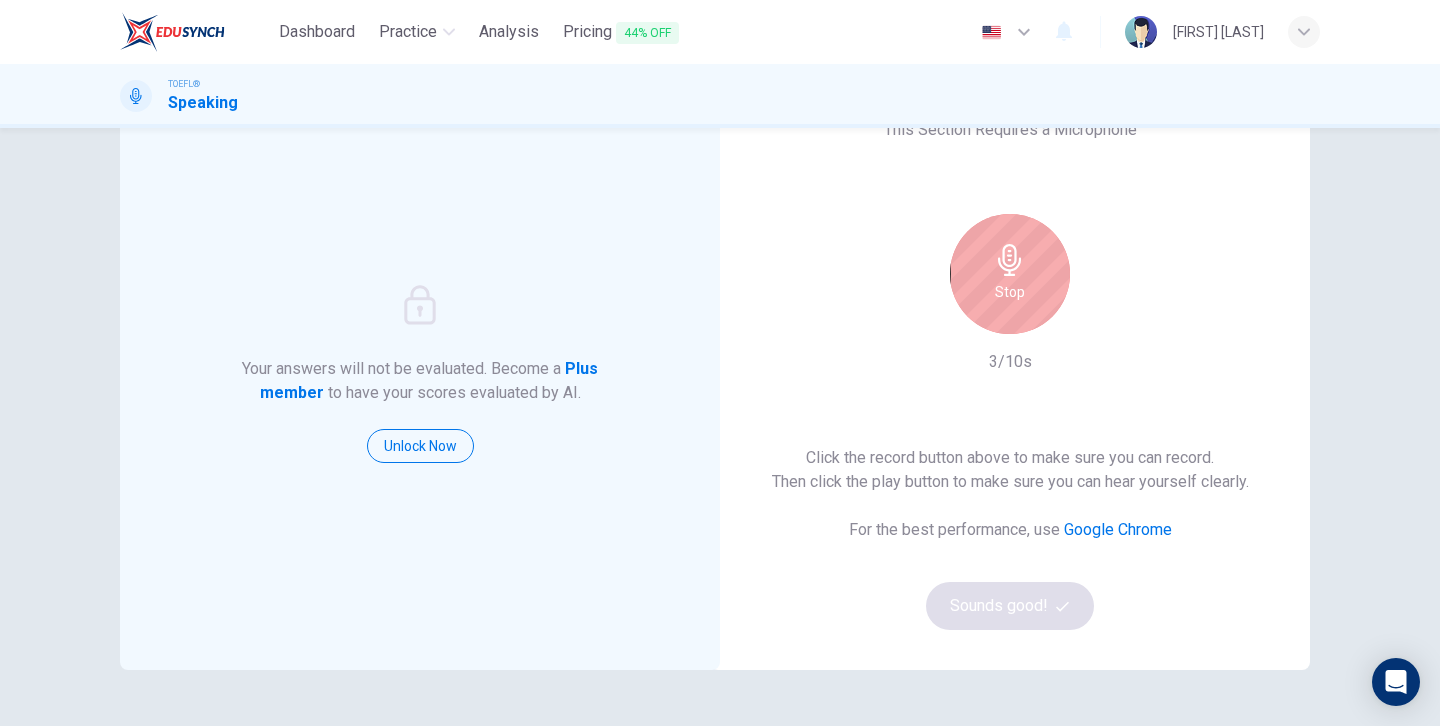 click at bounding box center [1010, 260] 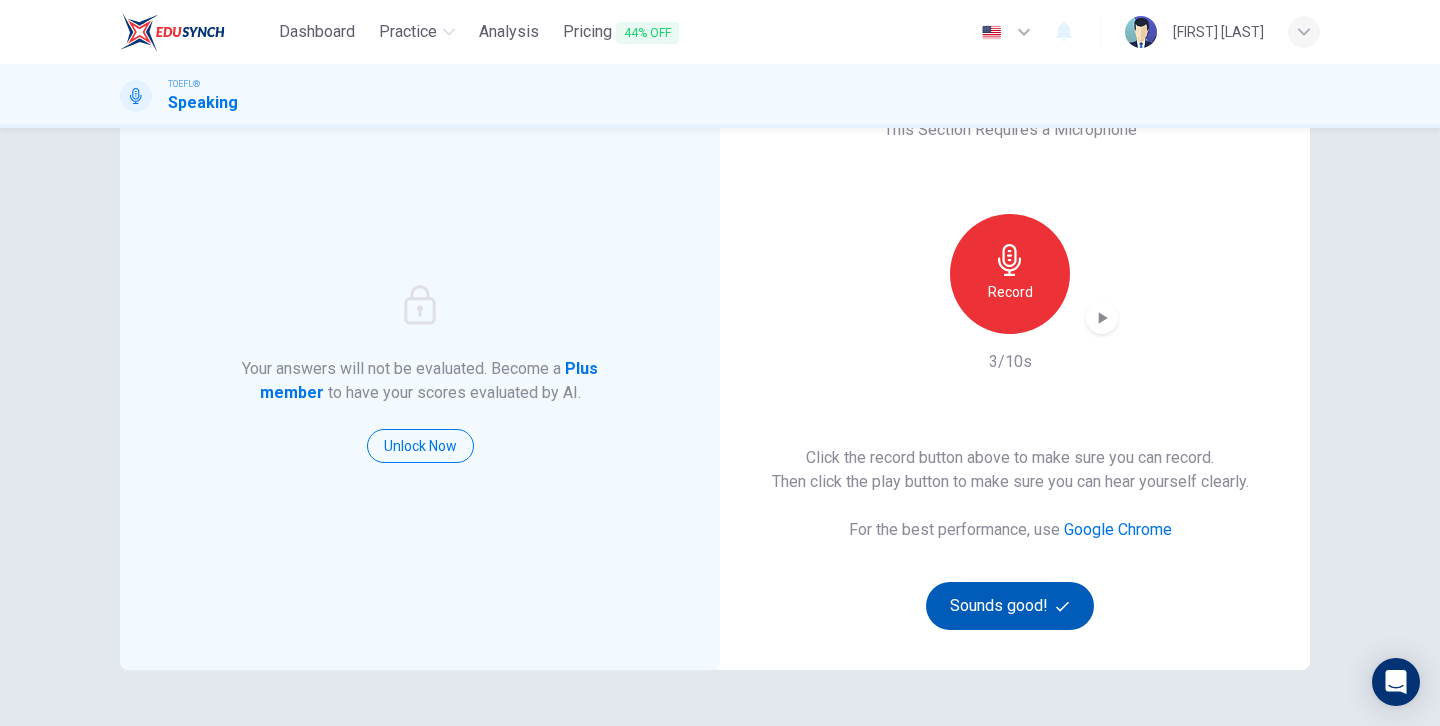 click on "Sounds good!" at bounding box center [1010, 606] 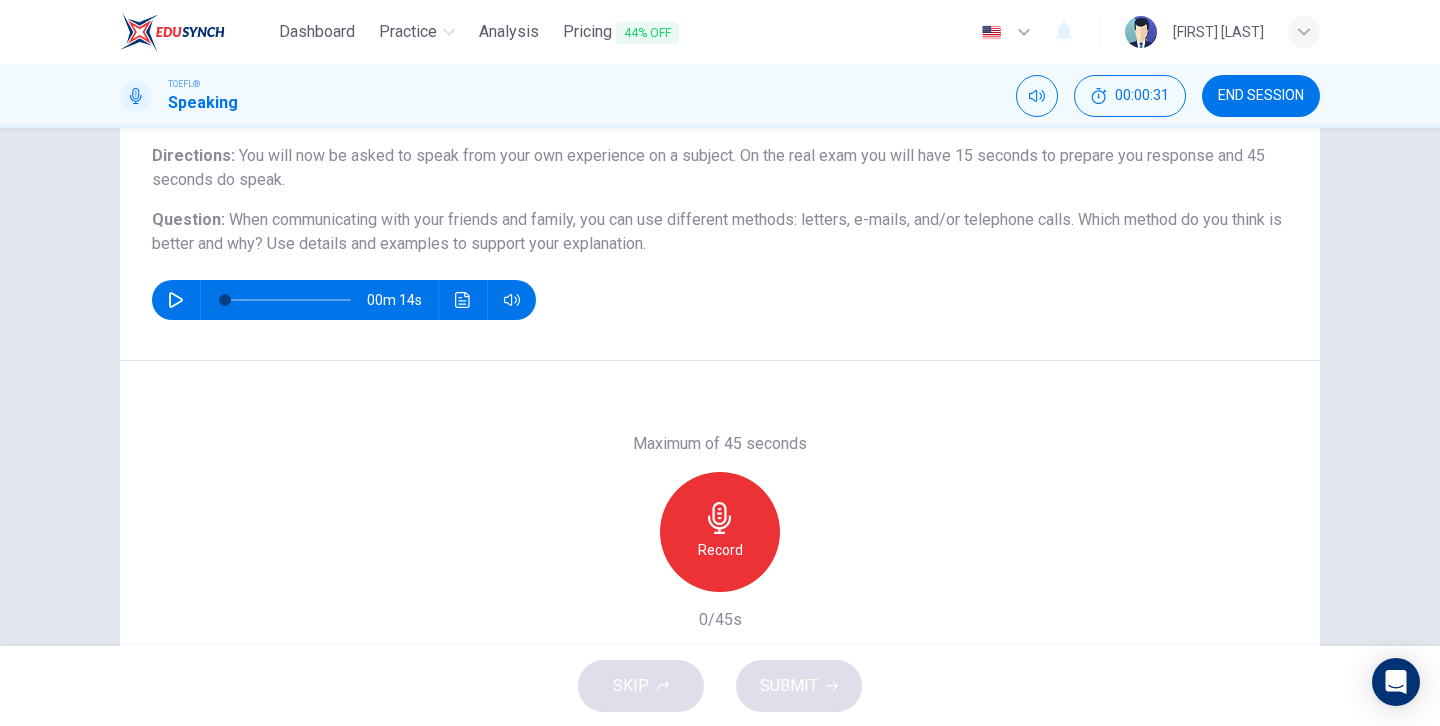 scroll, scrollTop: 159, scrollLeft: 0, axis: vertical 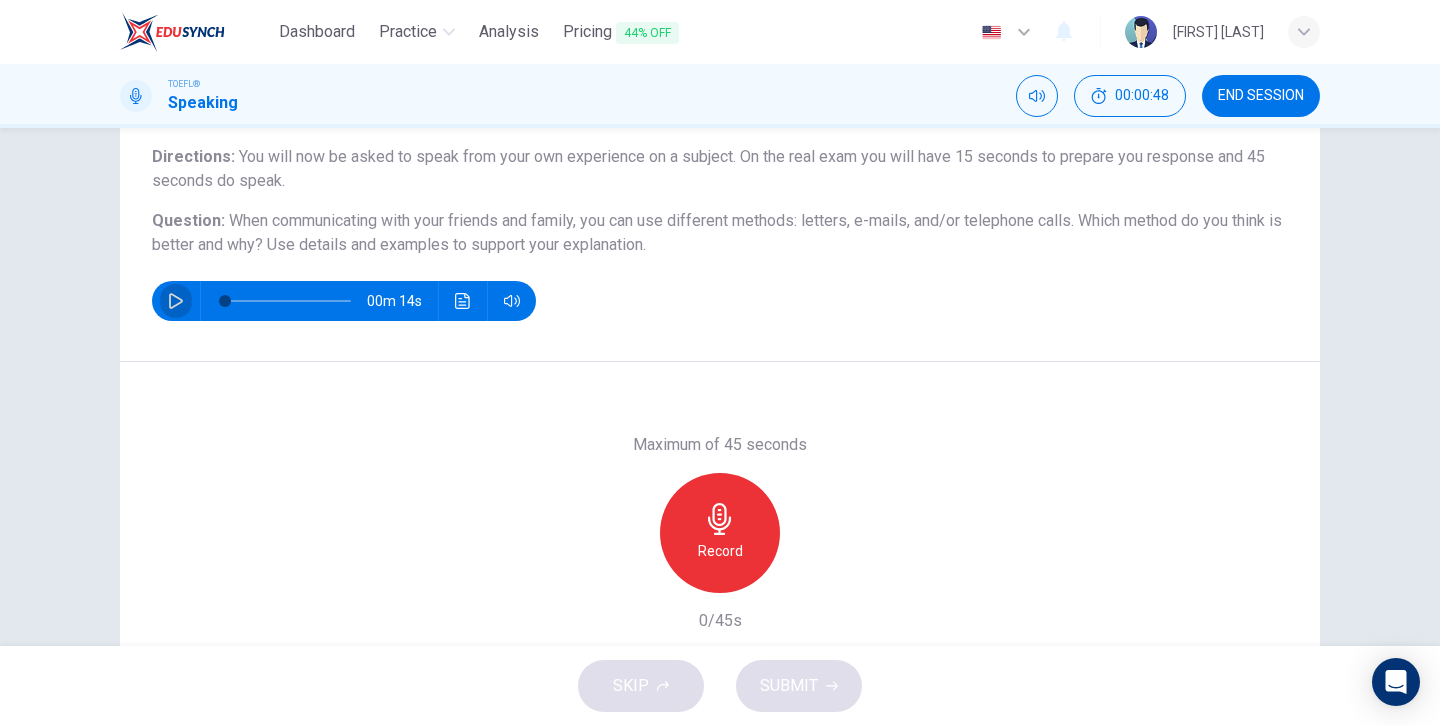 click at bounding box center (176, 301) 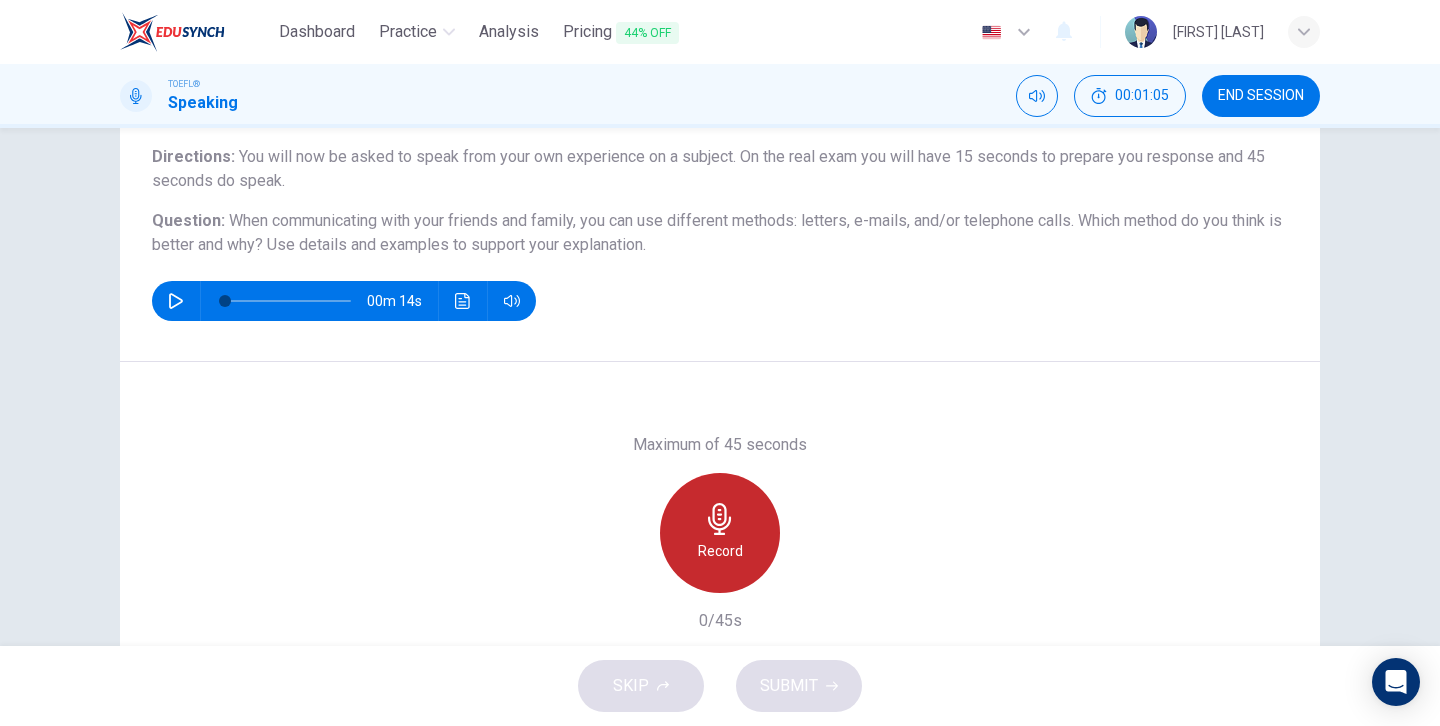 click at bounding box center (720, 519) 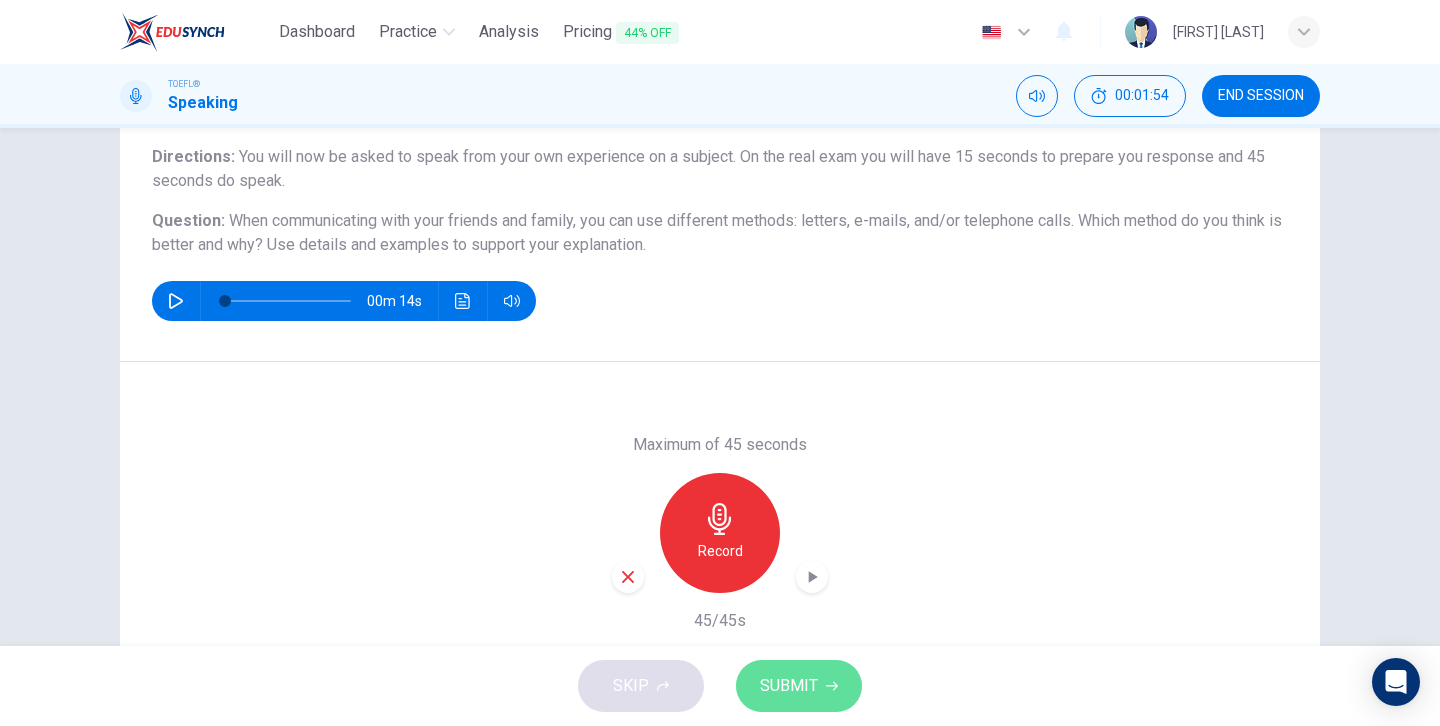 click on "SUBMIT" at bounding box center (789, 686) 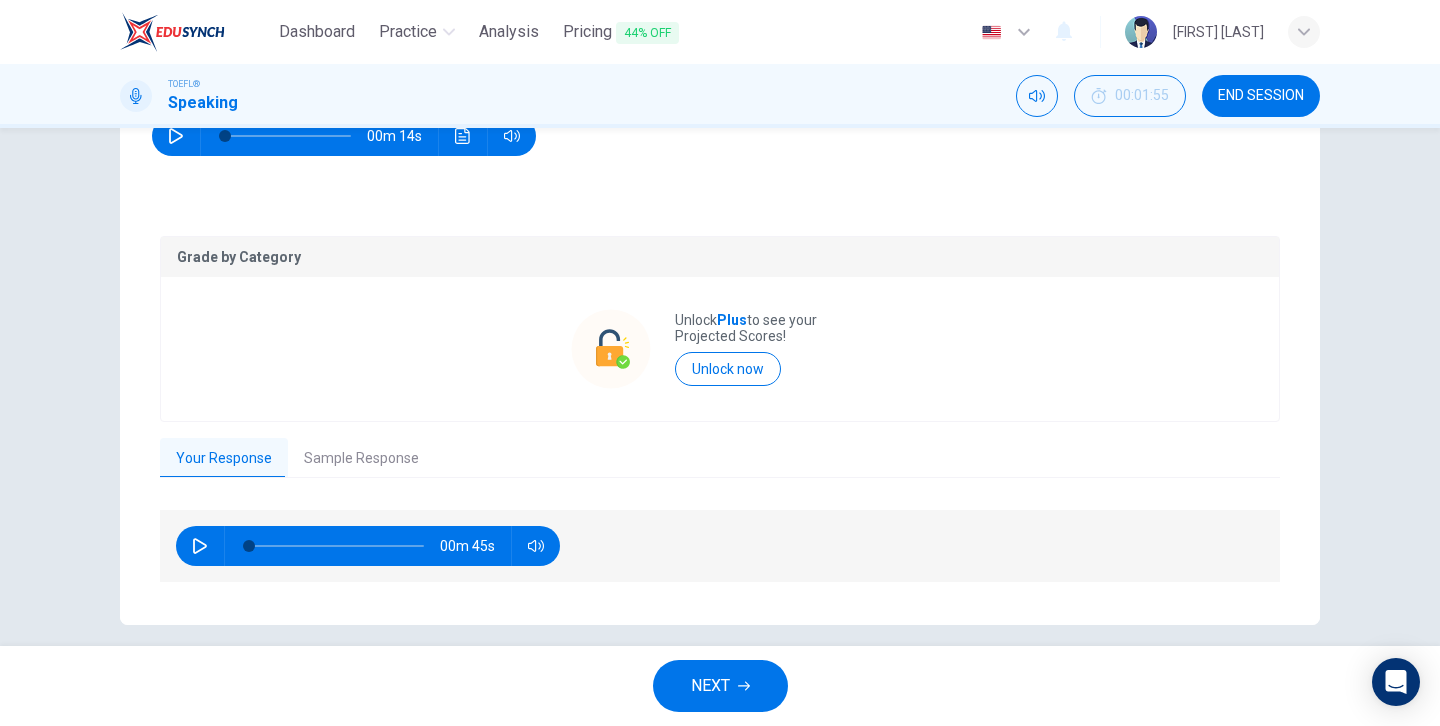 scroll, scrollTop: 343, scrollLeft: 0, axis: vertical 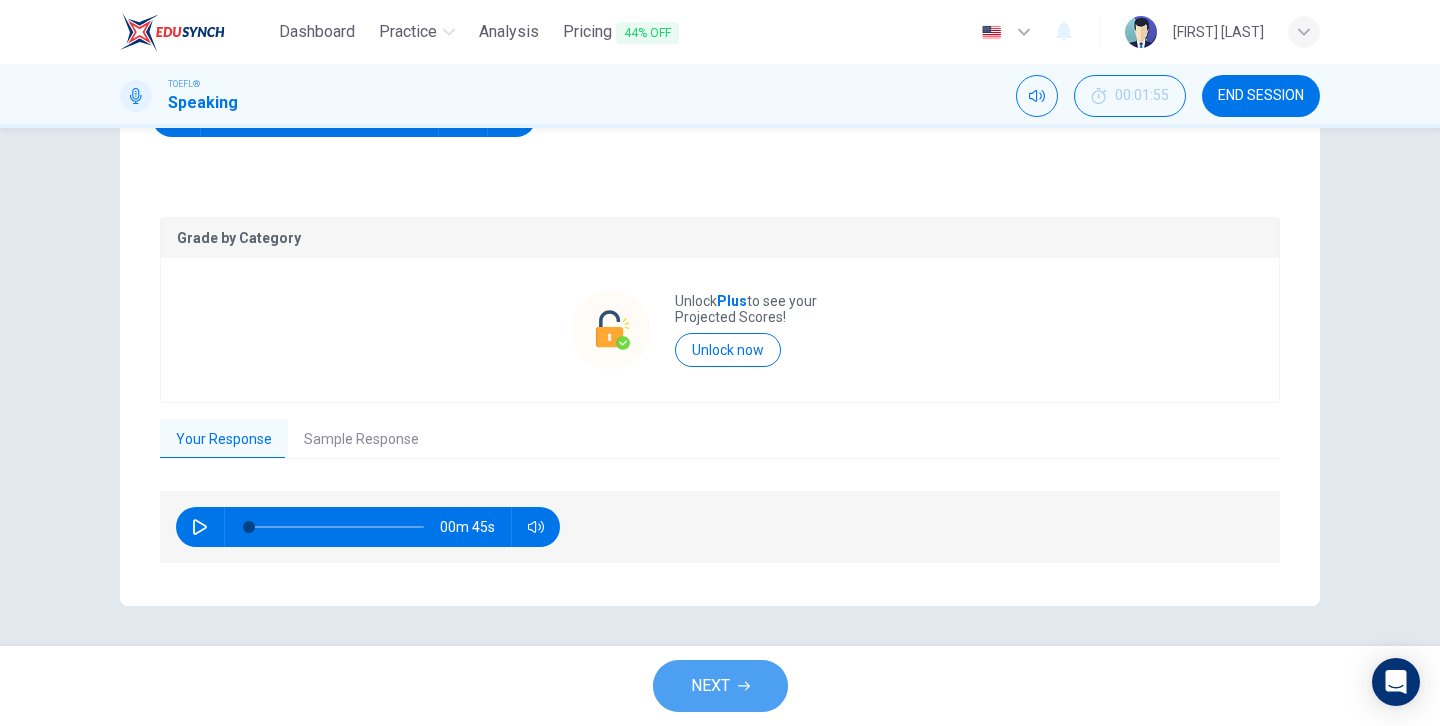 click on "NEXT" at bounding box center [720, 686] 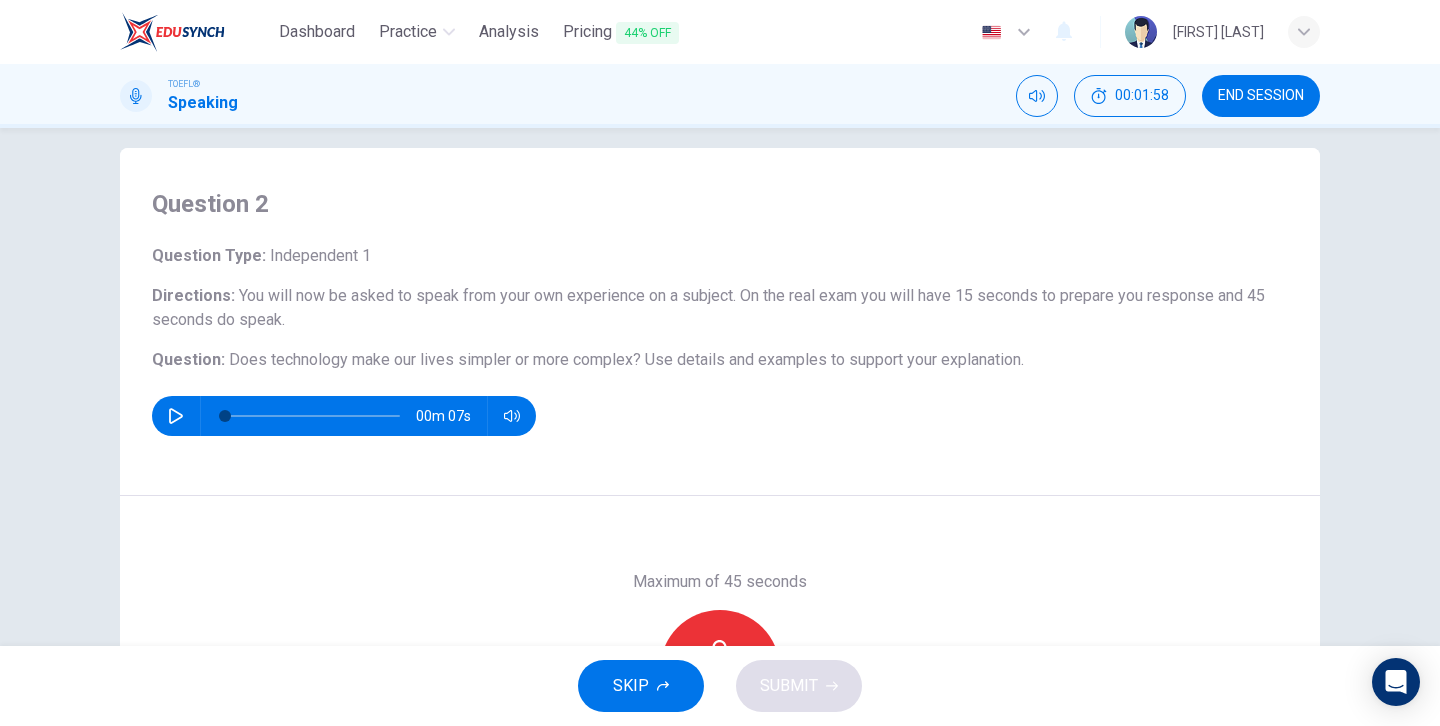 scroll, scrollTop: 18, scrollLeft: 0, axis: vertical 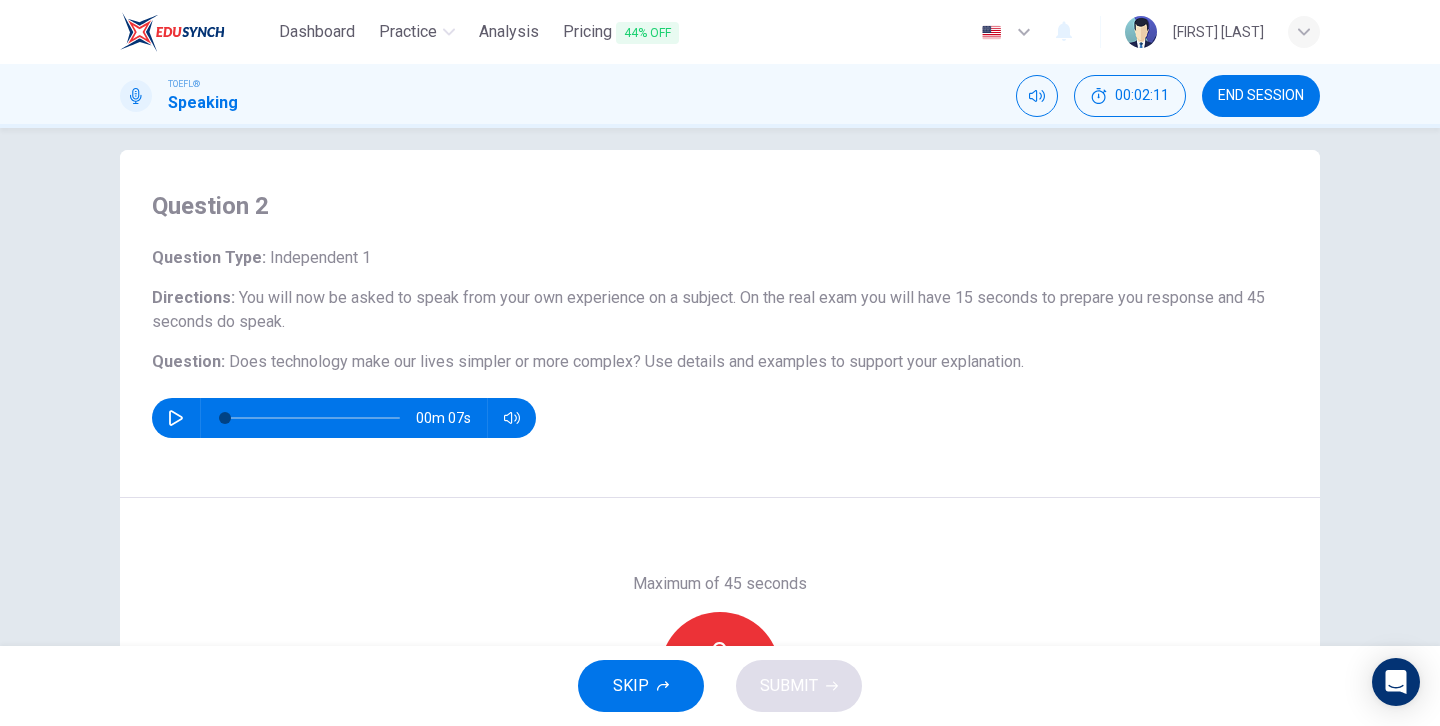 click at bounding box center (176, 418) 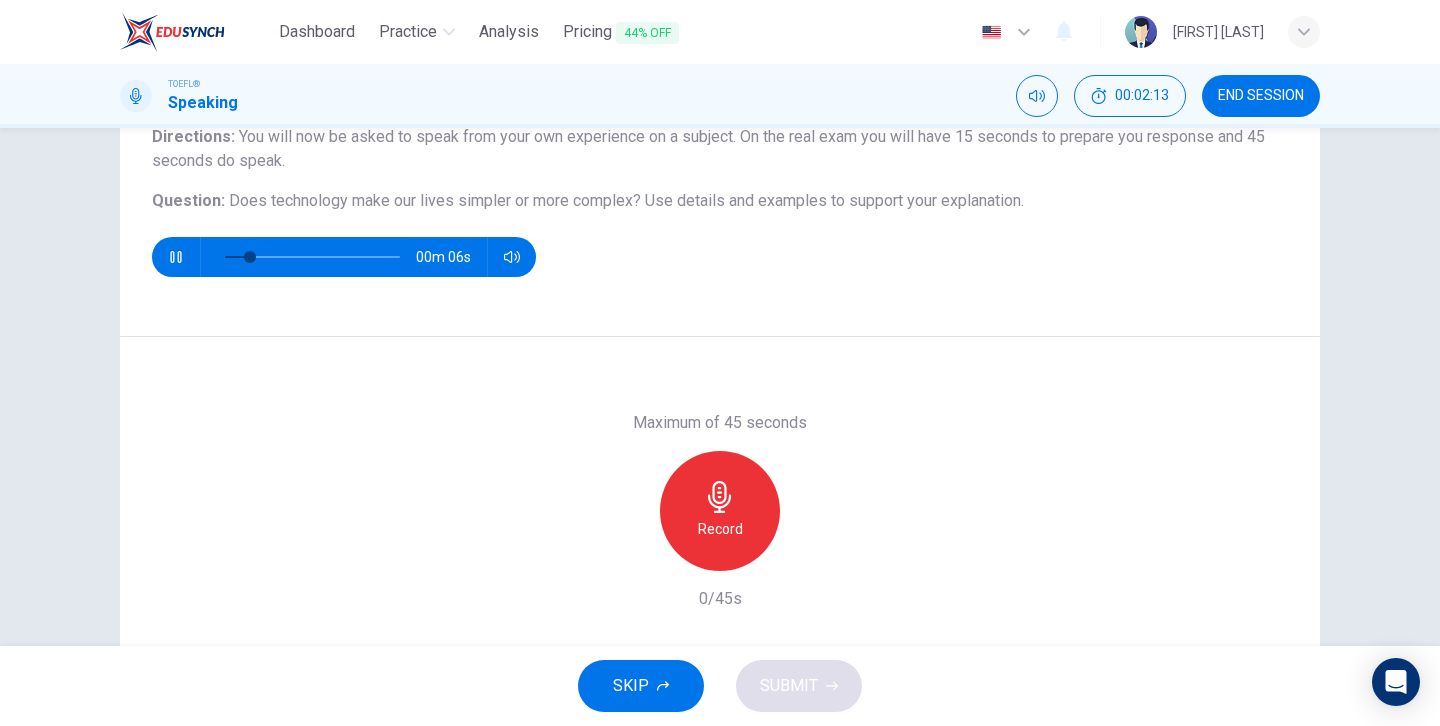 scroll, scrollTop: 180, scrollLeft: 0, axis: vertical 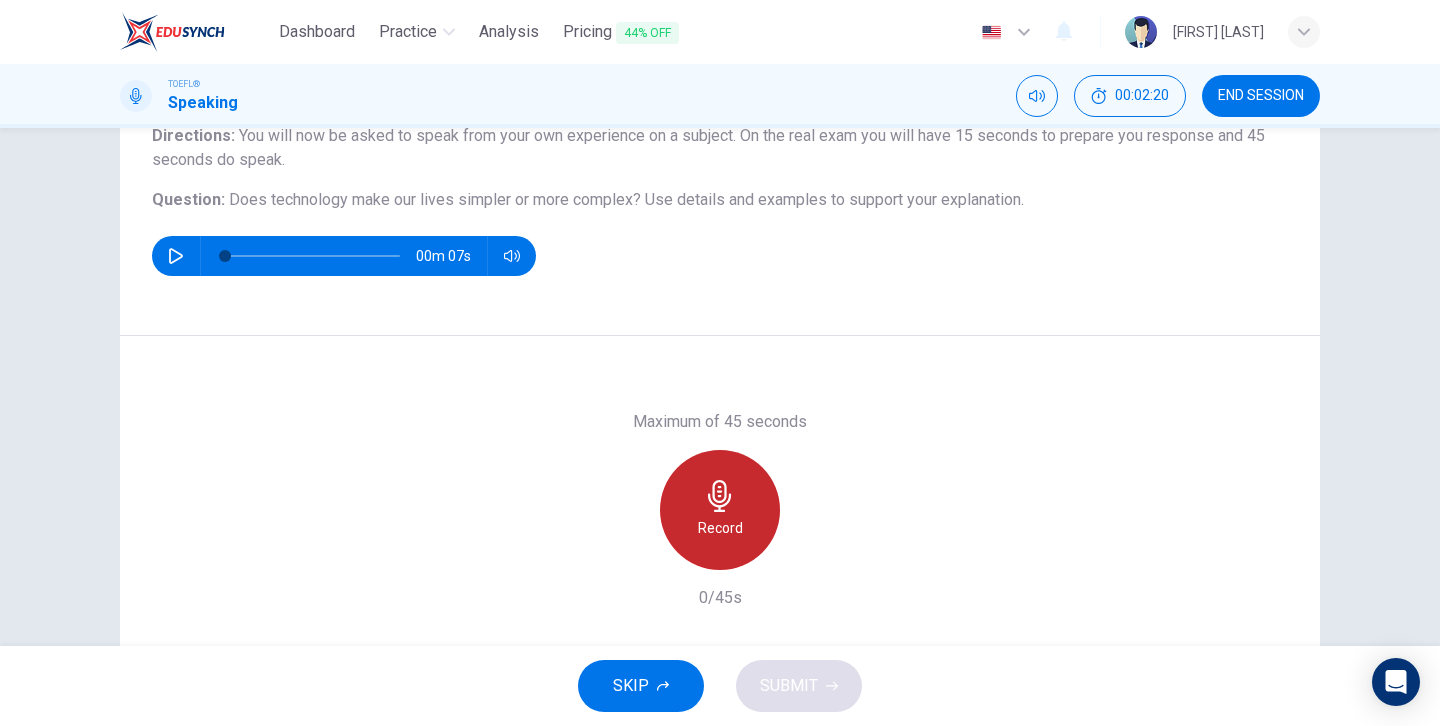 click on "Record" at bounding box center [720, 510] 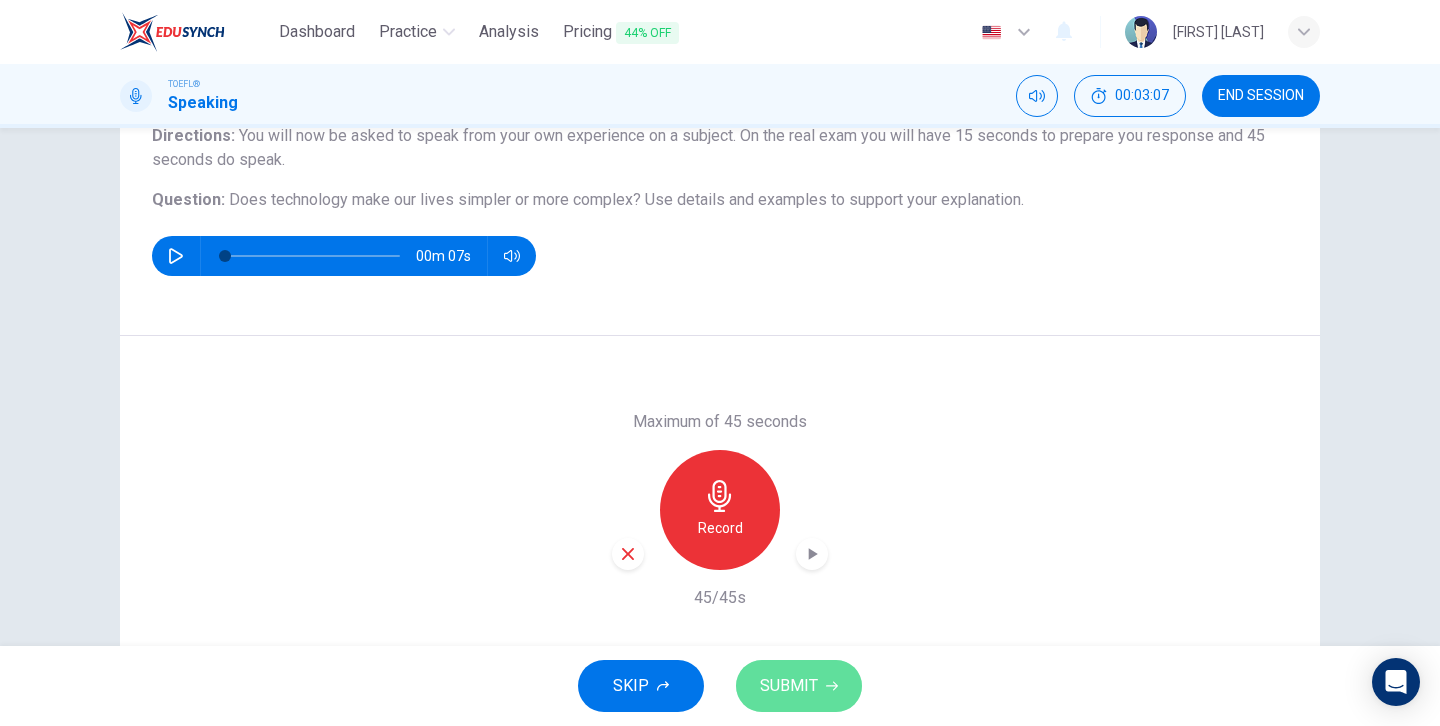 click on "SUBMIT" at bounding box center [799, 686] 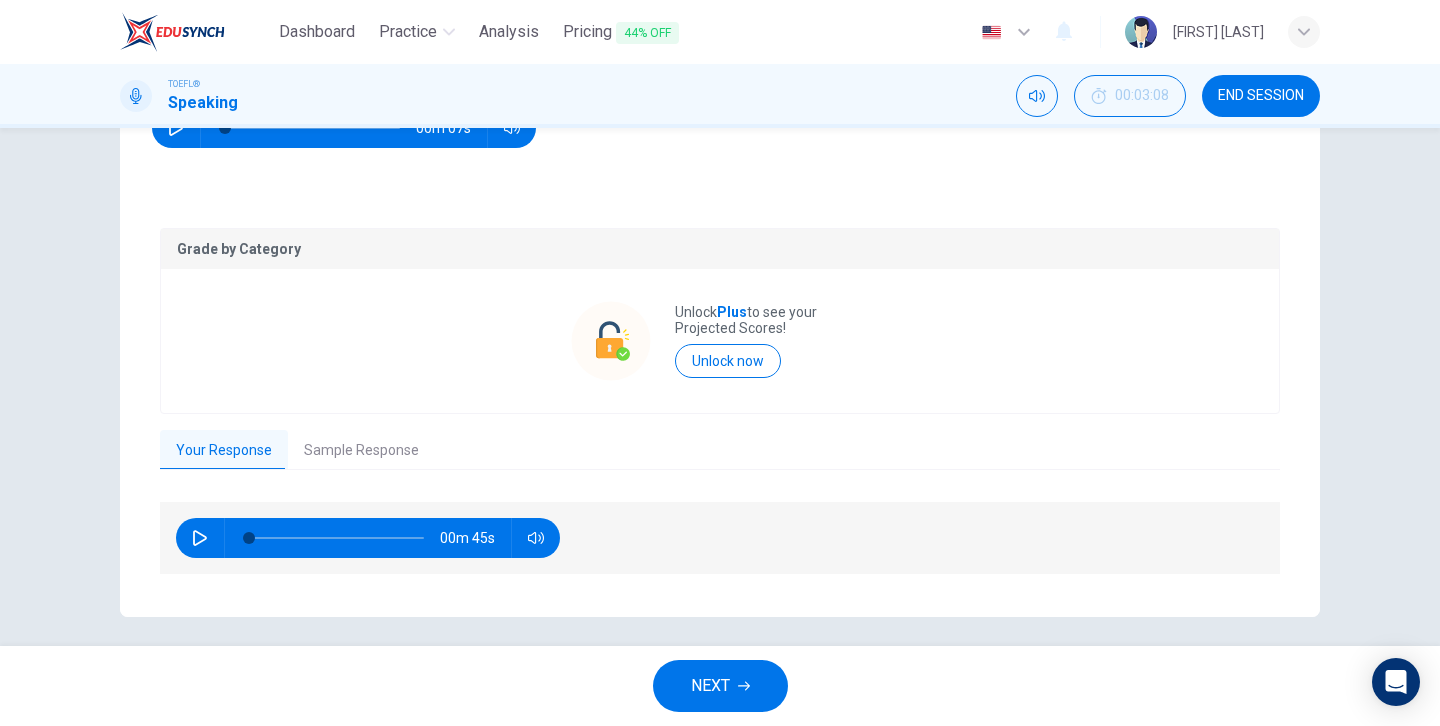 scroll, scrollTop: 319, scrollLeft: 0, axis: vertical 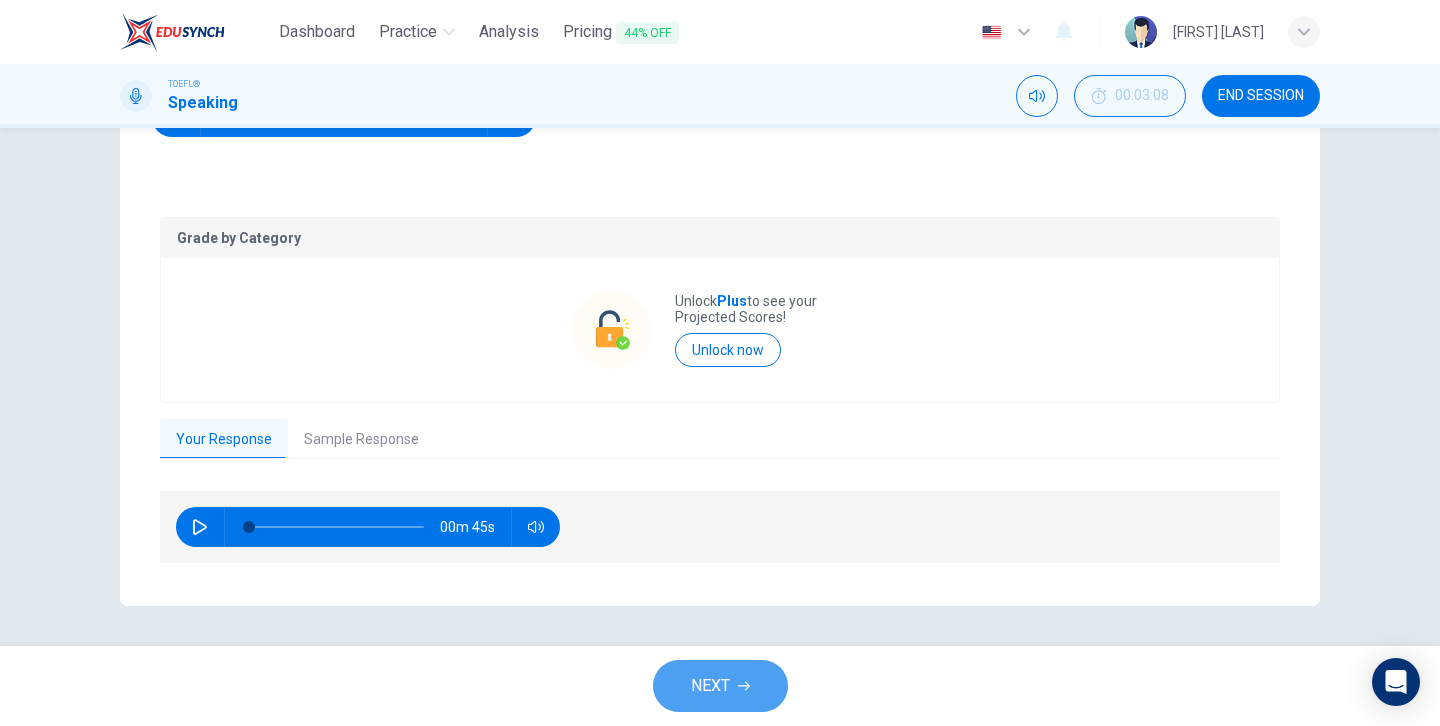 click on "NEXT" at bounding box center [710, 686] 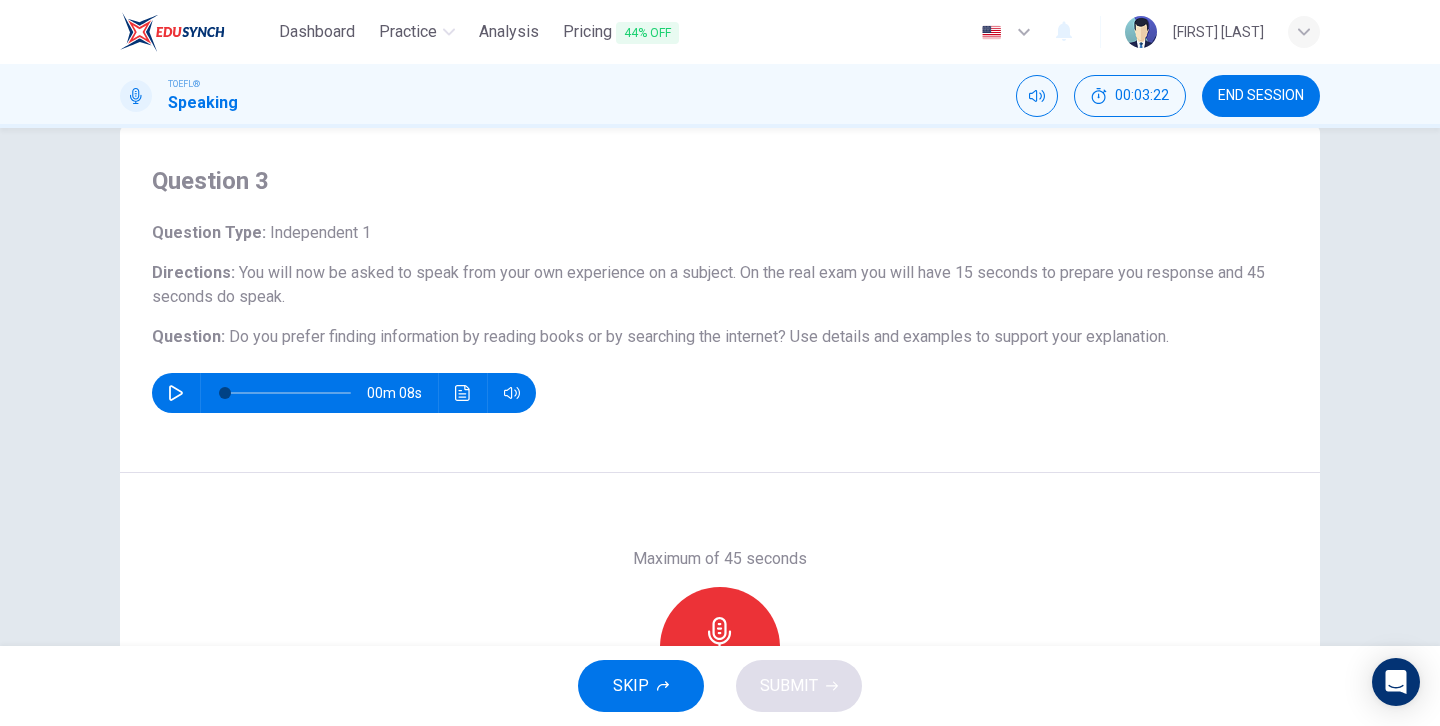 scroll, scrollTop: 124, scrollLeft: 0, axis: vertical 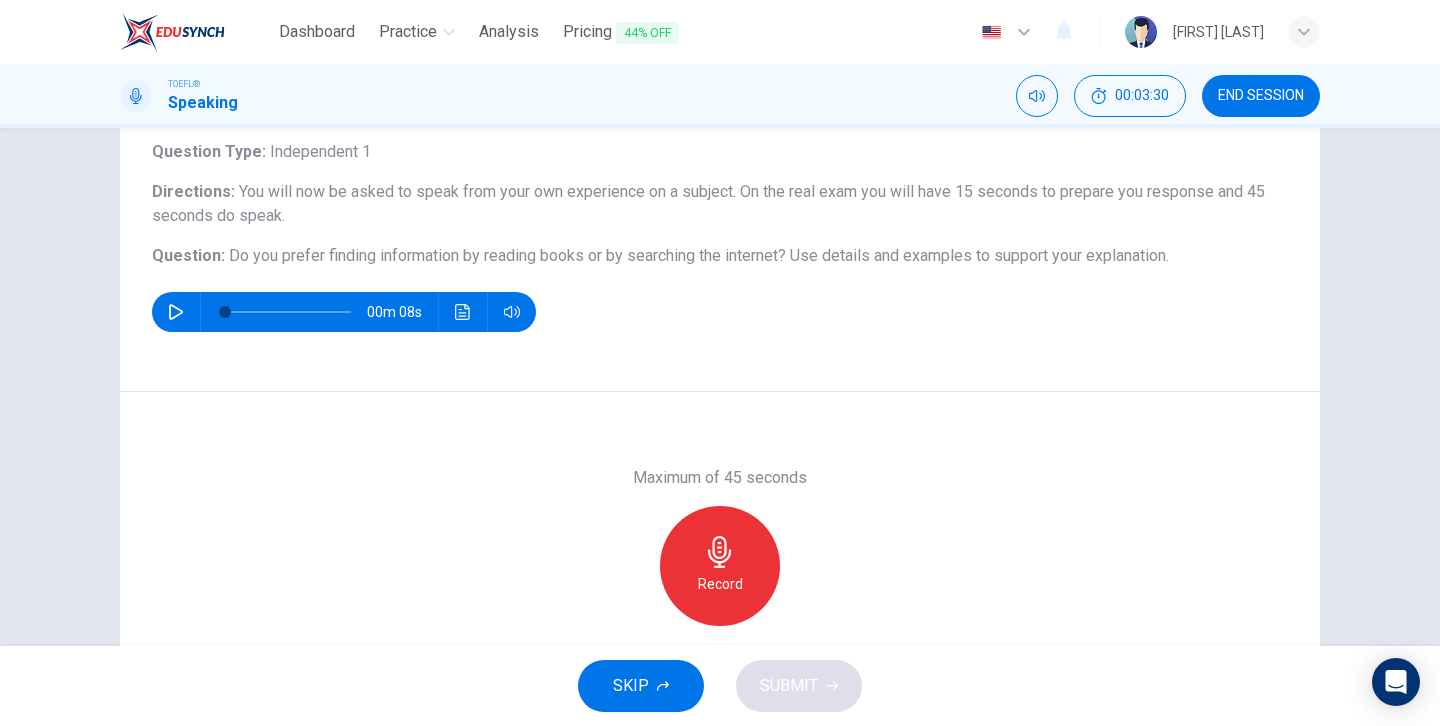 click at bounding box center (176, 312) 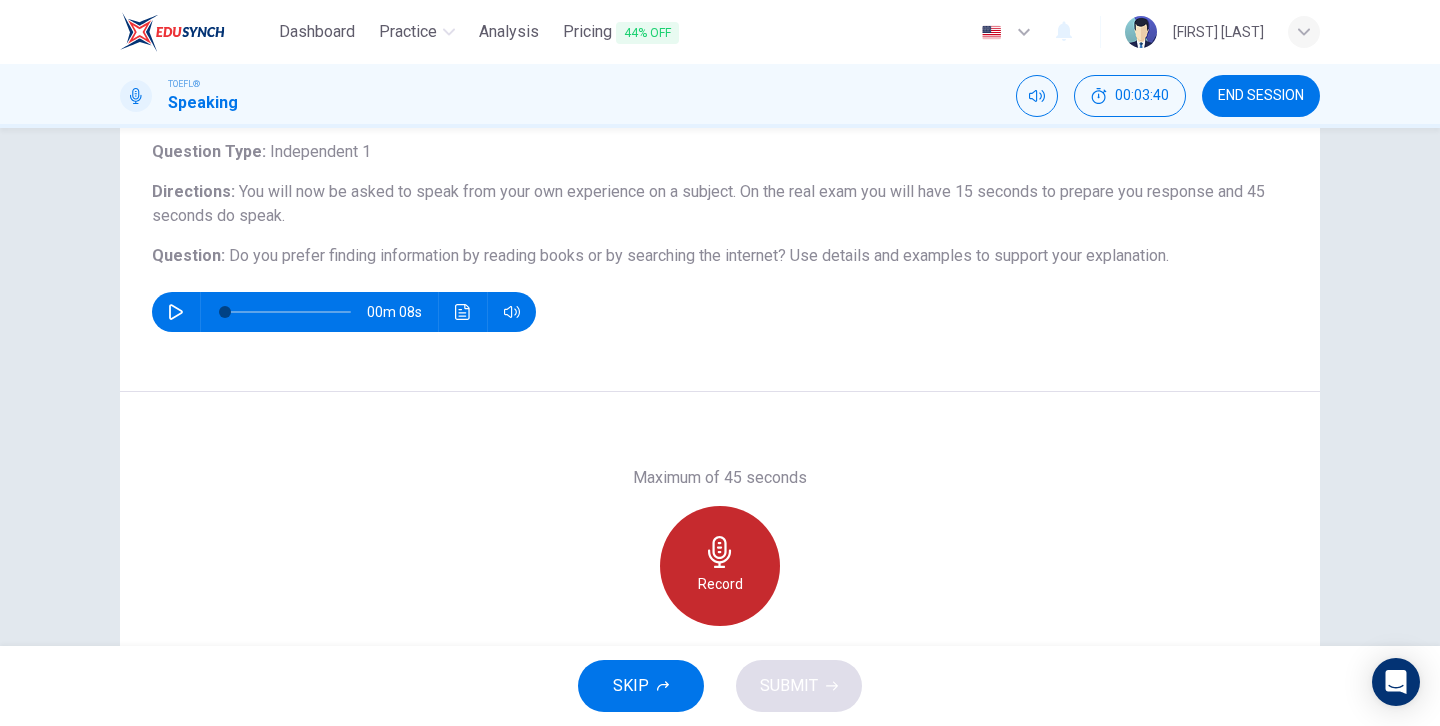 click on "Record" at bounding box center [720, 566] 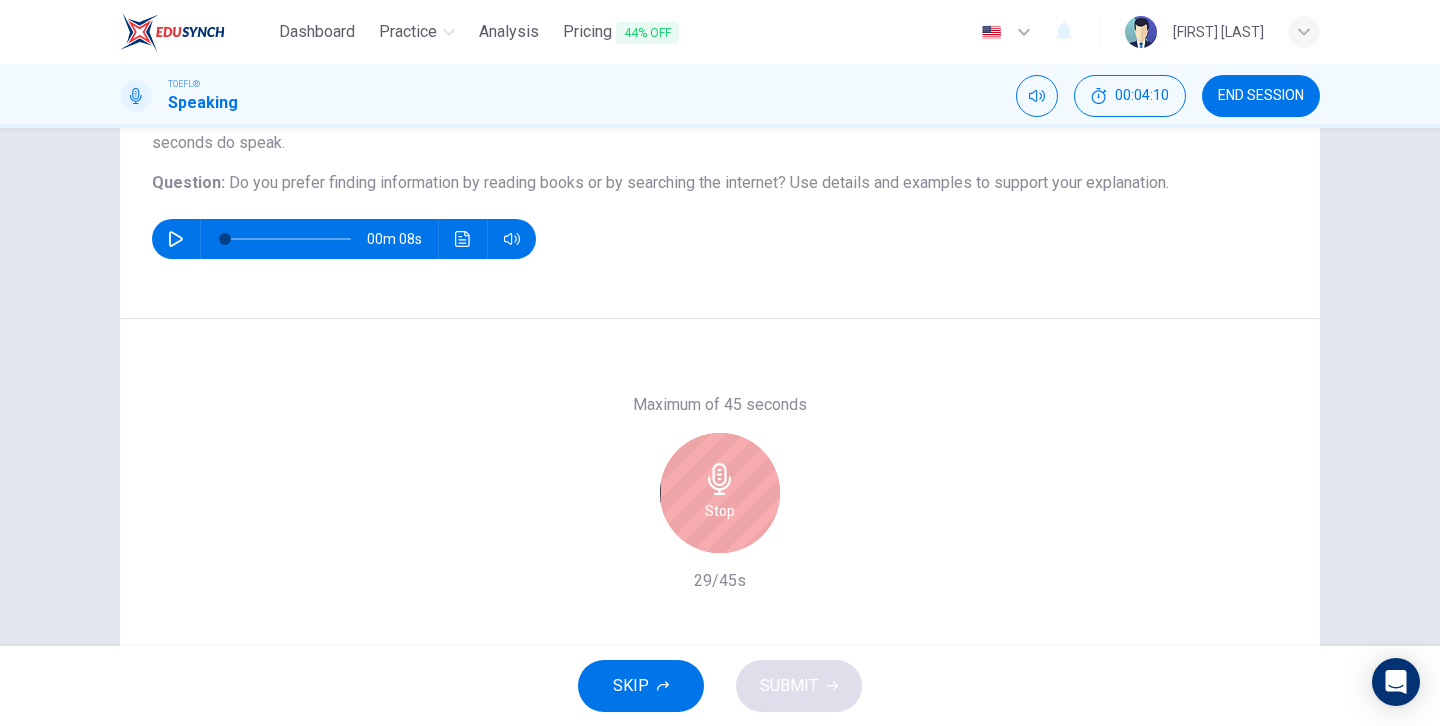 scroll, scrollTop: 209, scrollLeft: 0, axis: vertical 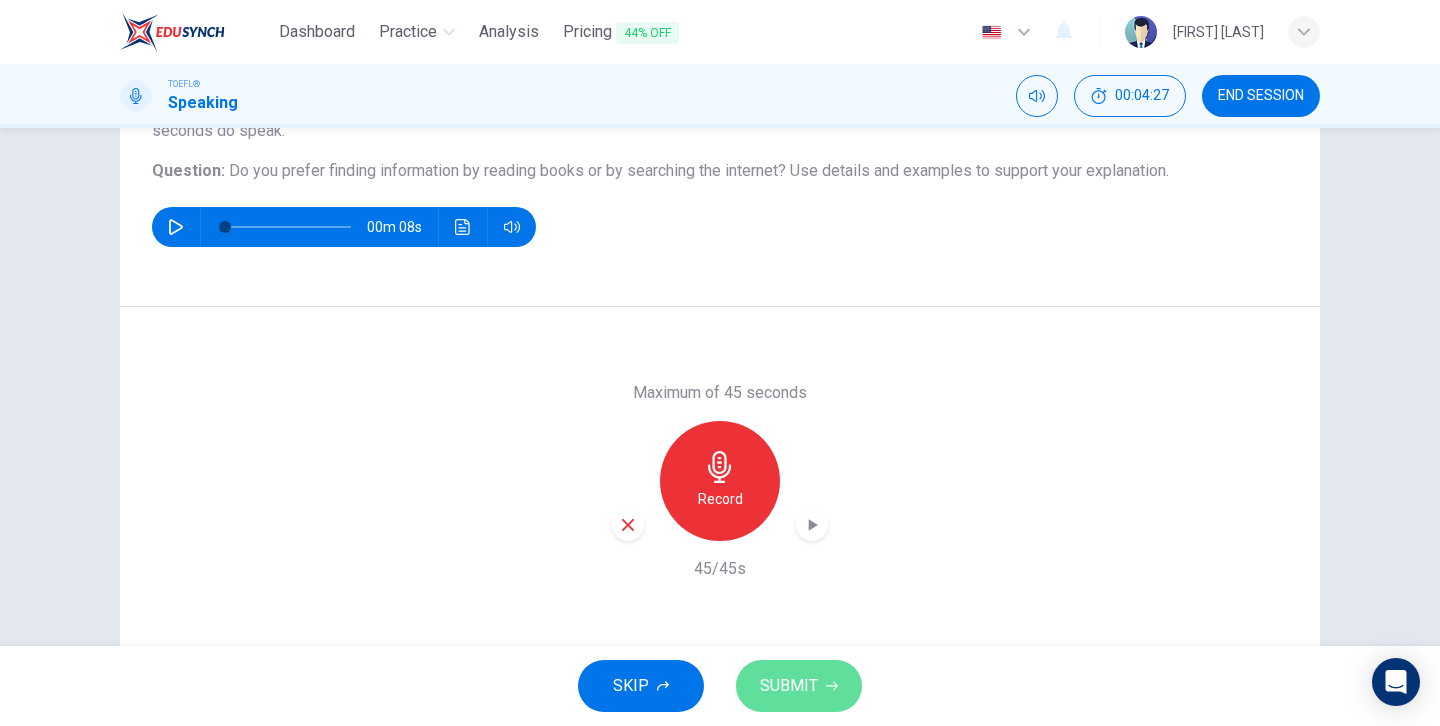 click on "SUBMIT" at bounding box center [789, 686] 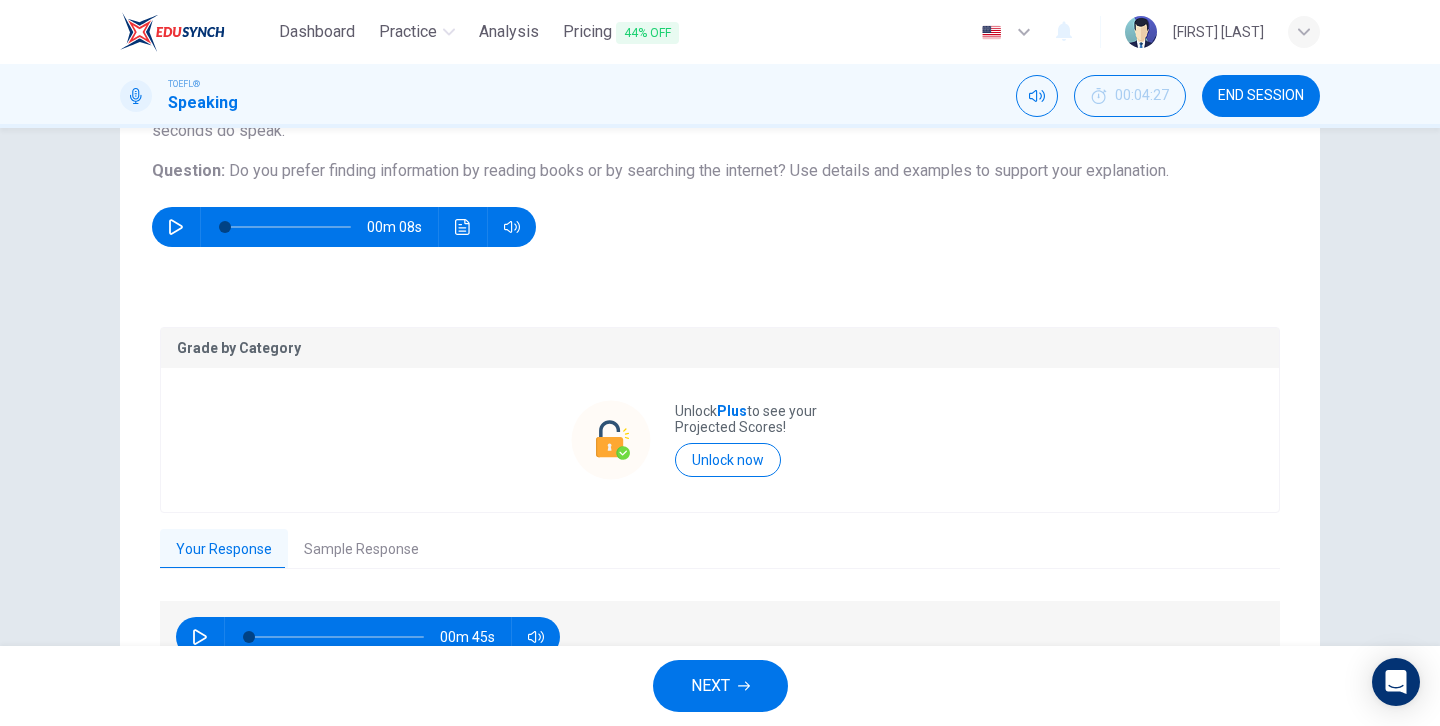 scroll, scrollTop: 319, scrollLeft: 0, axis: vertical 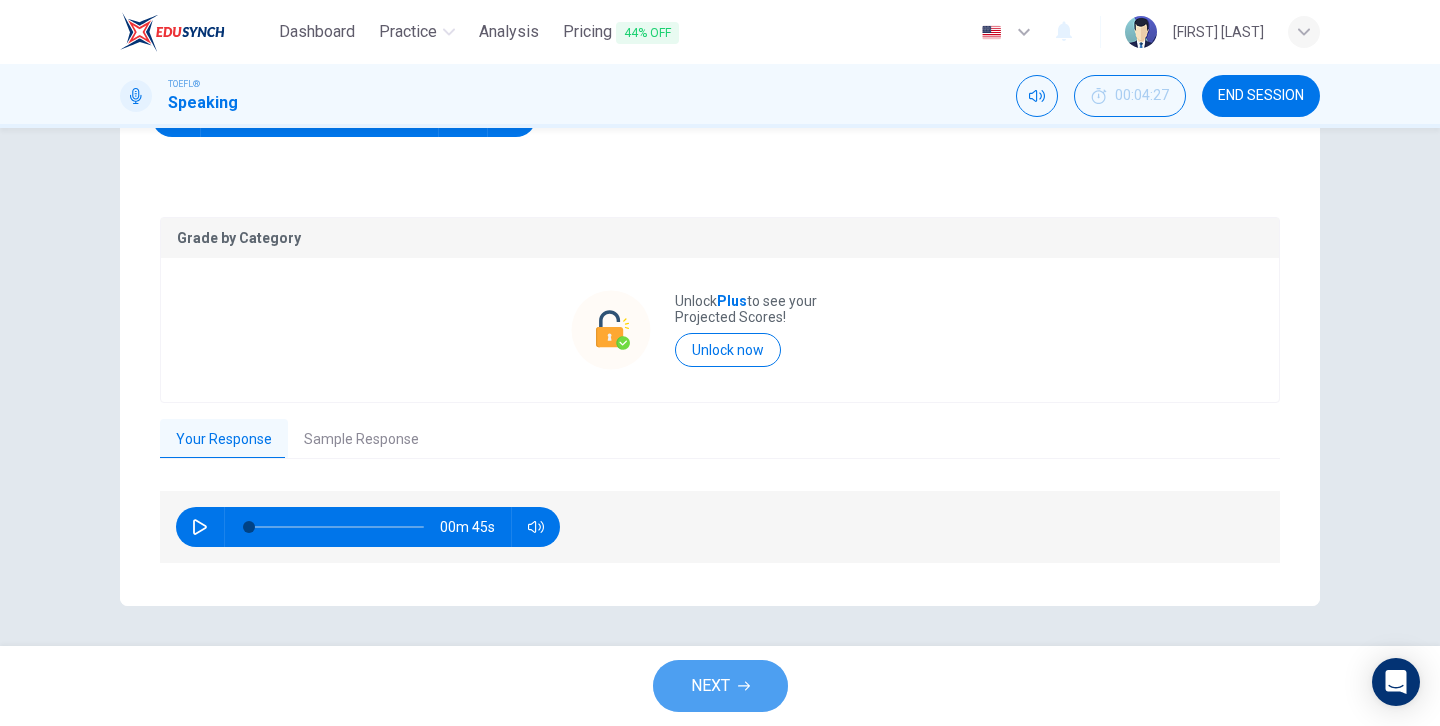 click on "NEXT" at bounding box center [720, 686] 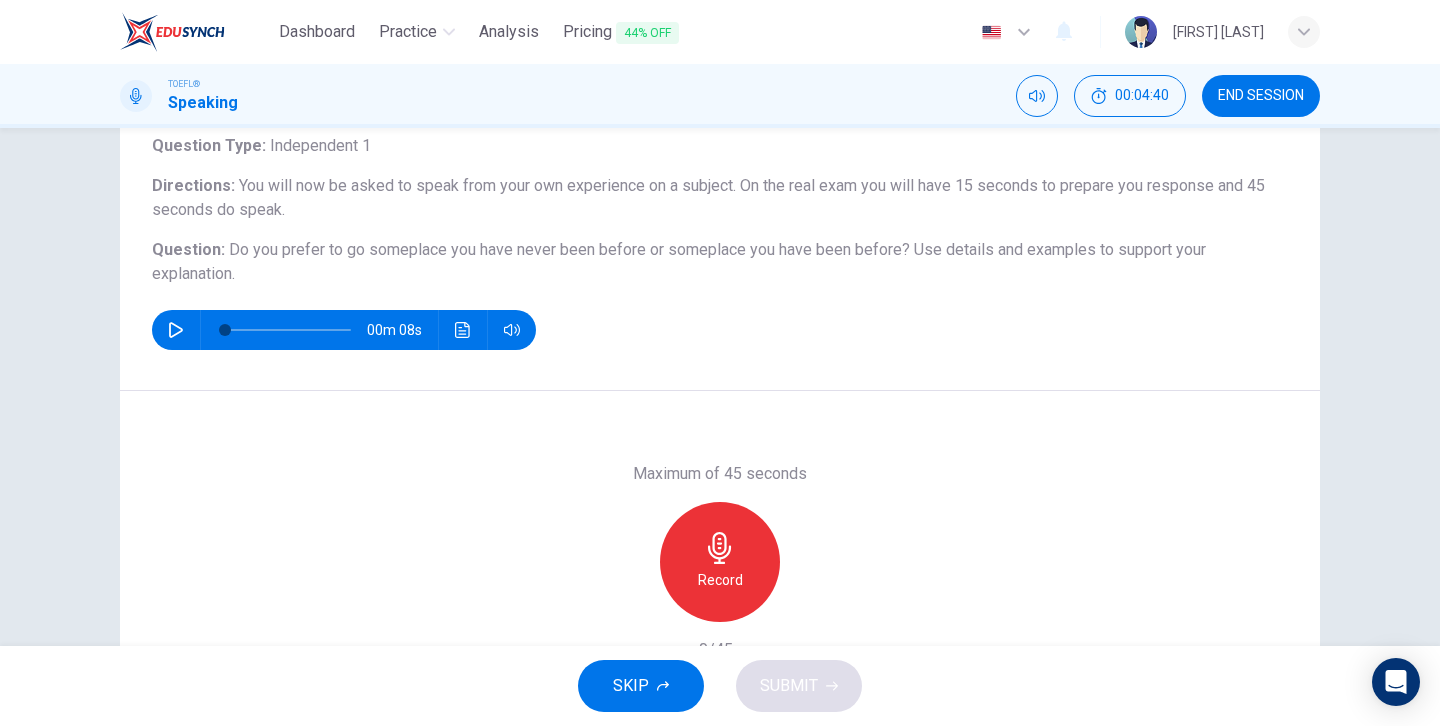 scroll, scrollTop: 129, scrollLeft: 0, axis: vertical 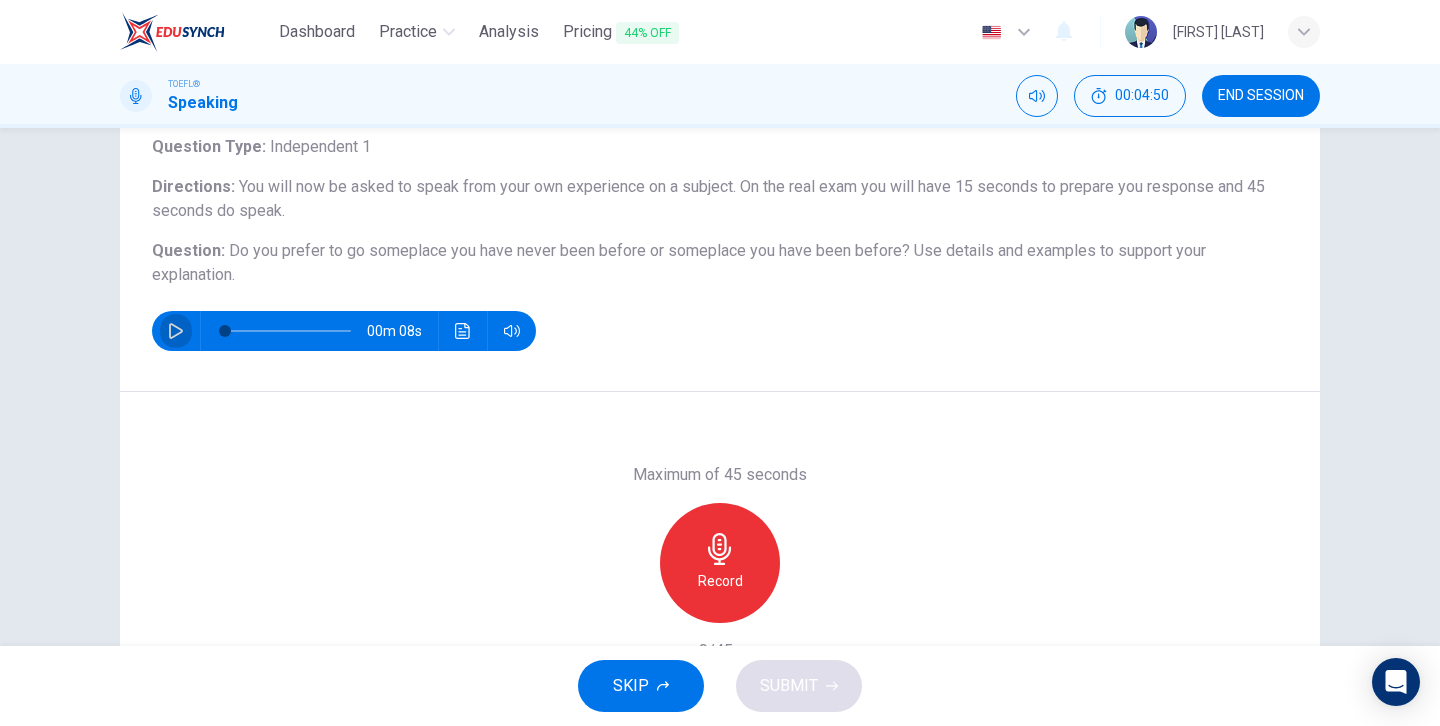 click at bounding box center (176, 331) 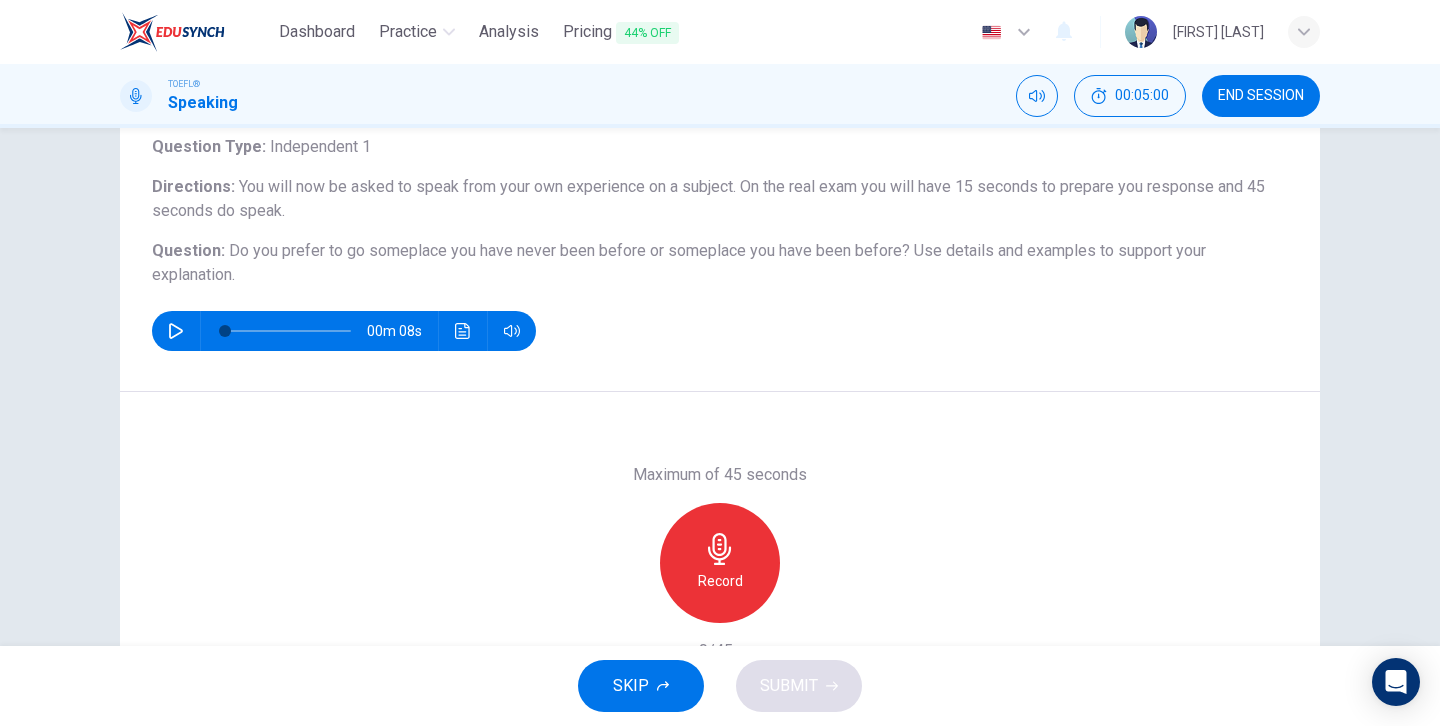 click on "Record" at bounding box center (720, 563) 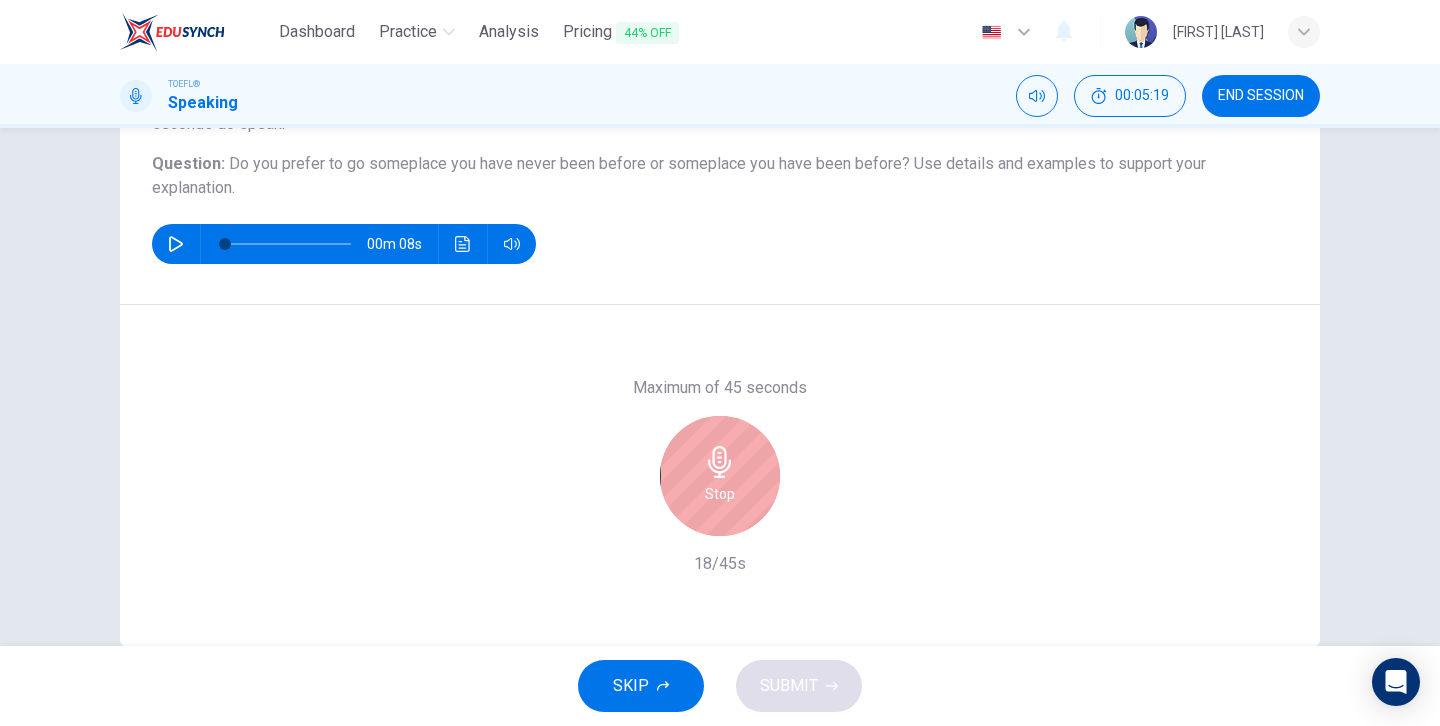 scroll, scrollTop: 231, scrollLeft: 0, axis: vertical 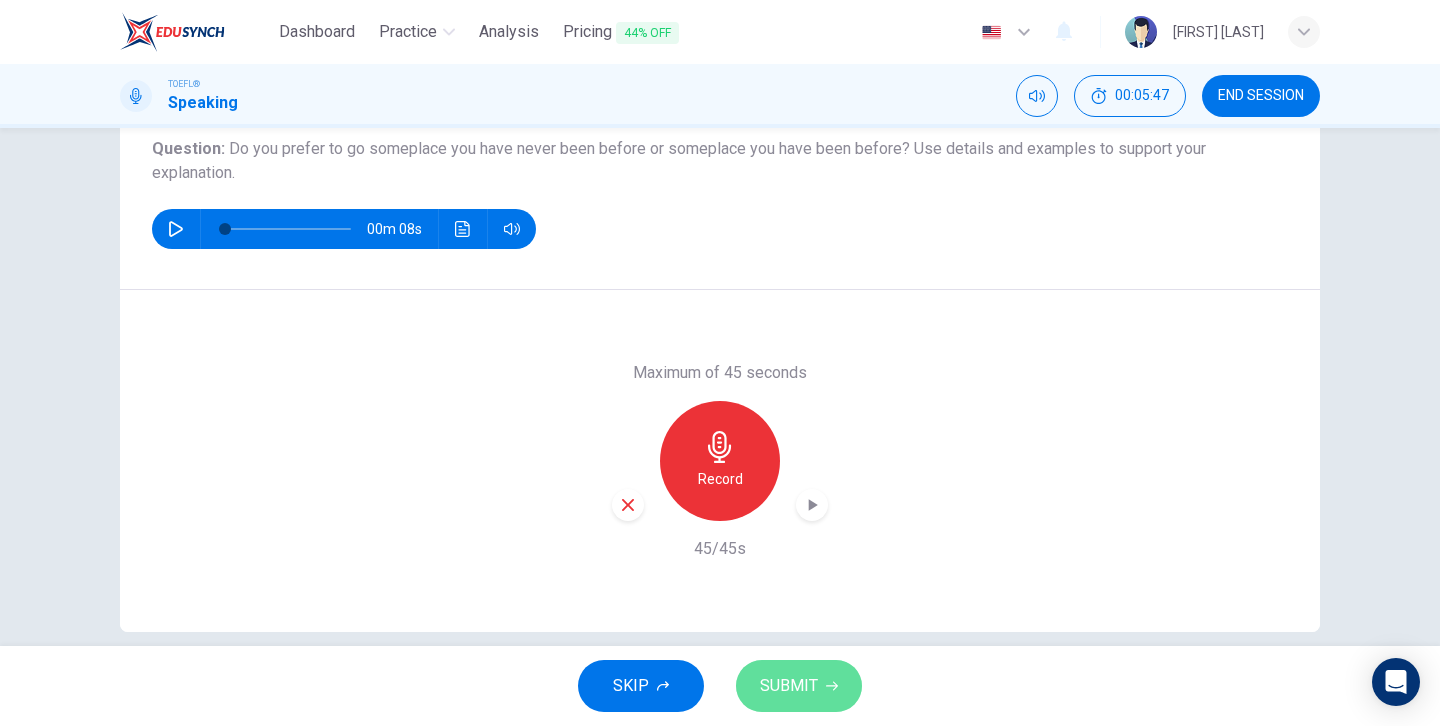 click on "SUBMIT" at bounding box center [799, 686] 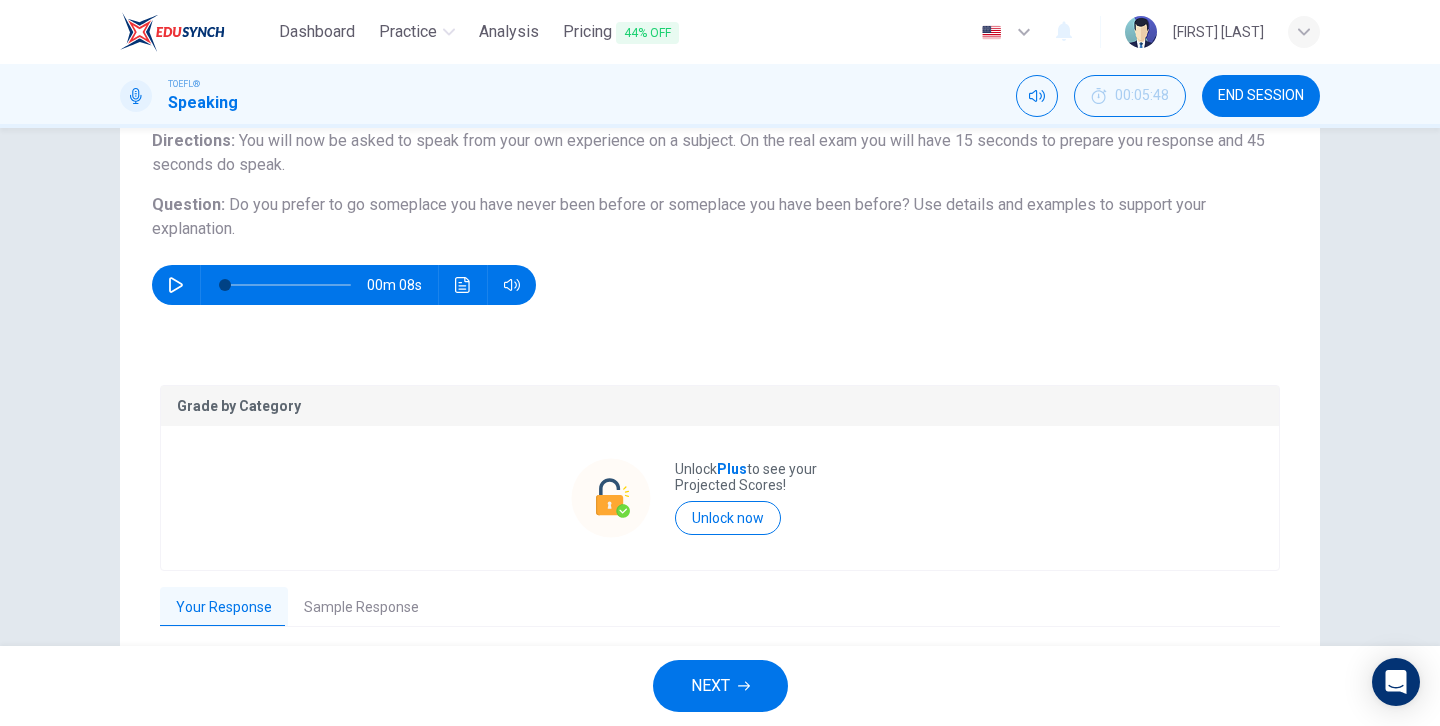 scroll, scrollTop: 177, scrollLeft: 0, axis: vertical 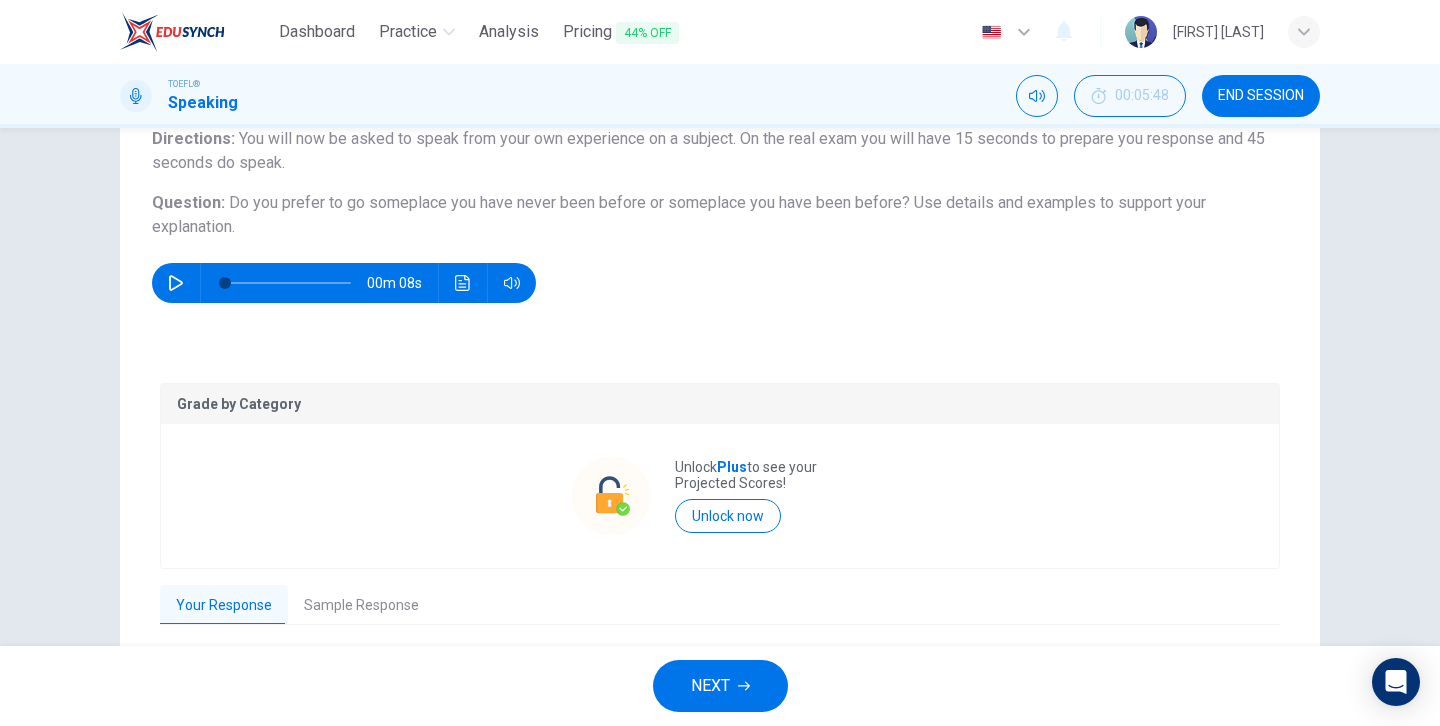 click on "NEXT" at bounding box center (720, 686) 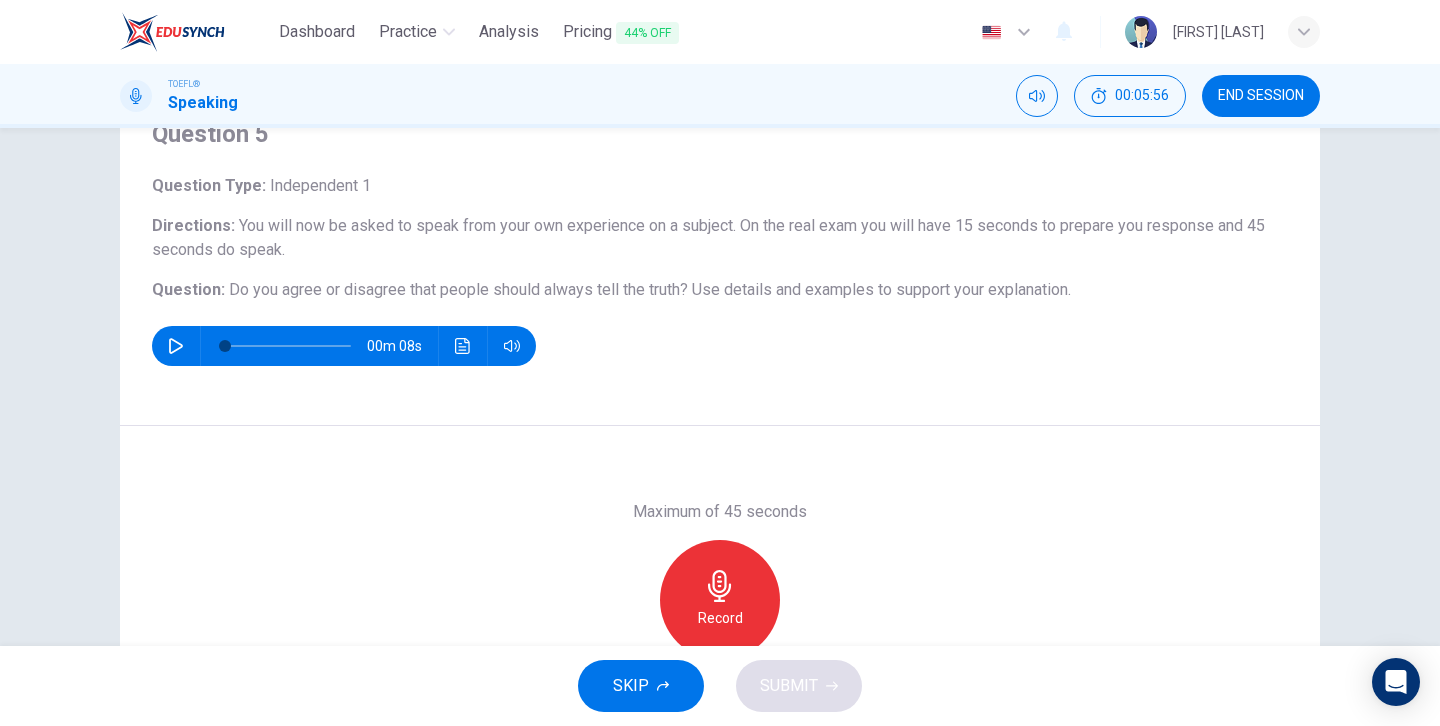 scroll, scrollTop: 64, scrollLeft: 0, axis: vertical 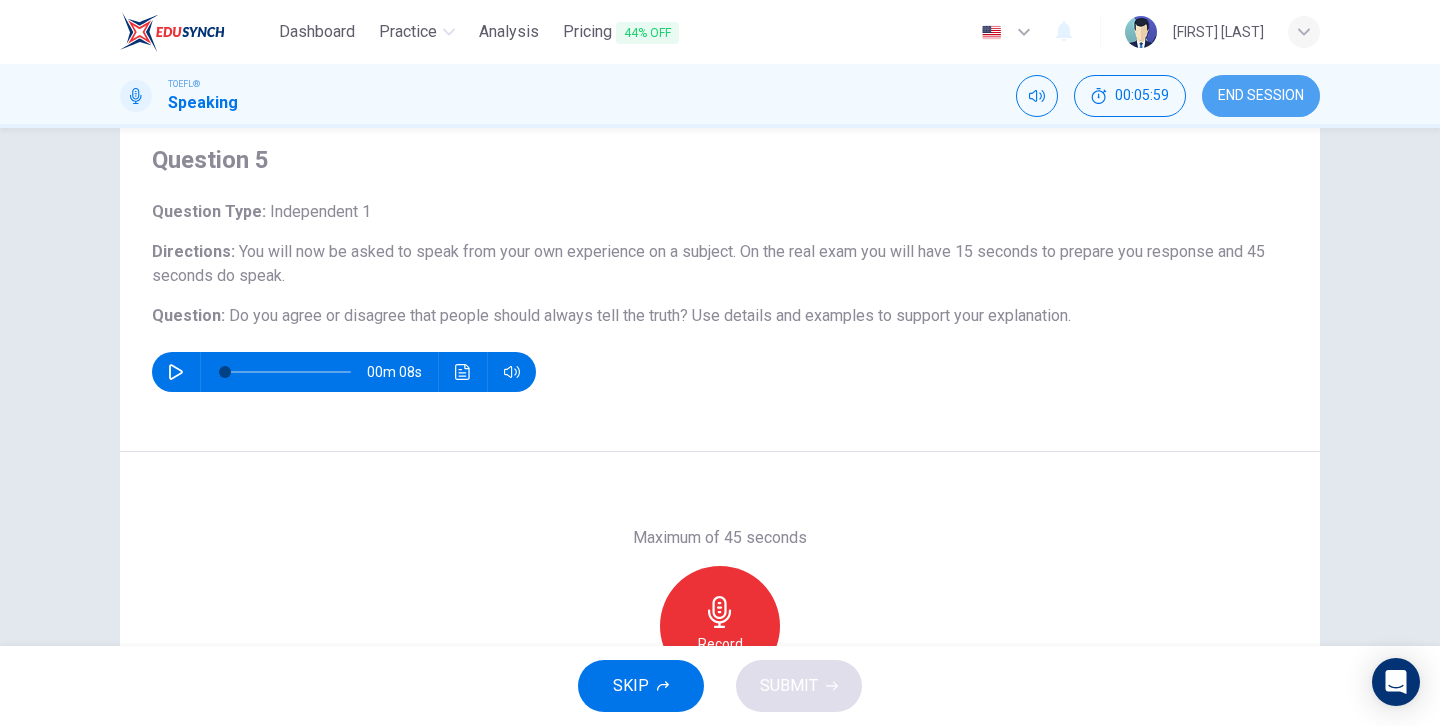 click on "END SESSION" at bounding box center [1261, 96] 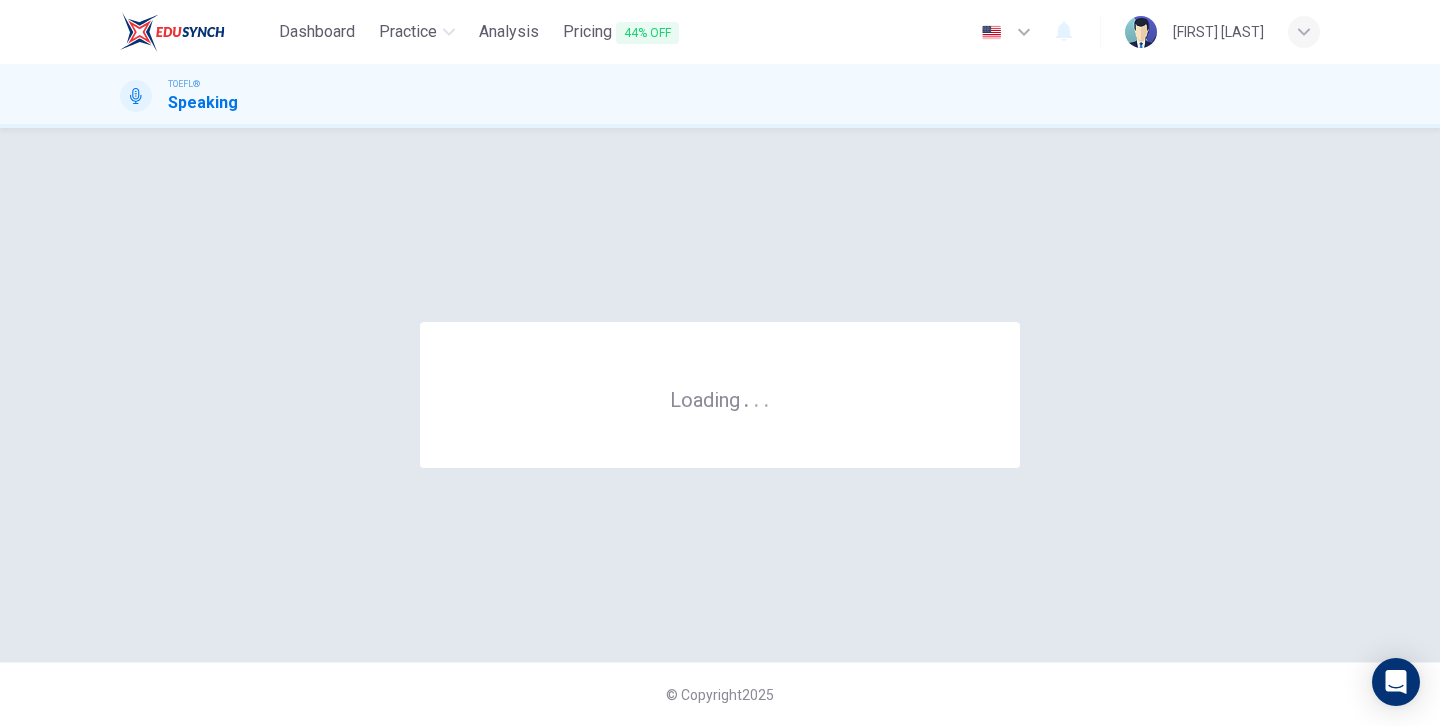 scroll, scrollTop: 0, scrollLeft: 0, axis: both 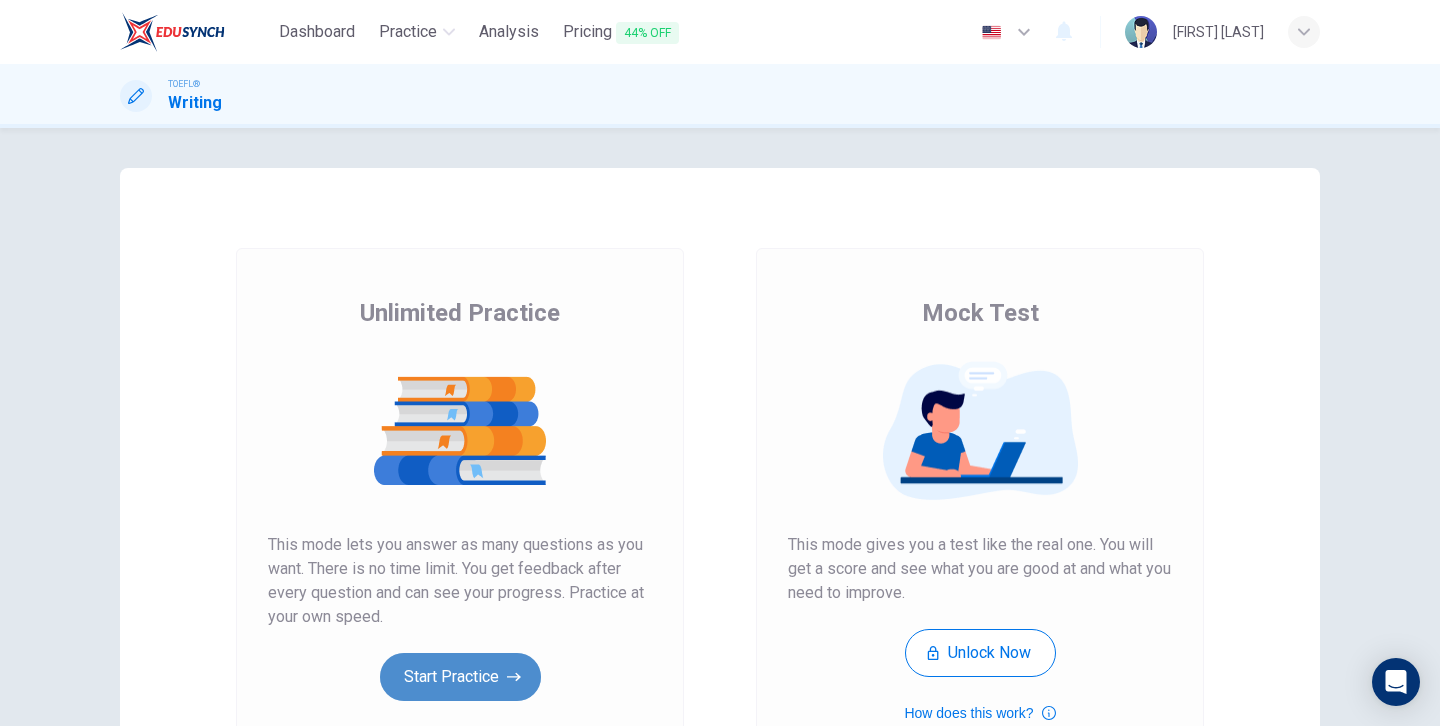 click on "Start Practice" at bounding box center [460, 677] 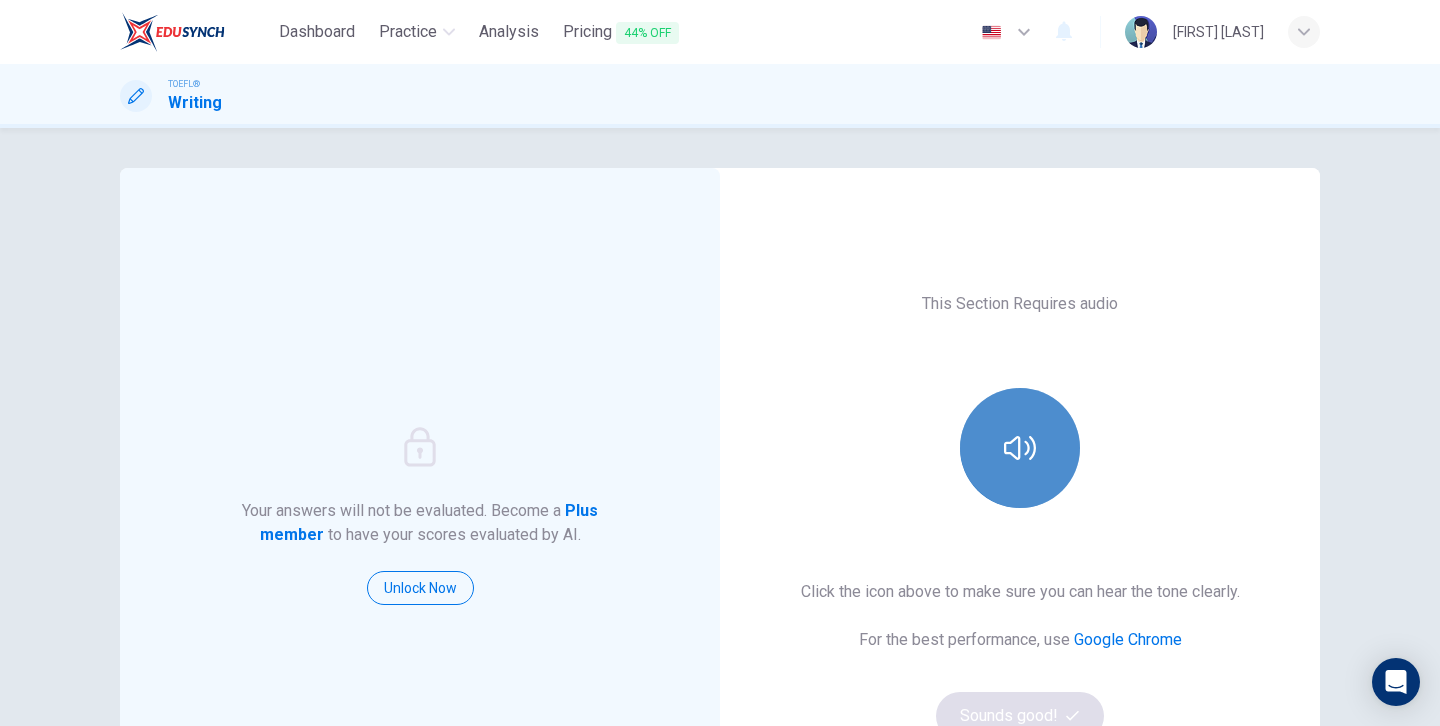 click at bounding box center (1020, 448) 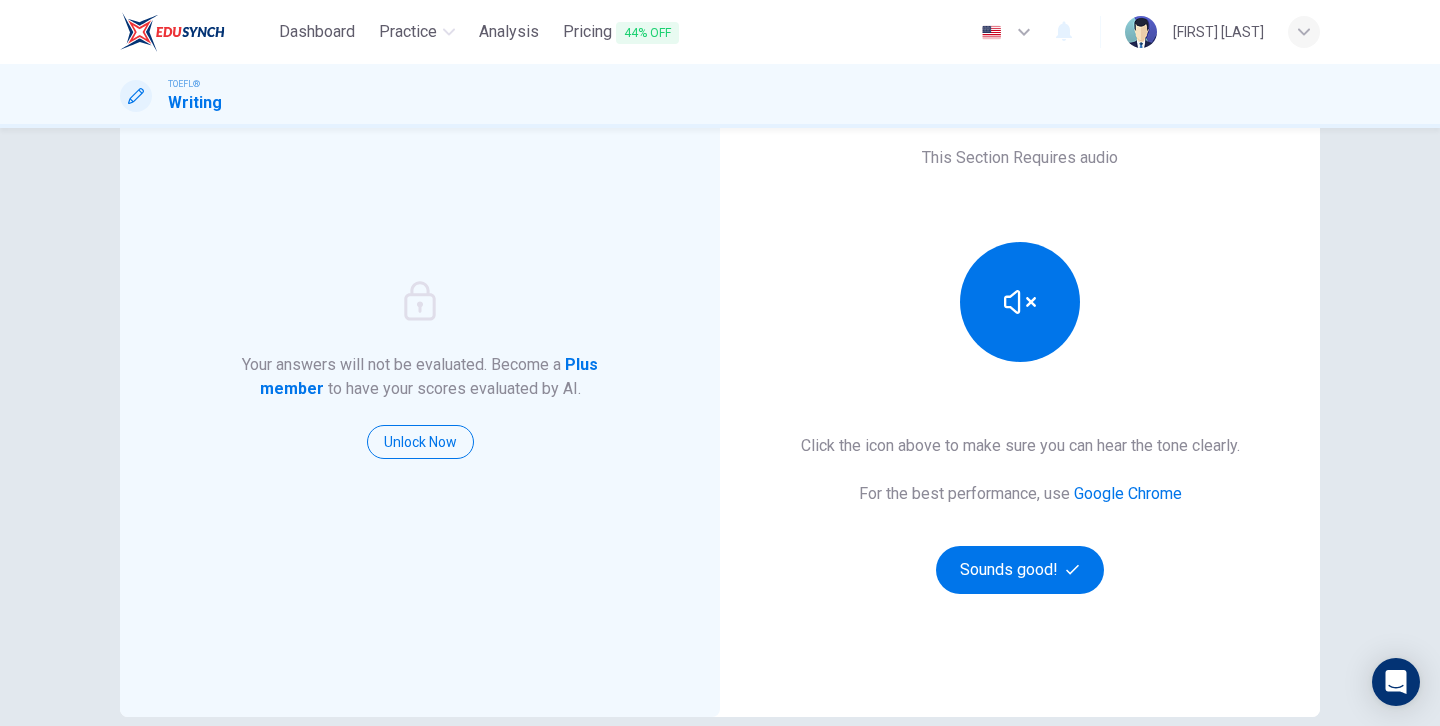 scroll, scrollTop: 146, scrollLeft: 0, axis: vertical 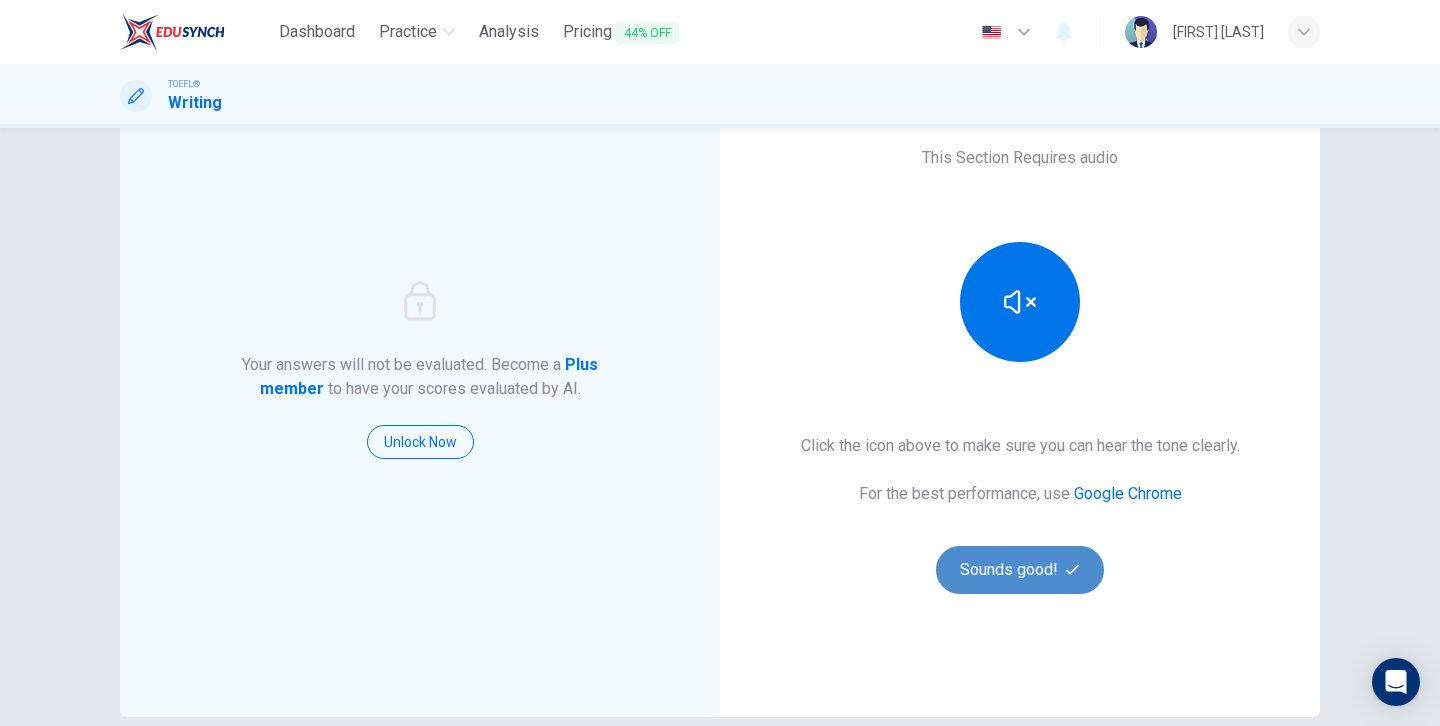 click on "Sounds good!" at bounding box center [1020, 570] 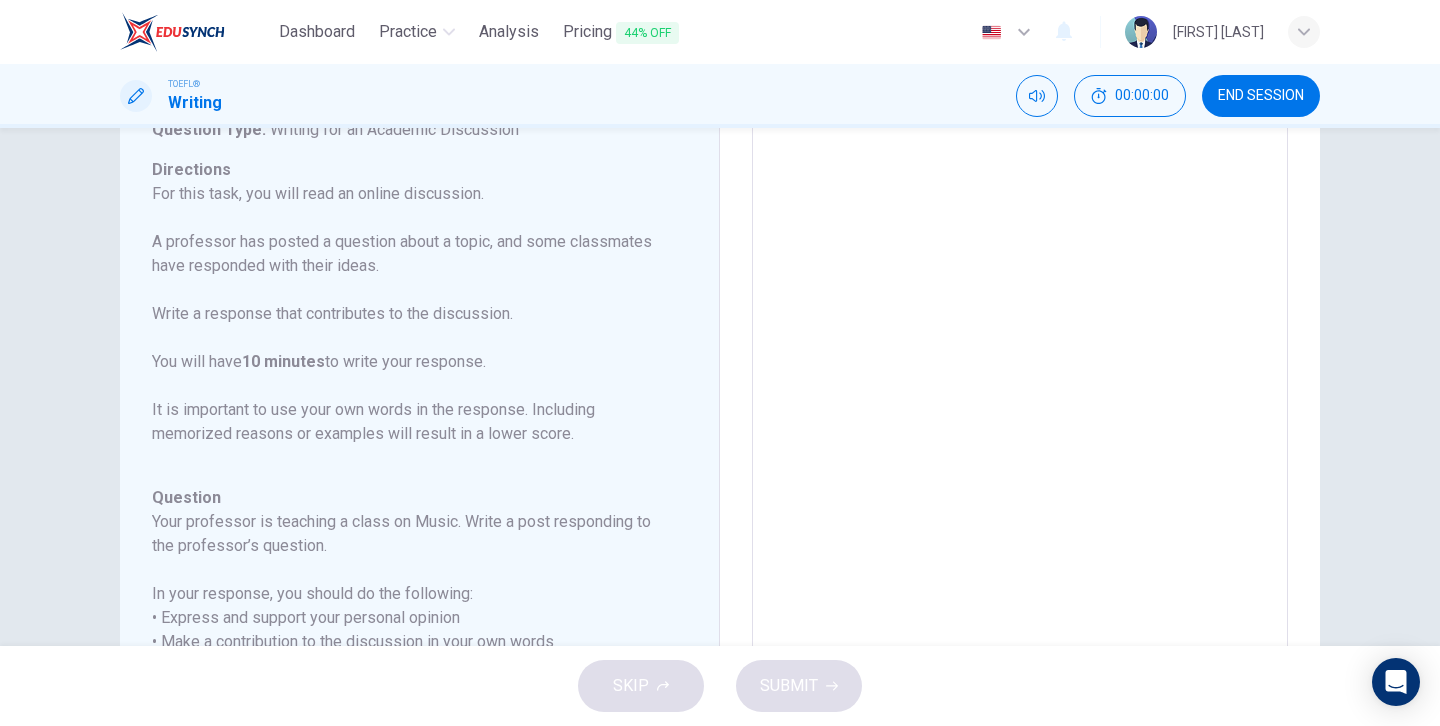 scroll, scrollTop: 0, scrollLeft: 0, axis: both 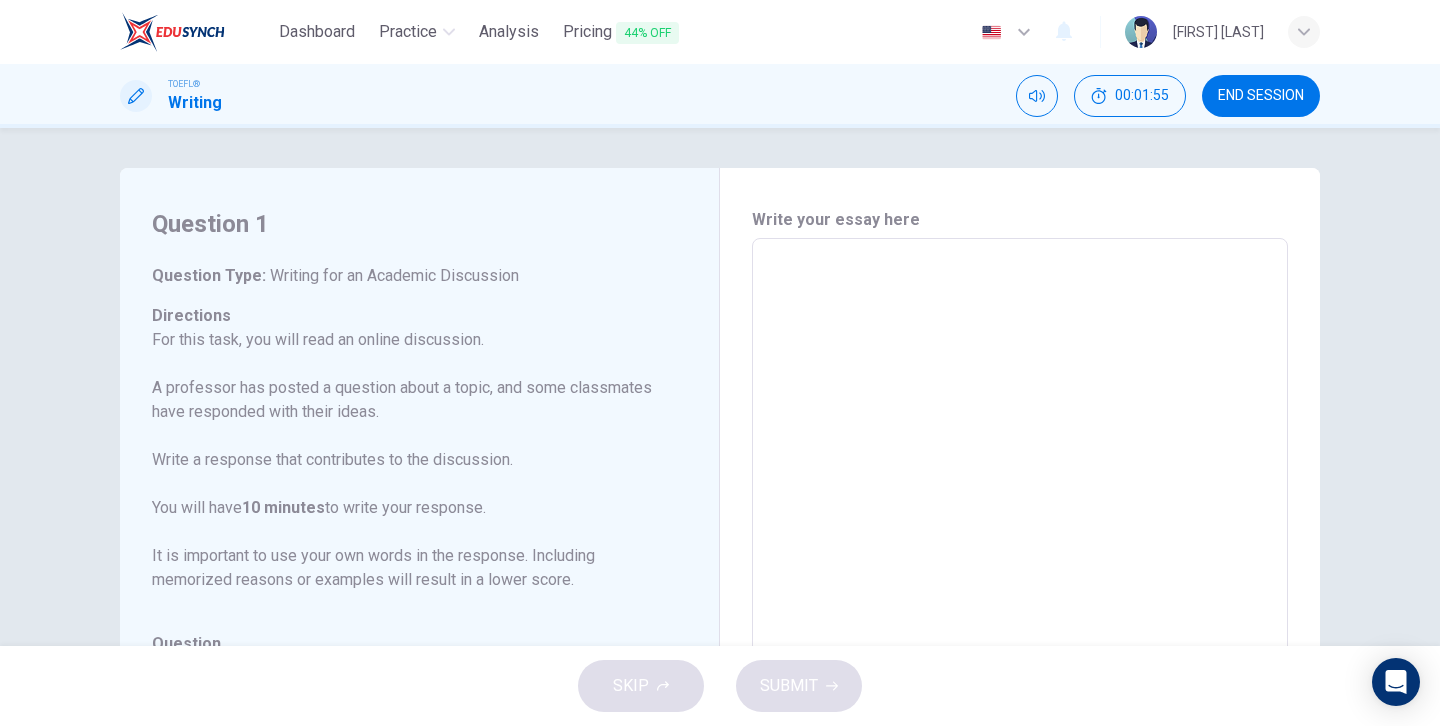 click at bounding box center (1020, 572) 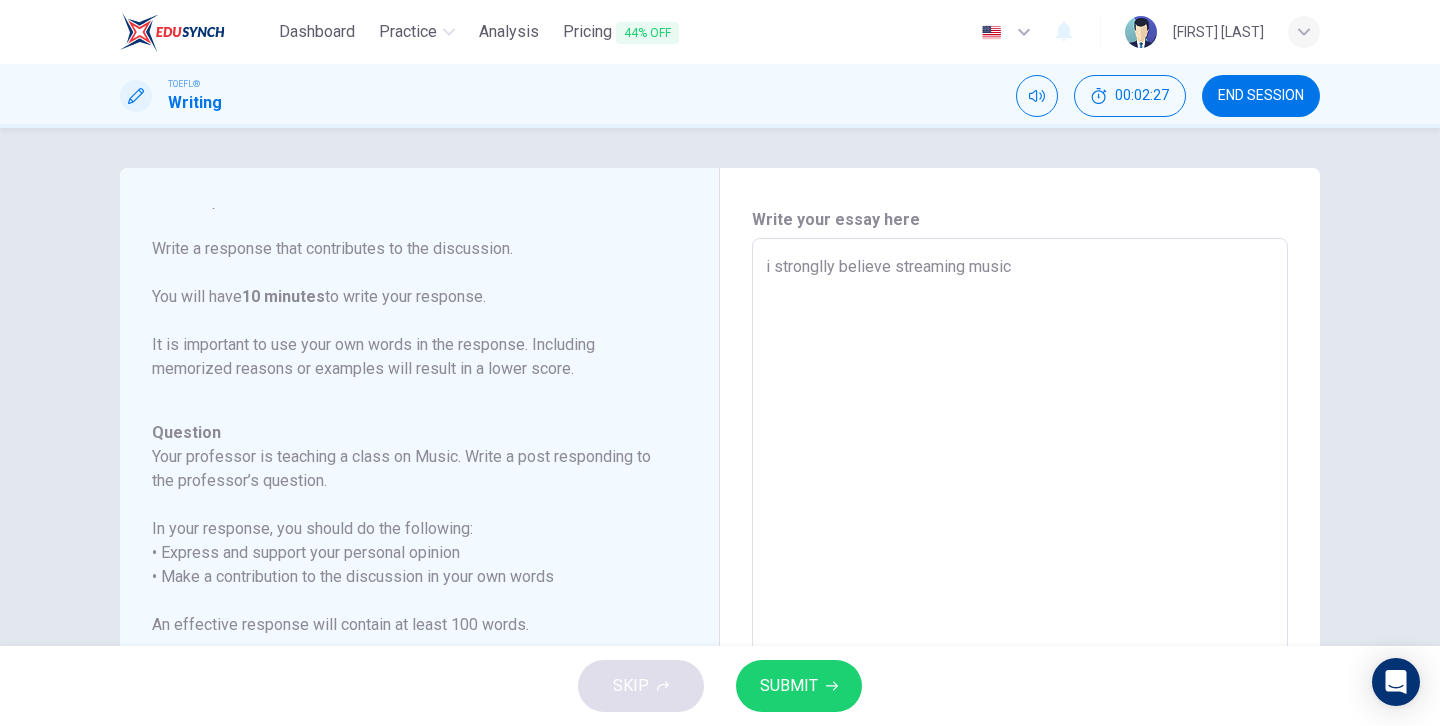 scroll, scrollTop: 246, scrollLeft: 0, axis: vertical 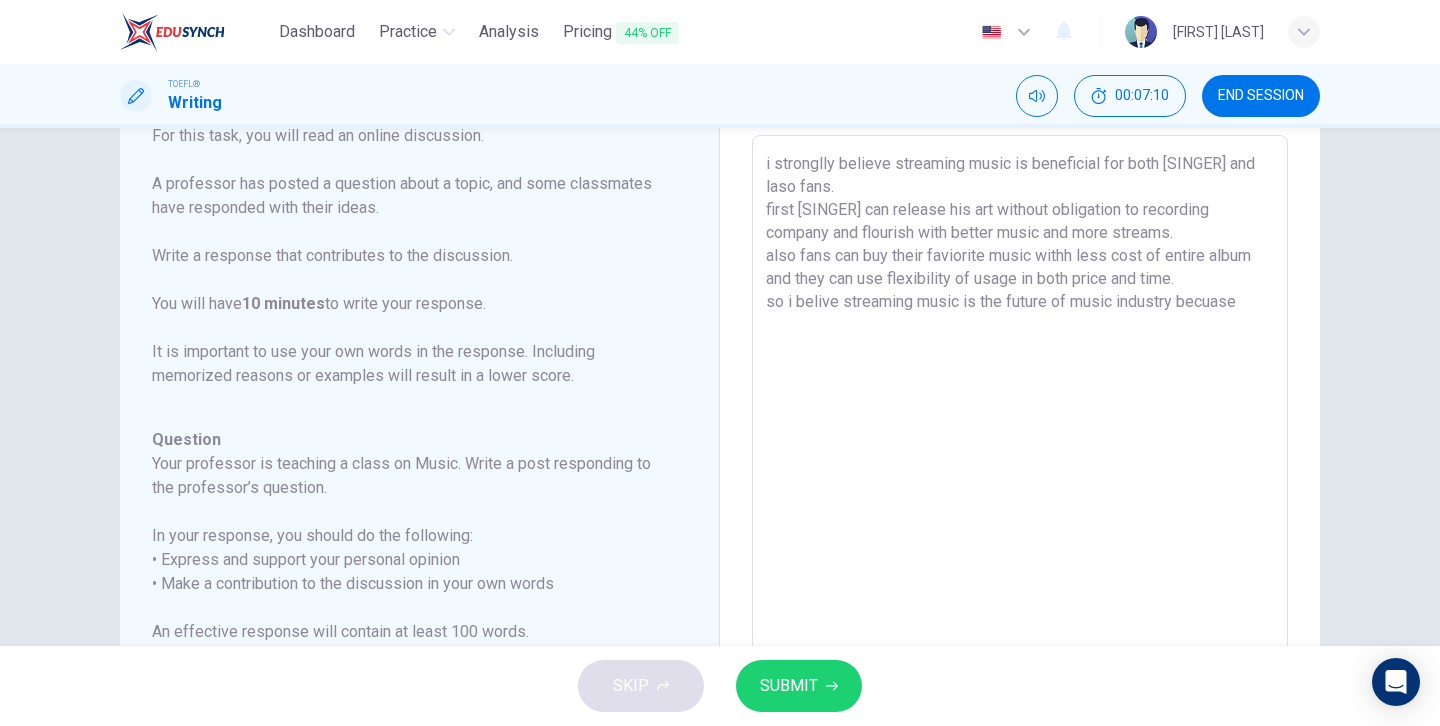 click on "i stronglly believe streaming music is beneficial for both [SINGER] and laso fans.
first [SINGER] can release his art without obligation to recording company and flourish with better music and more streams.
also fans can buy their faviorite music withh less cost of entire album and they can use flexibility of usage in both price and time.
so i belive streaming music is the future of music industry becuase" at bounding box center (1020, 469) 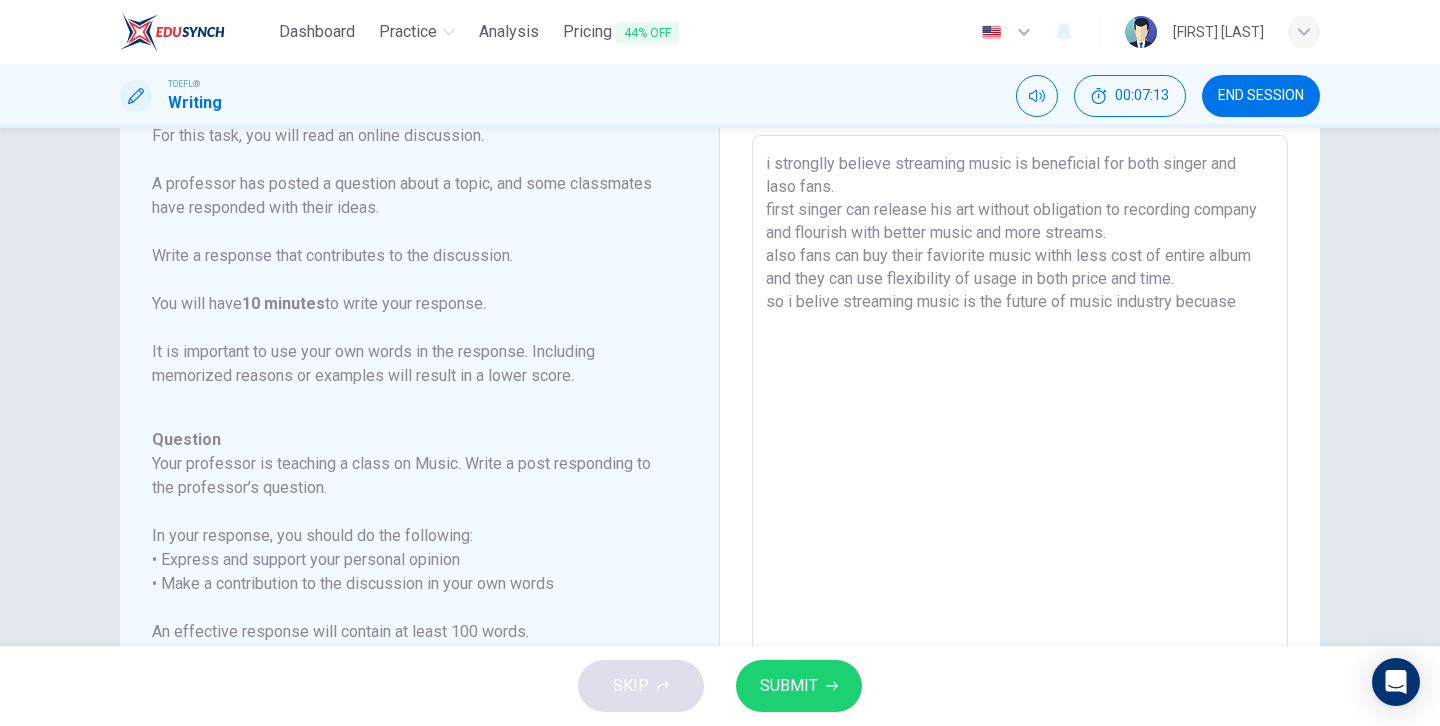 click on "i stronglly believe streaming music is beneficial for both singer and laso fans.
first singer can release his art without obligation to recording company and flourish with better music and more streams.
also fans can buy their faviorite music withh less cost of entire album and they can use flexibility of usage in both price and time.
so i belive streaming music is the future of music industry becuase" at bounding box center (1020, 469) 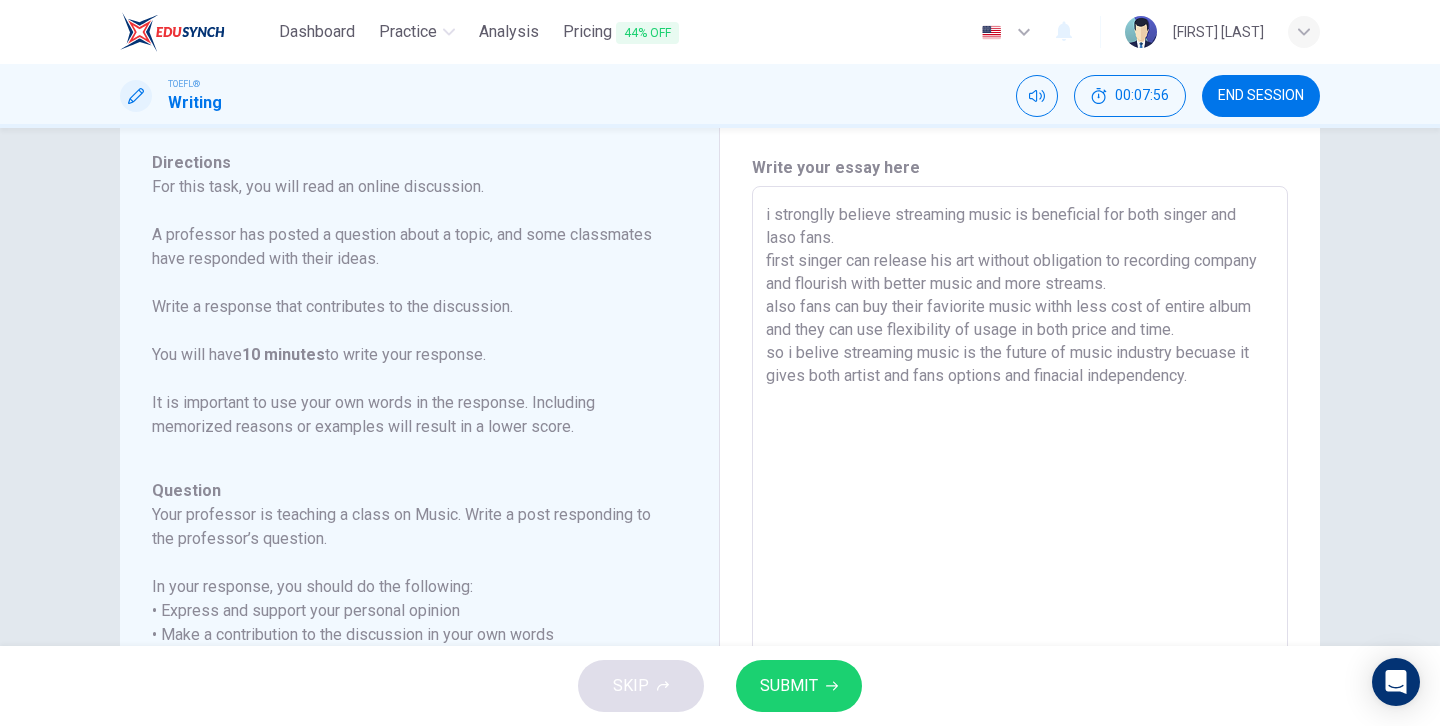 scroll, scrollTop: 36, scrollLeft: 0, axis: vertical 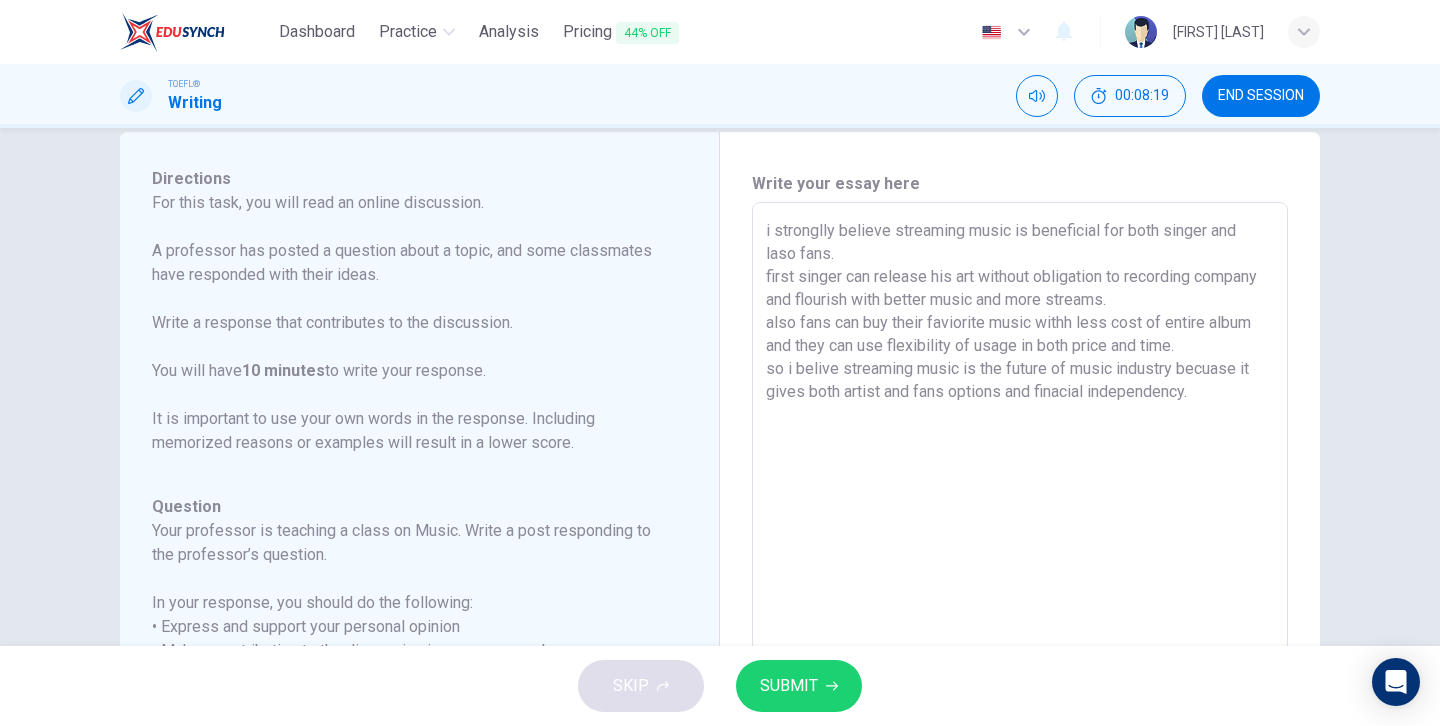 click on "i stronglly believe streaming music is beneficial for both singer and laso fans.
first singer can release his art without obligation to recording company and flourish with better music and more streams.
also fans can buy their faviorite music withh less cost of entire album and they can use flexibility of usage in both price and time.
so i belive streaming music is the future of music industry becuase it gives both artist and fans options and finacial independency." at bounding box center [1020, 536] 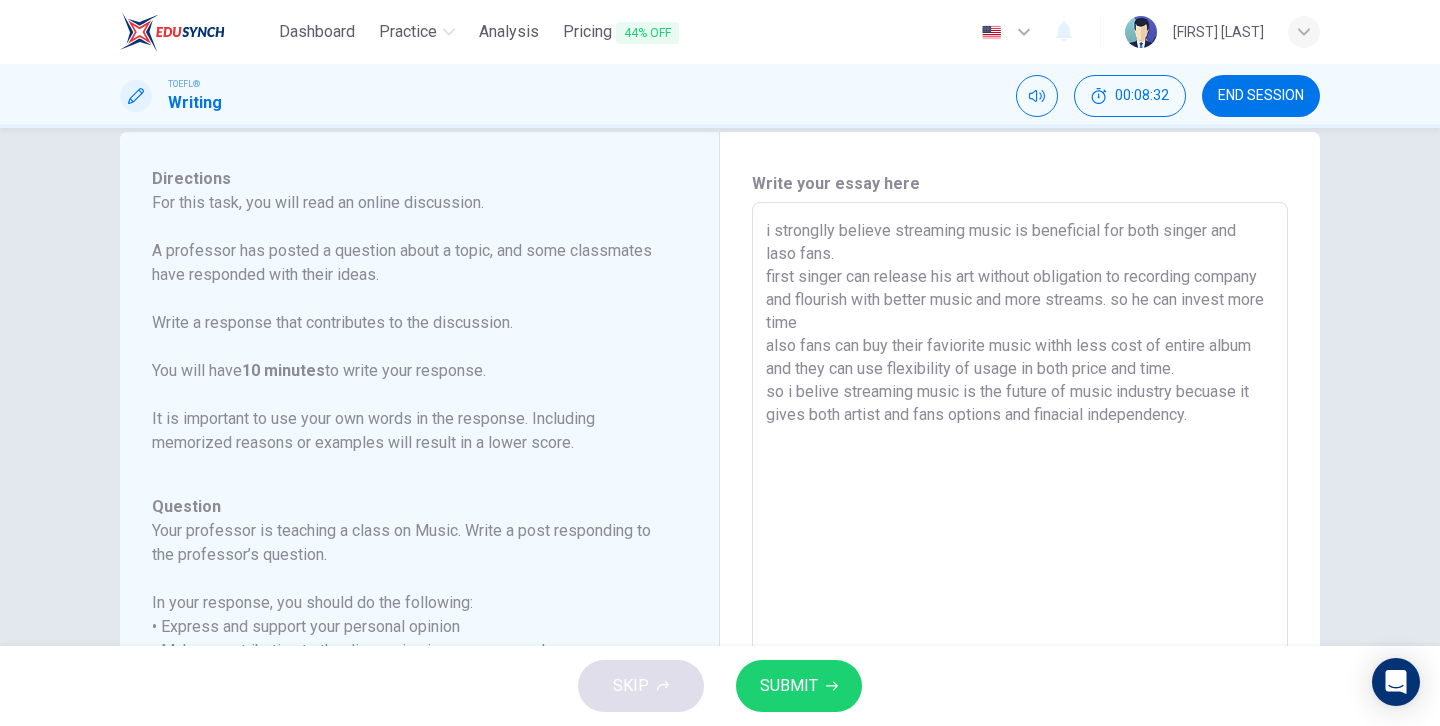 click on "i stronglly believe streaming music is beneficial for both singer and laso fans.
first singer can release his art without obligation to recording company and flourish with better music and more streams. so he can invest more time
also fans can buy their faviorite music withh less cost of entire album and they can use flexibility of usage in both price and time.
so i belive streaming music is the future of music industry becuase it gives both artist and fans options and finacial independency." at bounding box center [1020, 536] 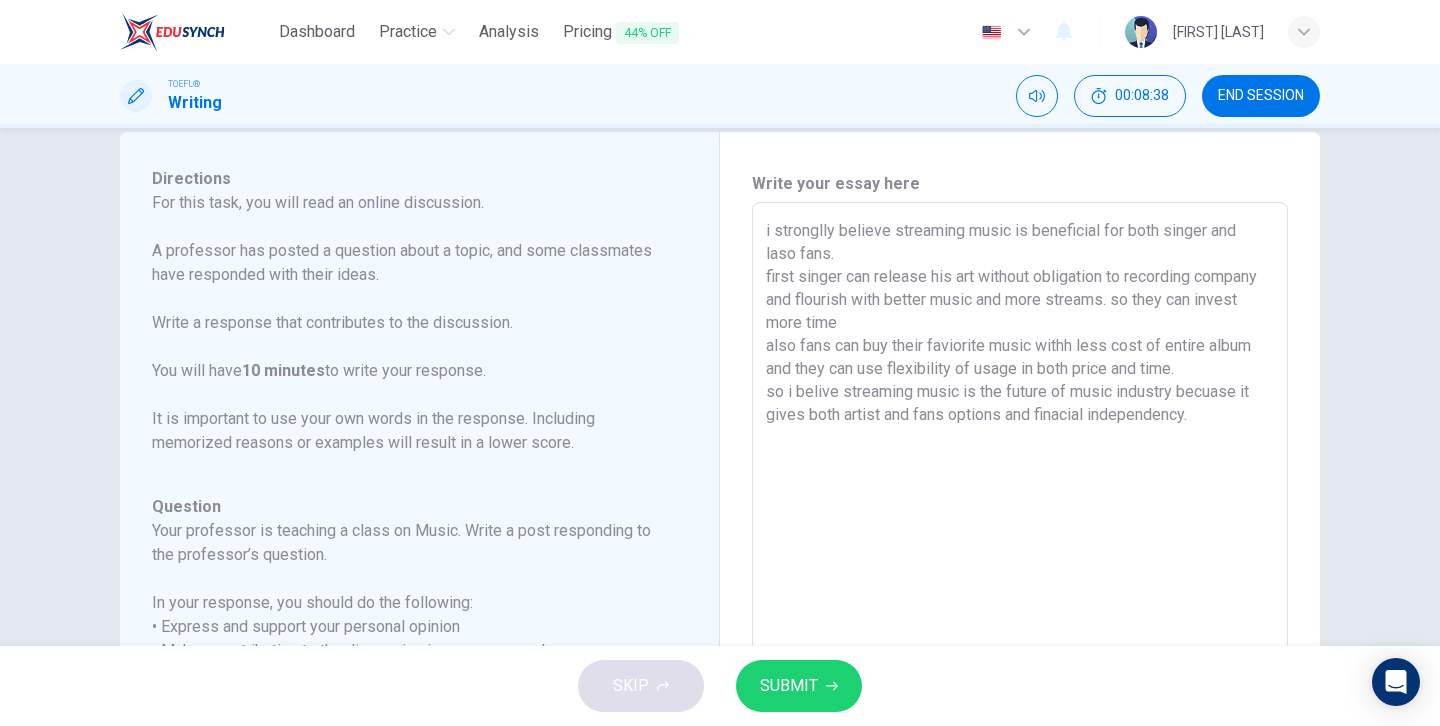 click on "i stronglly believe streaming music is beneficial for both singer and laso fans.
first singer can release his art without obligation to recording company and flourish with better music and more streams. so they can invest more time
also fans can buy their faviorite music withh less cost of entire album and they can use flexibility of usage in both price and time.
so i belive streaming music is the future of music industry becuase it gives both artist and fans options and finacial independency." at bounding box center (1020, 536) 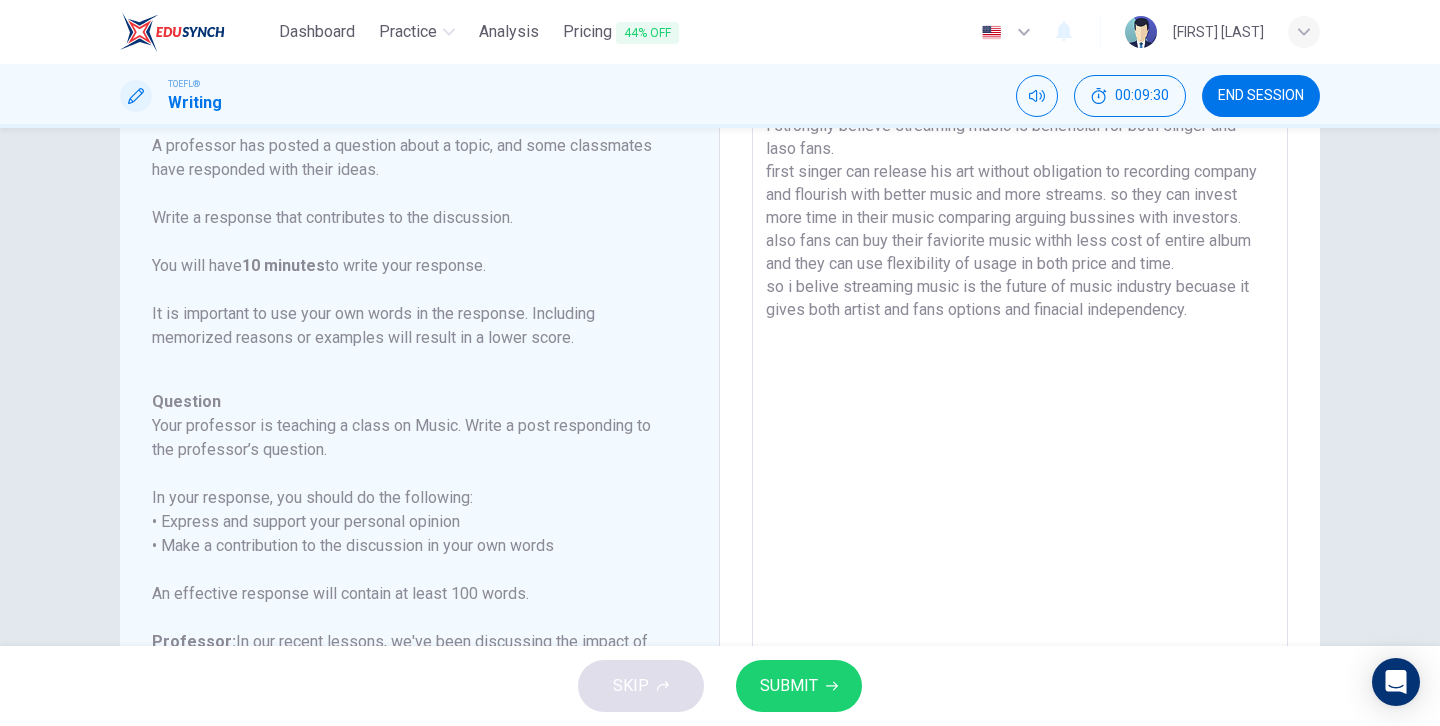 scroll, scrollTop: 139, scrollLeft: 0, axis: vertical 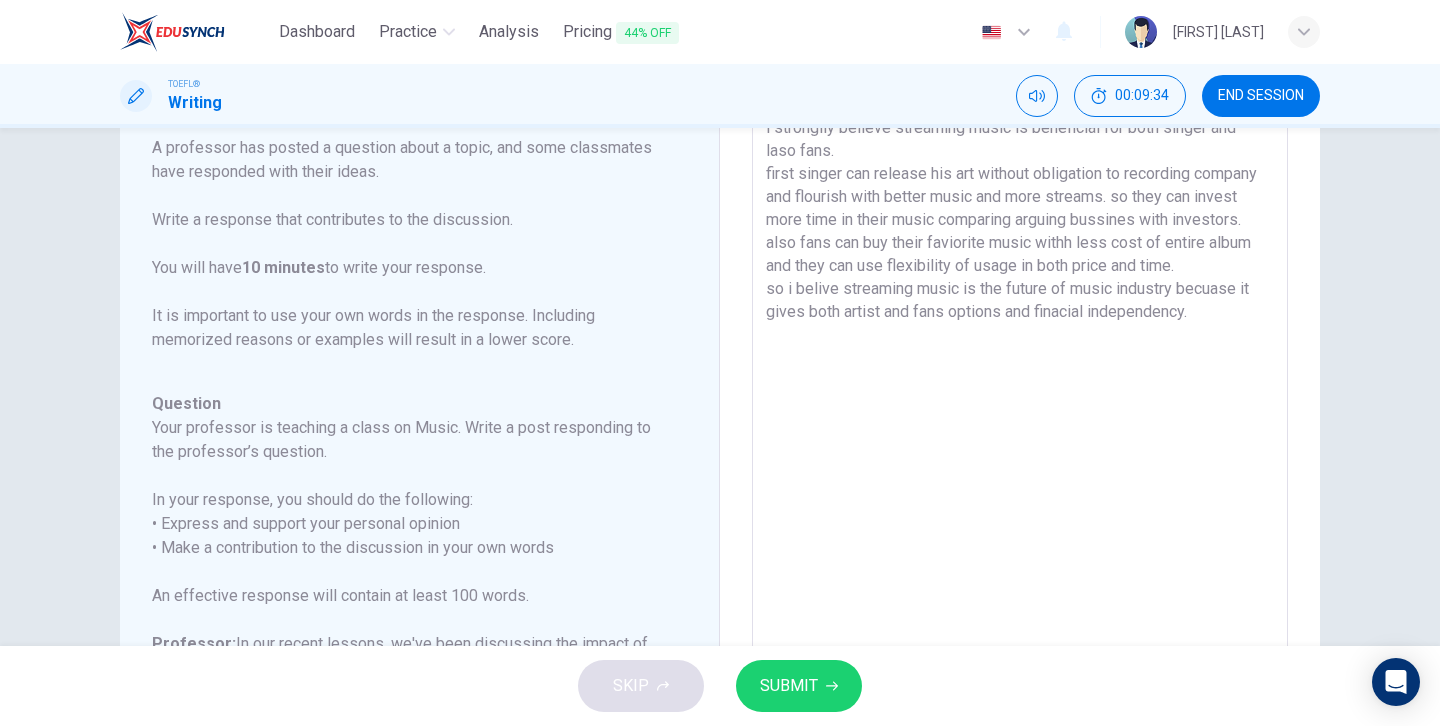 click on "i stronglly believe streaming music is beneficial for both singer and laso fans.
first singer can release his art without obligation to recording company and flourish with better music and more streams. so they can invest more time in their music comparing arguing bussines with investors.
also fans can buy their faviorite music withh less cost of entire album and they can use flexibility of usage in both price and time.
so i belive streaming music is the future of music industry becuase it gives both artist and fans options and finacial independency." at bounding box center [1020, 433] 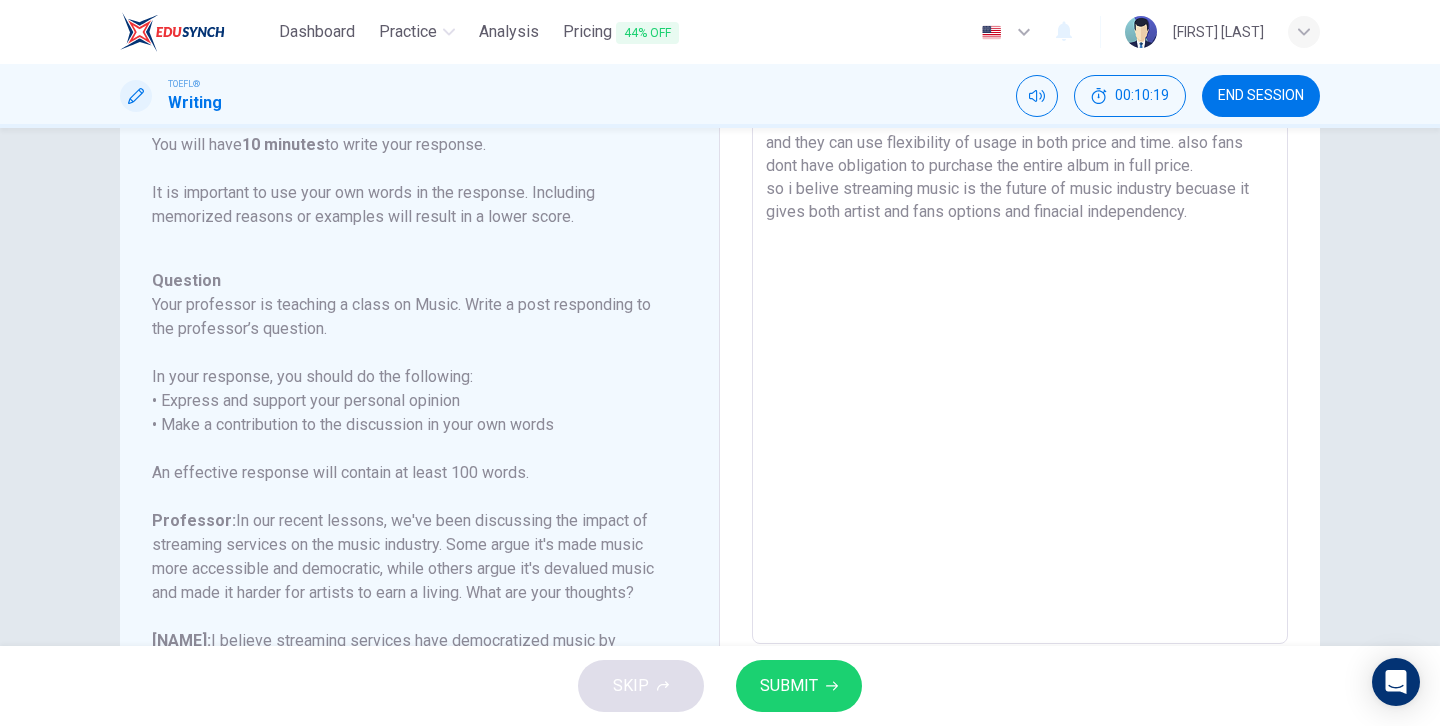 scroll, scrollTop: 372, scrollLeft: 0, axis: vertical 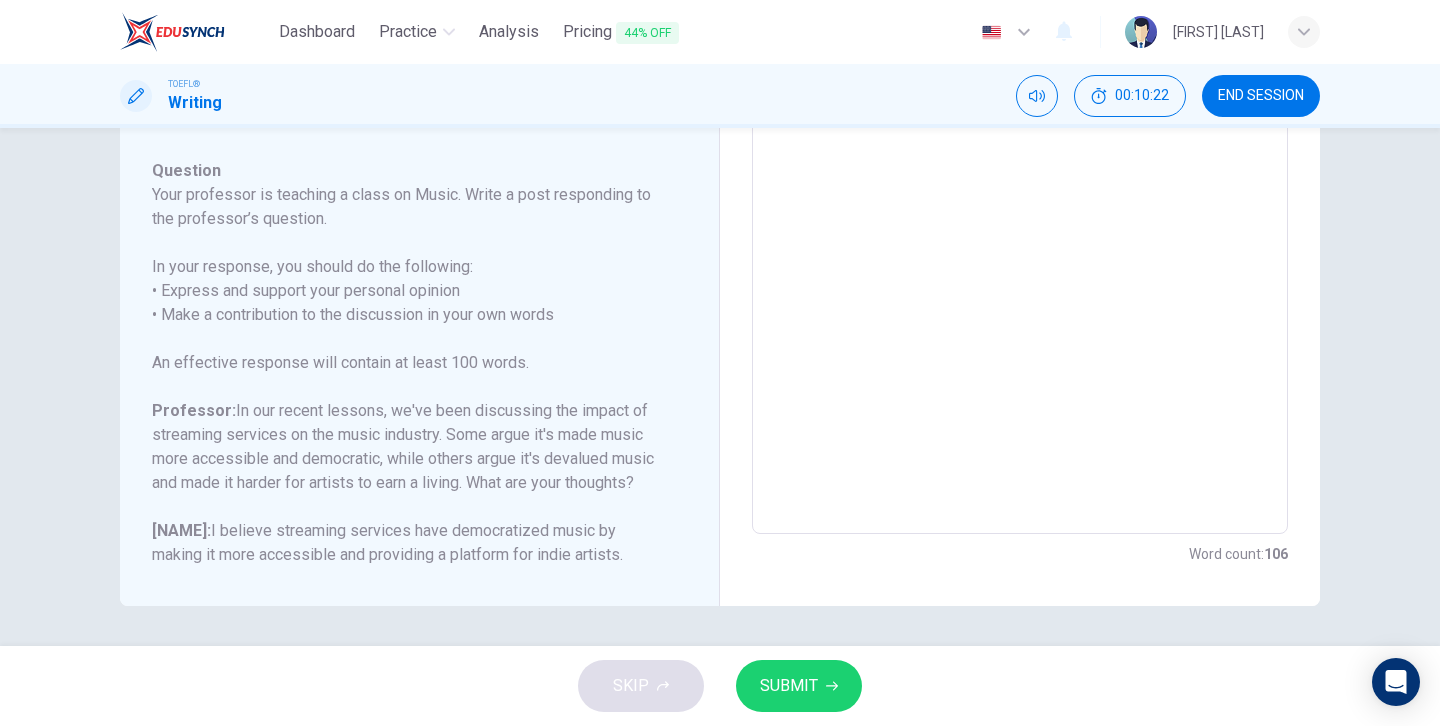type on "i stronglly believe streaming music is beneficial for both singer and laso fans.
first singer can release his art without obligation to recording company and flourish with better music and more streams. so they can invest more time in their music comparing arguing bussines with investors.
also fans can buy their faviorite music withh less cost of entire album and they can use flexibility of usage in both price and time. also fans dont have obligation to purchase the entire album in full price.
so i belive streaming music is the future of music industry becuase it gives both artist and fans options and finacial independency." 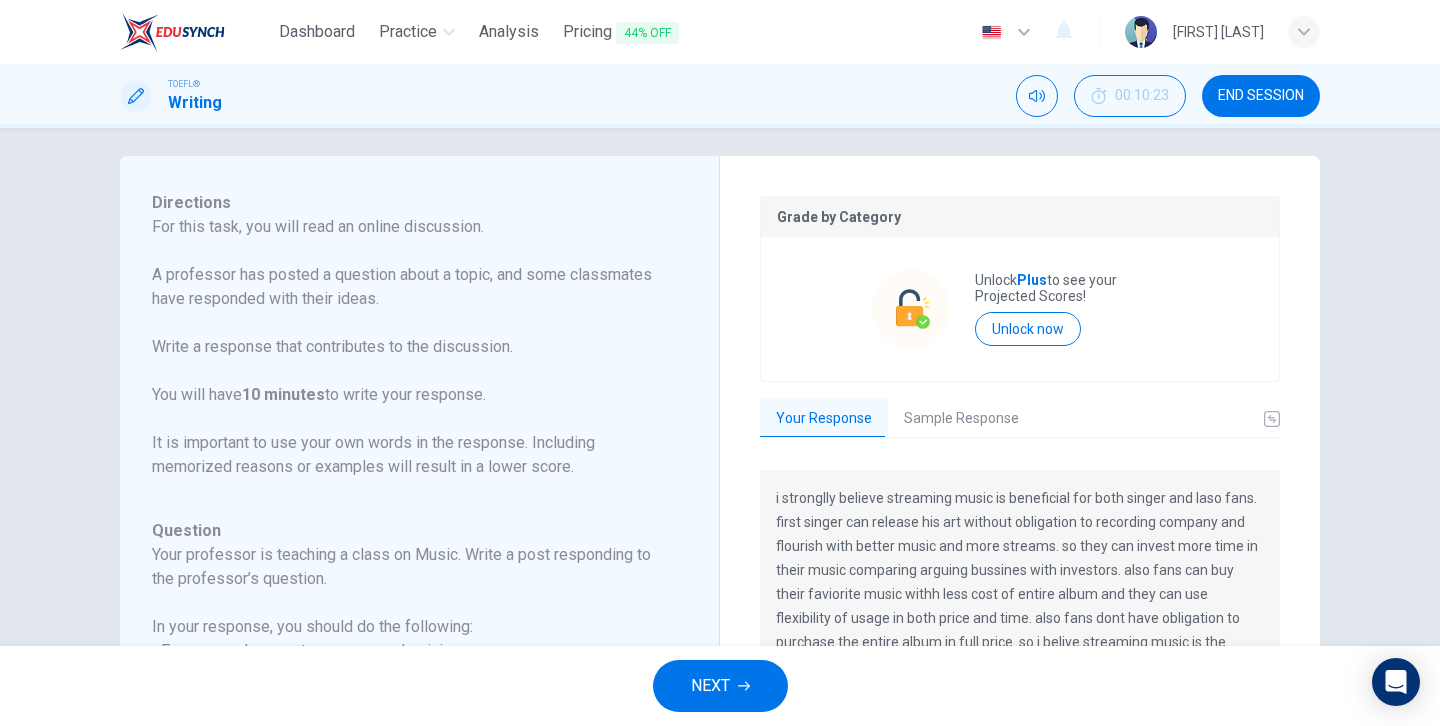 scroll, scrollTop: 0, scrollLeft: 0, axis: both 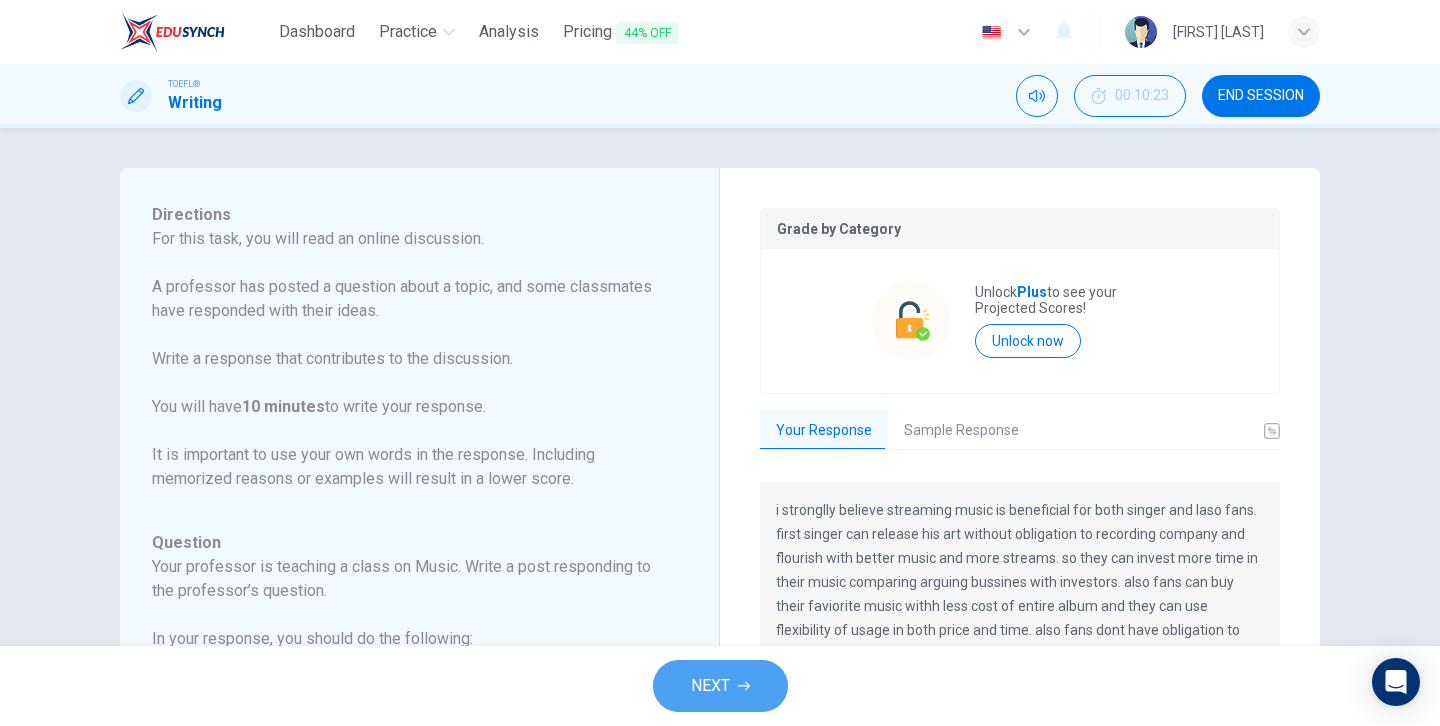 click on "NEXT" at bounding box center [720, 686] 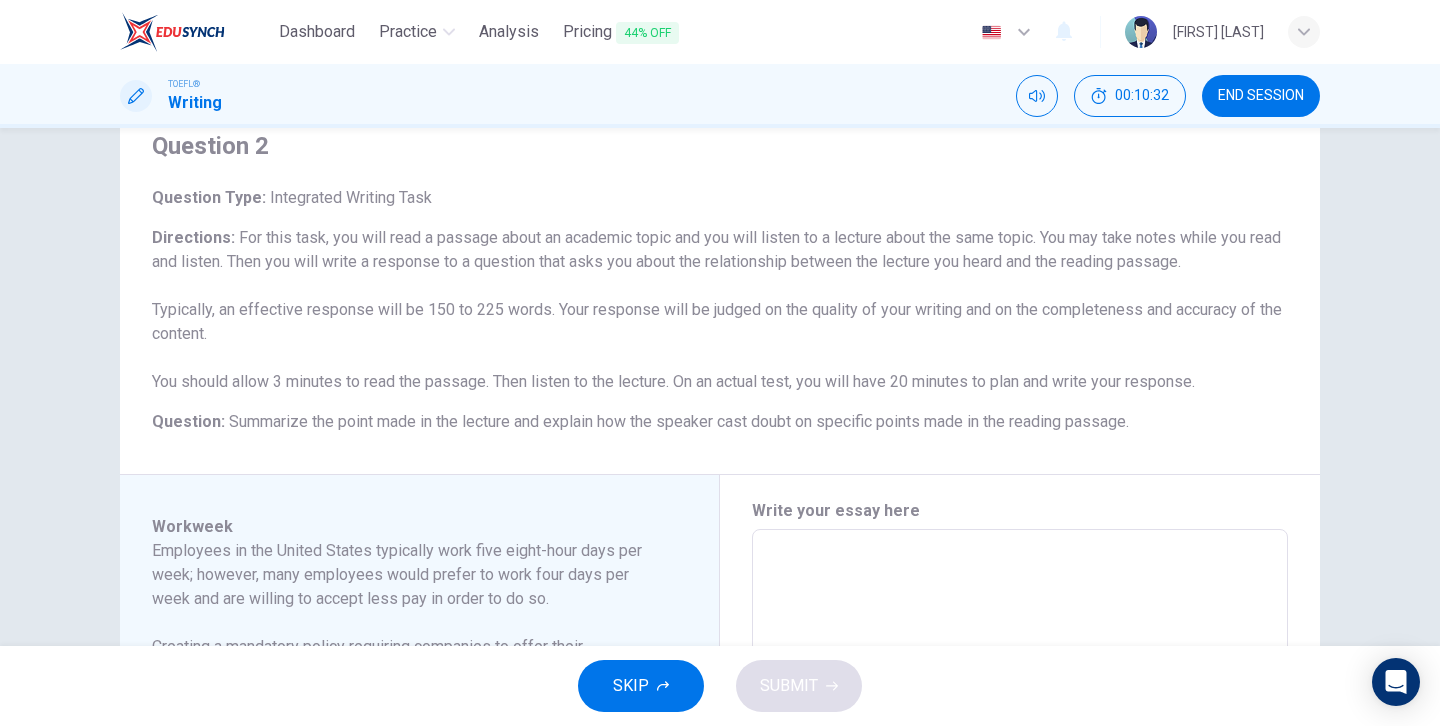 scroll, scrollTop: 0, scrollLeft: 0, axis: both 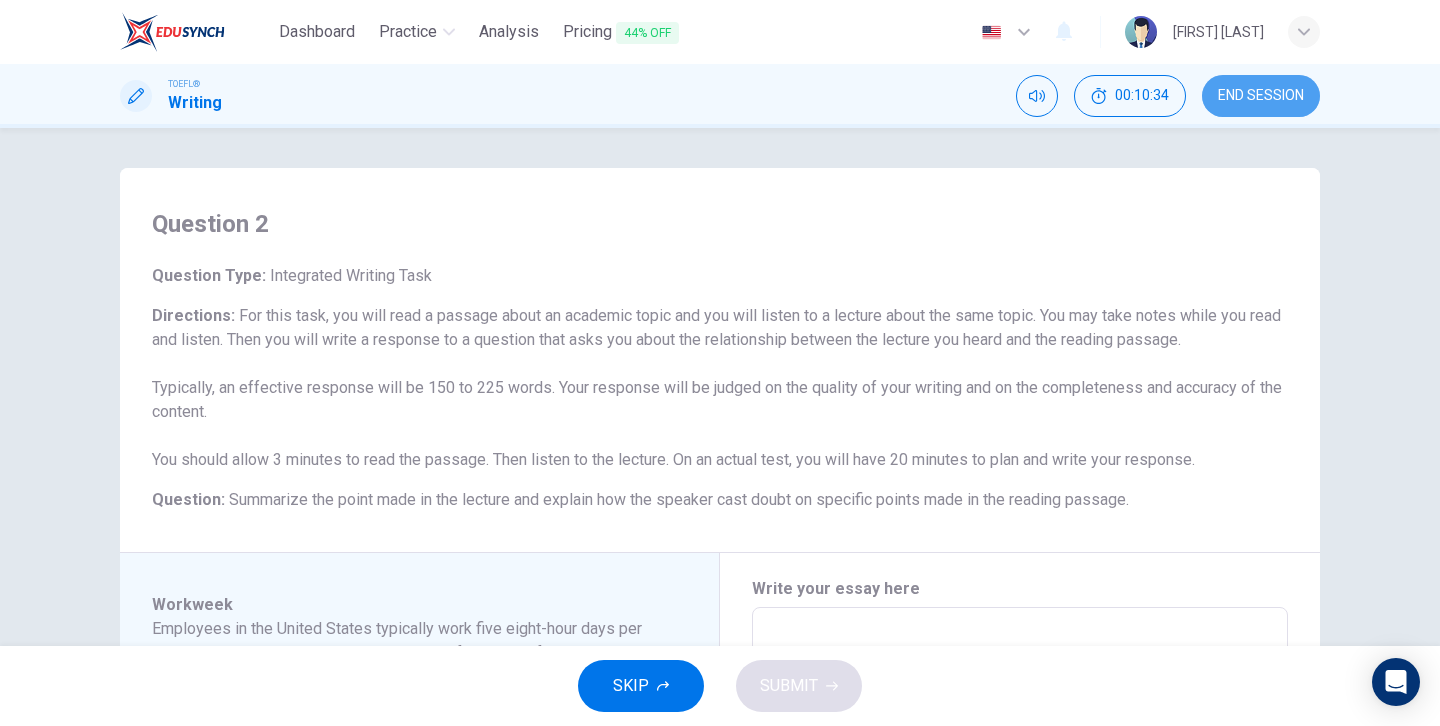 click on "END SESSION" at bounding box center (1261, 96) 